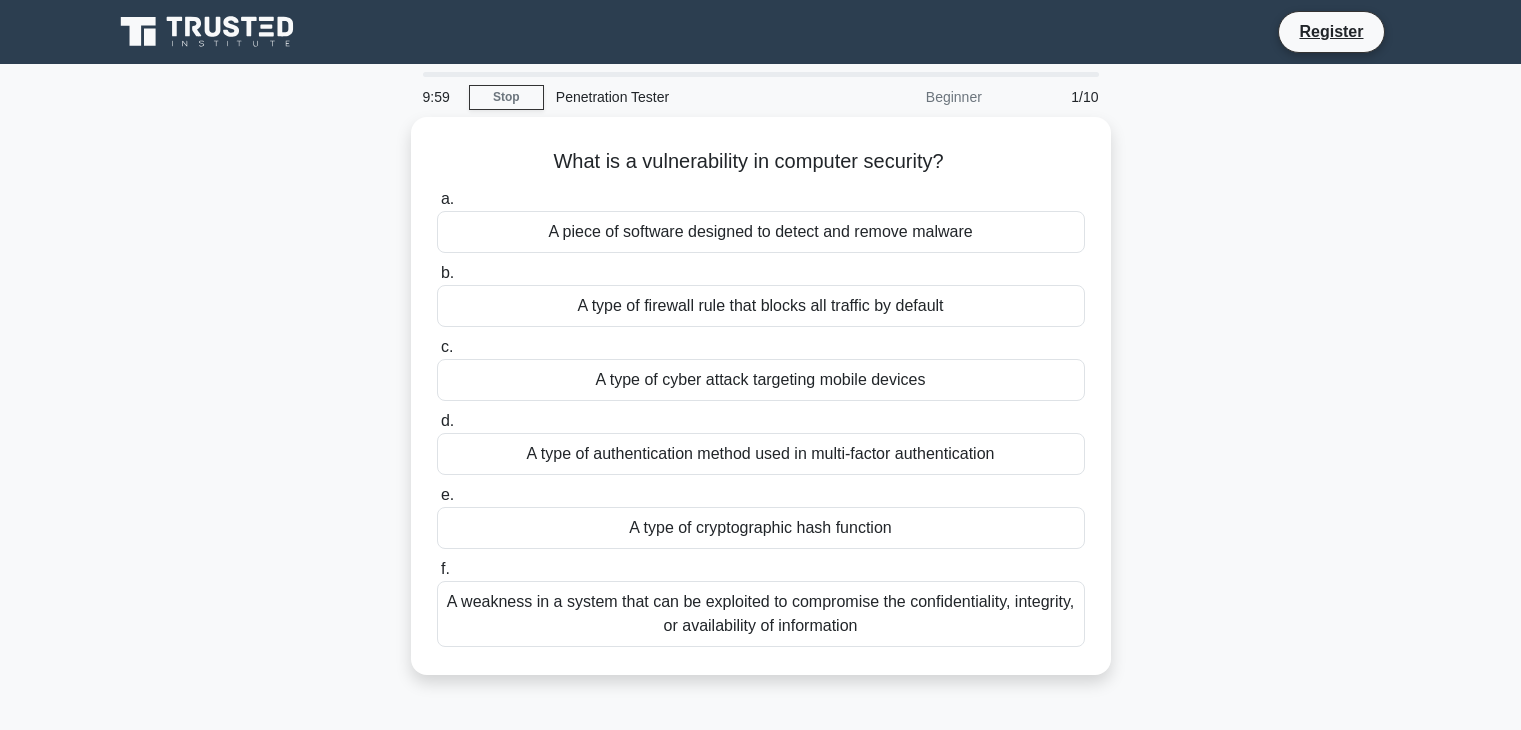 scroll, scrollTop: 0, scrollLeft: 0, axis: both 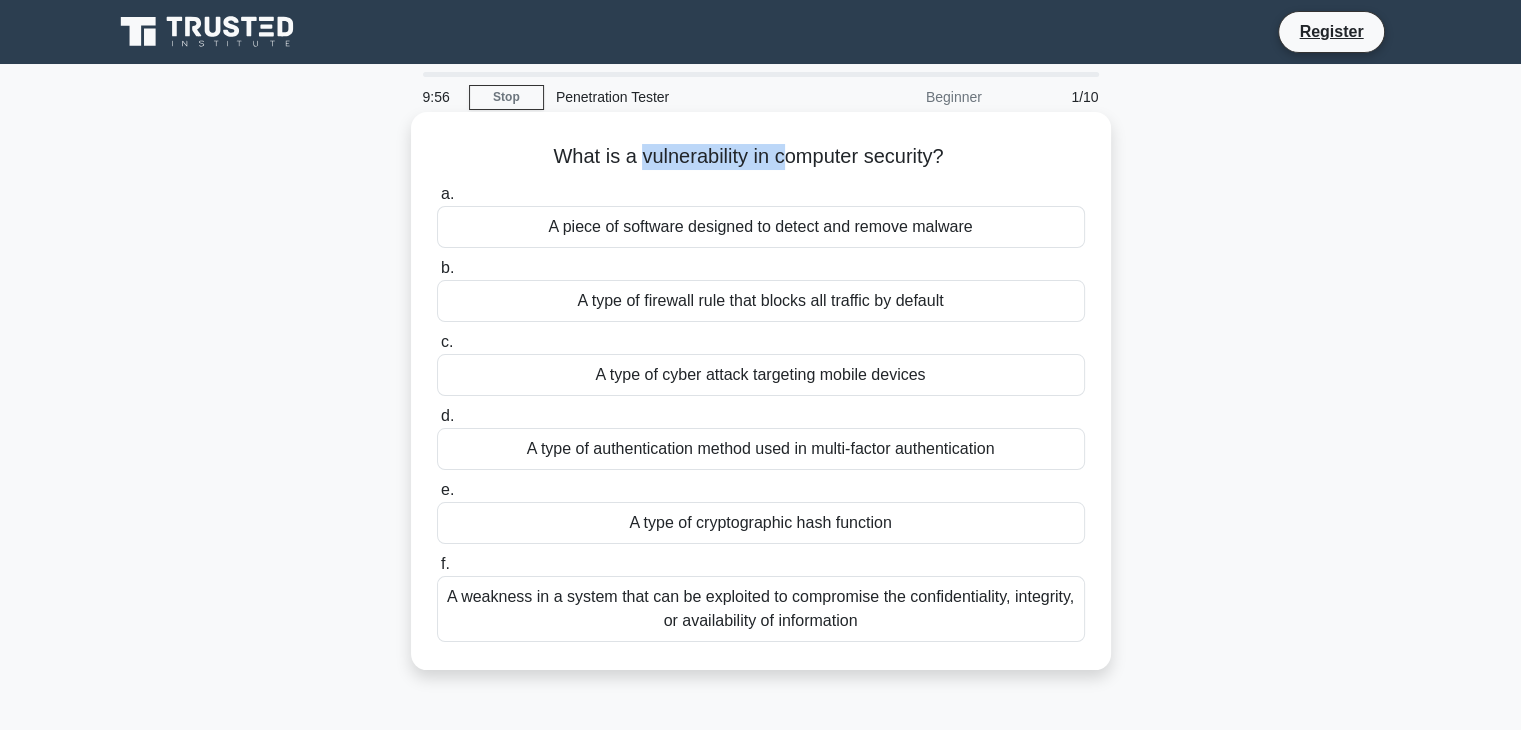 drag, startPoint x: 633, startPoint y: 162, endPoint x: 796, endPoint y: 143, distance: 164.10362 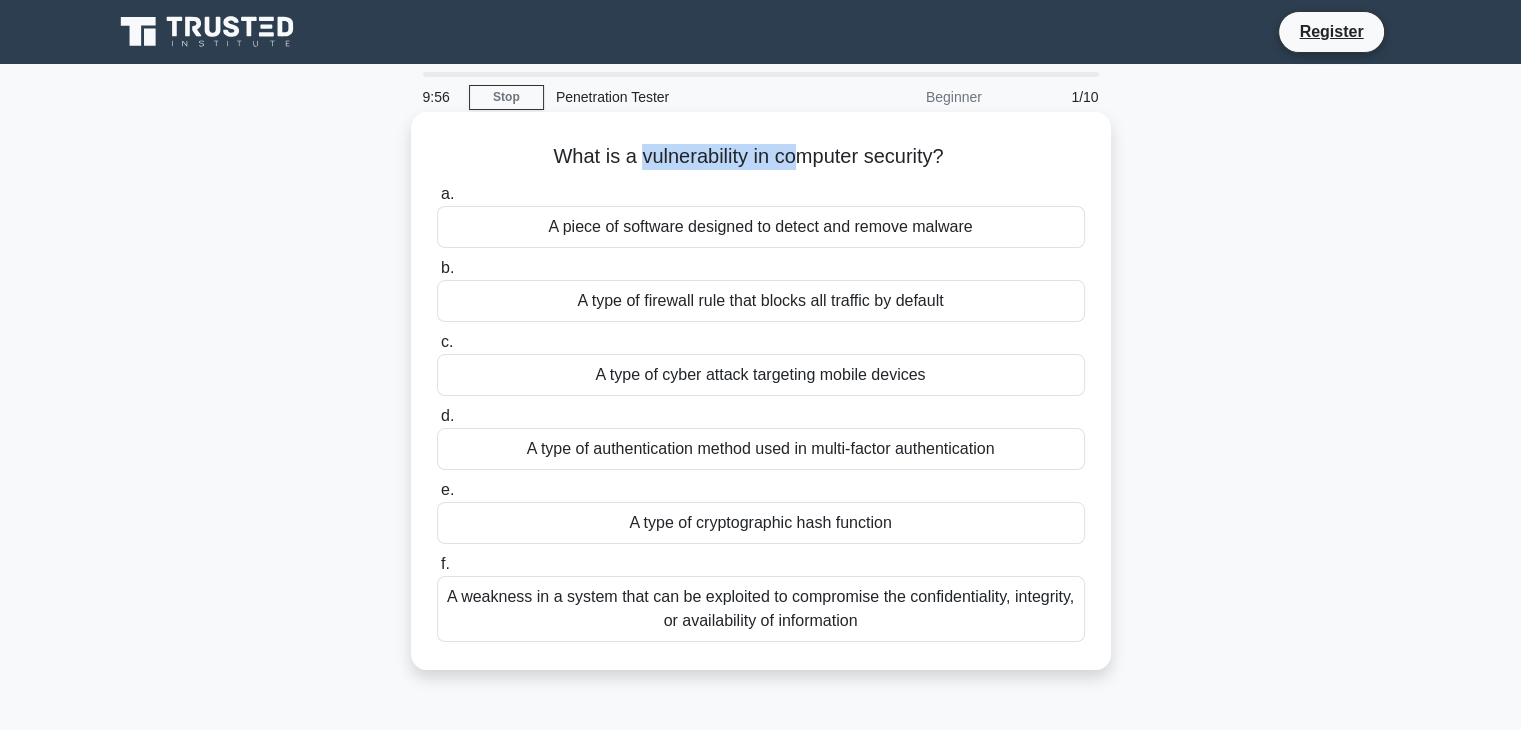 click on "What is a vulnerability in computer security?
.spinner_0XTQ{transform-origin:center;animation:spinner_y6GP .75s linear infinite}@keyframes spinner_y6GP{100%{transform:rotate(360deg)}}" at bounding box center (761, 157) 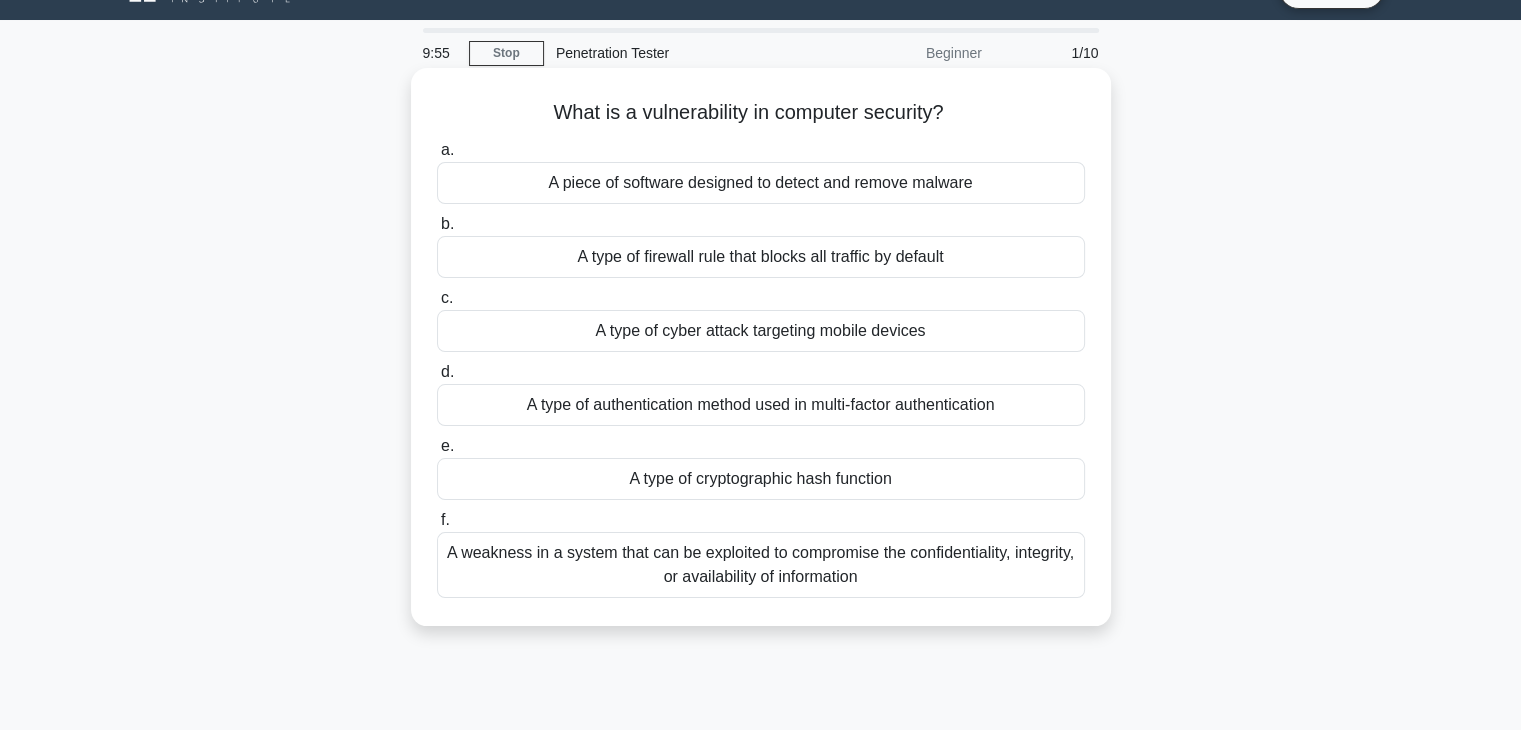 scroll, scrollTop: 46, scrollLeft: 0, axis: vertical 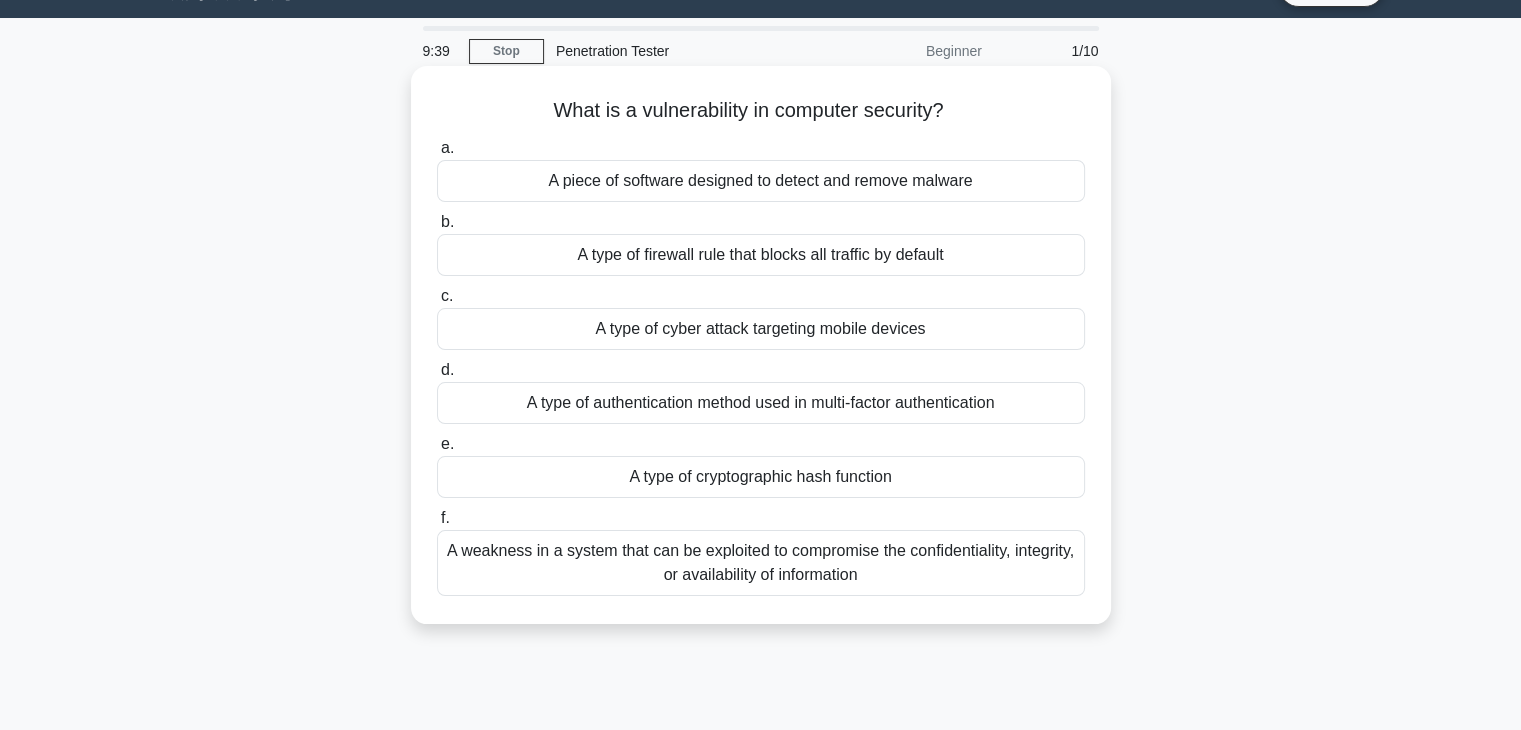 click on "A weakness in a system that can be exploited to compromise the confidentiality, integrity, or availability of information" at bounding box center [761, 563] 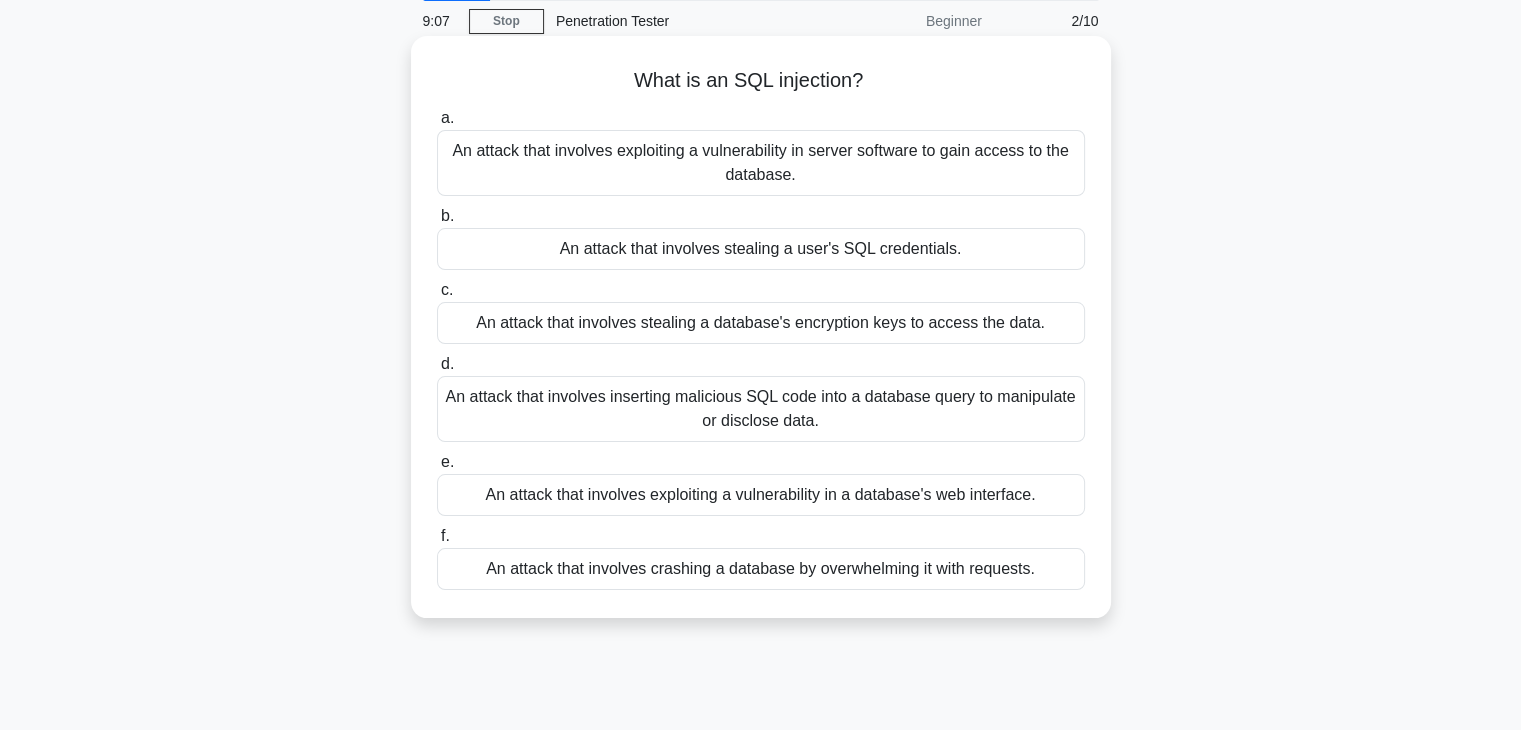 scroll, scrollTop: 0, scrollLeft: 0, axis: both 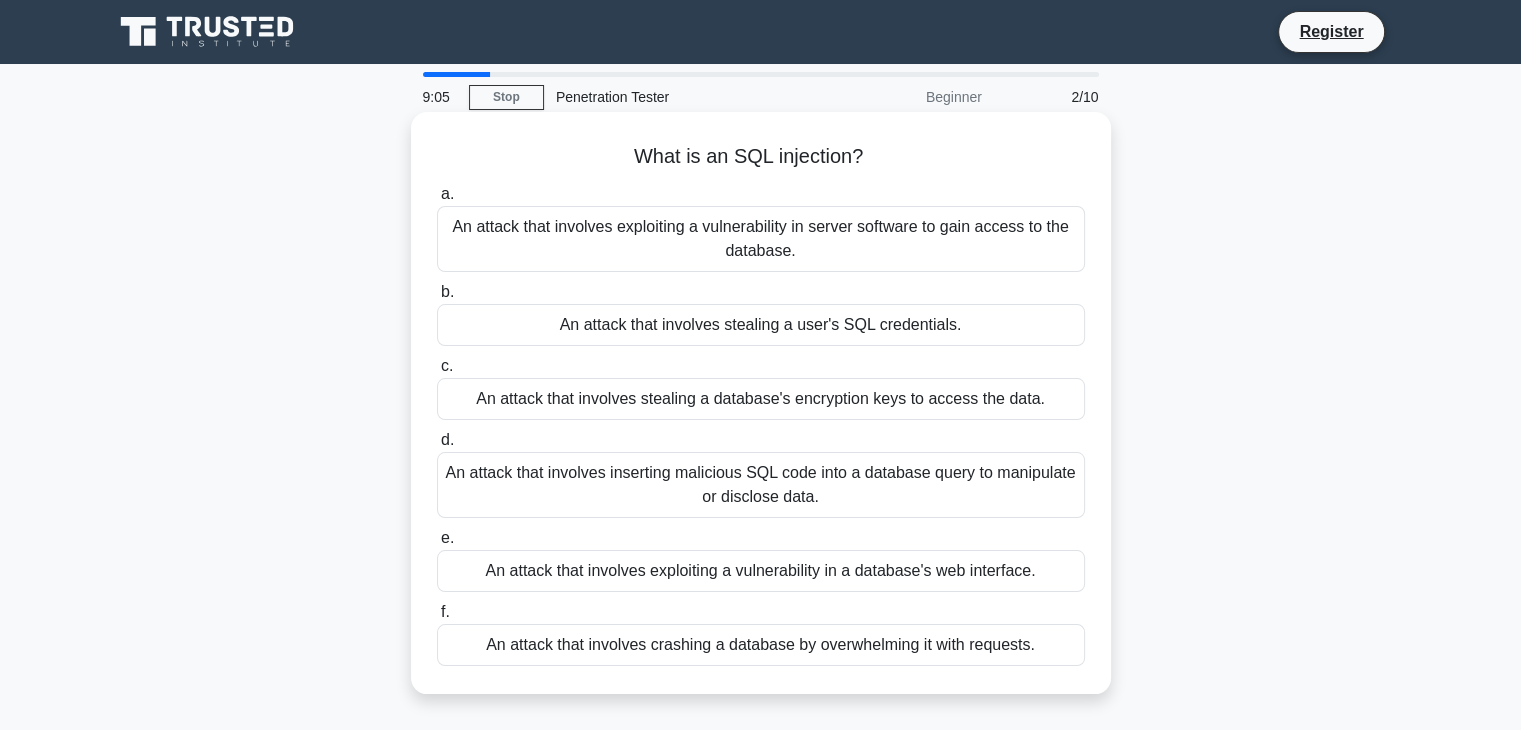 click on "An attack that involves stealing a user's SQL credentials." at bounding box center [761, 325] 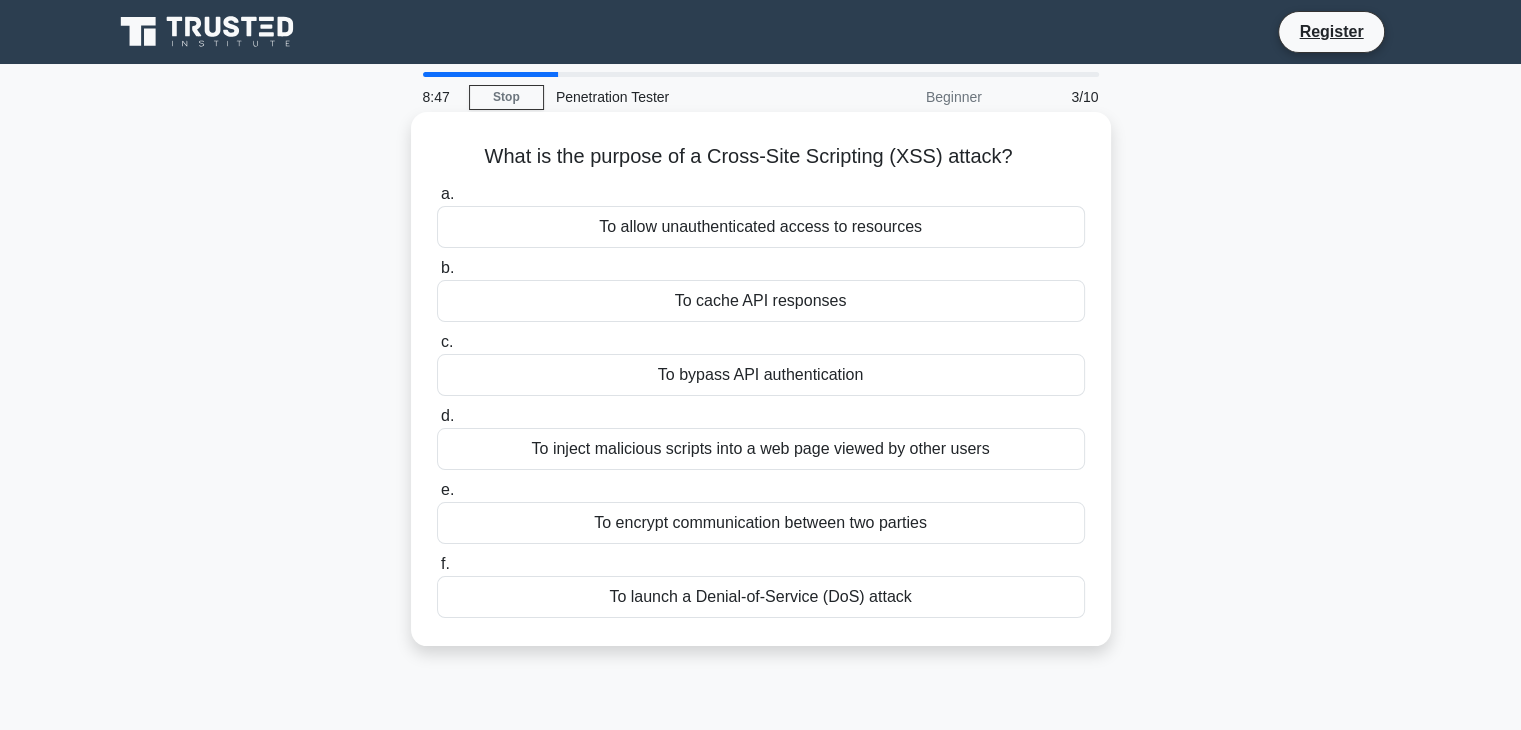 click on "To launch a Denial-of-Service (DoS) attack" at bounding box center [761, 597] 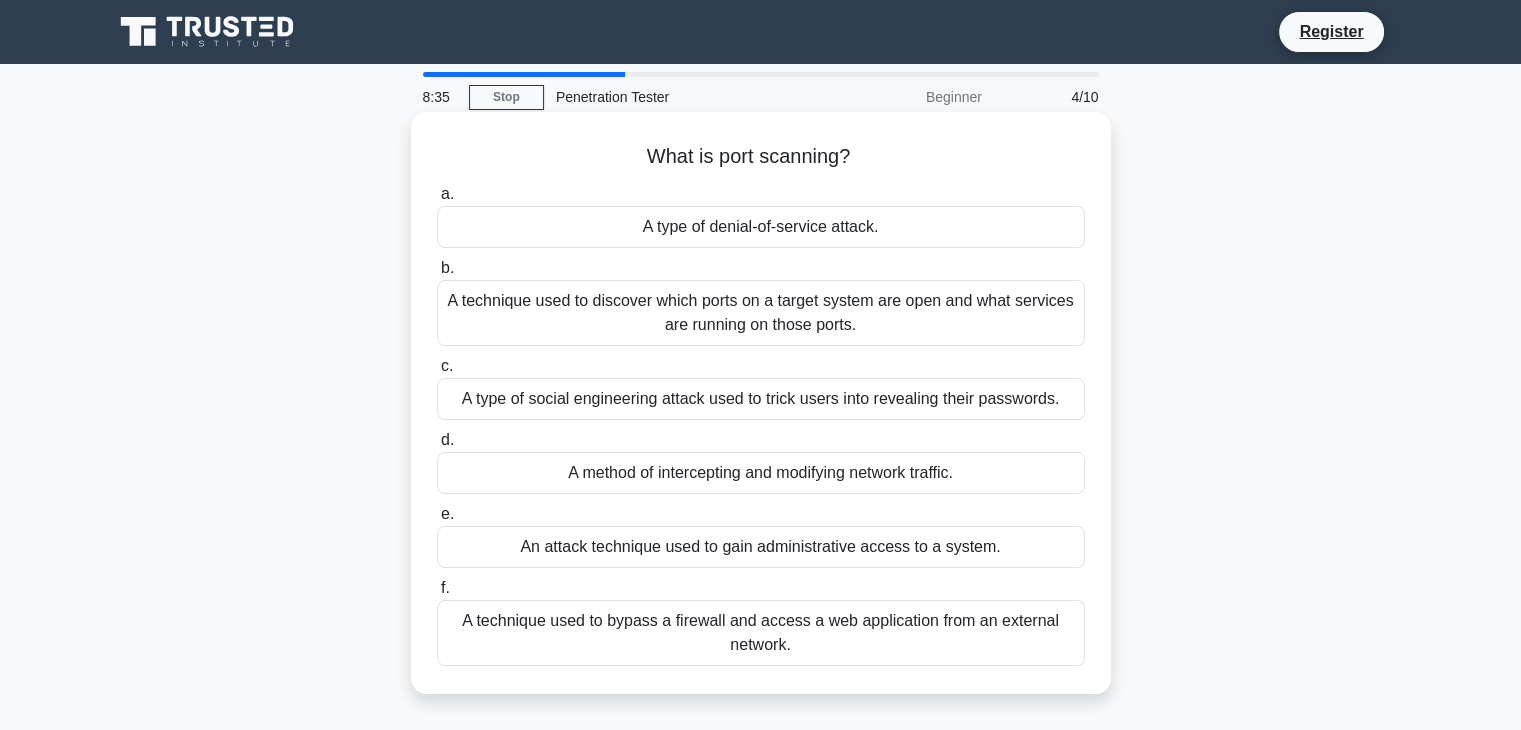 click on "A technique used to discover which ports on a target system are open and what services are running on those ports." at bounding box center [761, 313] 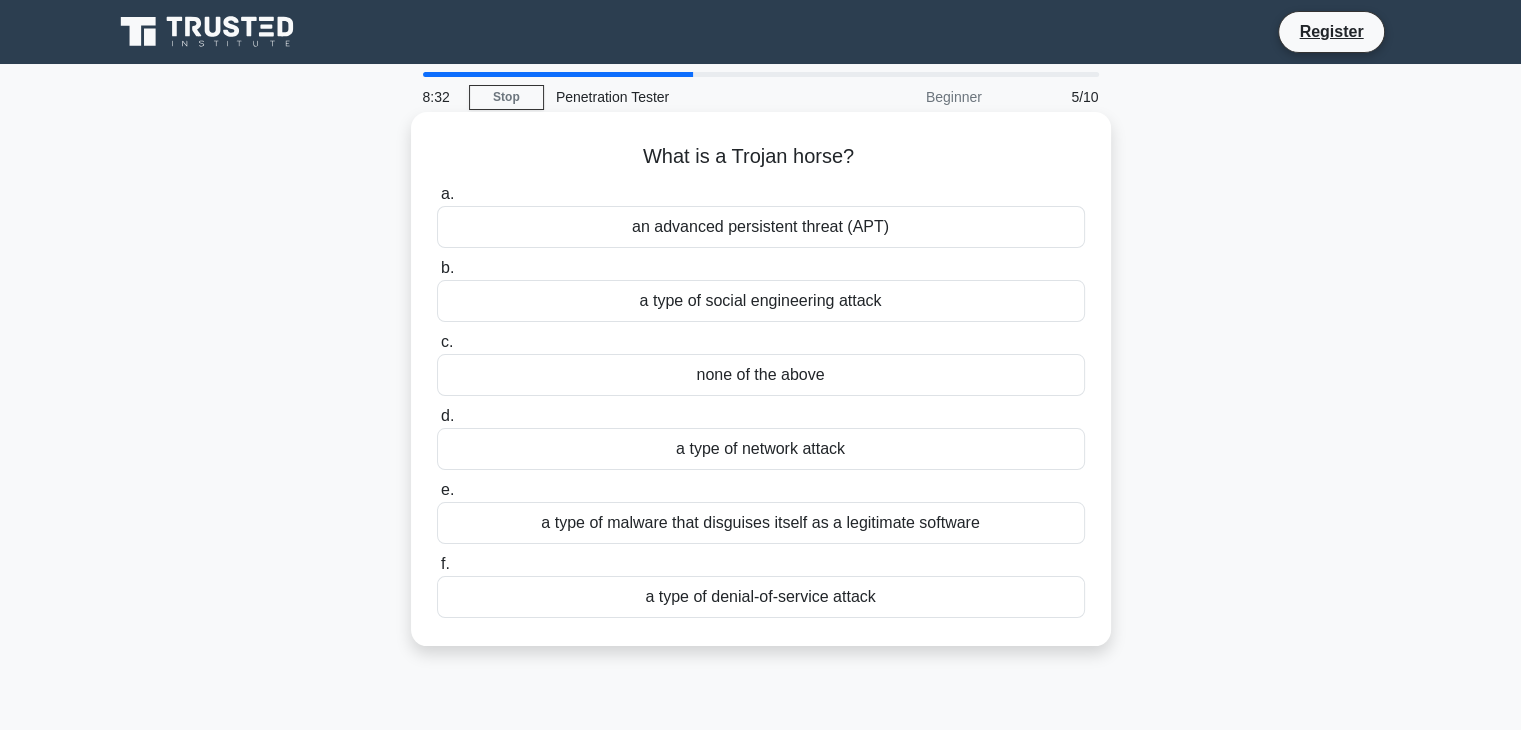 click on "an advanced persistent threat (APT)" at bounding box center [761, 227] 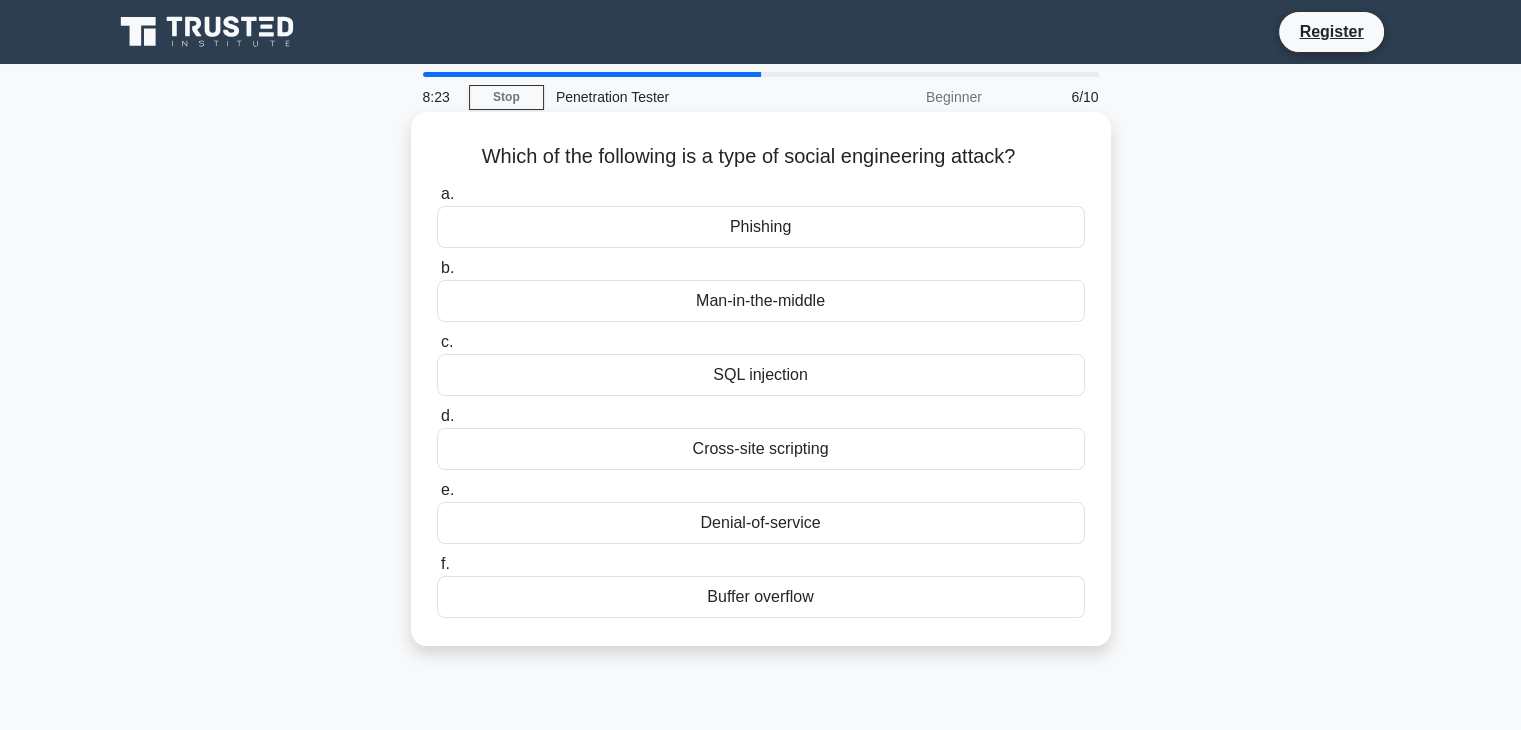 click on "Phishing" at bounding box center [761, 227] 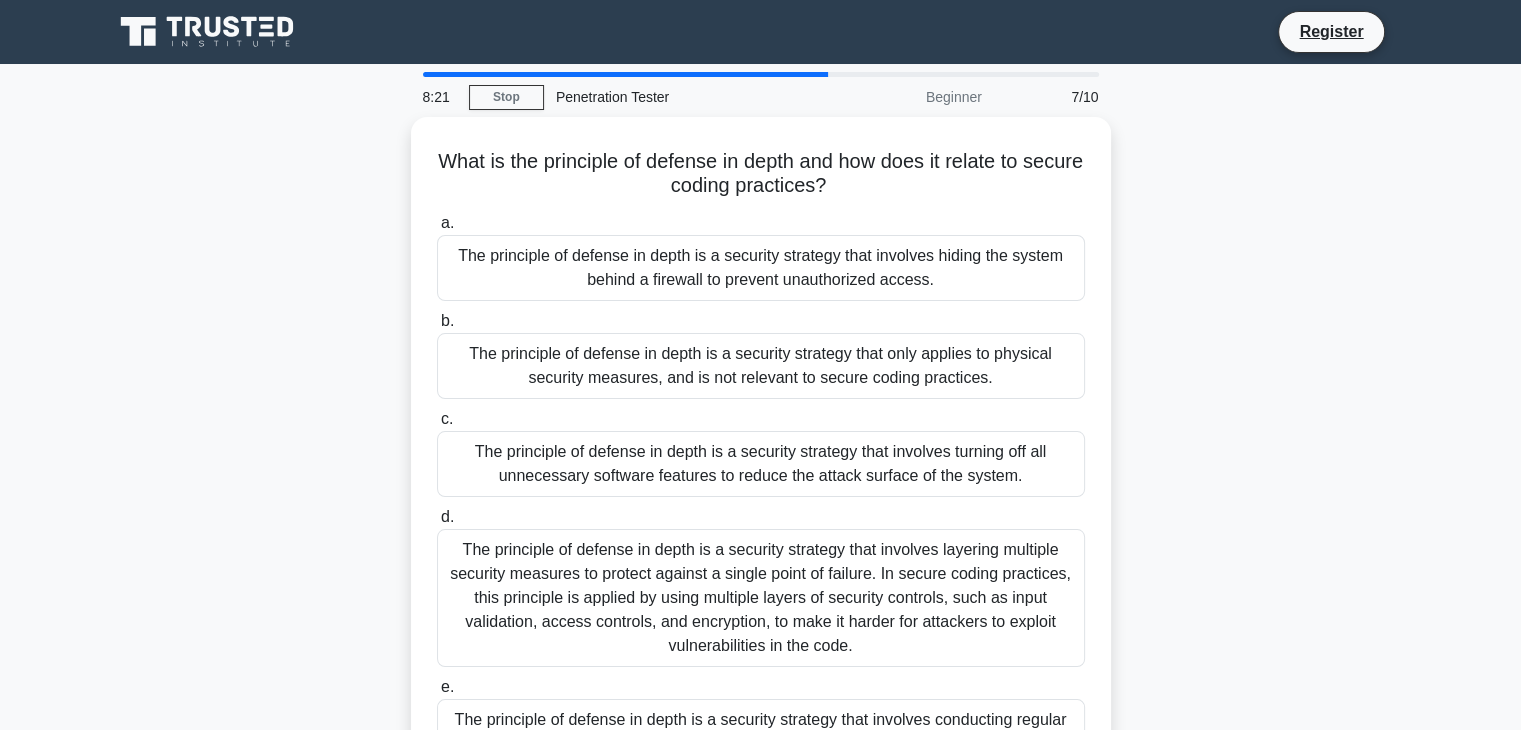 scroll, scrollTop: 108, scrollLeft: 0, axis: vertical 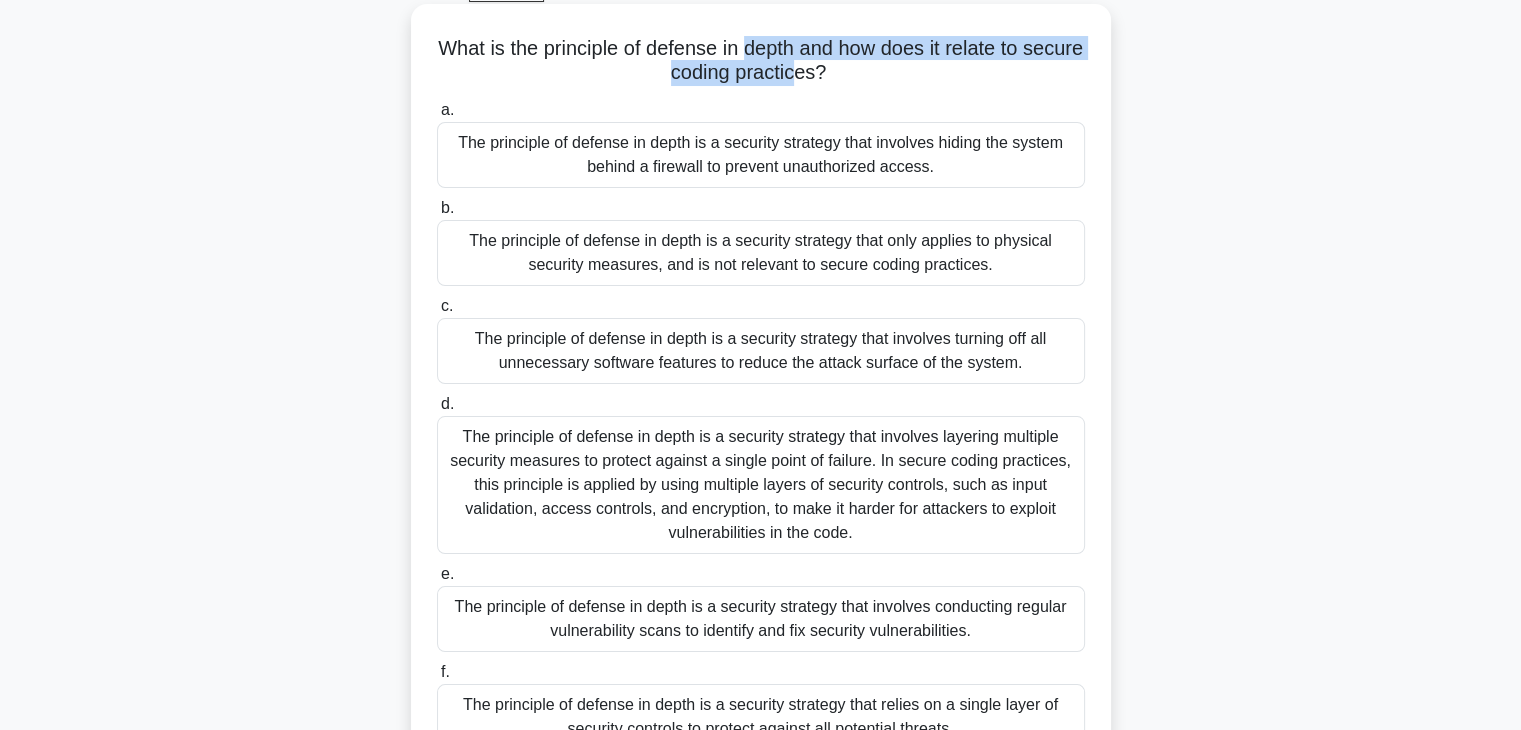 drag, startPoint x: 774, startPoint y: 61, endPoint x: 828, endPoint y: 77, distance: 56.32051 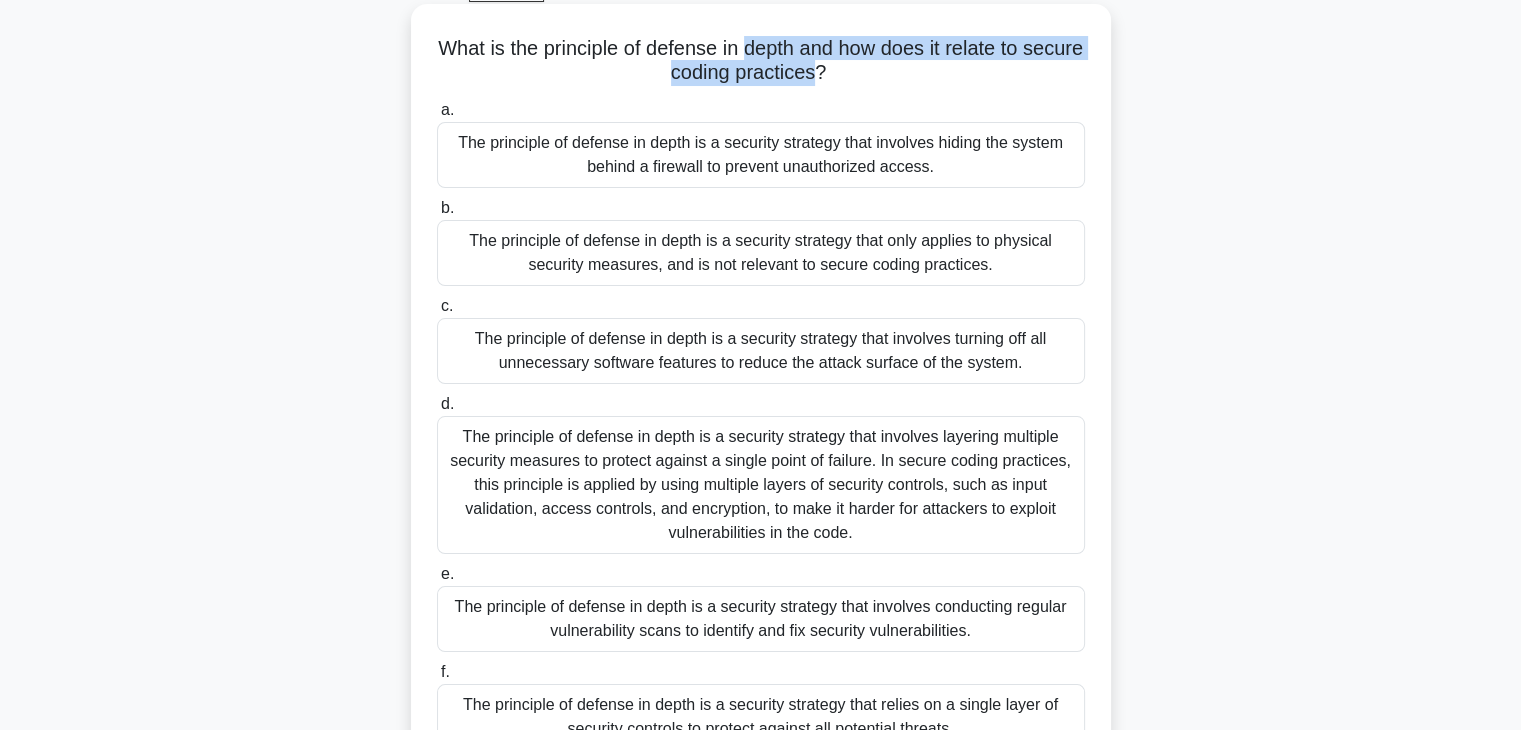 drag, startPoint x: 828, startPoint y: 77, endPoint x: 796, endPoint y: 27, distance: 59.36329 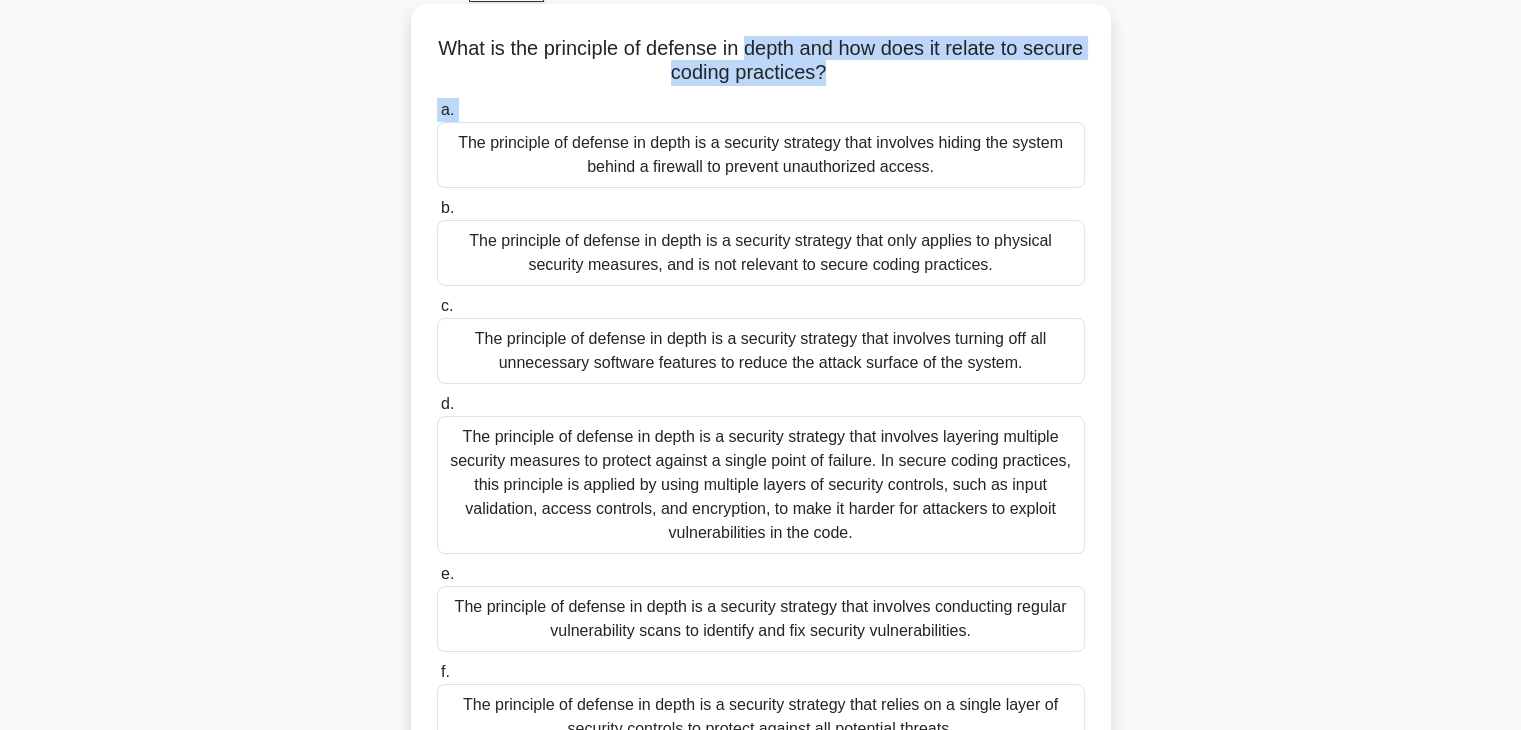 drag, startPoint x: 796, startPoint y: 27, endPoint x: 869, endPoint y: 94, distance: 99.08582 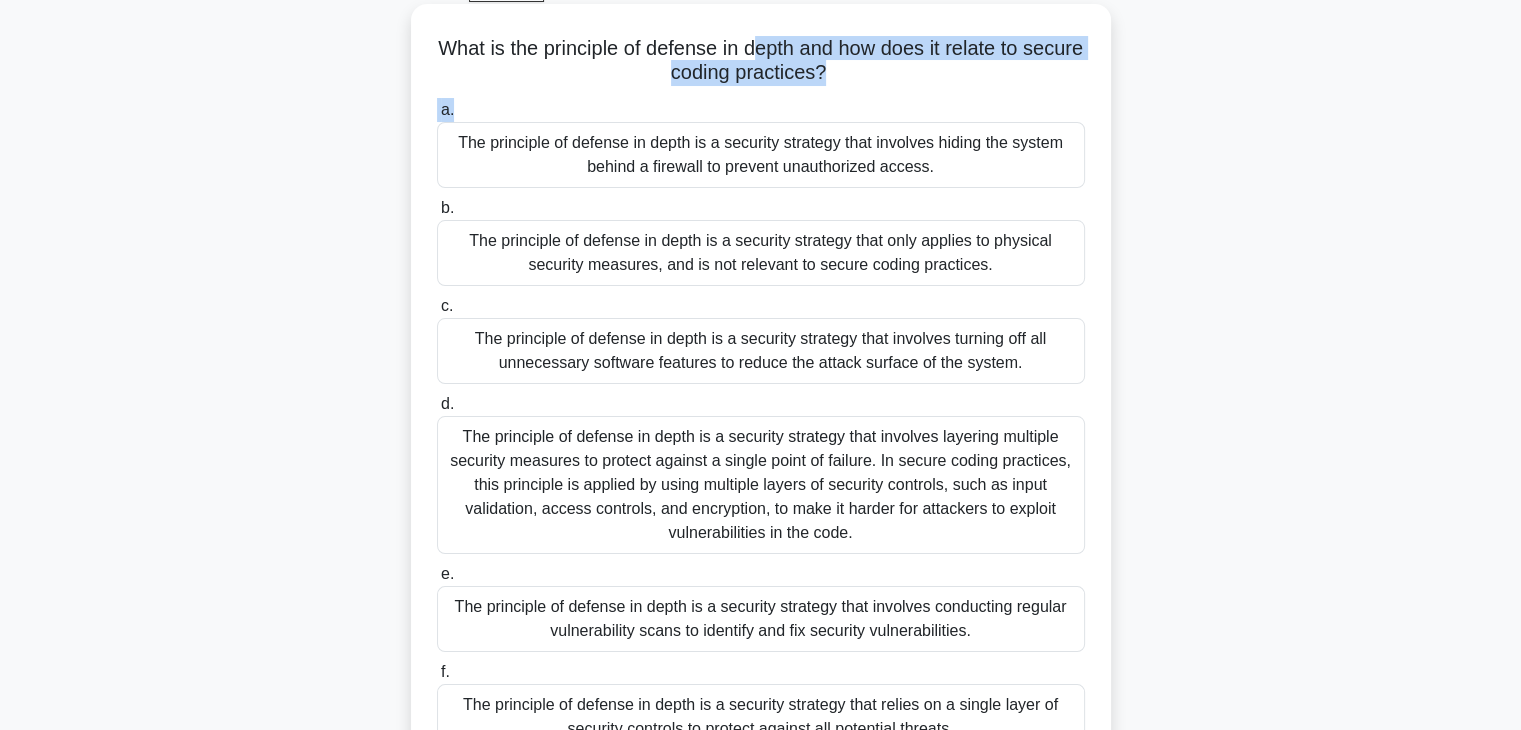 drag, startPoint x: 787, startPoint y: 37, endPoint x: 878, endPoint y: 102, distance: 111.83023 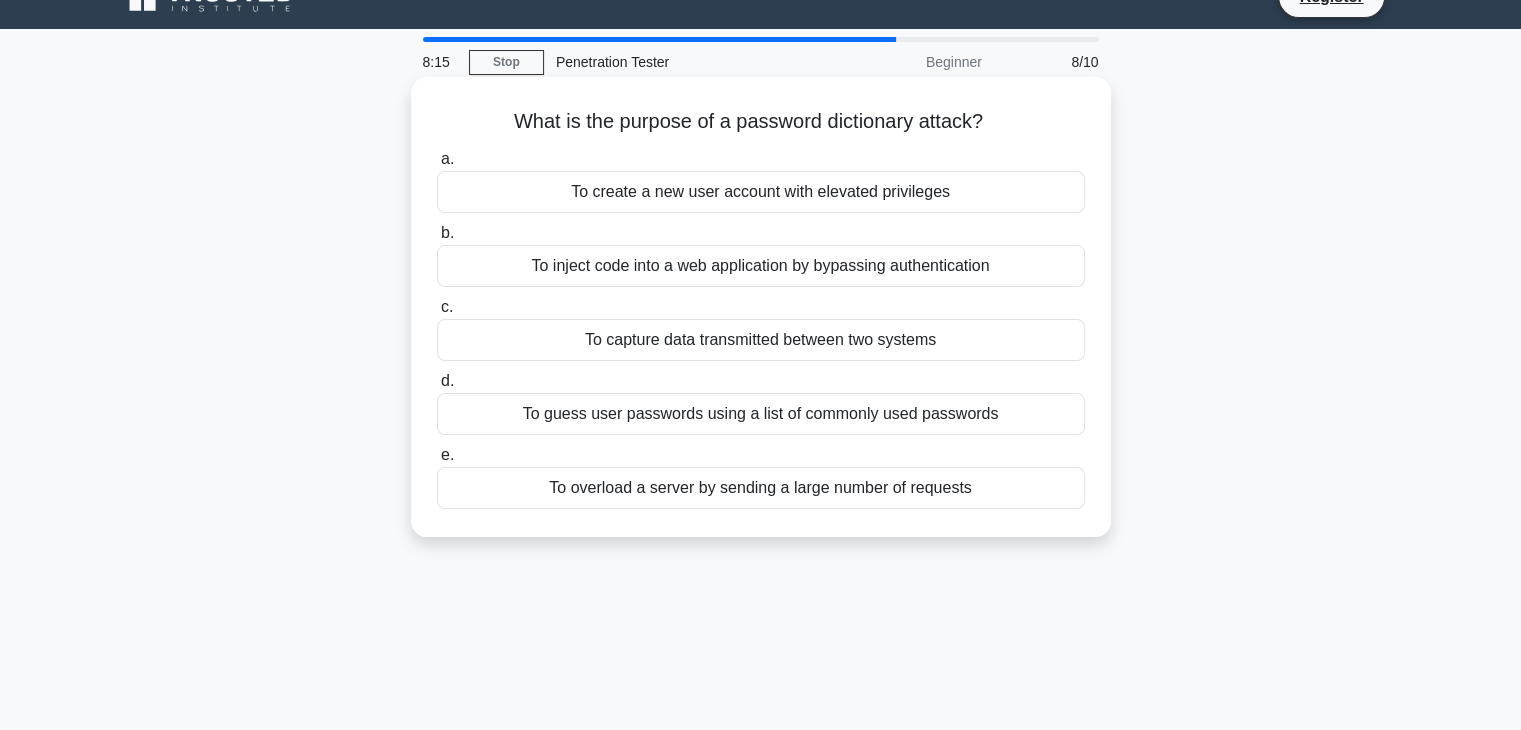 scroll, scrollTop: 0, scrollLeft: 0, axis: both 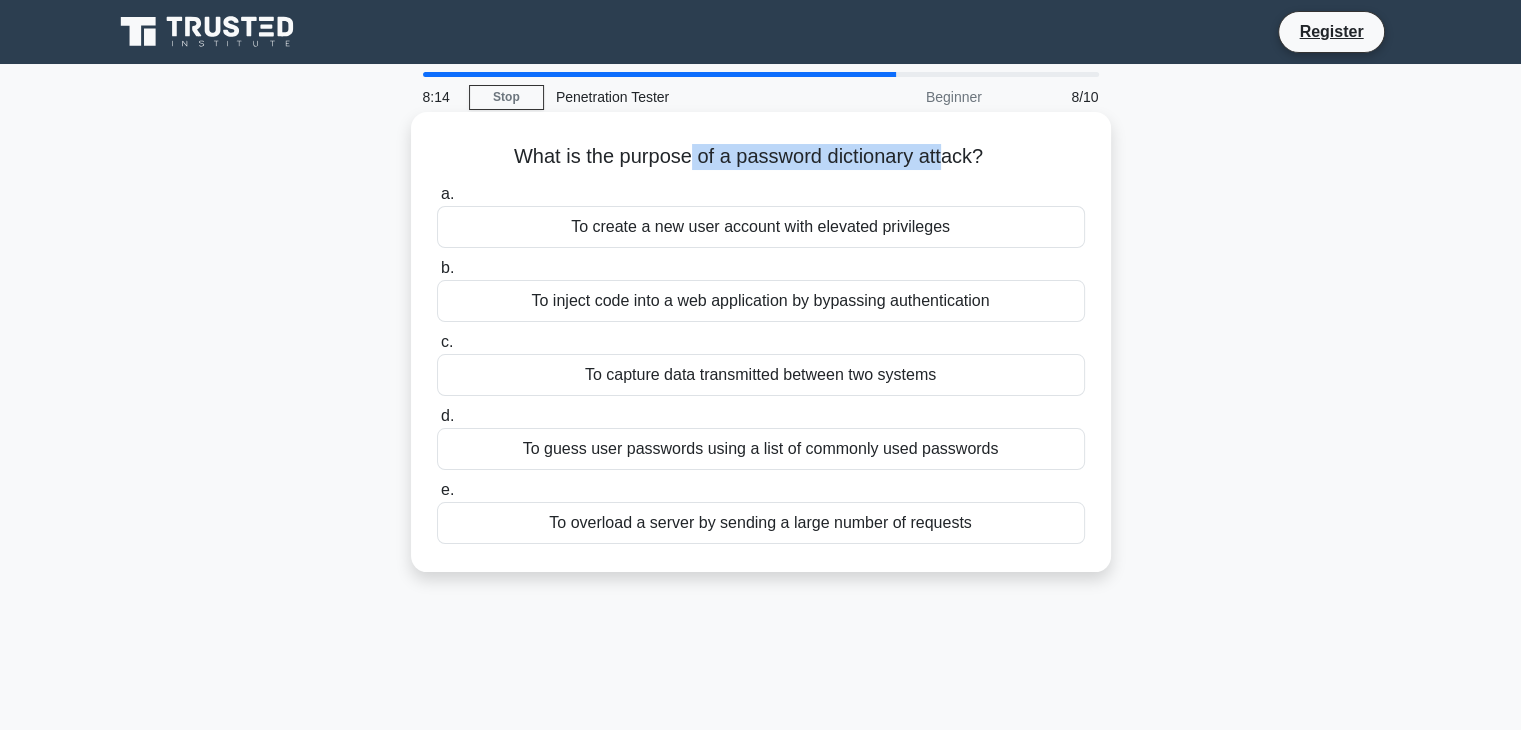 drag, startPoint x: 684, startPoint y: 155, endPoint x: 949, endPoint y: 160, distance: 265.04718 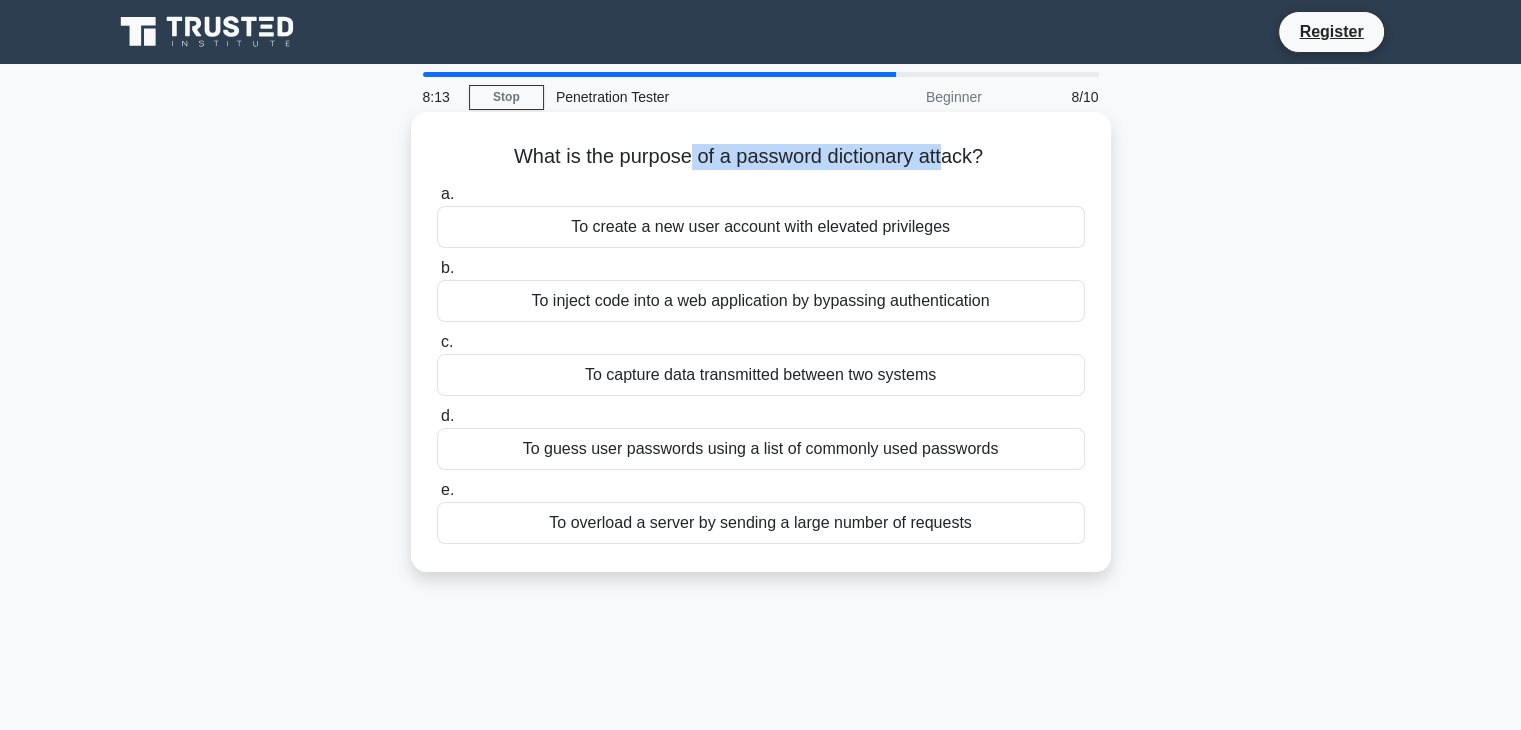 click on "What is the purpose of a password dictionary attack?
.spinner_0XTQ{transform-origin:center;animation:spinner_y6GP .75s linear infinite}@keyframes spinner_y6GP{100%{transform:rotate(360deg)}}" at bounding box center (761, 157) 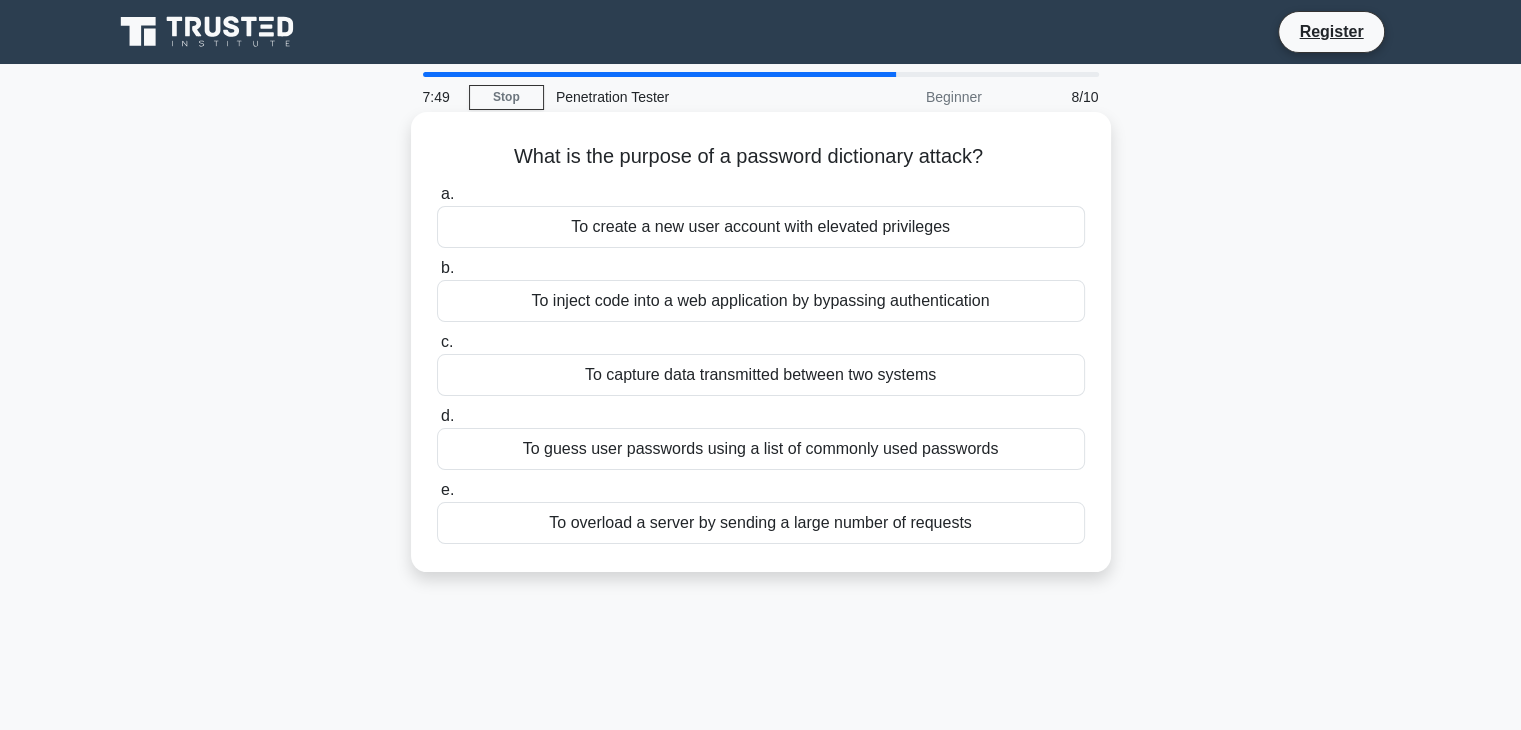 click on "To overload a server by sending a large number of requests" at bounding box center (761, 523) 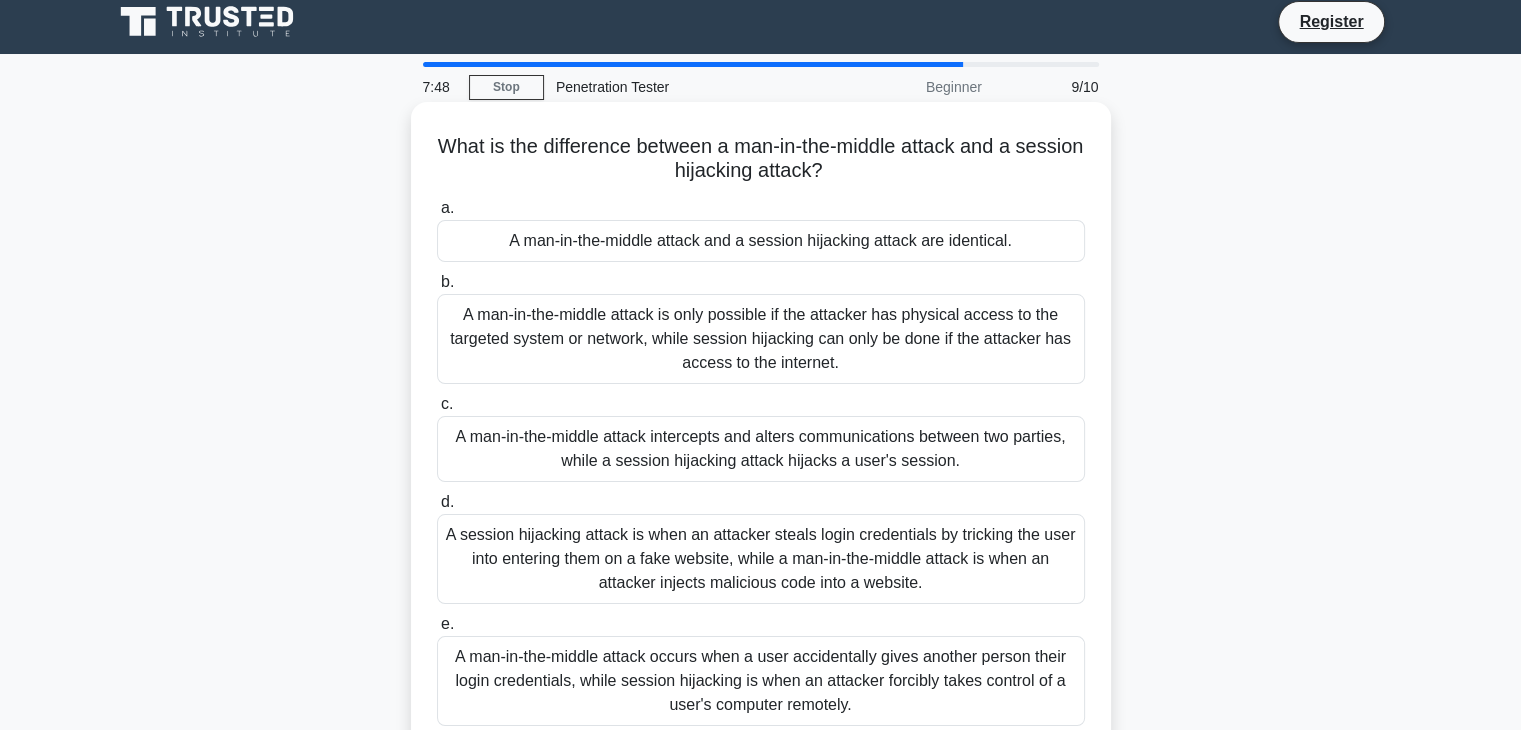 scroll, scrollTop: 16, scrollLeft: 0, axis: vertical 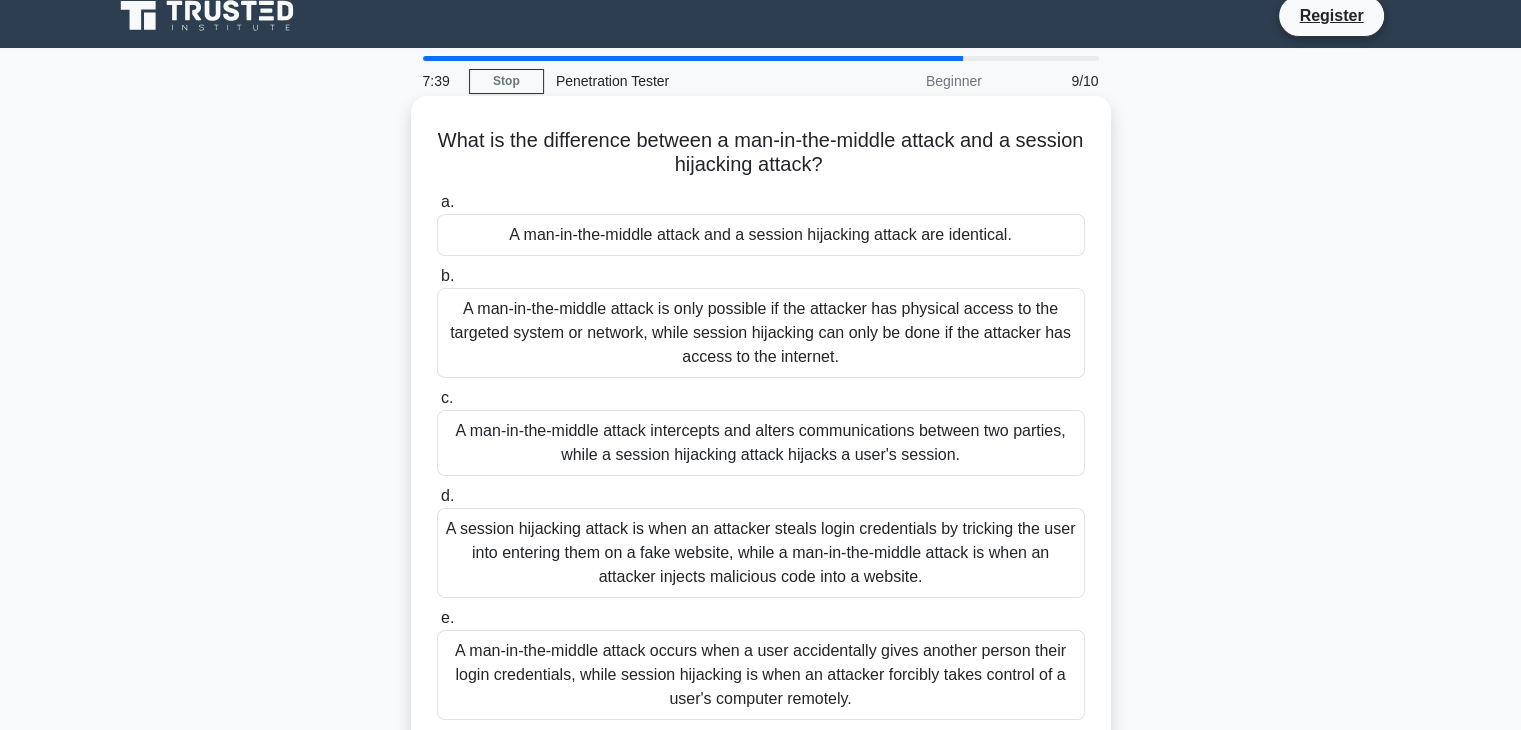 click on "A man-in-the-middle attack intercepts and alters communications between two parties, while a session hijacking attack hijacks a user's session." at bounding box center [761, 443] 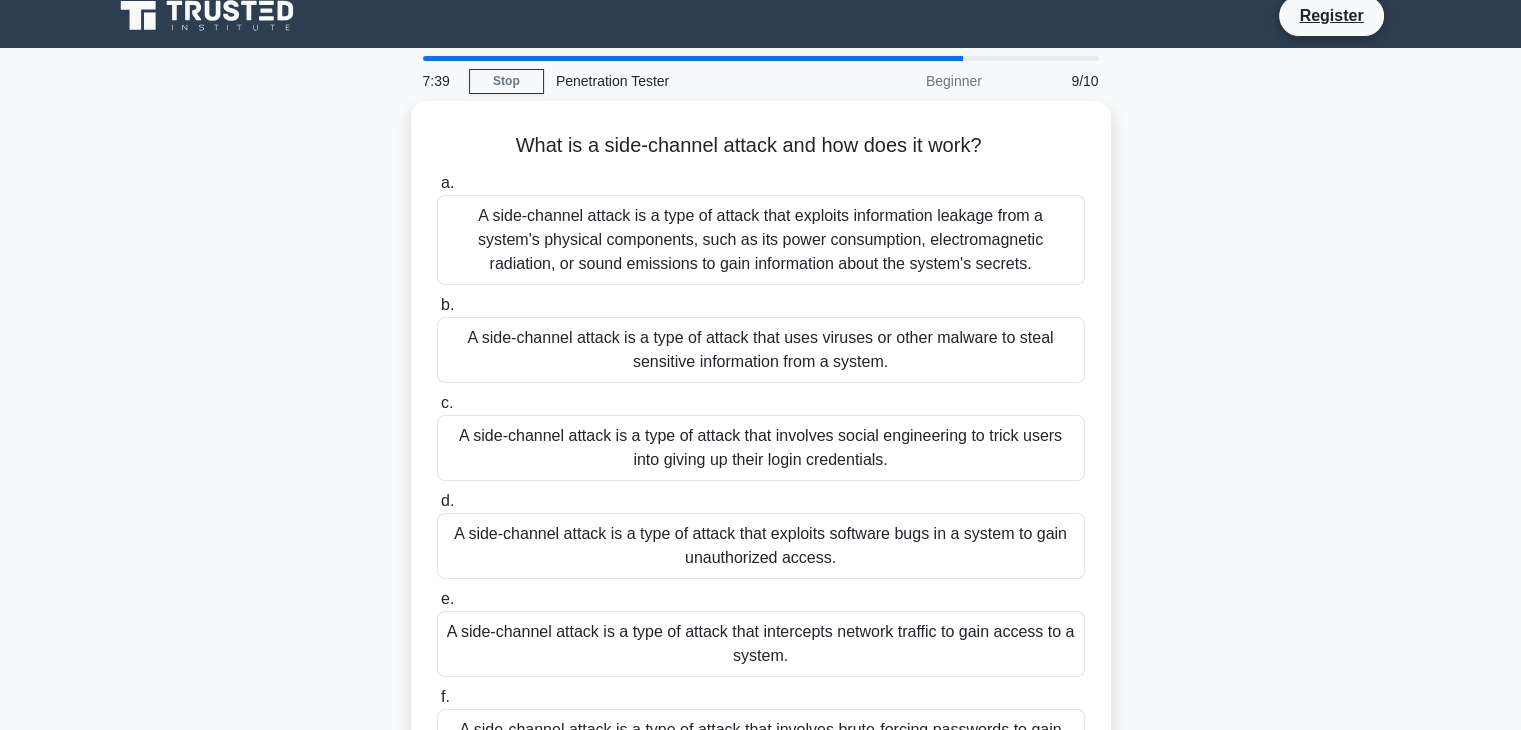 click on "A side-channel attack is a type of attack that involves social engineering to trick users into giving up their login credentials." at bounding box center [761, 448] 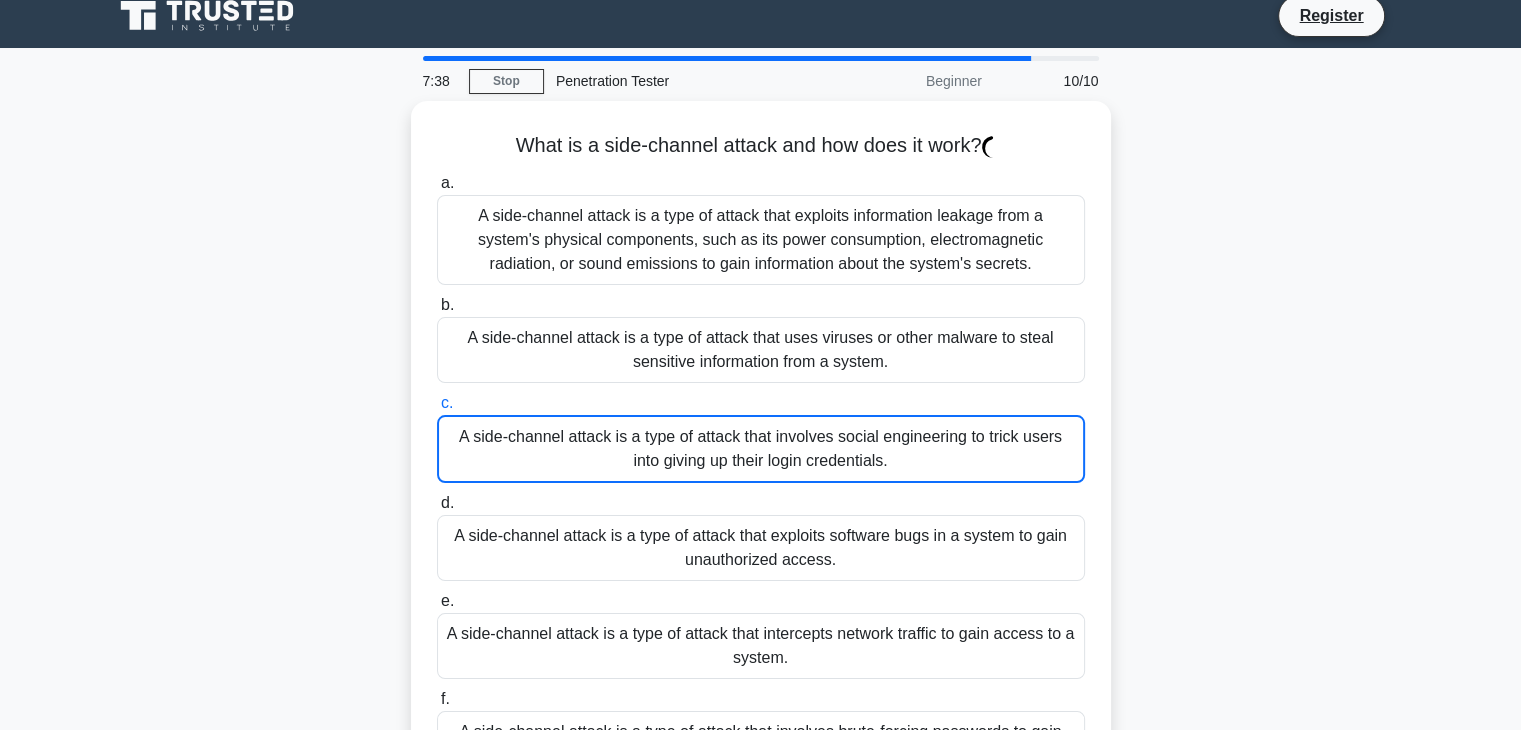 scroll, scrollTop: 0, scrollLeft: 0, axis: both 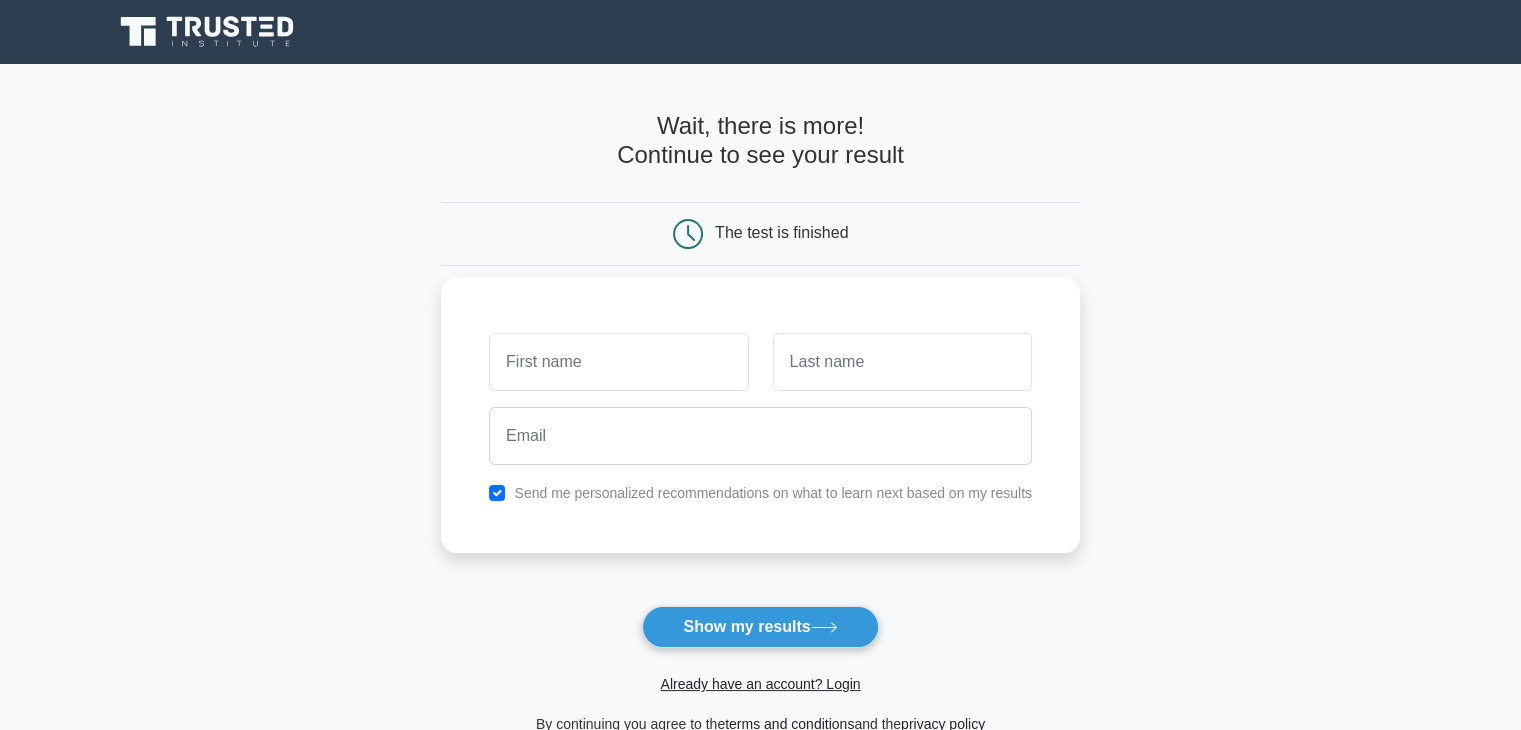 click at bounding box center [618, 362] 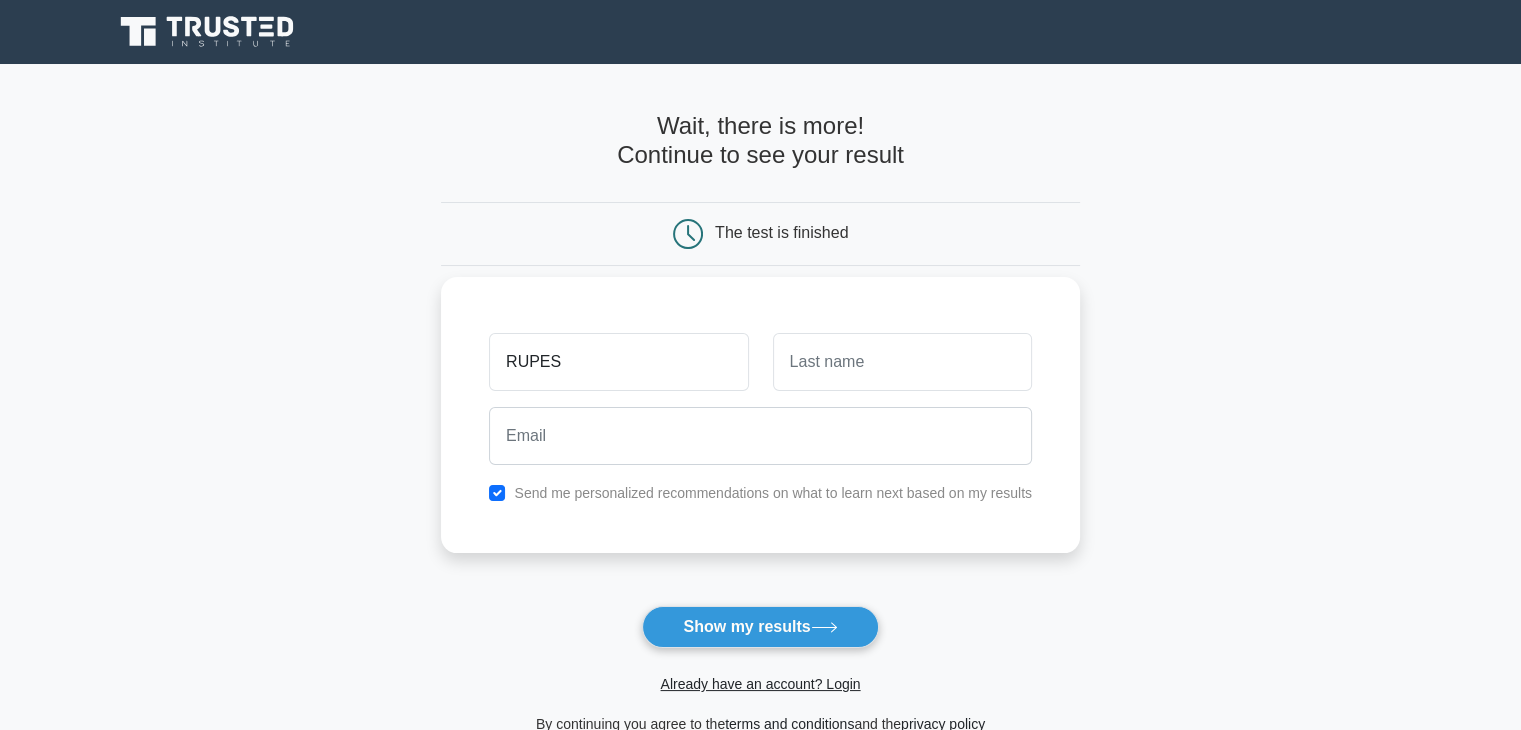 type on "RUPESH" 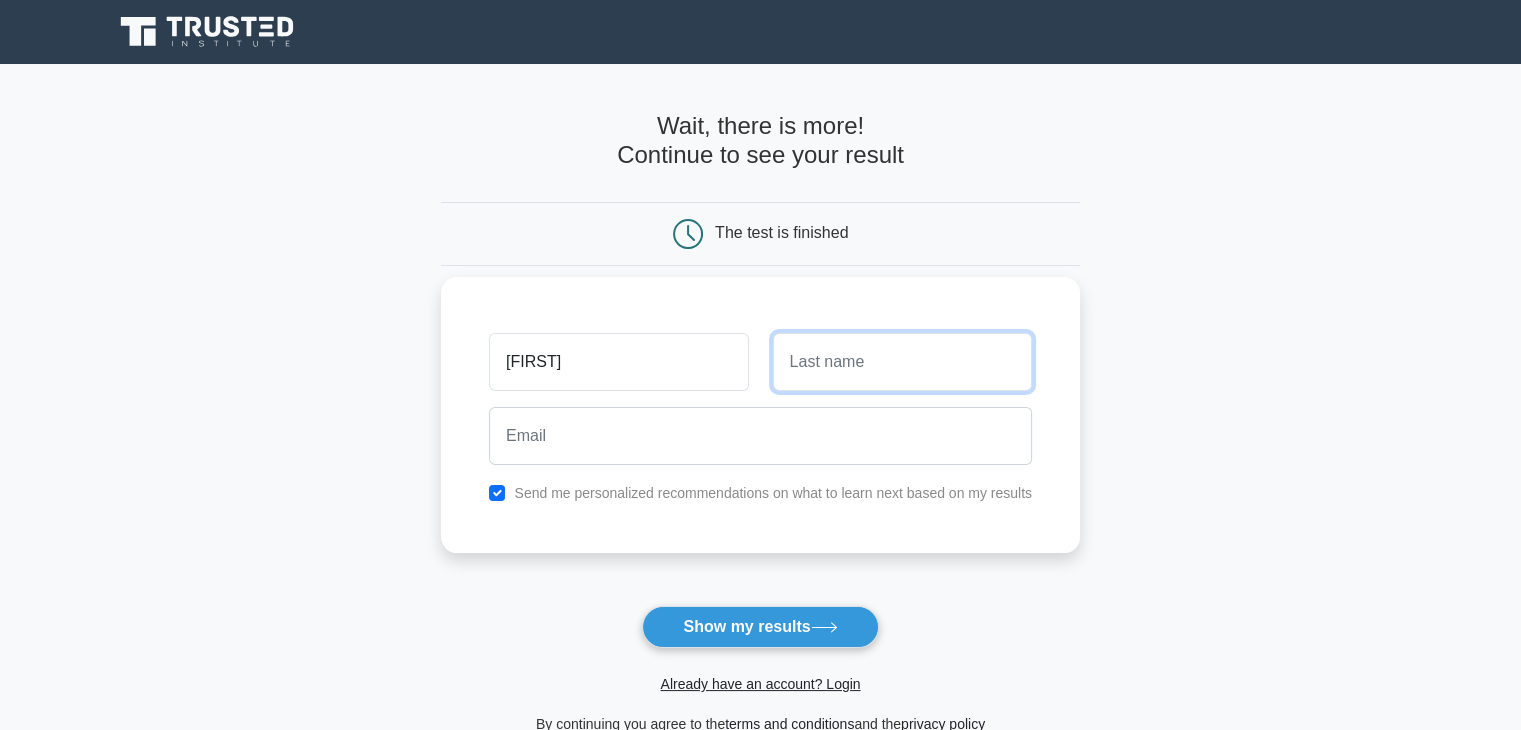 click at bounding box center [902, 362] 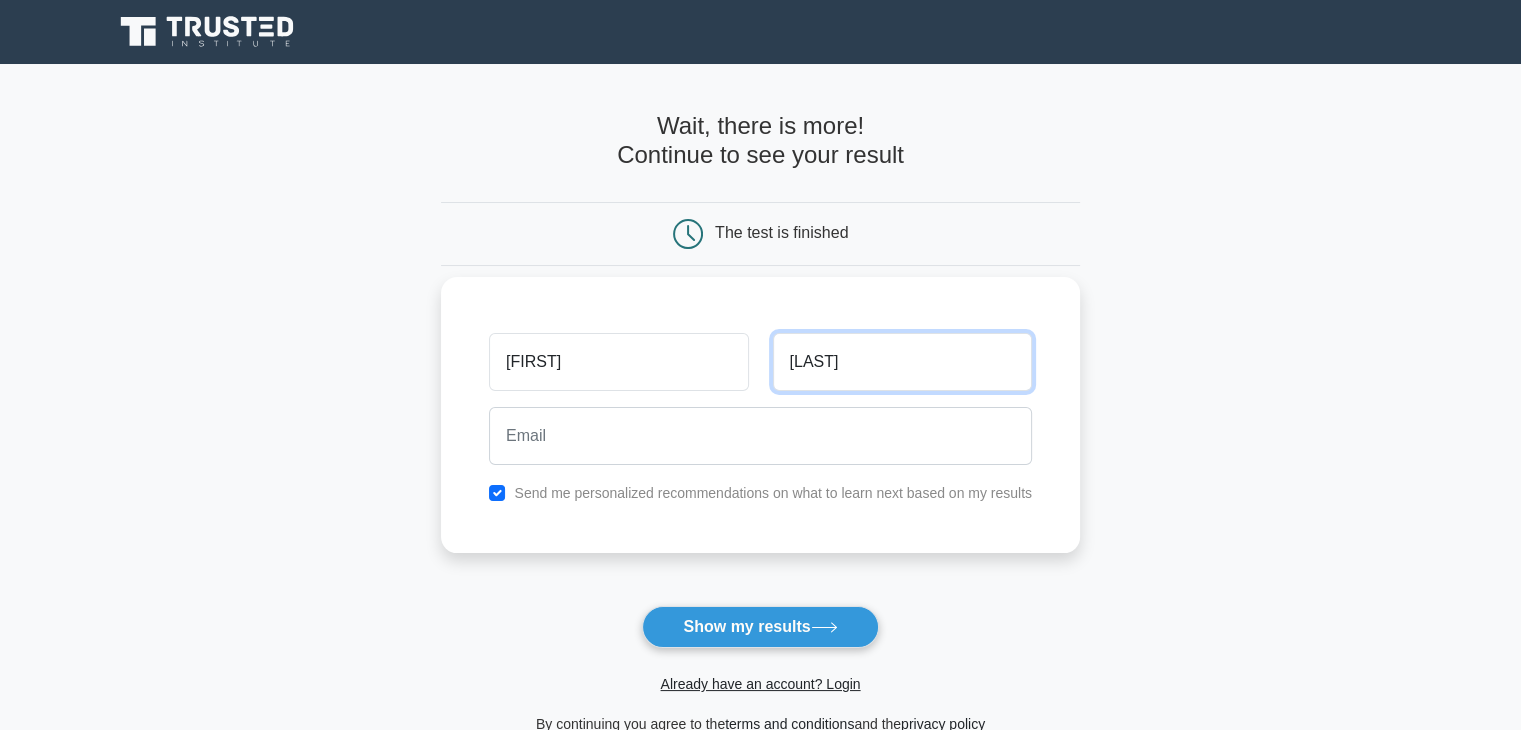 type on "DUDDU" 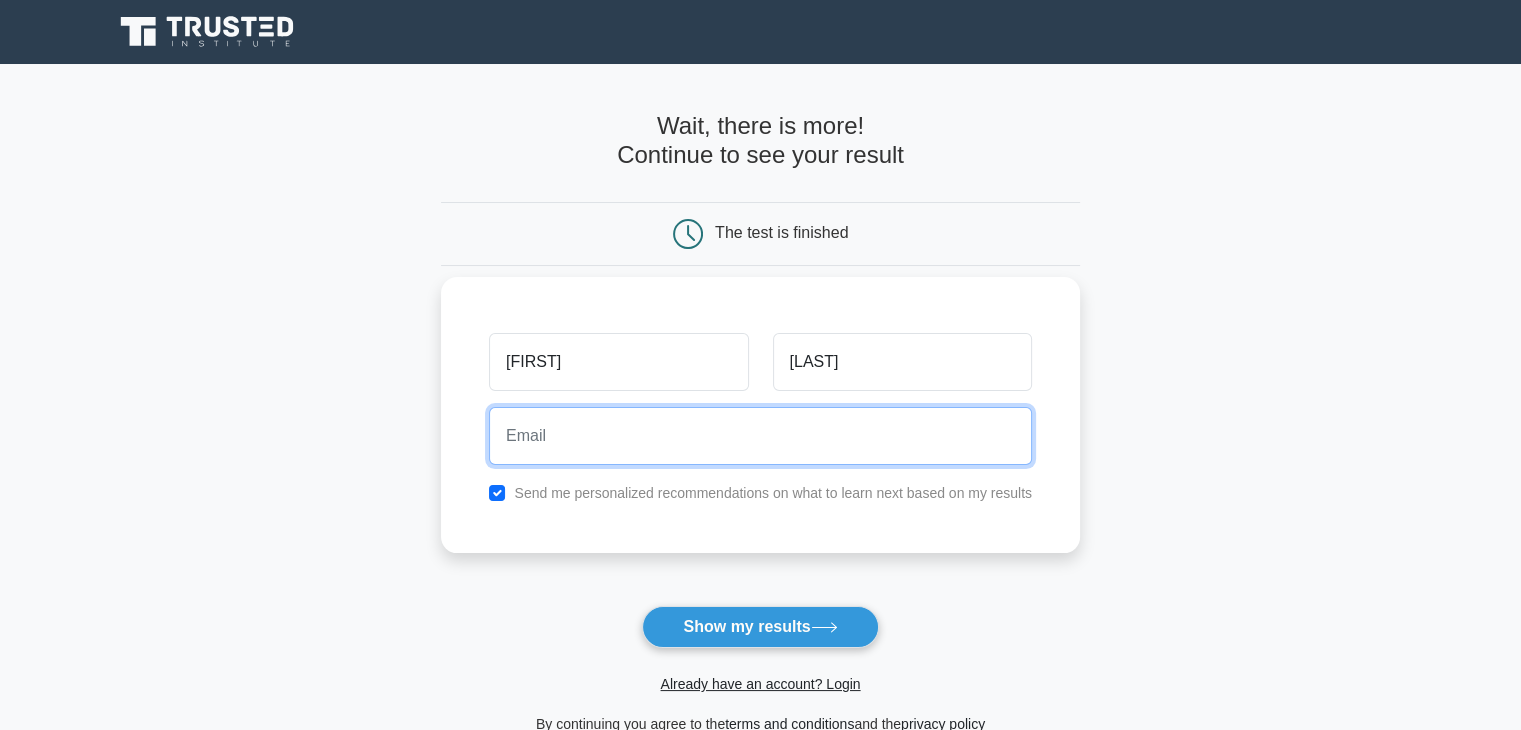 click at bounding box center [760, 436] 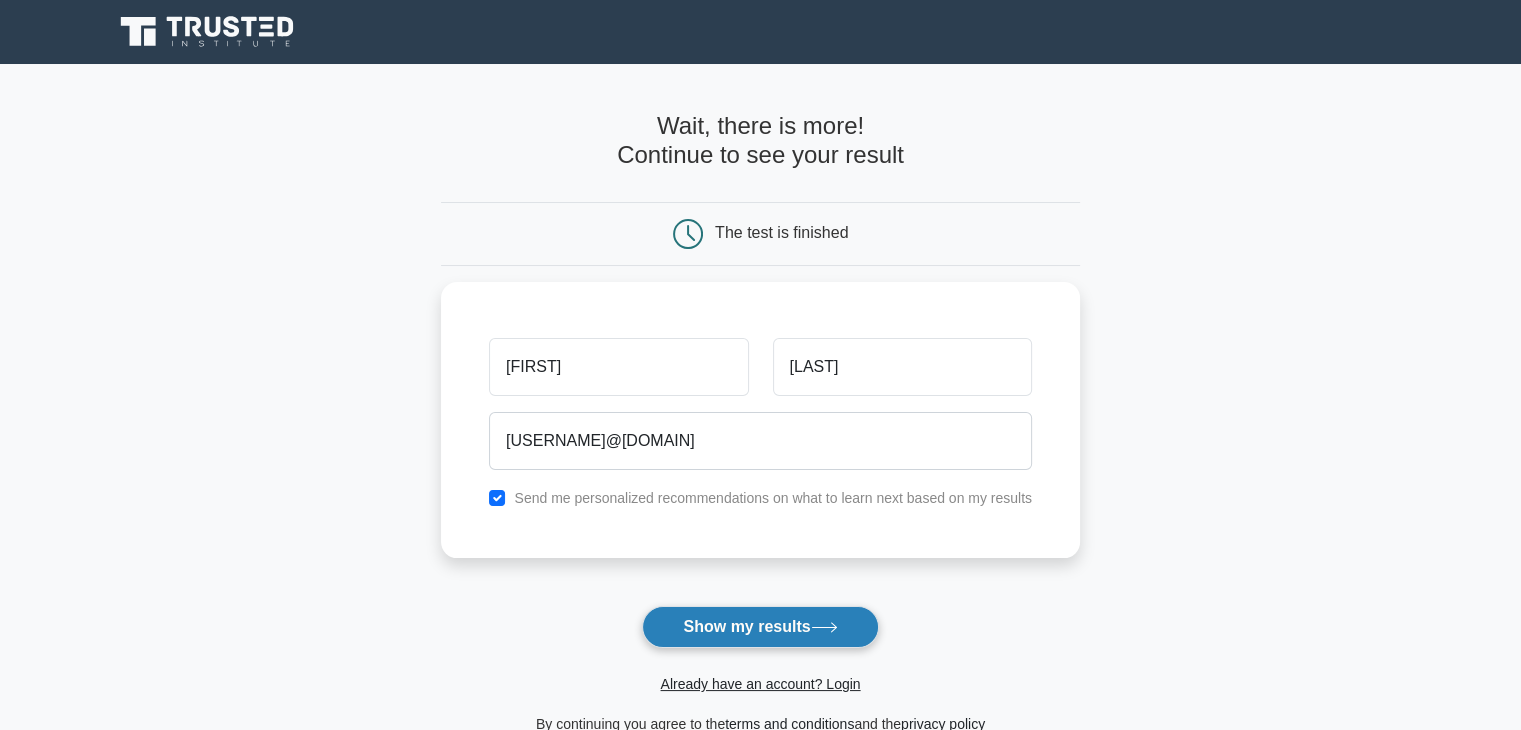click on "Show my results" at bounding box center [760, 627] 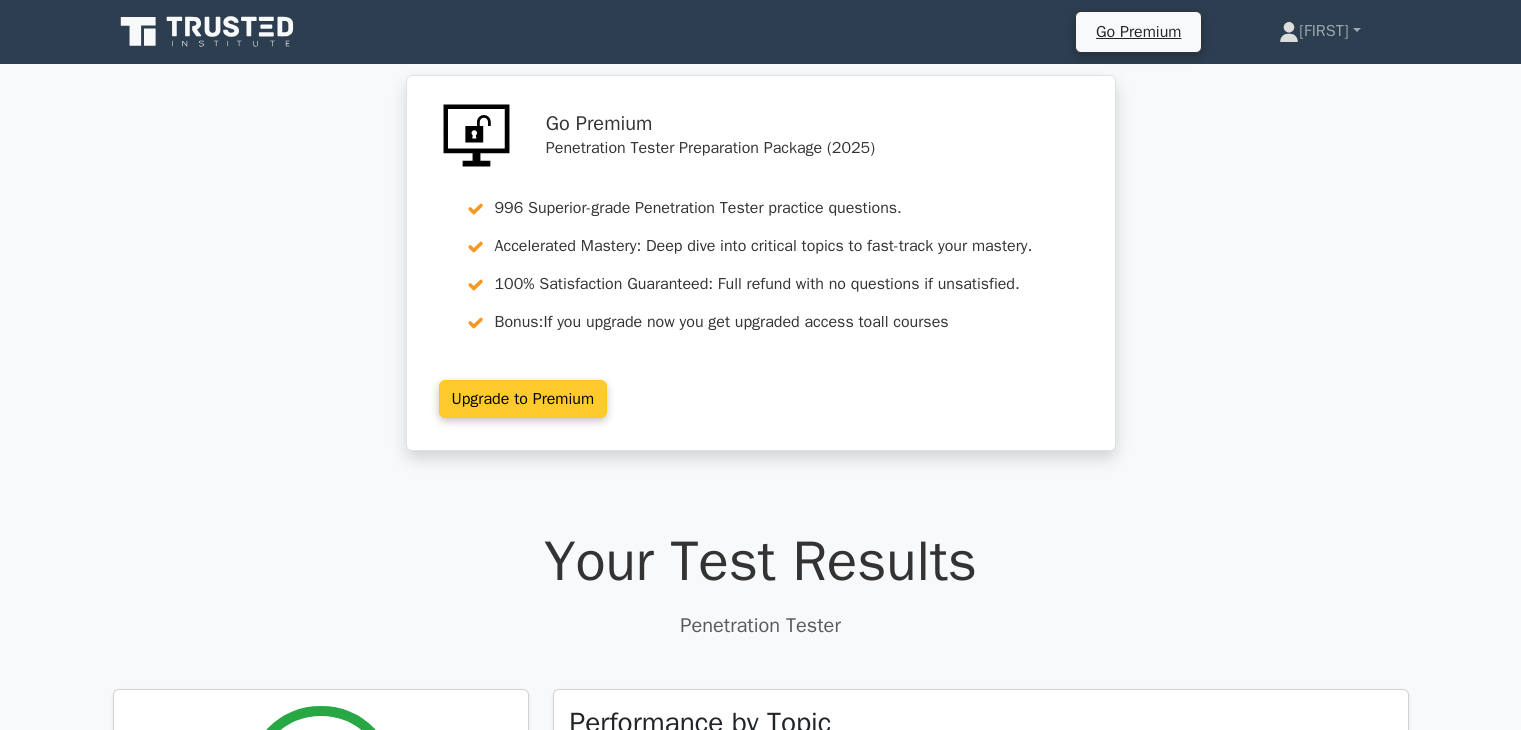 scroll, scrollTop: 0, scrollLeft: 0, axis: both 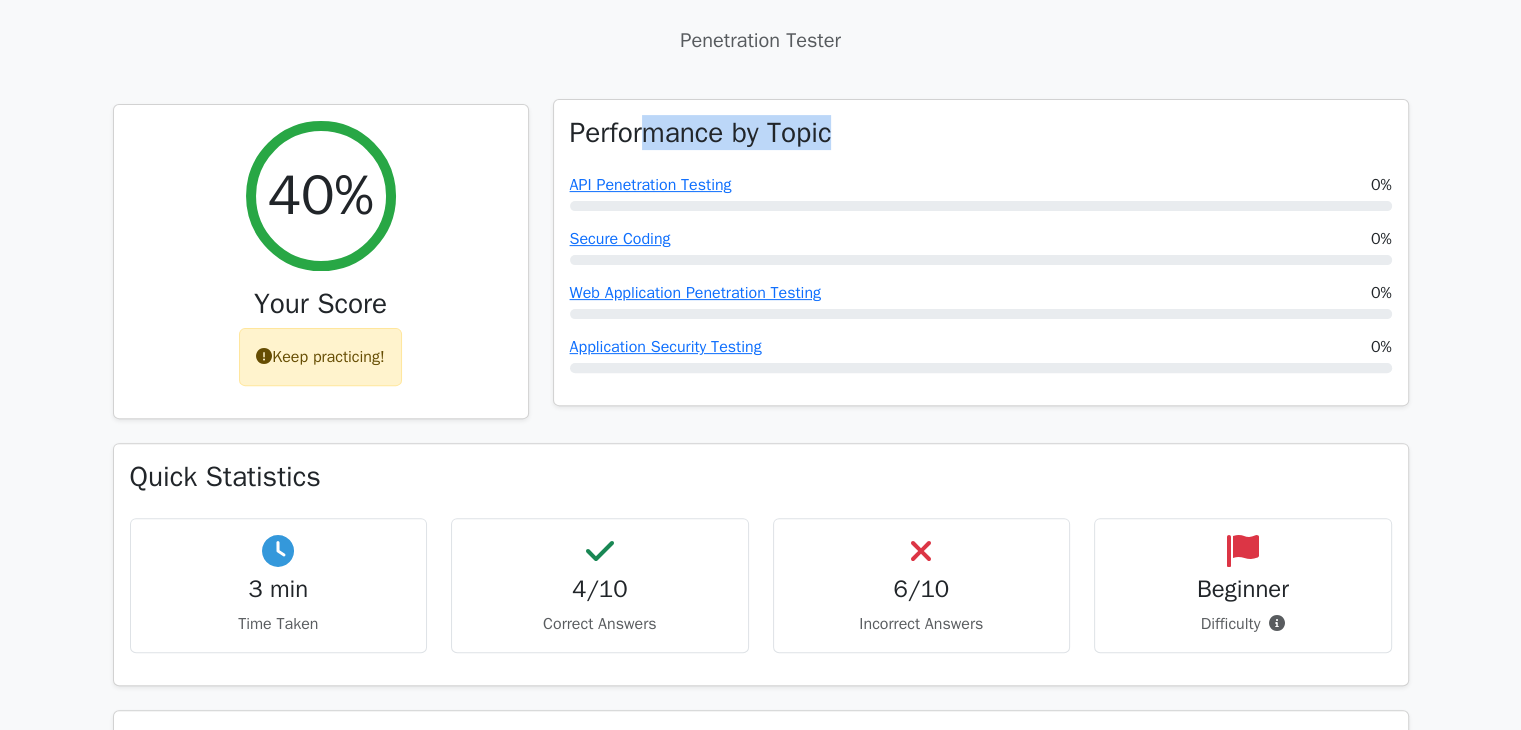 drag, startPoint x: 644, startPoint y: 146, endPoint x: 843, endPoint y: 117, distance: 201.10196 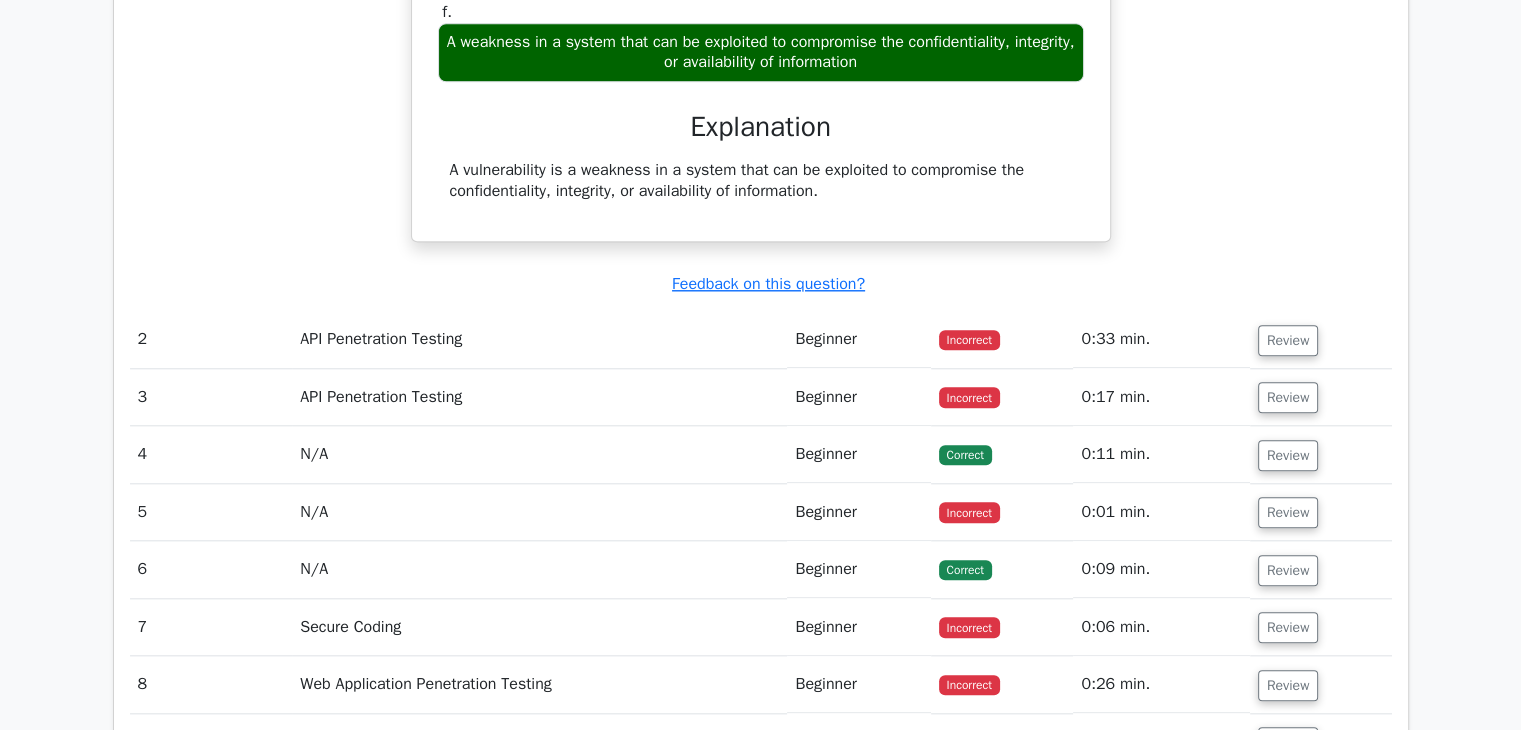 scroll, scrollTop: 1883, scrollLeft: 0, axis: vertical 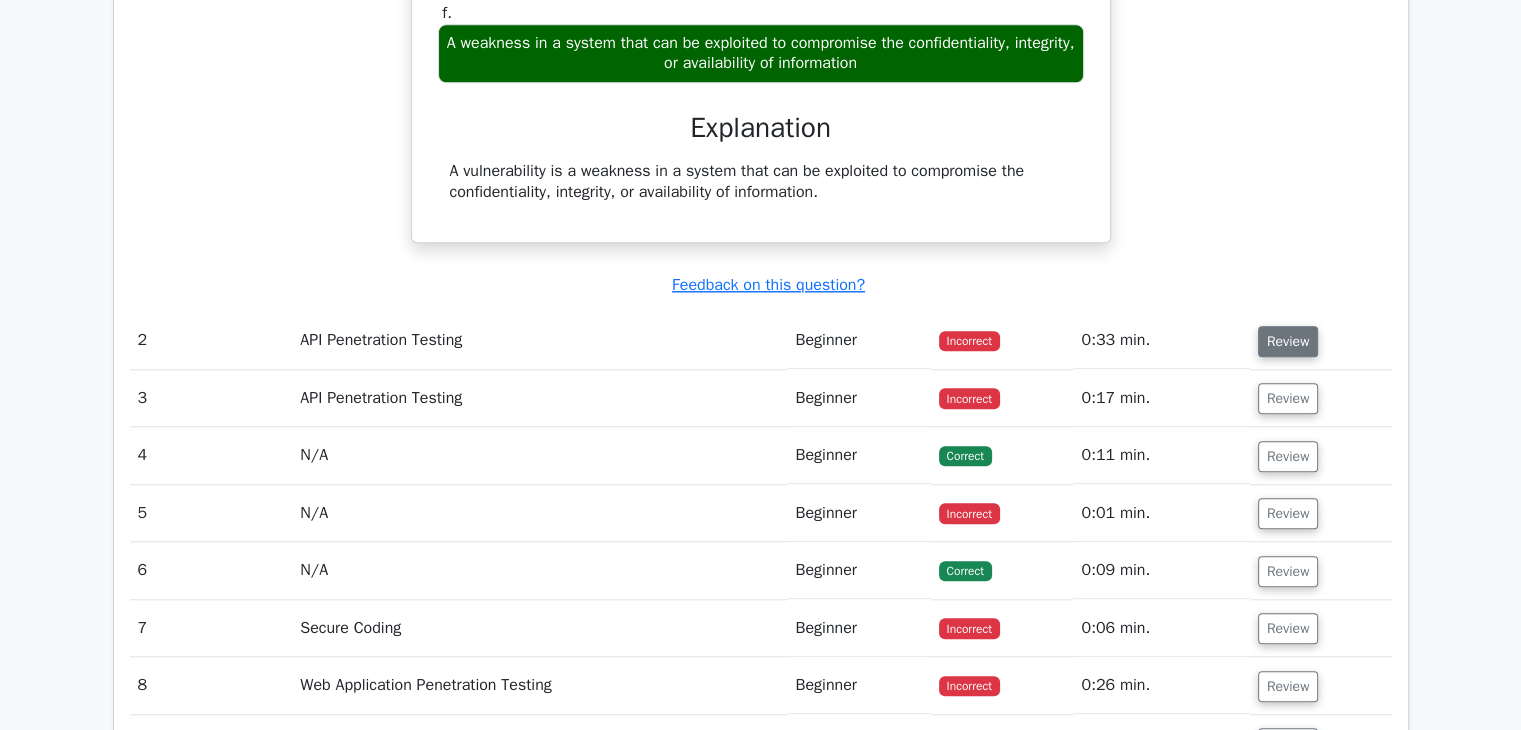 click on "Review" at bounding box center [1288, 341] 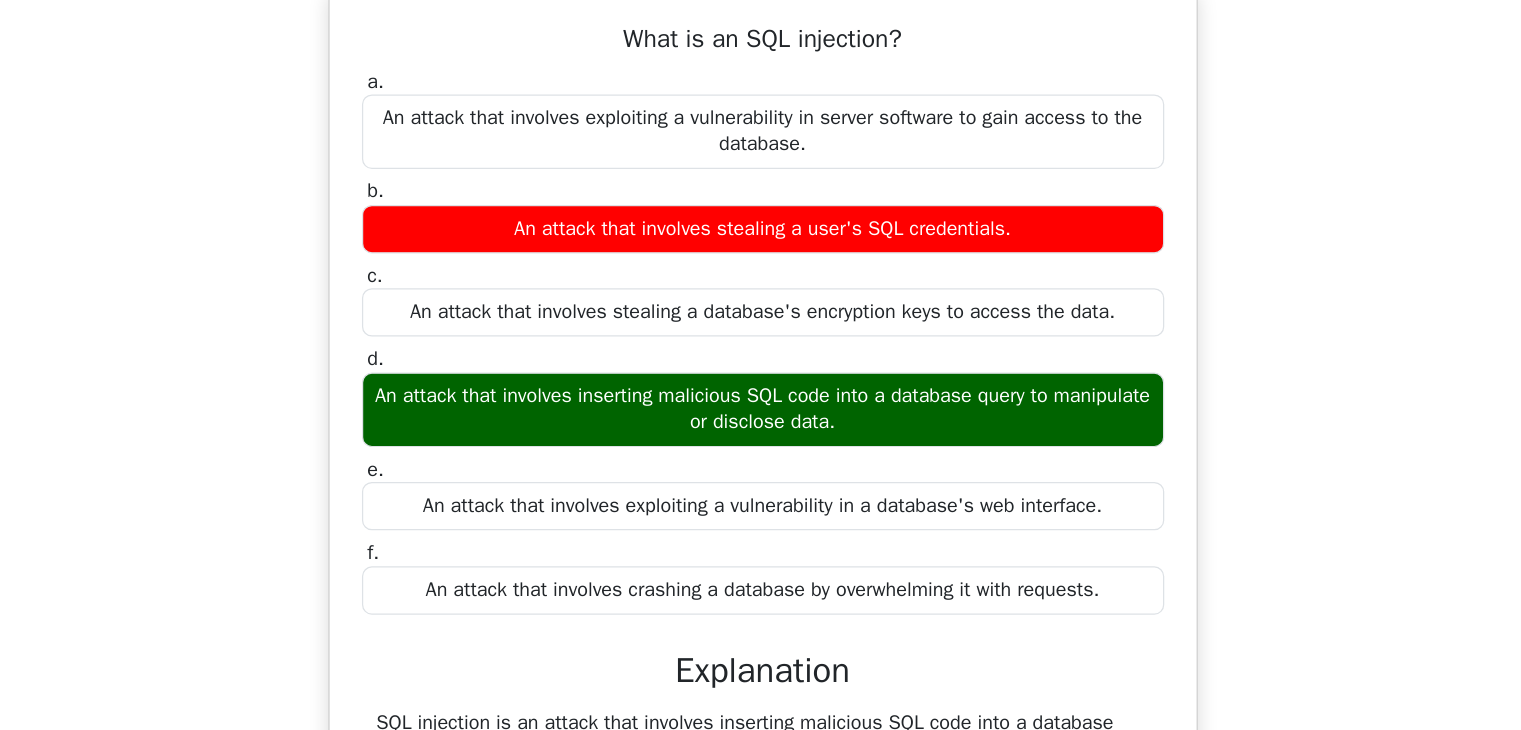 scroll, scrollTop: 2224, scrollLeft: 0, axis: vertical 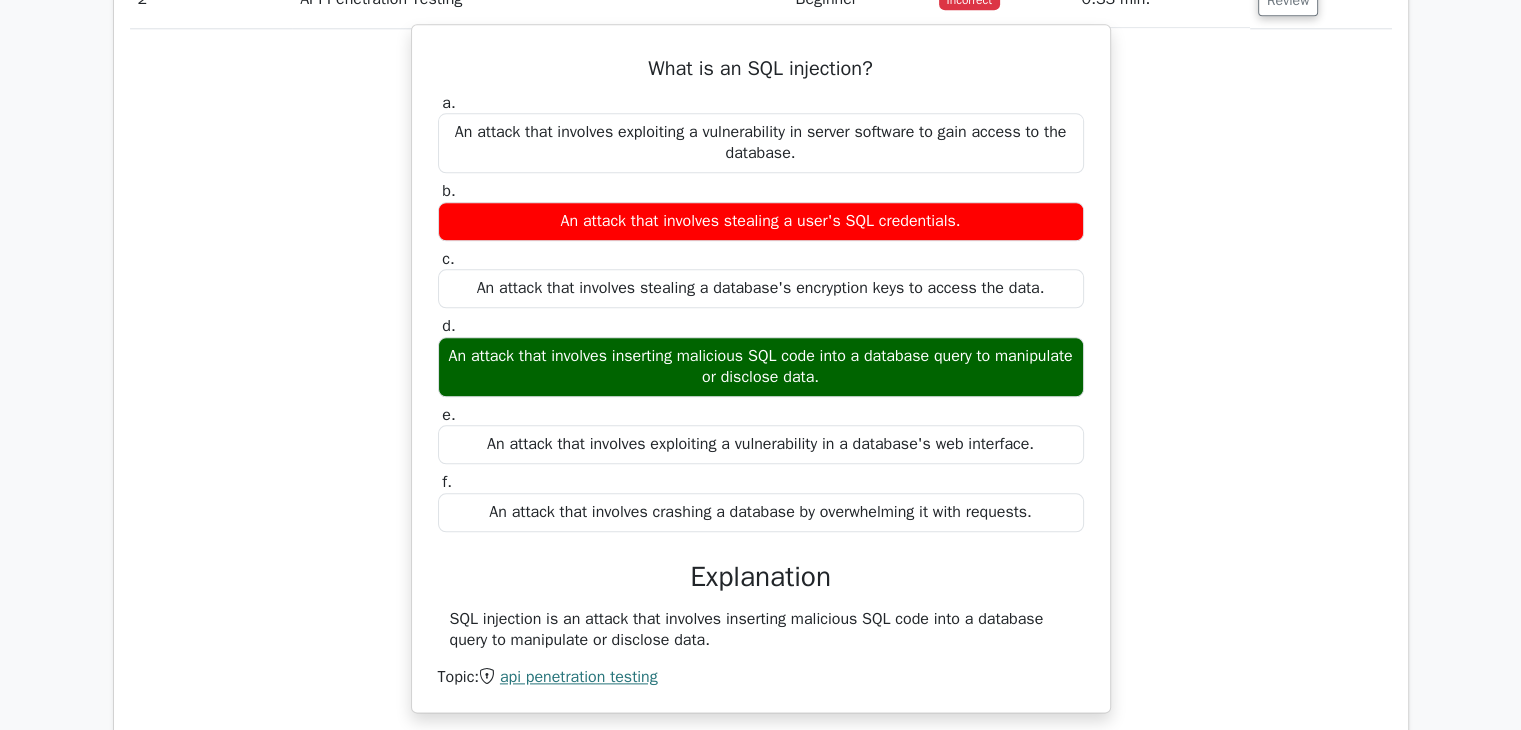 drag, startPoint x: 692, startPoint y: 615, endPoint x: 724, endPoint y: 642, distance: 41.868843 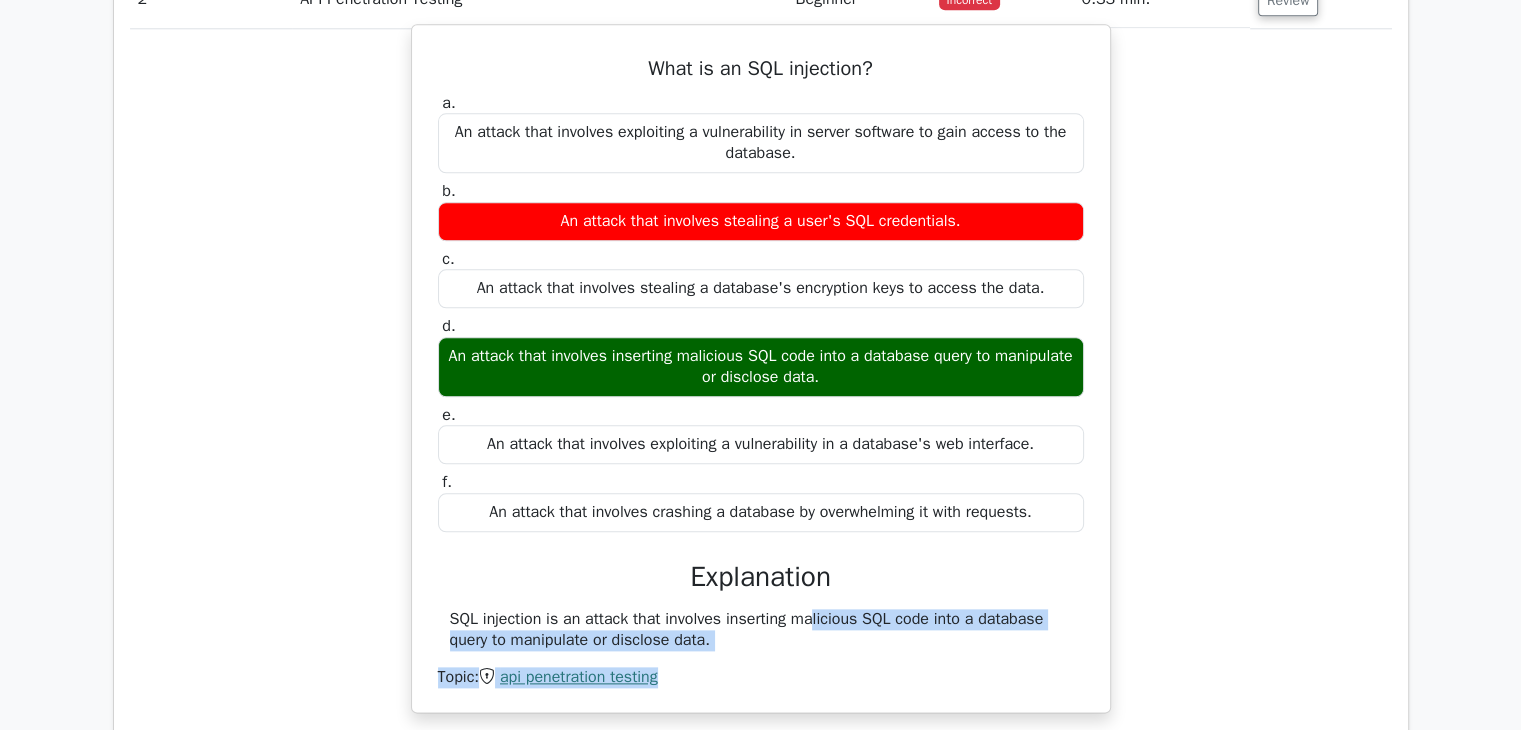 click on "SQL injection is an attack that involves inserting malicious SQL code into a database query to manipulate or disclose data.
Topic:    api penetration testing" at bounding box center (761, 648) 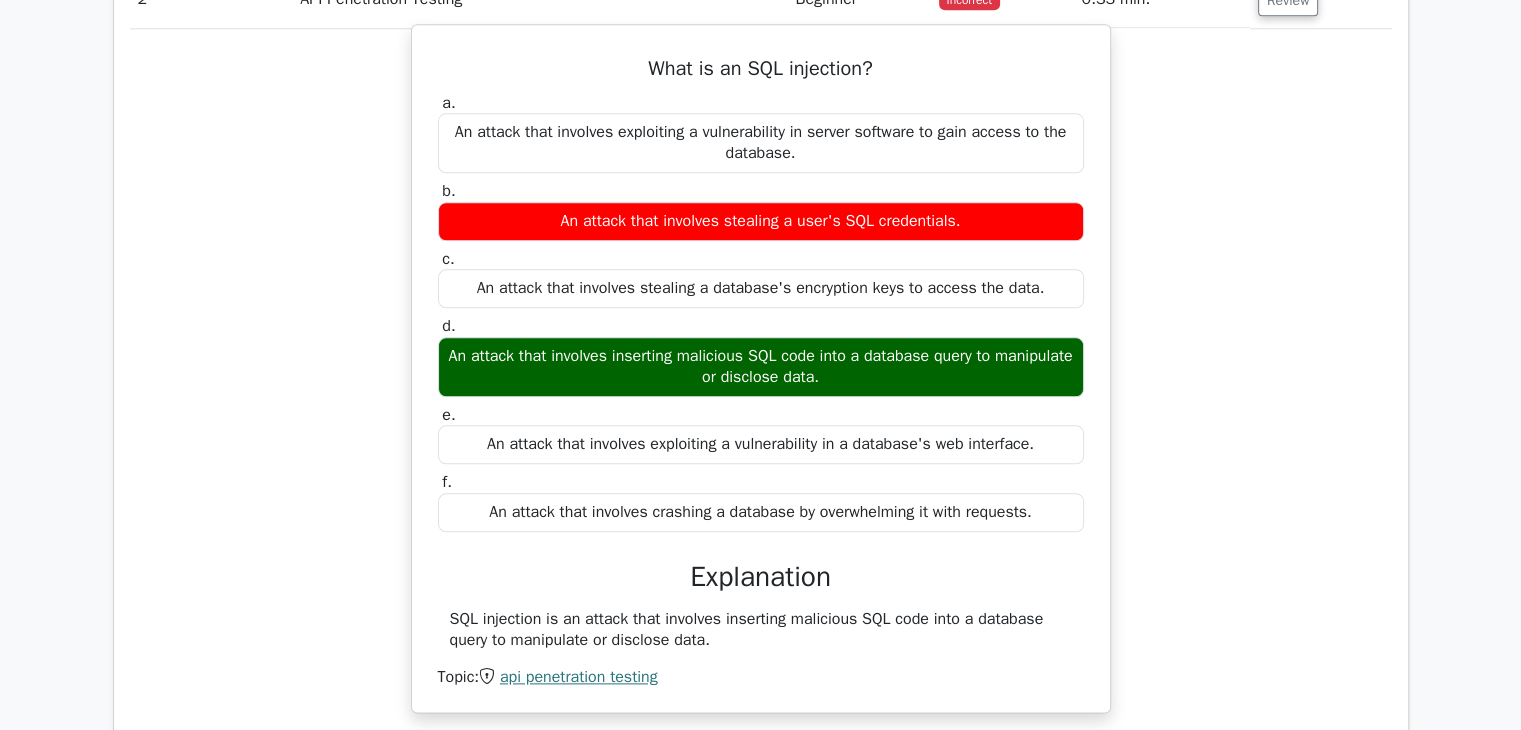 drag, startPoint x: 724, startPoint y: 642, endPoint x: 676, endPoint y: 587, distance: 73 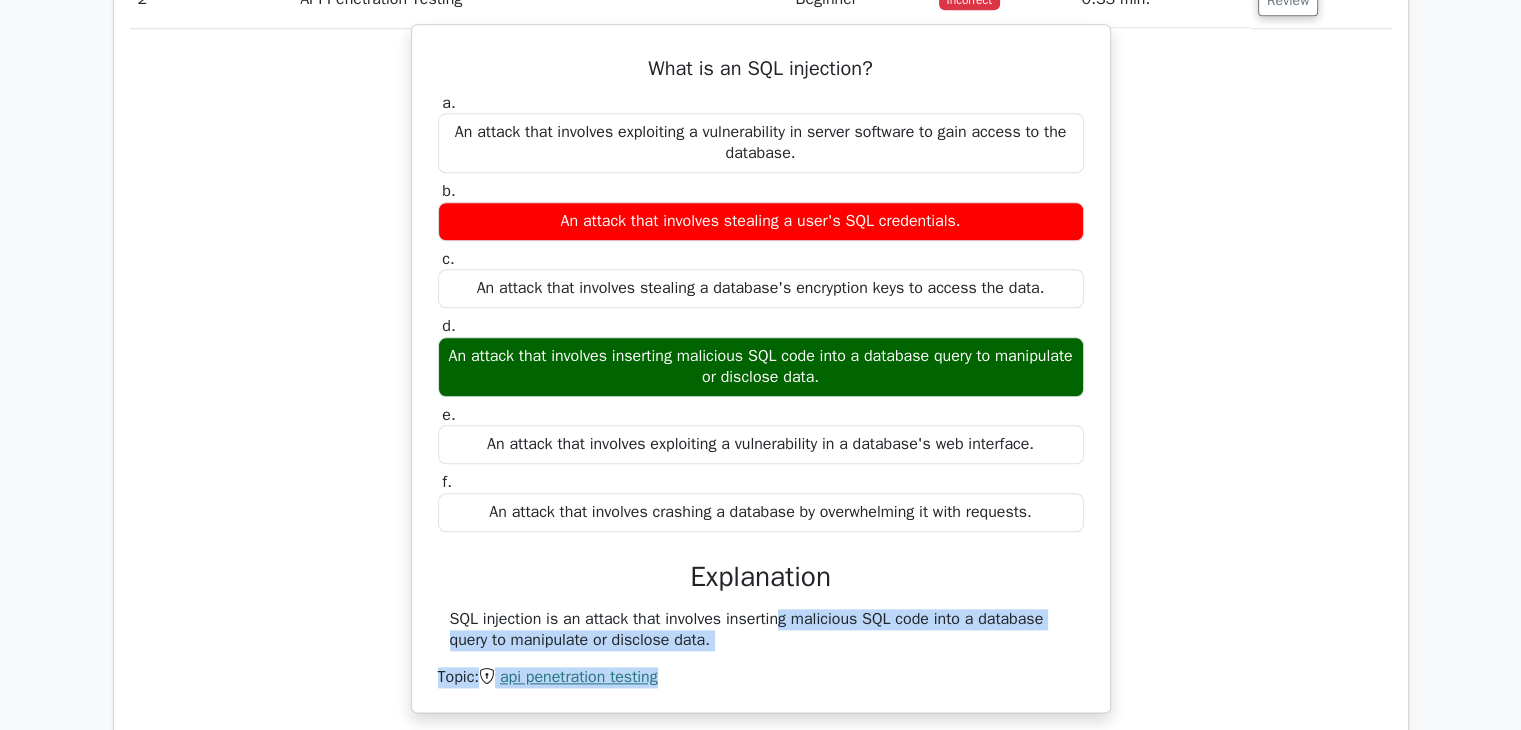 click on "a.
An attack that involves exploiting a vulnerability in server software to gain access to the database.
b.
An attack that involves stealing a user's SQL credentials.
c. d." at bounding box center [761, 388] 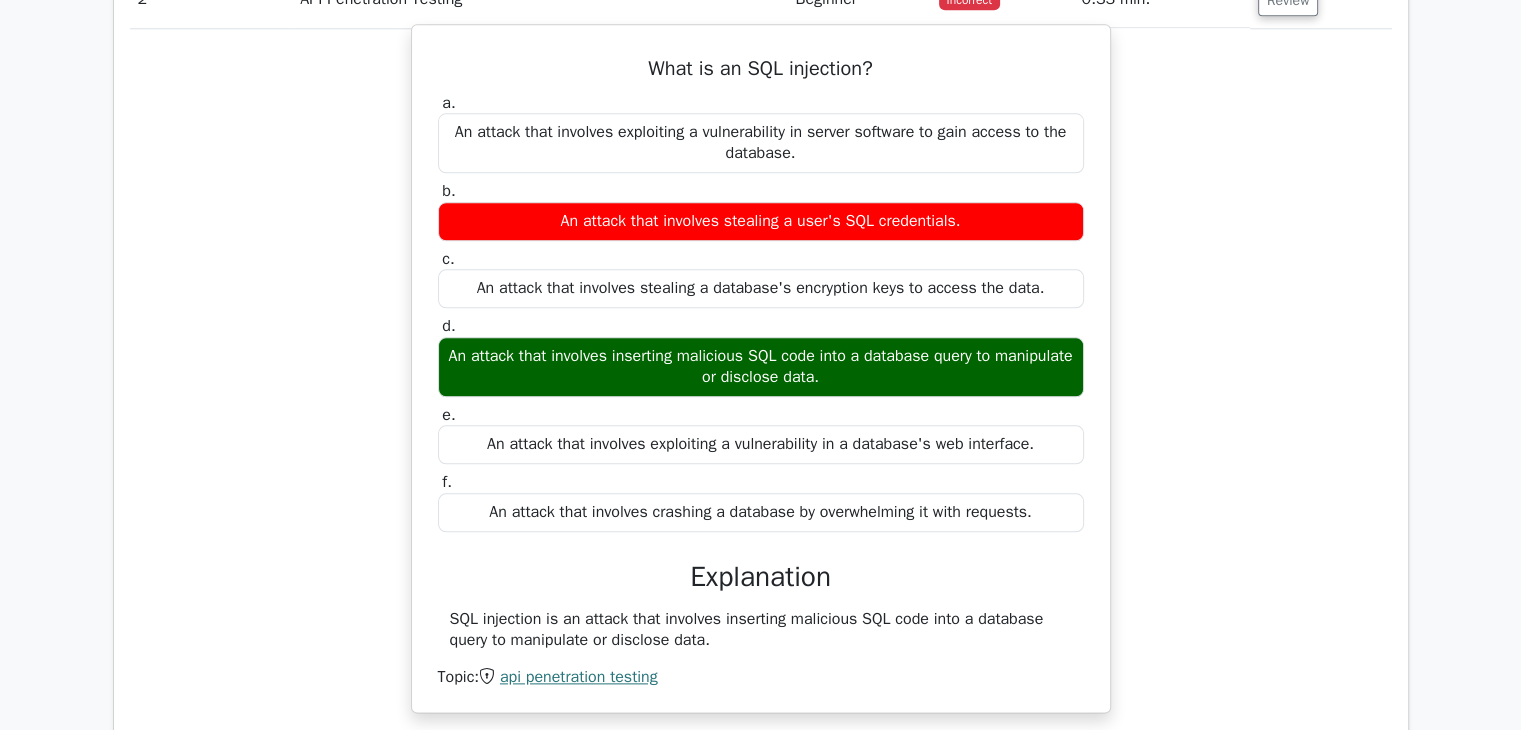 click on "An attack that involves inserting malicious SQL code into a database query to manipulate or disclose data." at bounding box center [761, 367] 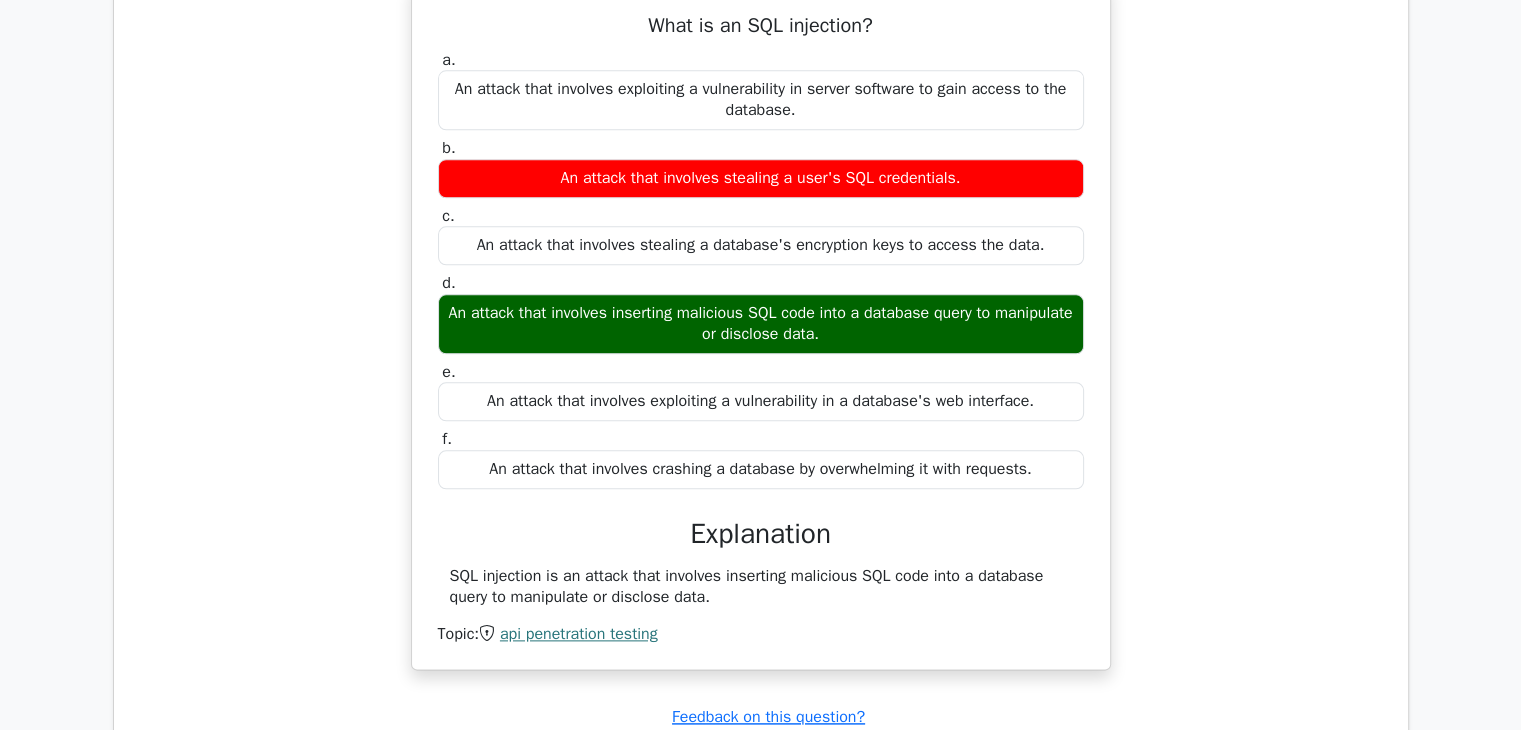 scroll, scrollTop: 2290, scrollLeft: 0, axis: vertical 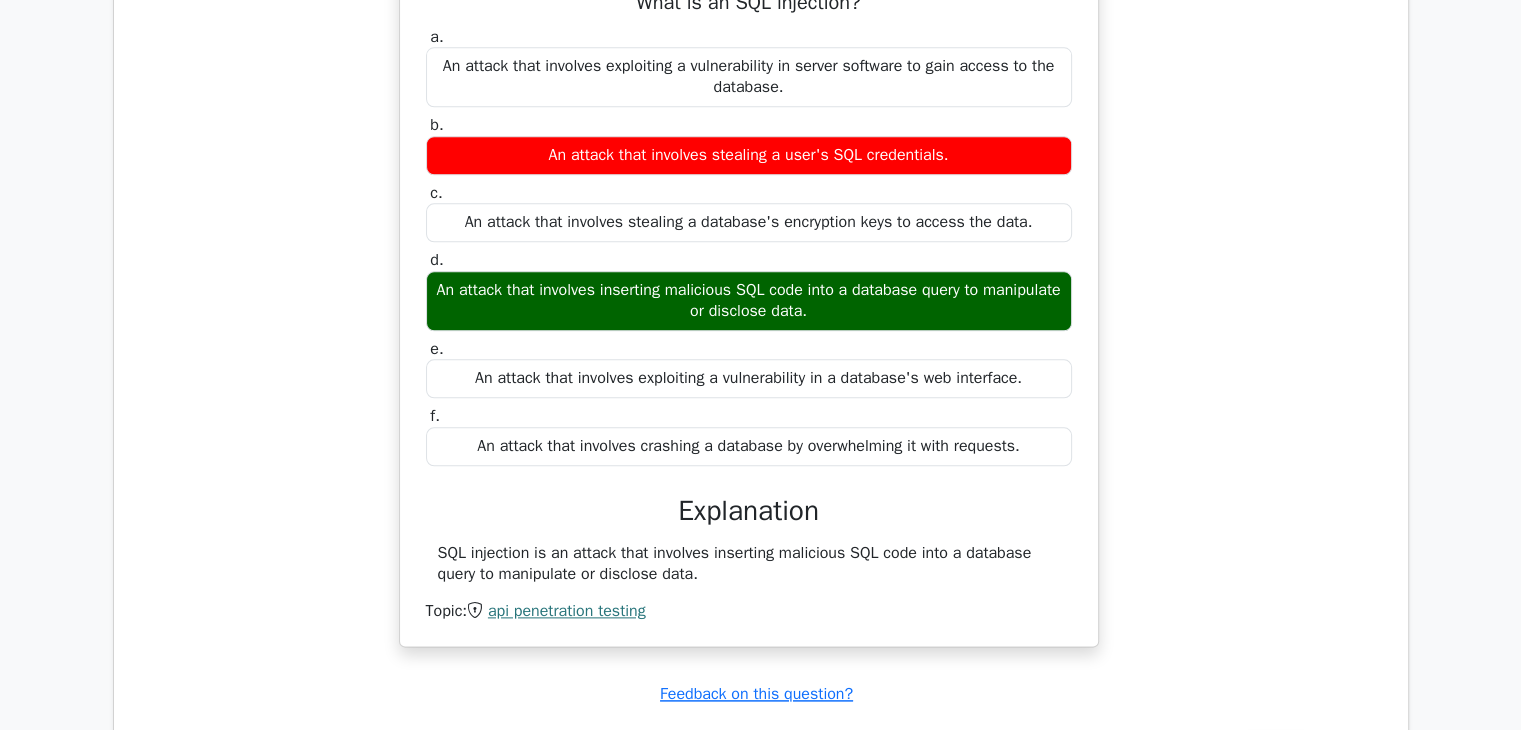 click on "An attack that involves exploiting a vulnerability in a database's web interface." at bounding box center (749, 378) 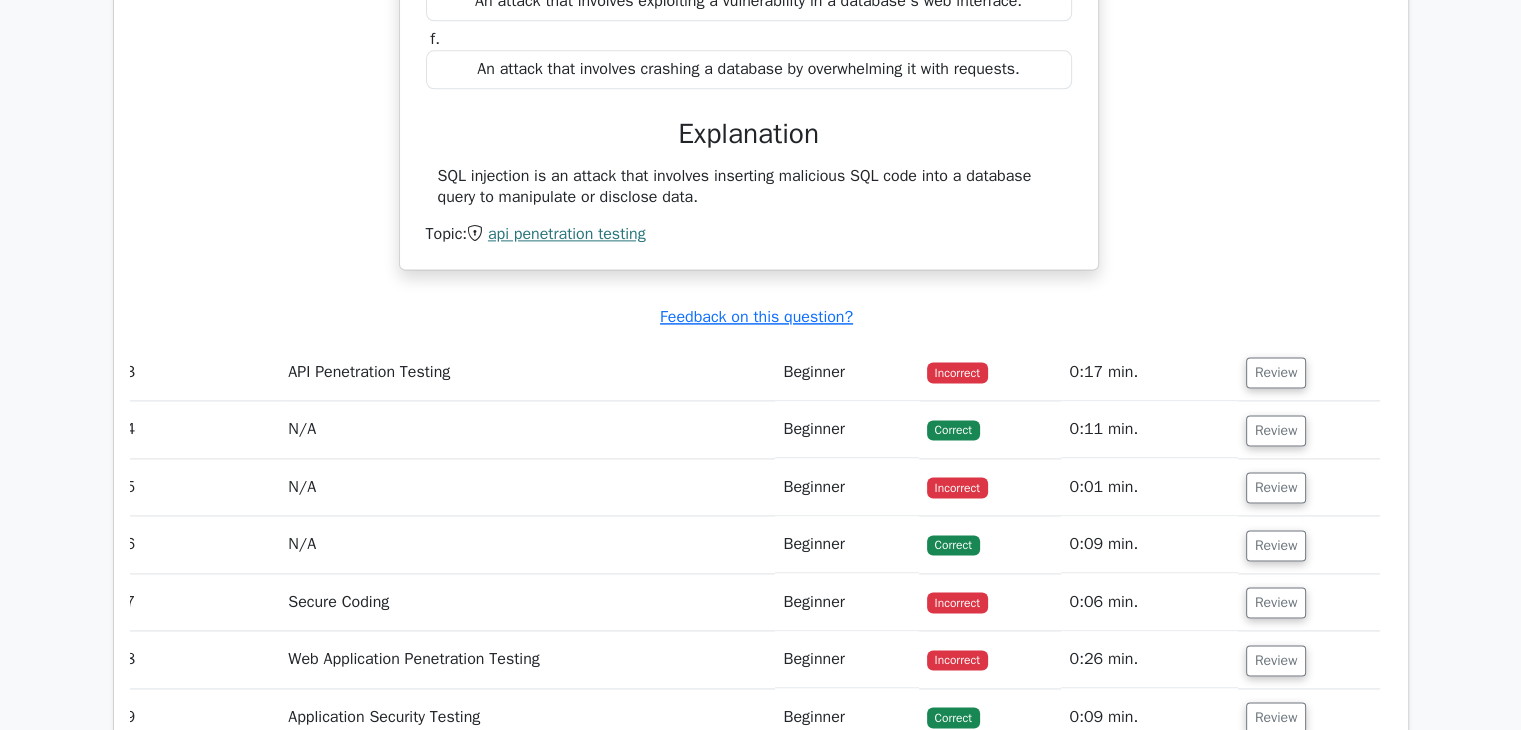 scroll, scrollTop: 2669, scrollLeft: 0, axis: vertical 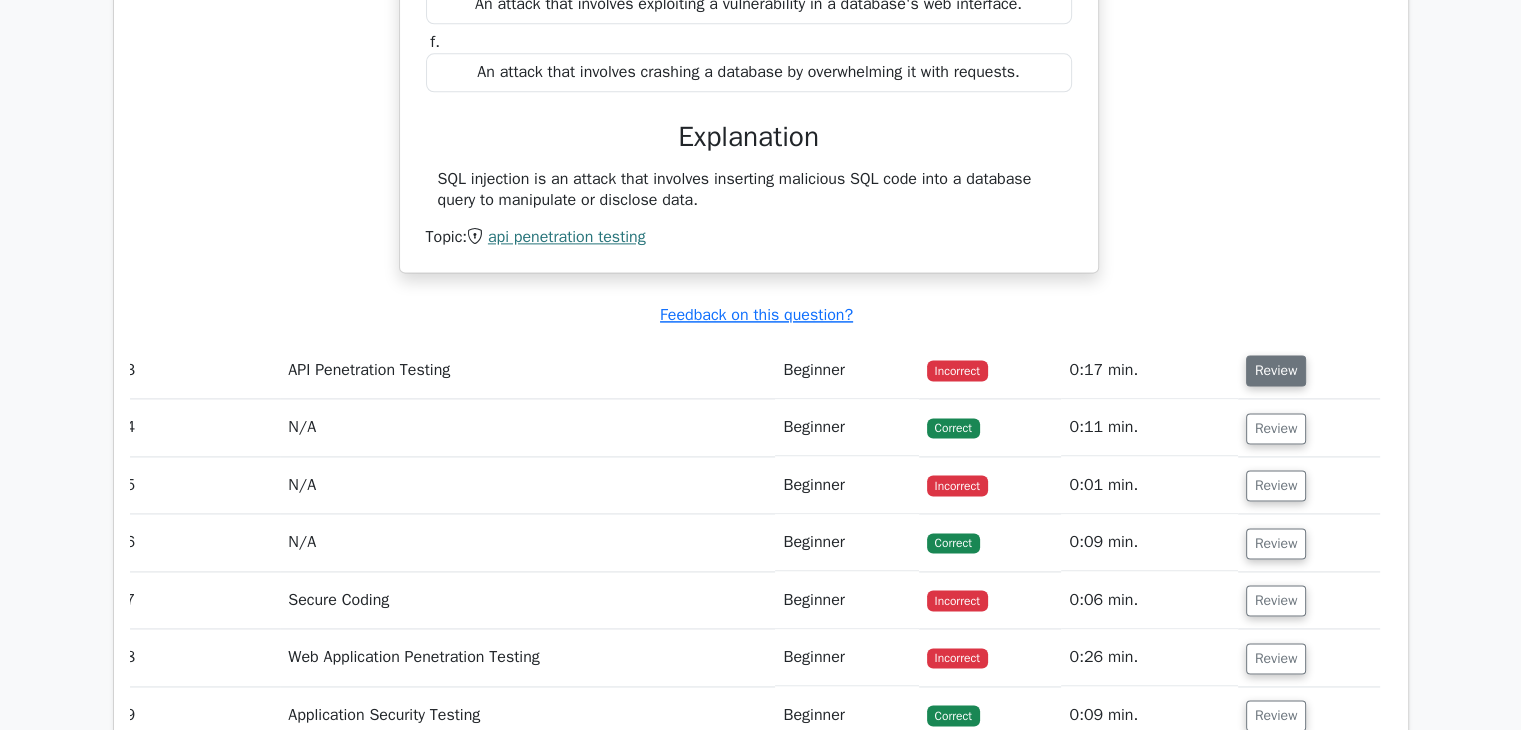 click on "Review" at bounding box center (1276, 370) 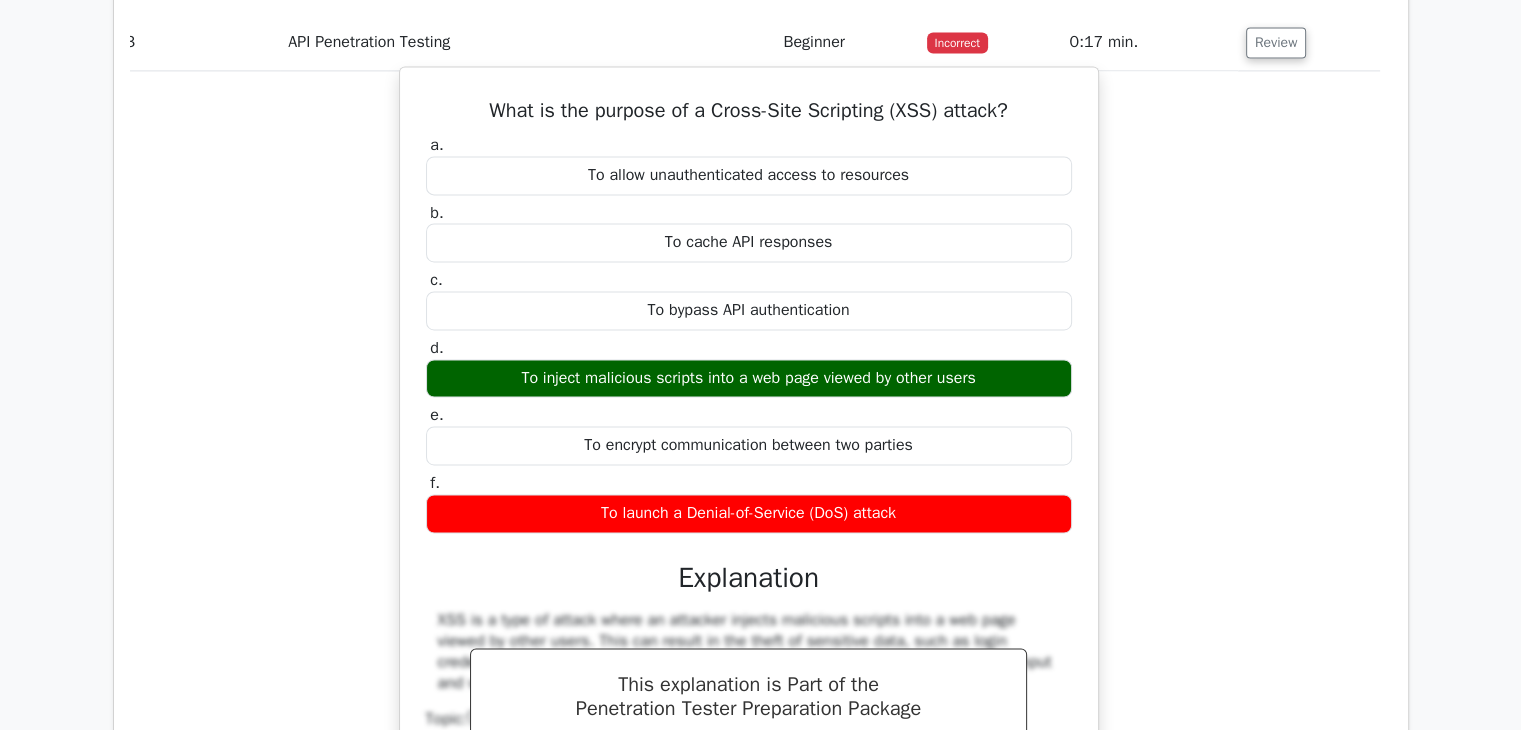 scroll, scrollTop: 3114, scrollLeft: 0, axis: vertical 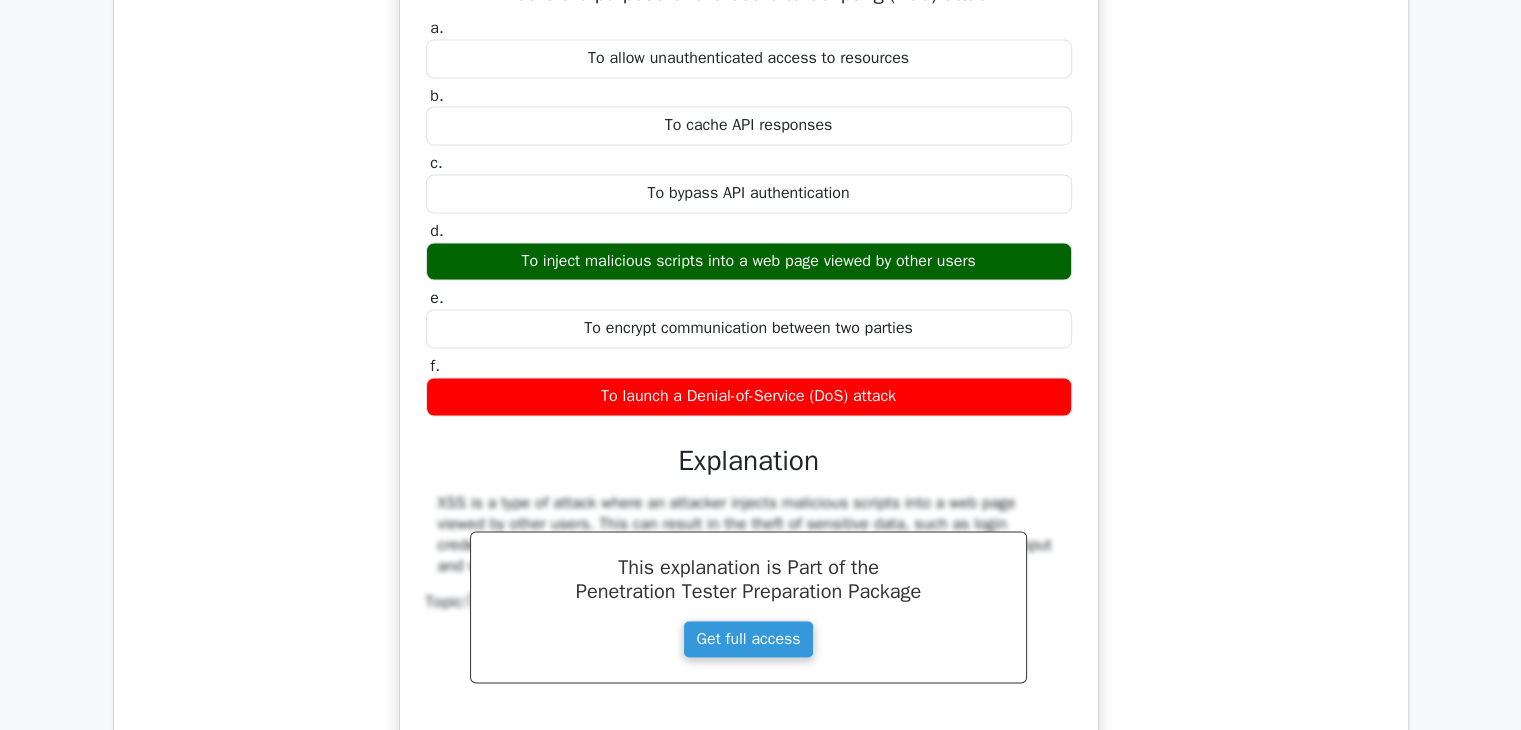 drag, startPoint x: 602, startPoint y: 262, endPoint x: 692, endPoint y: 252, distance: 90.55385 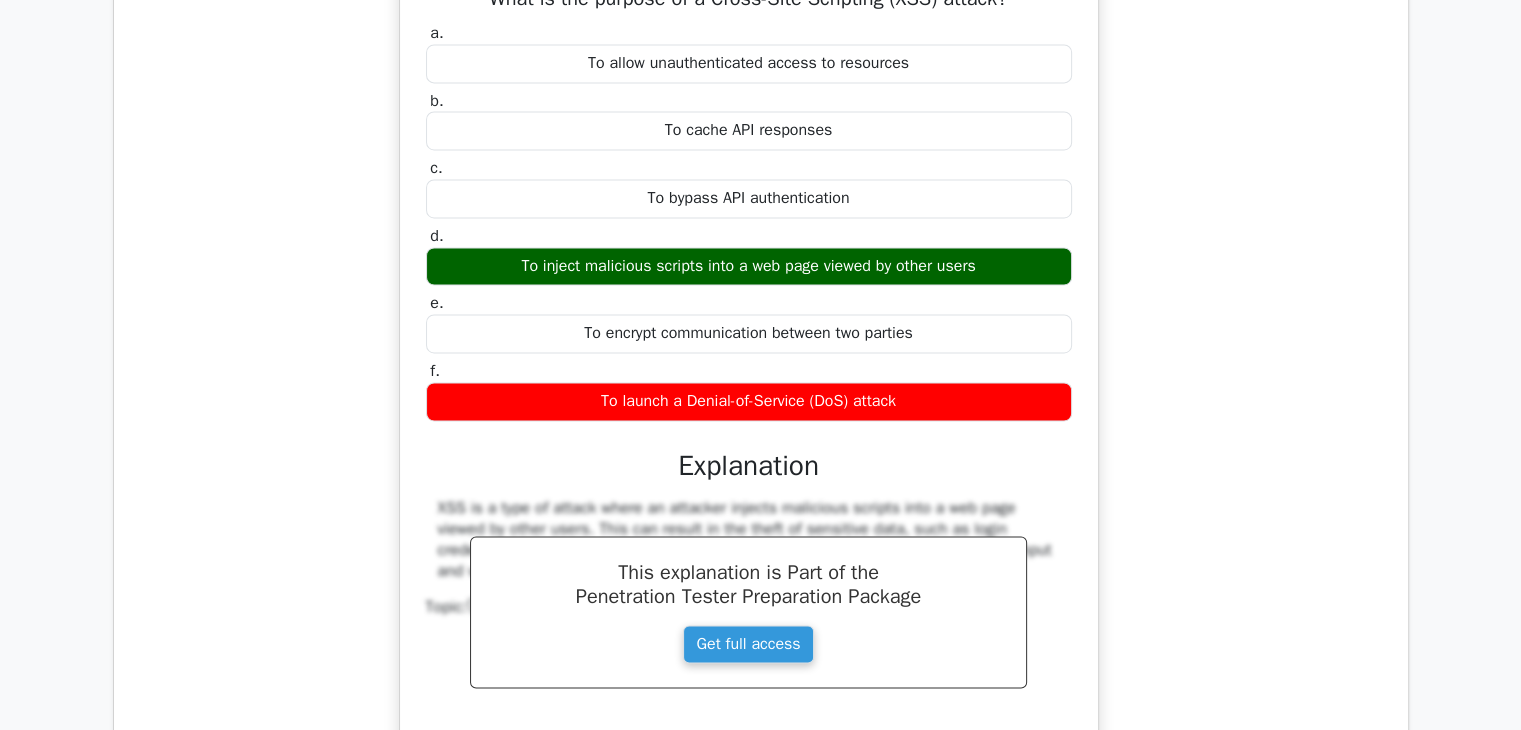 drag, startPoint x: 849, startPoint y: 256, endPoint x: 1202, endPoint y: 261, distance: 353.0354 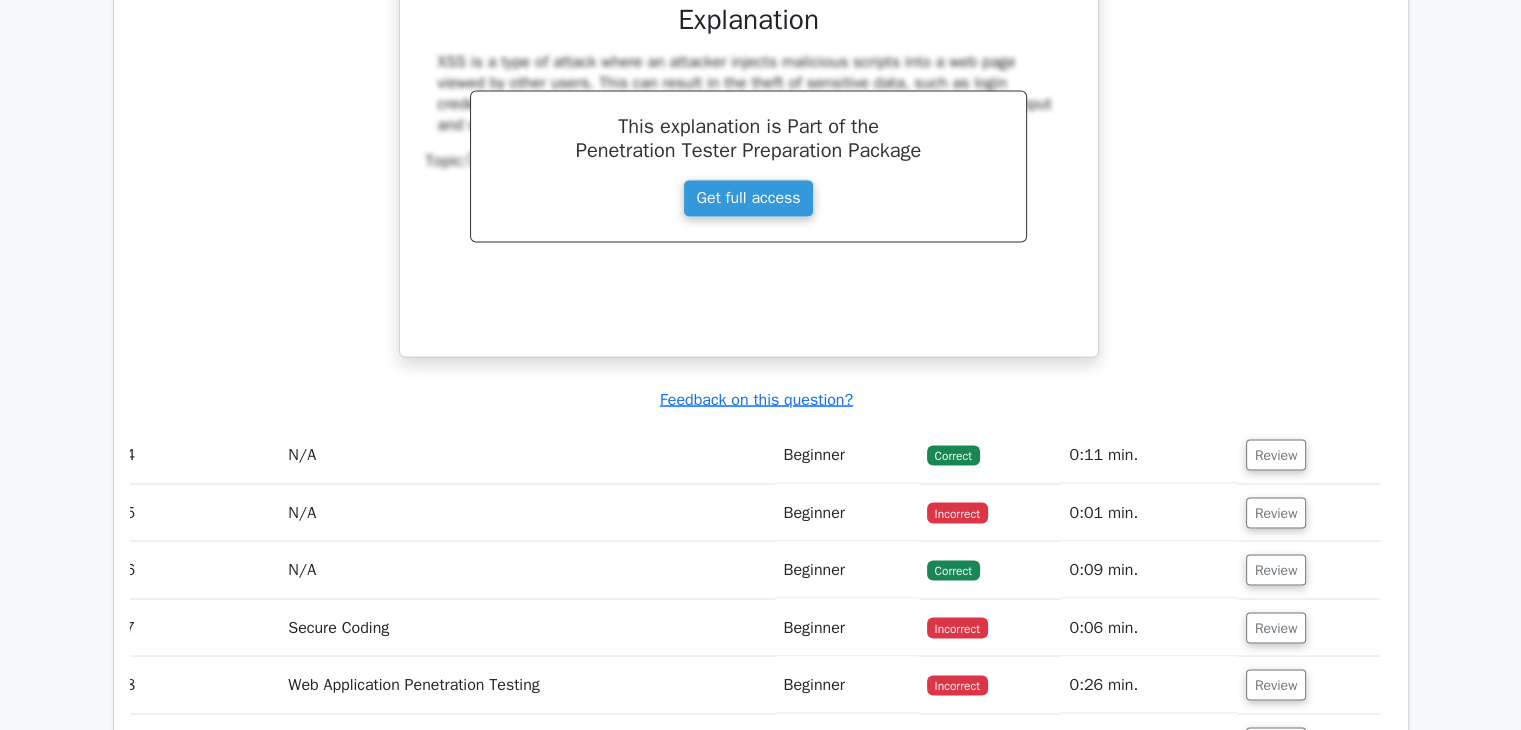 scroll, scrollTop: 3570, scrollLeft: 0, axis: vertical 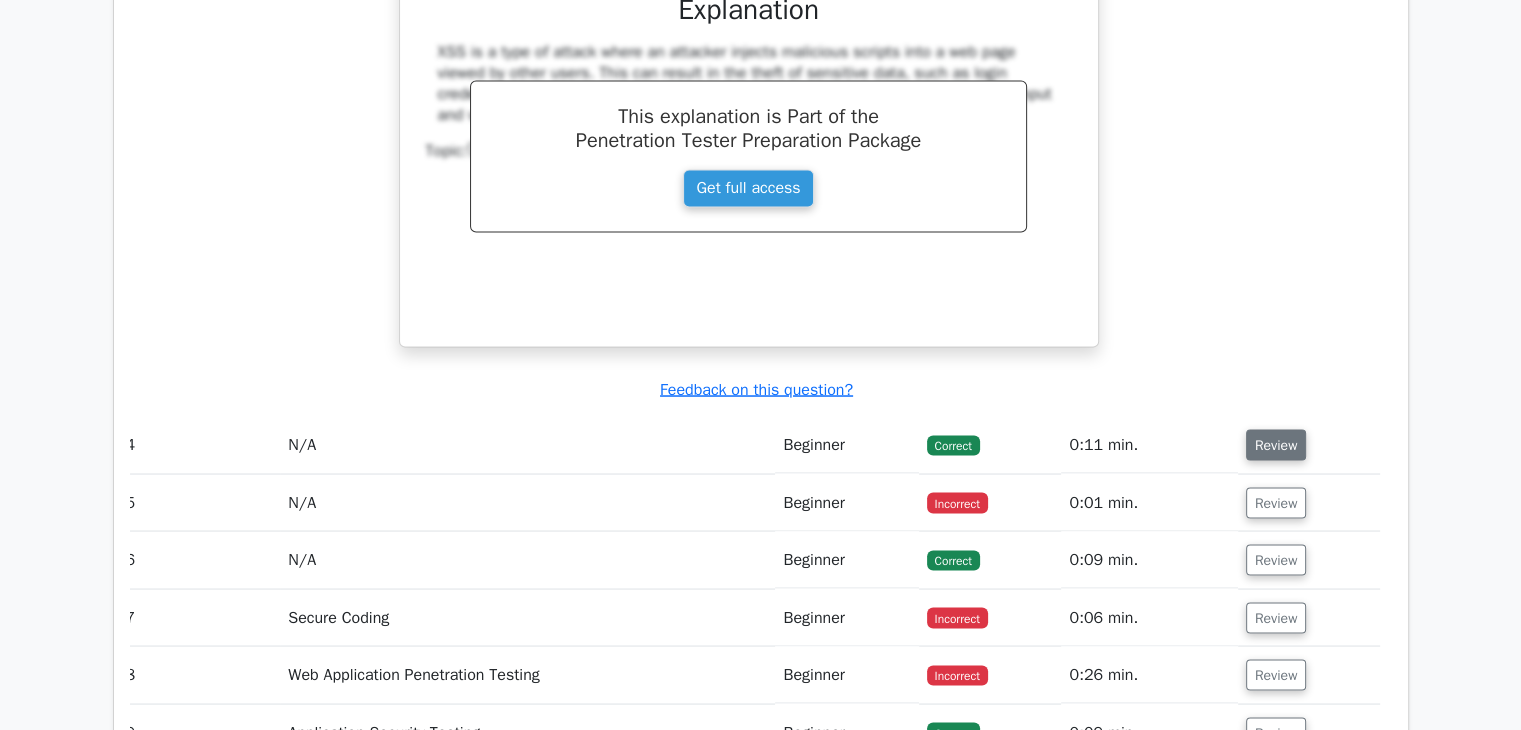 click on "Review" at bounding box center (1276, 444) 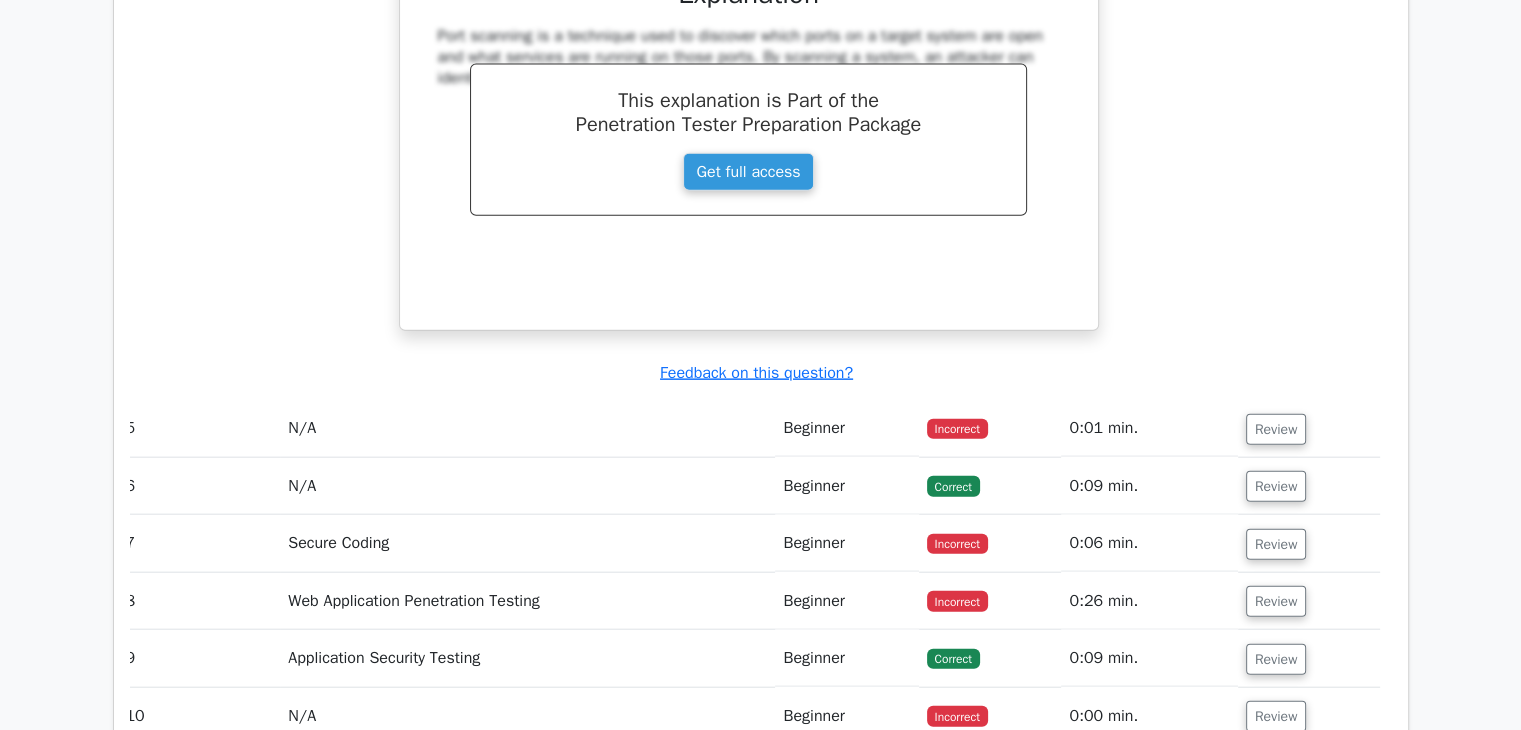 scroll, scrollTop: 4609, scrollLeft: 0, axis: vertical 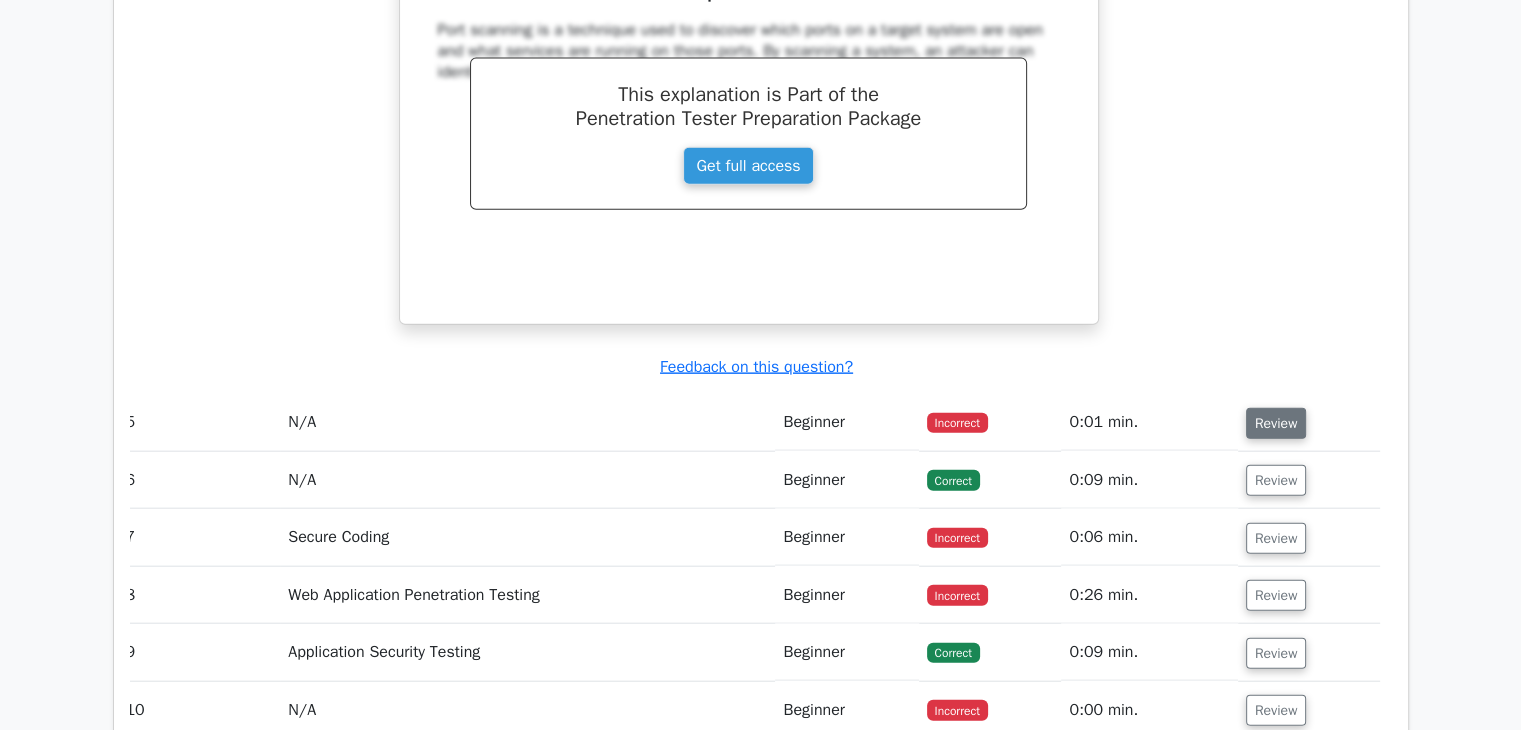 click on "Review" at bounding box center [1276, 423] 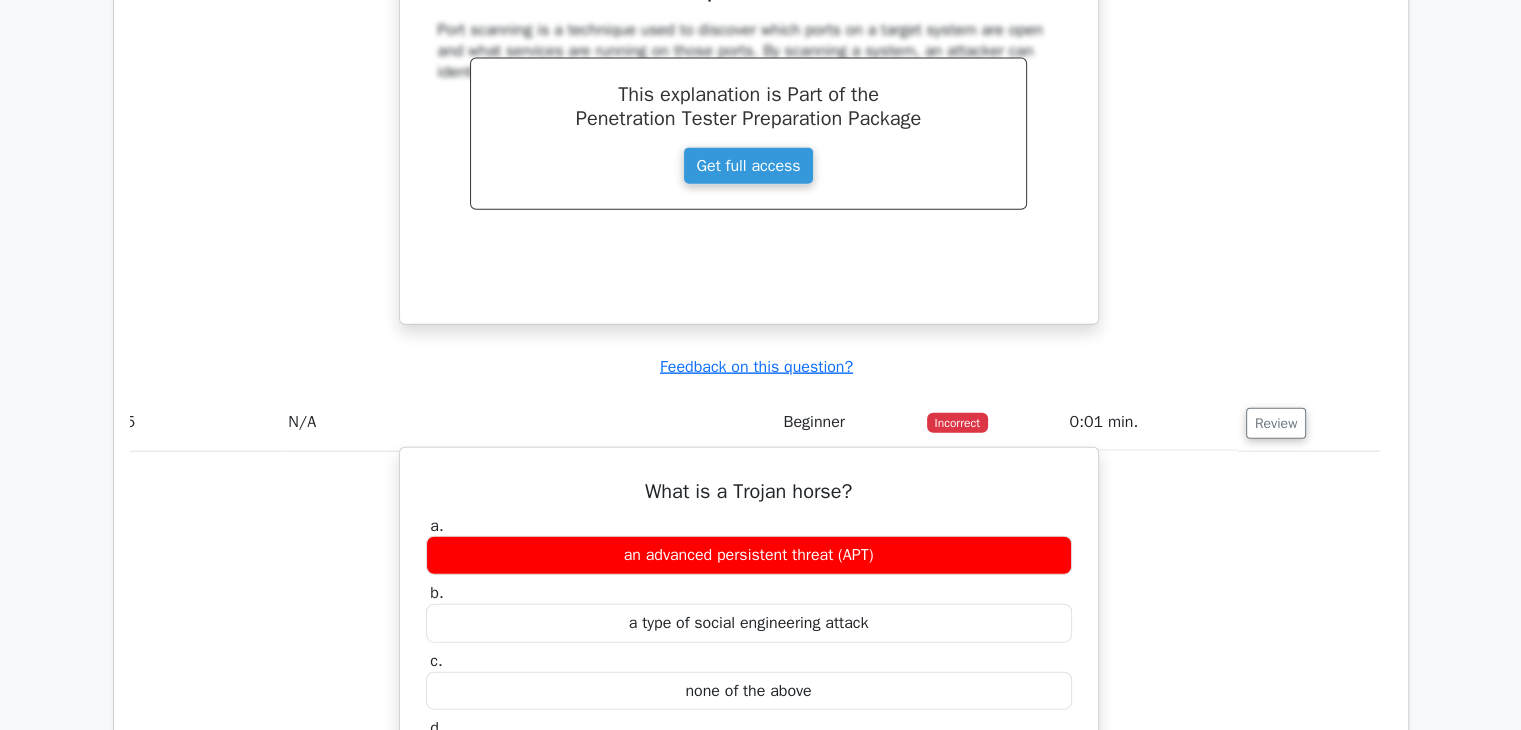 scroll, scrollTop: 4692, scrollLeft: 0, axis: vertical 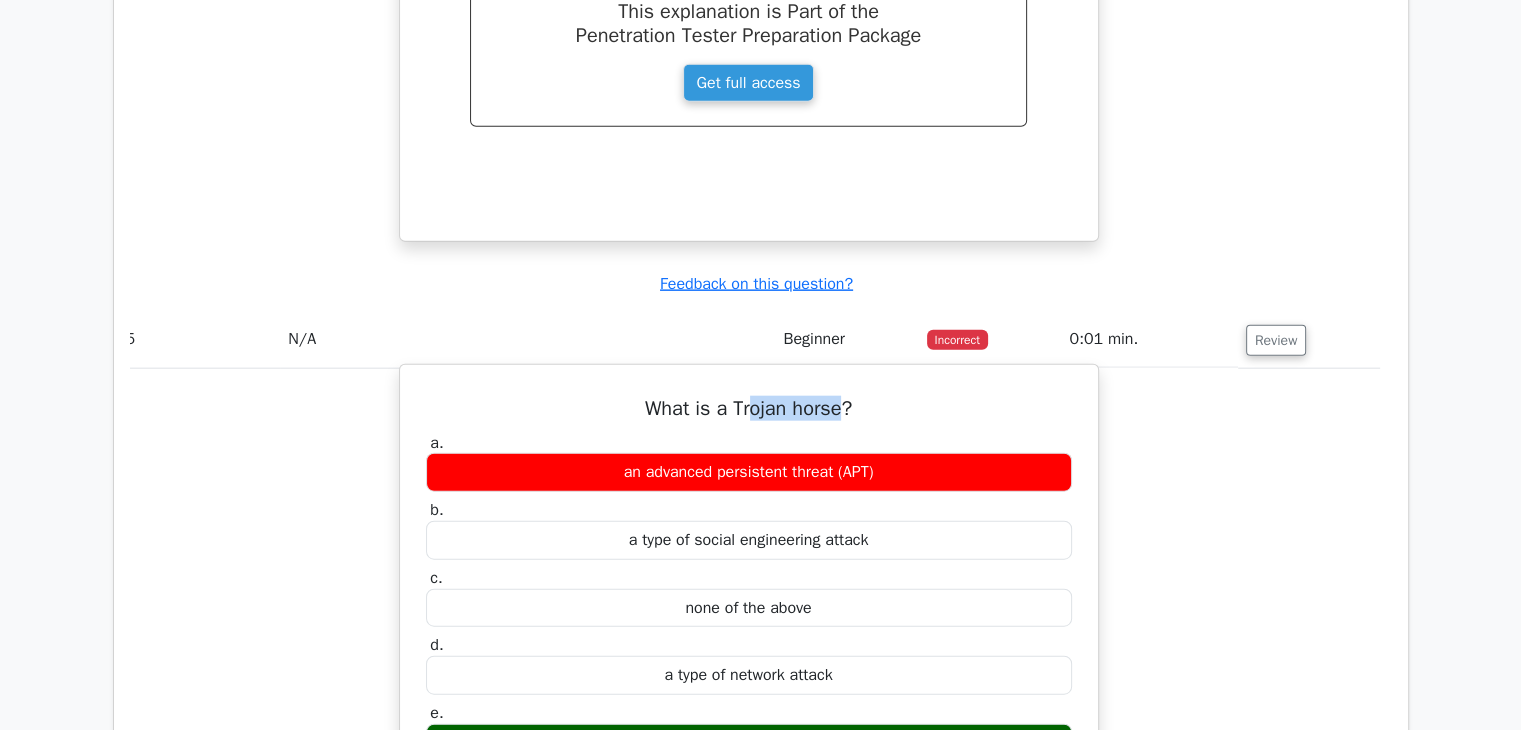 drag, startPoint x: 748, startPoint y: 400, endPoint x: 851, endPoint y: 405, distance: 103.121284 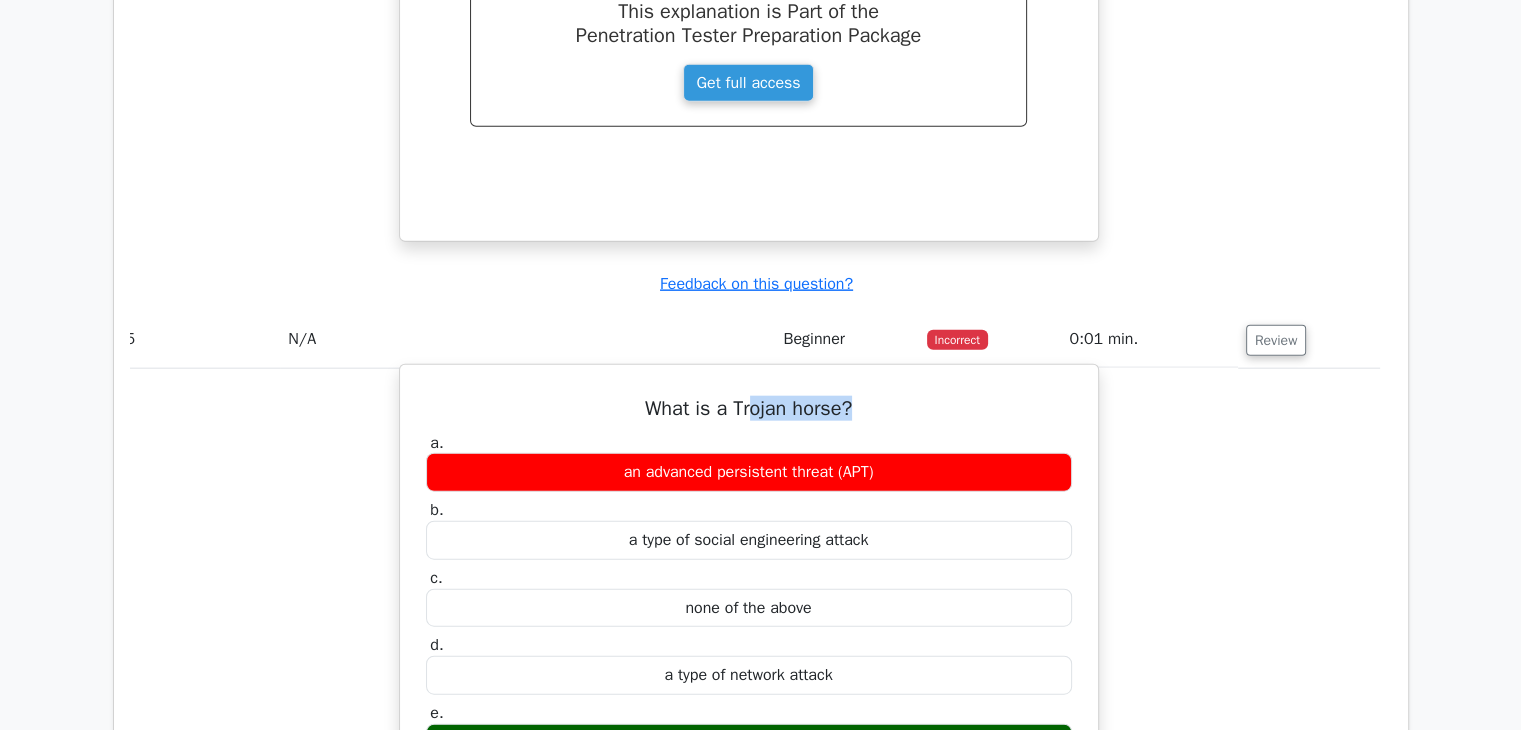 click on "What is a Trojan horse?" at bounding box center [749, 409] 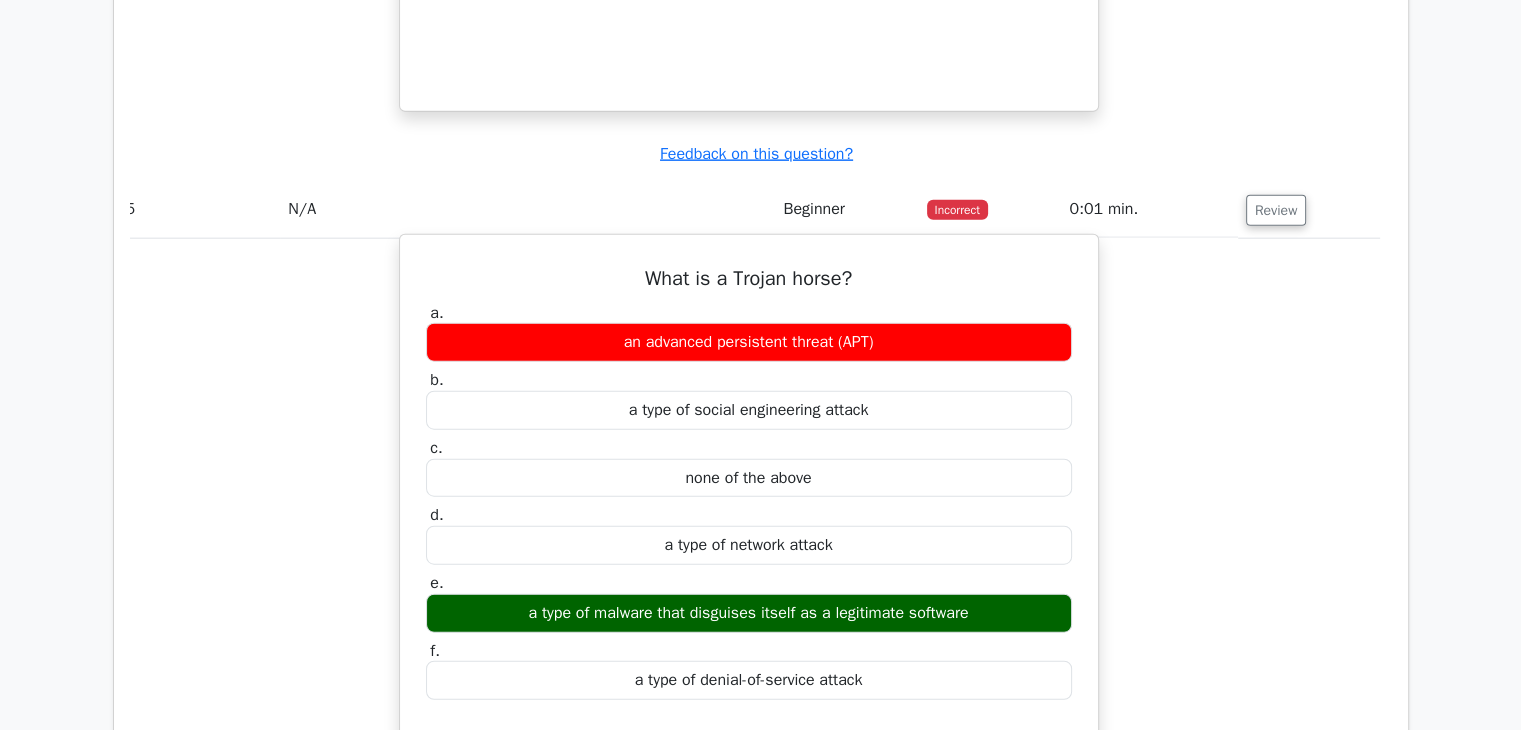 scroll, scrollTop: 4824, scrollLeft: 0, axis: vertical 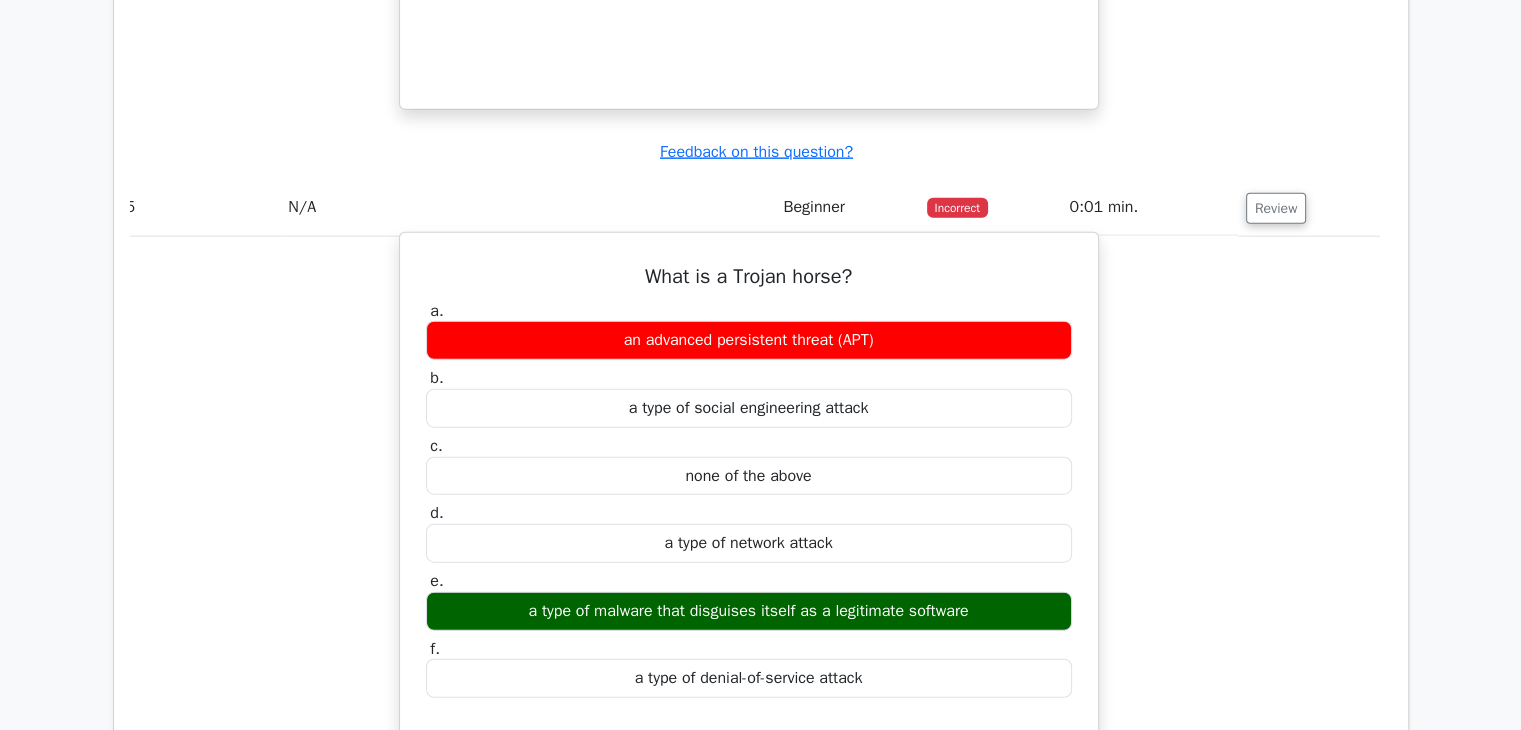 drag, startPoint x: 696, startPoint y: 418, endPoint x: 833, endPoint y: 405, distance: 137.6154 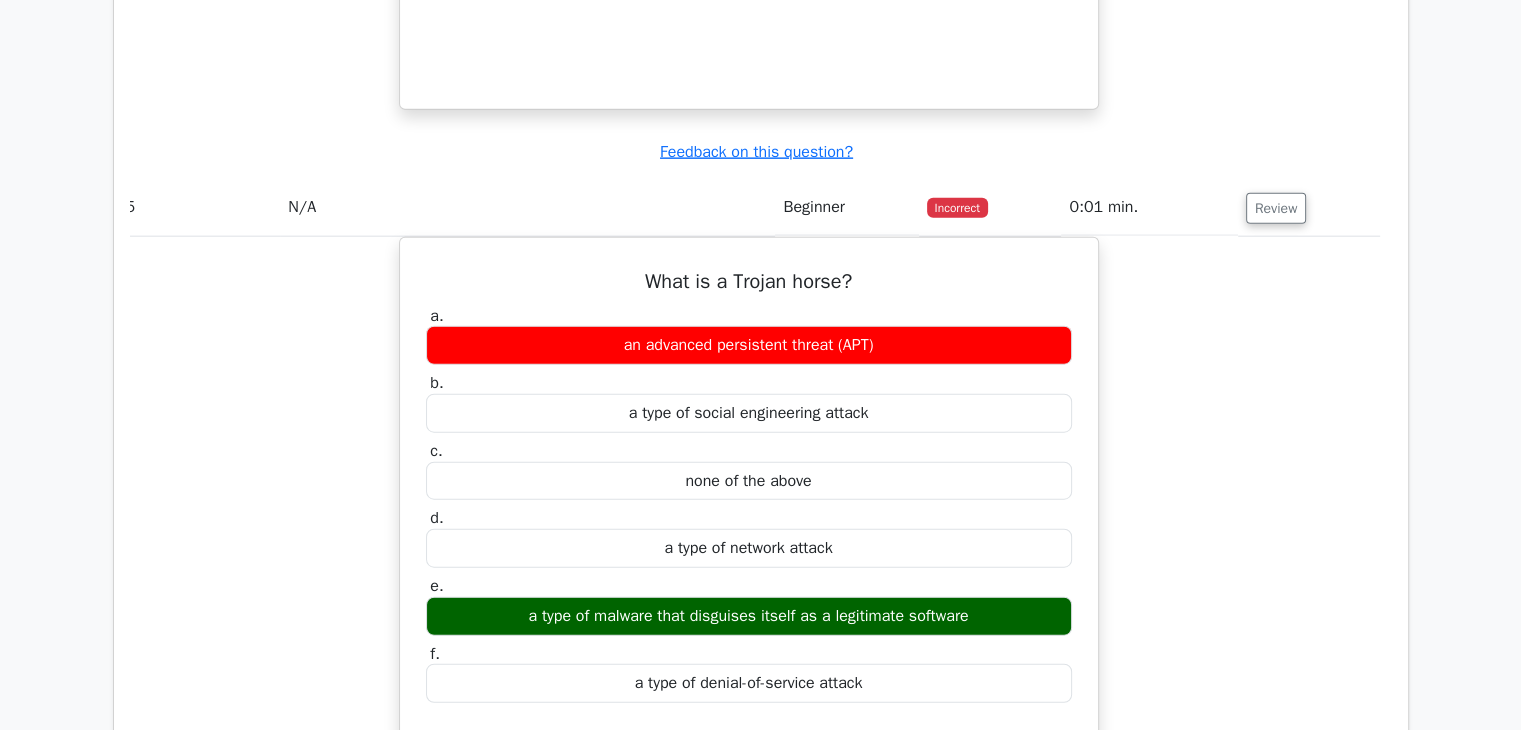 drag, startPoint x: 733, startPoint y: 501, endPoint x: 1107, endPoint y: 517, distance: 374.3421 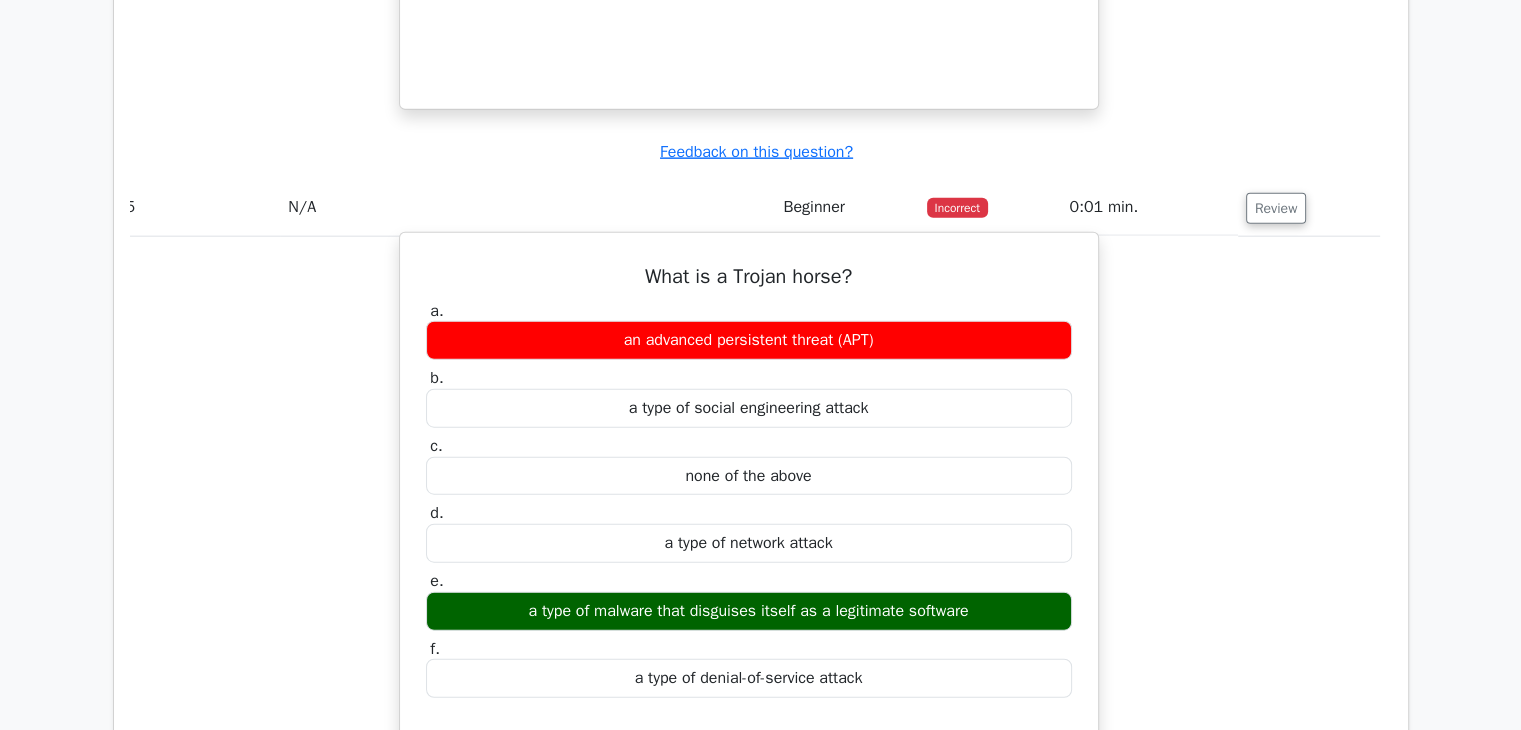 drag, startPoint x: 809, startPoint y: 550, endPoint x: 886, endPoint y: 565, distance: 78.44743 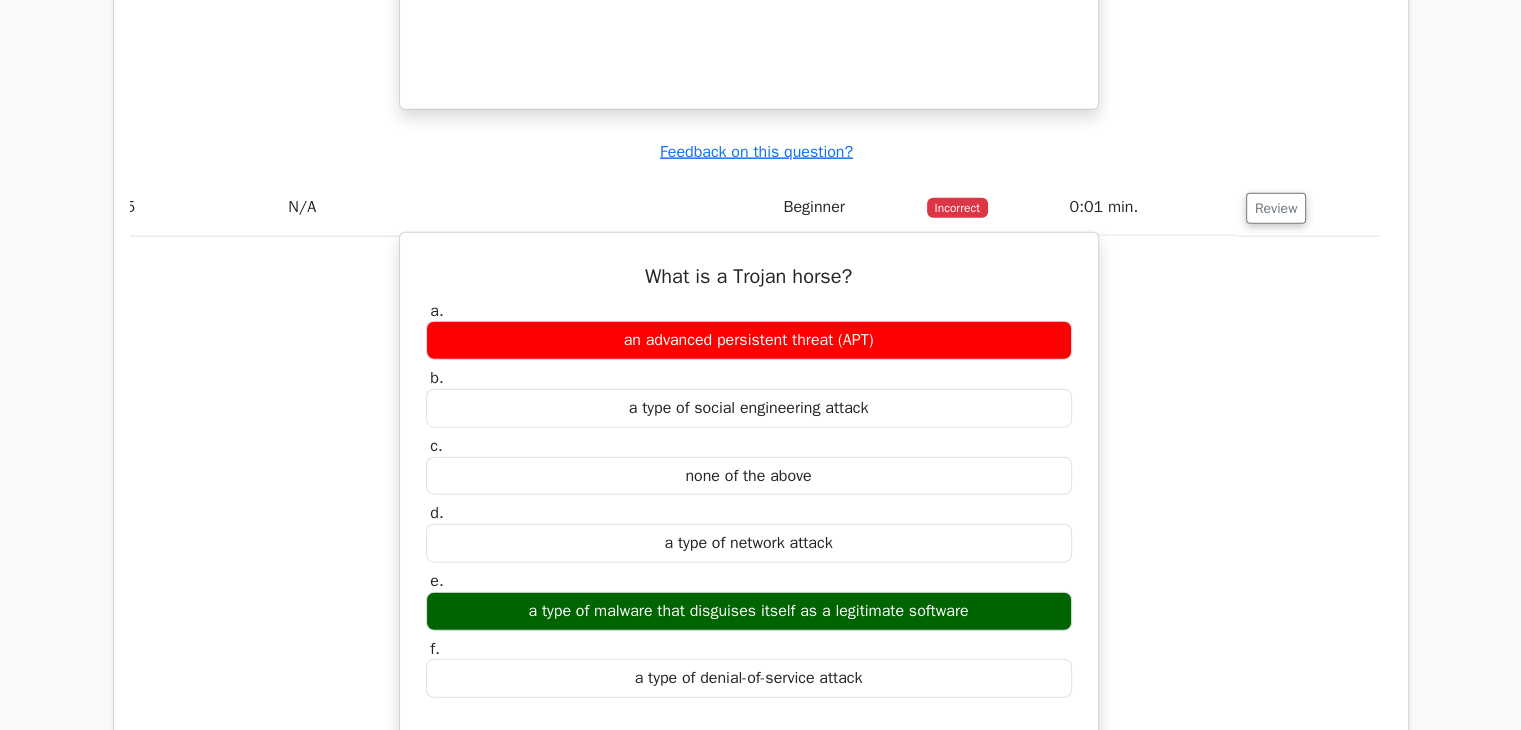 click on "a type of denial-of-service attack" at bounding box center (749, 678) 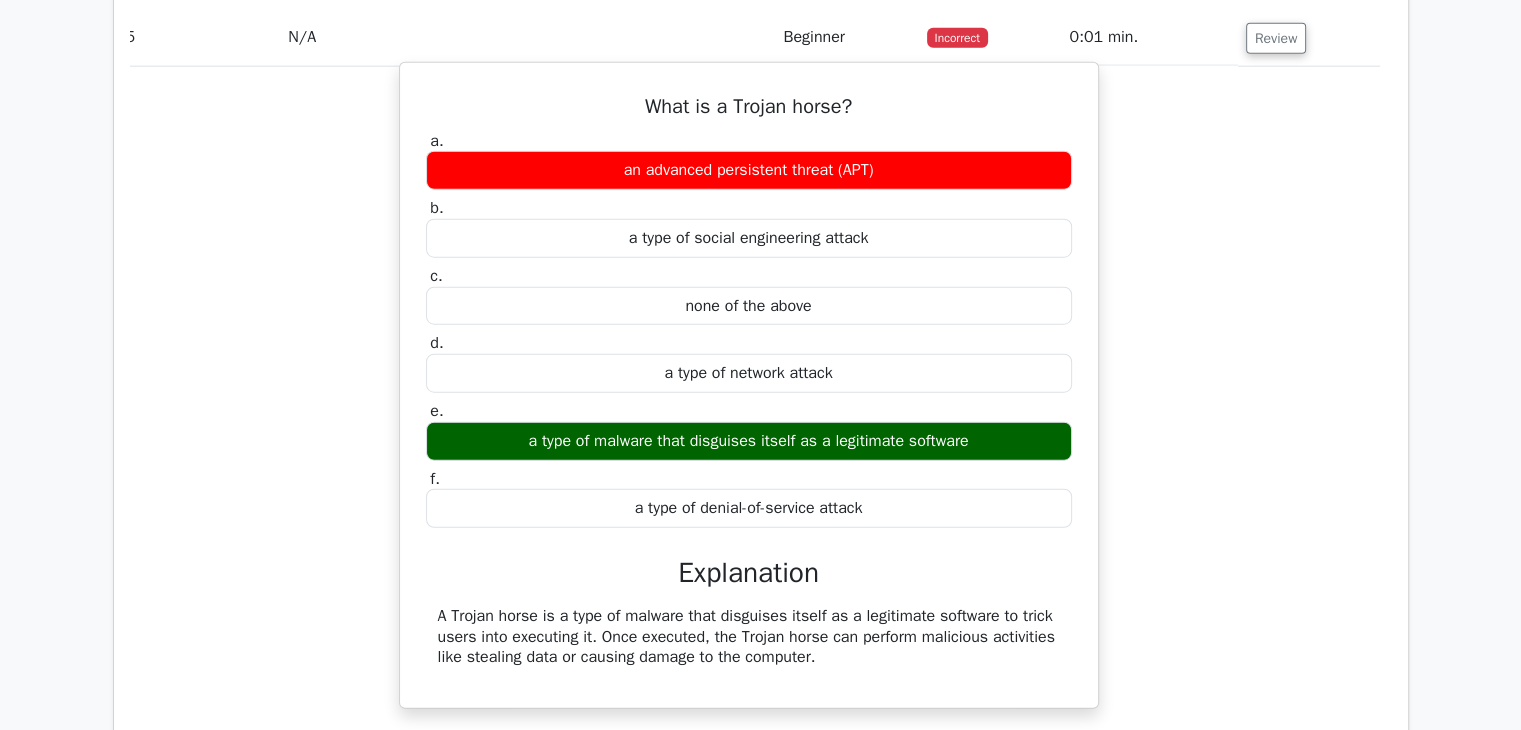 scroll, scrollTop: 5035, scrollLeft: 0, axis: vertical 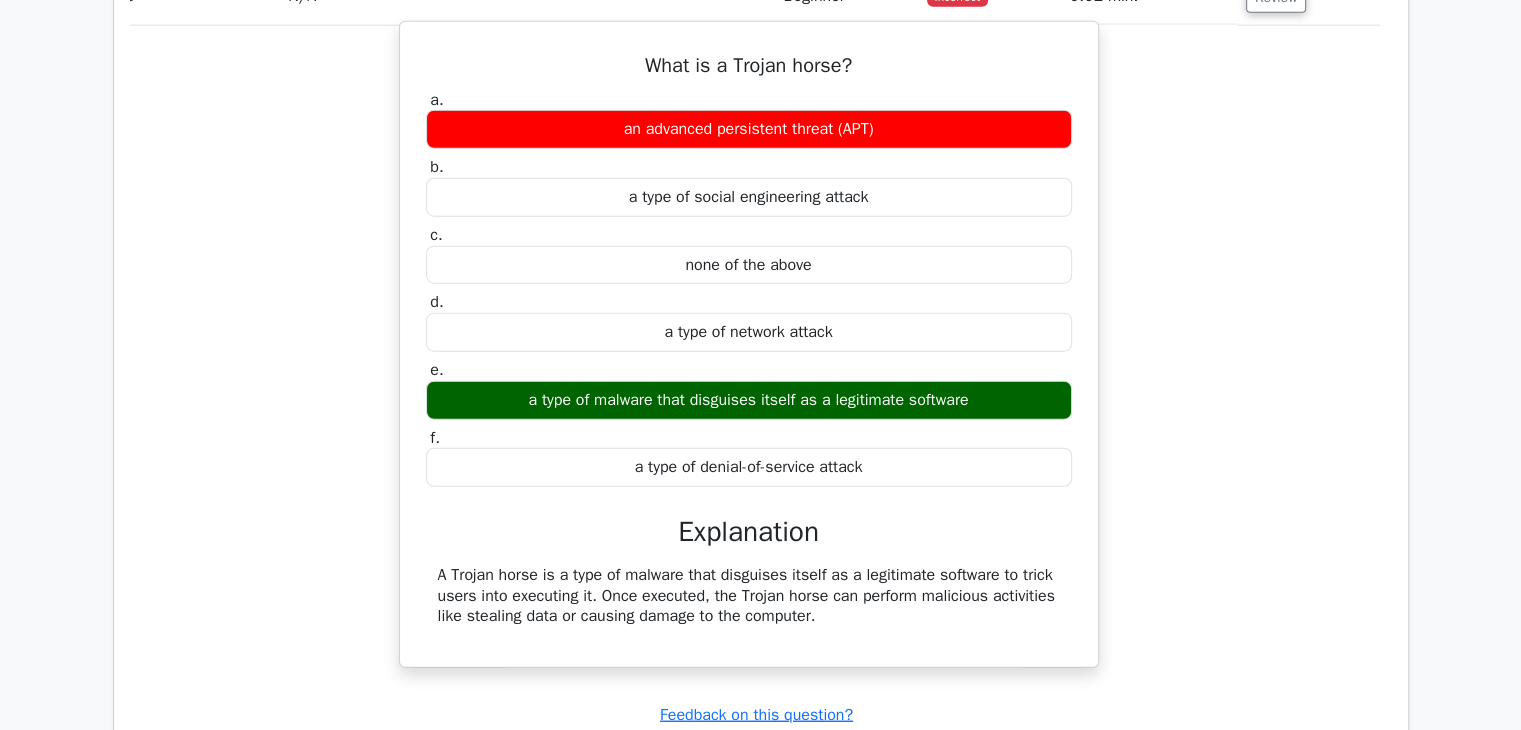 click on "a type of malware that disguises itself as a legitimate software" at bounding box center (749, 400) 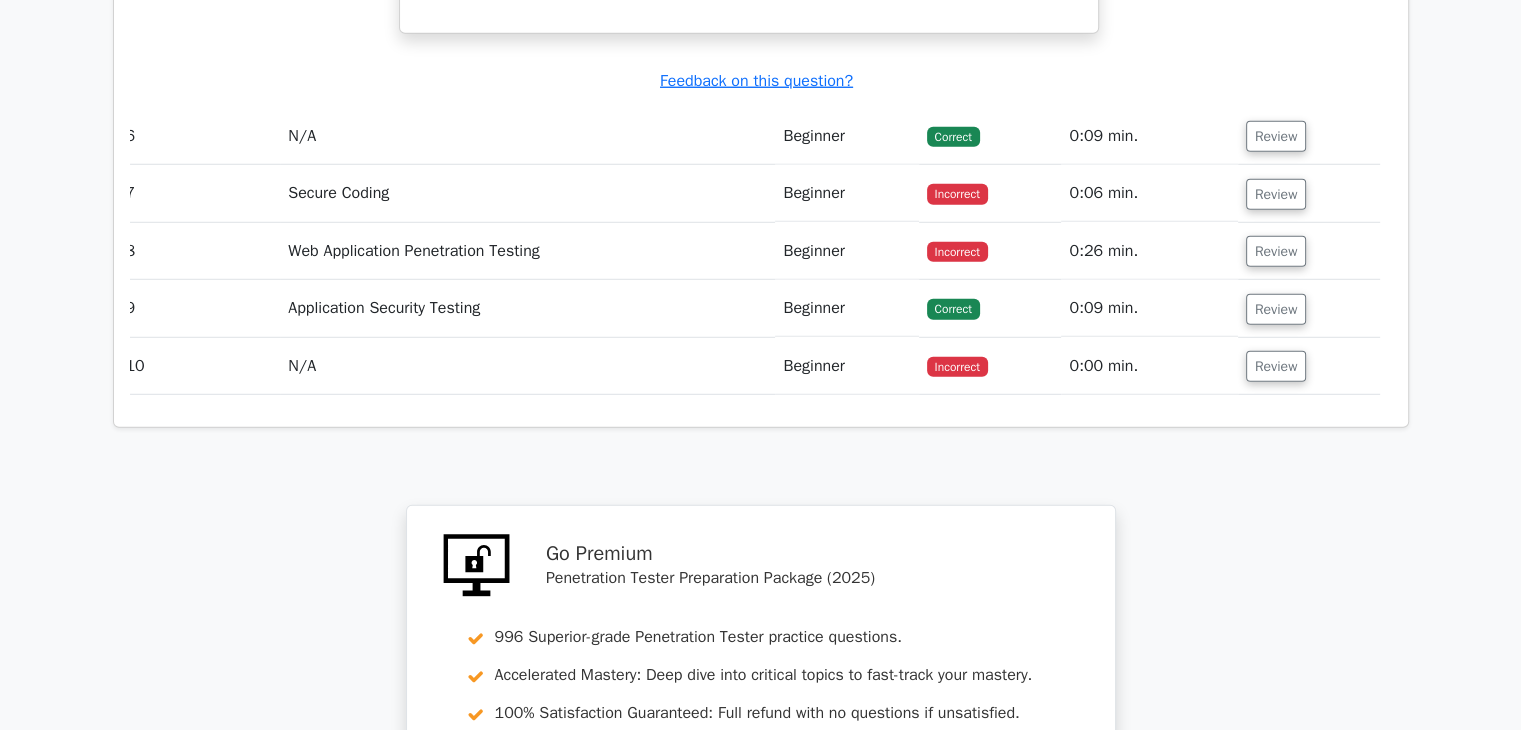 scroll, scrollTop: 5708, scrollLeft: 0, axis: vertical 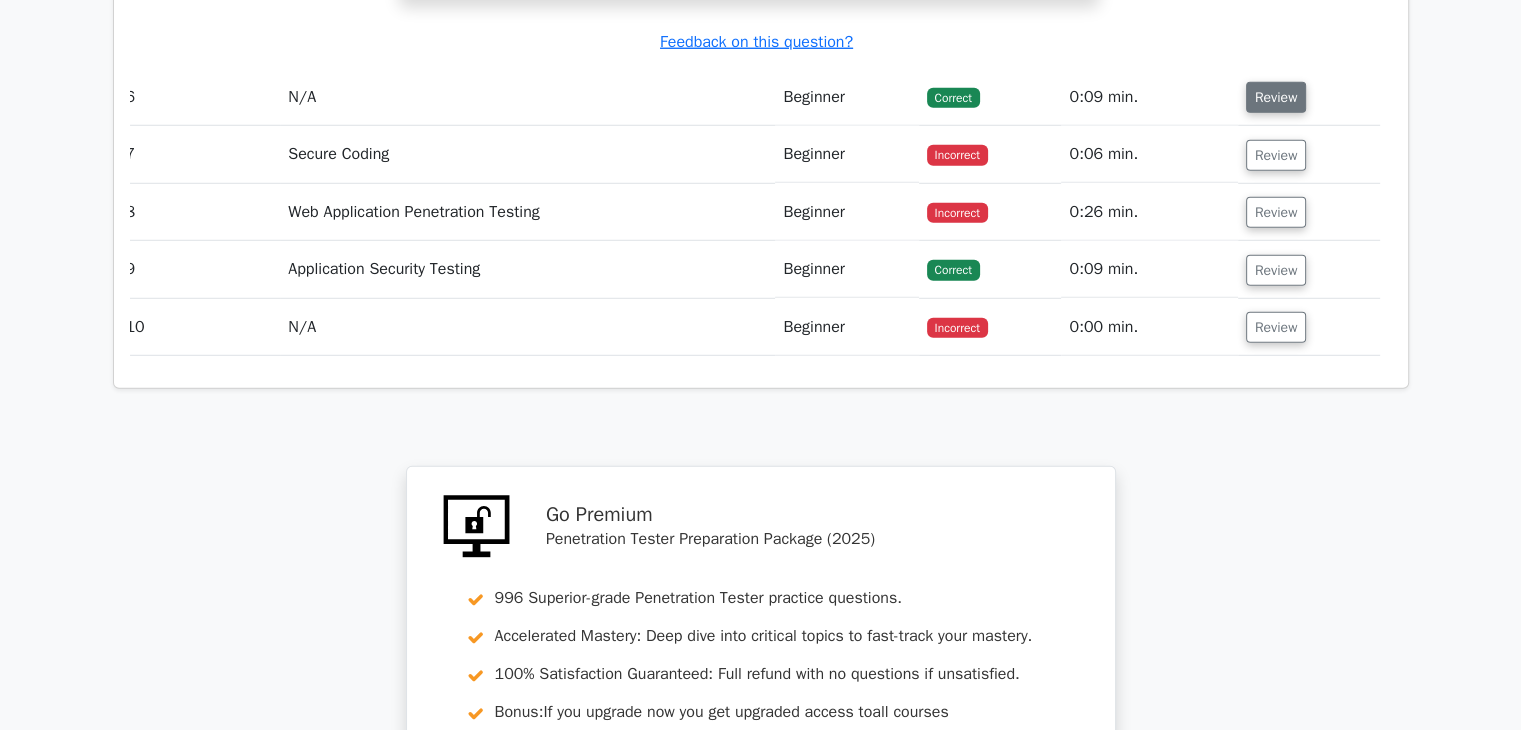 click on "Review" at bounding box center [1276, 97] 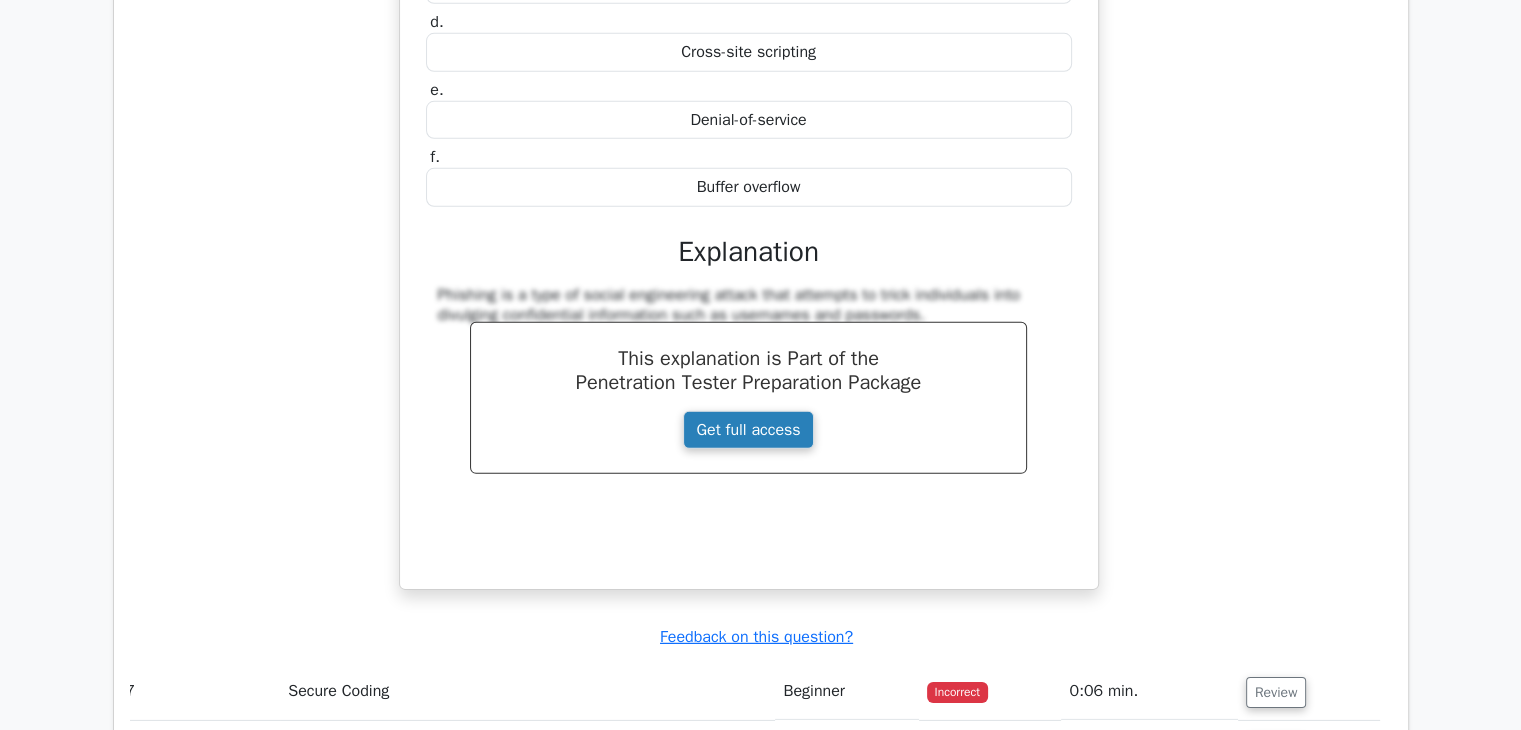 scroll, scrollTop: 6092, scrollLeft: 0, axis: vertical 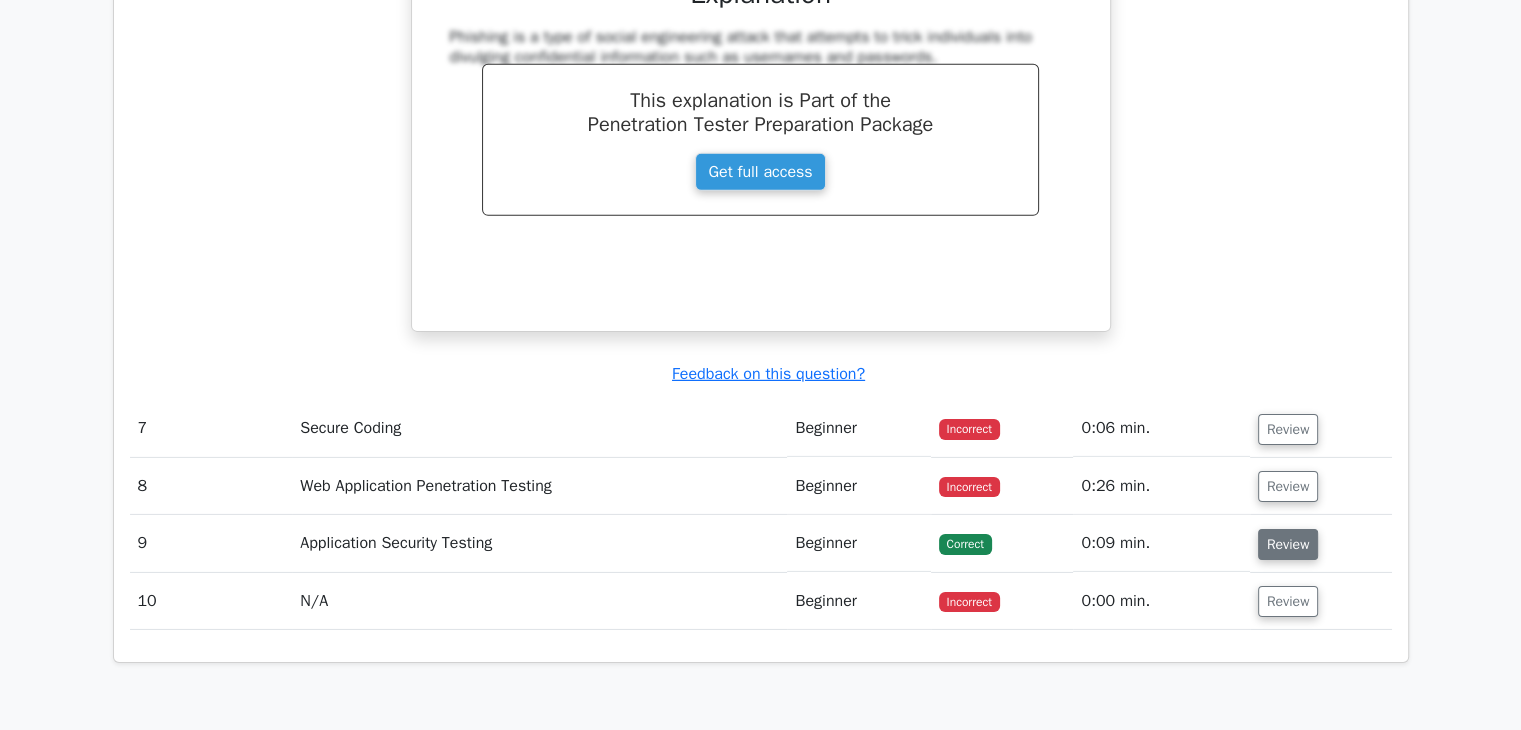 click on "Review" at bounding box center [1288, 544] 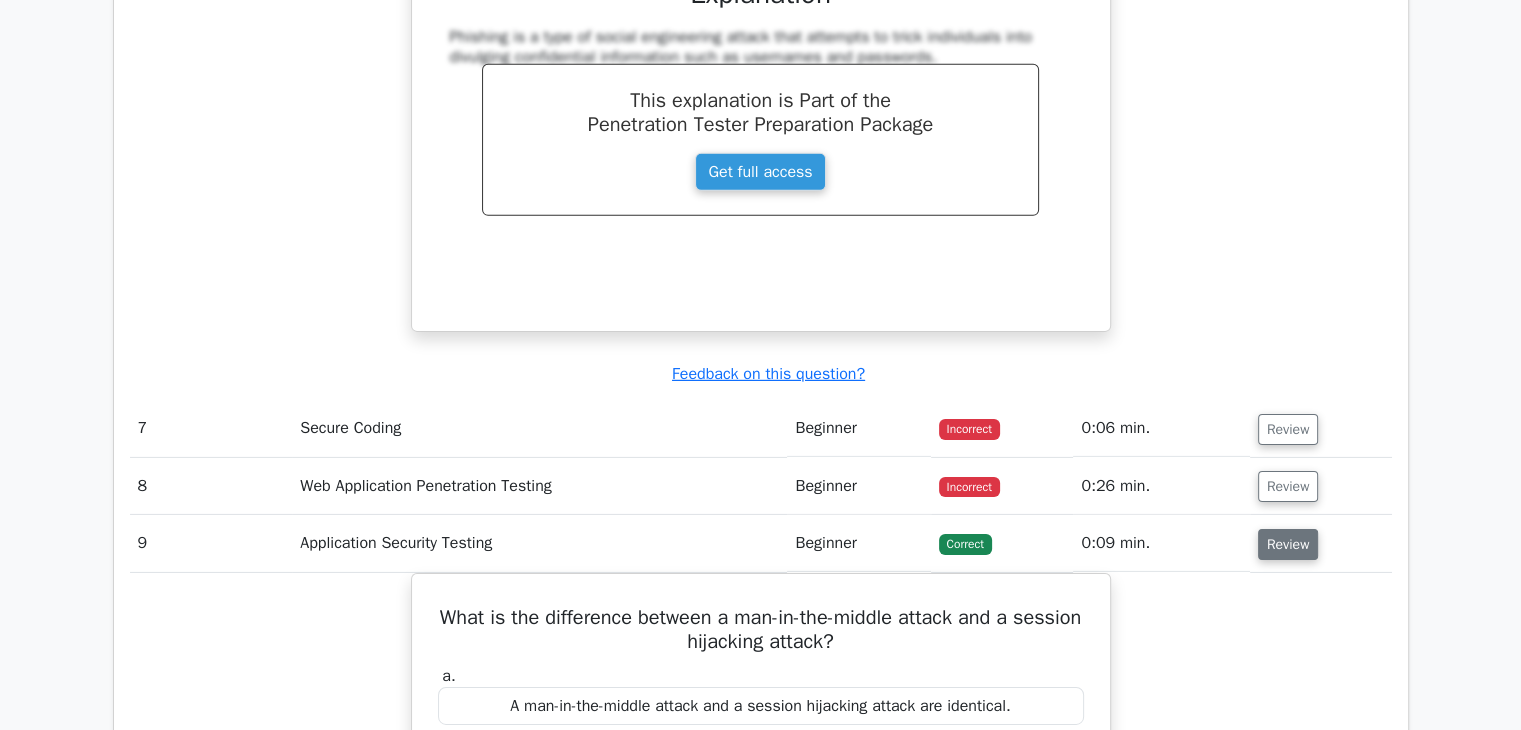 click on "Review" at bounding box center (1288, 544) 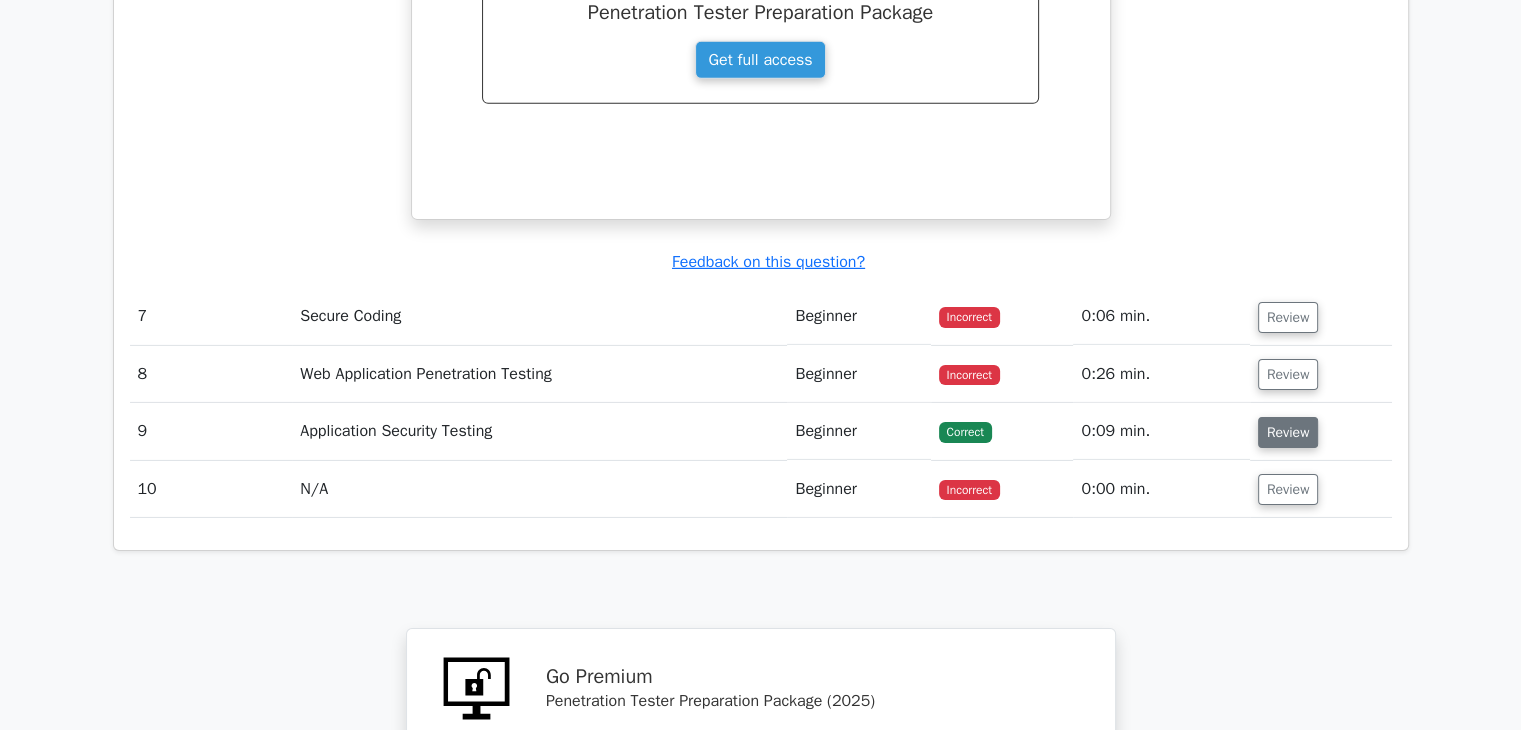 scroll, scrollTop: 6466, scrollLeft: 0, axis: vertical 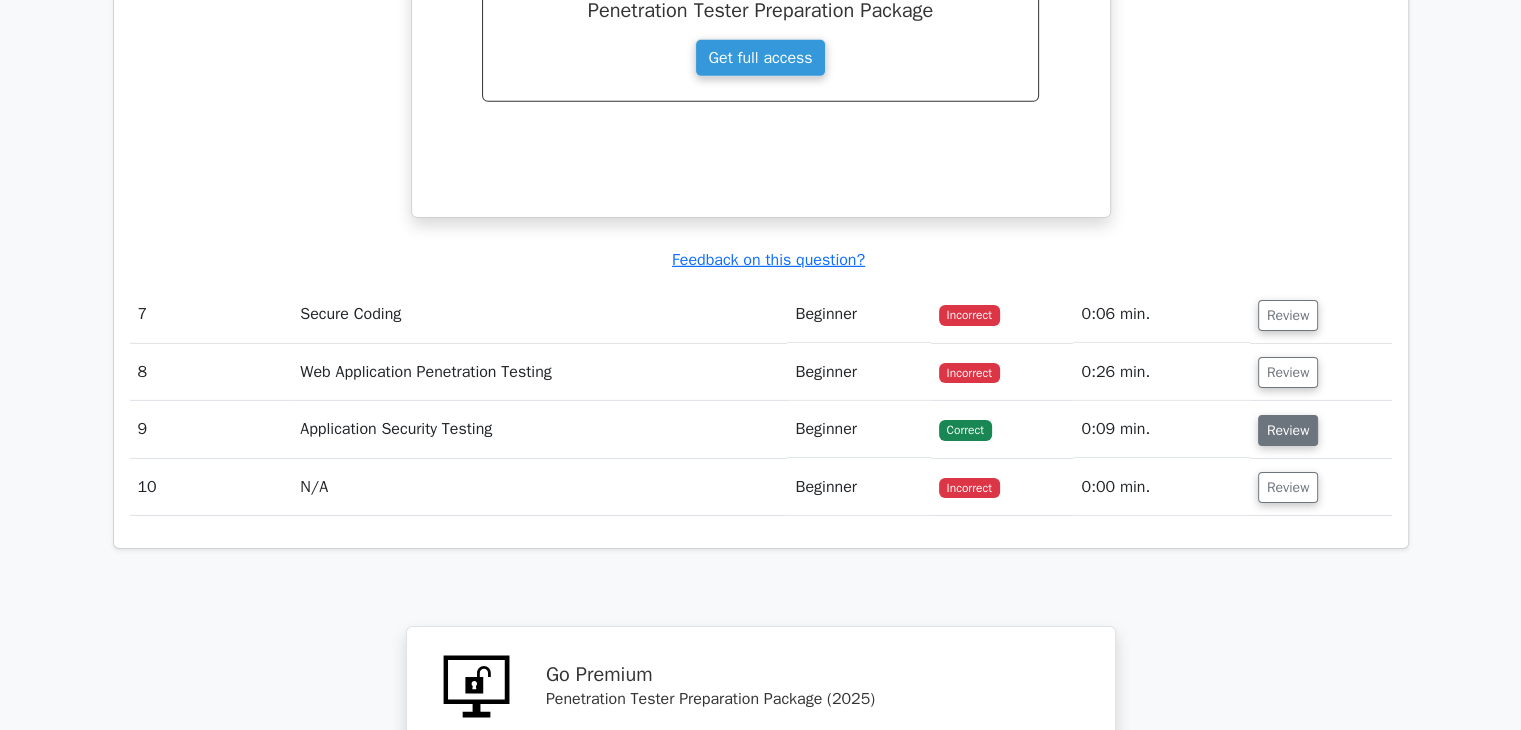 click on "Review" at bounding box center [1288, 430] 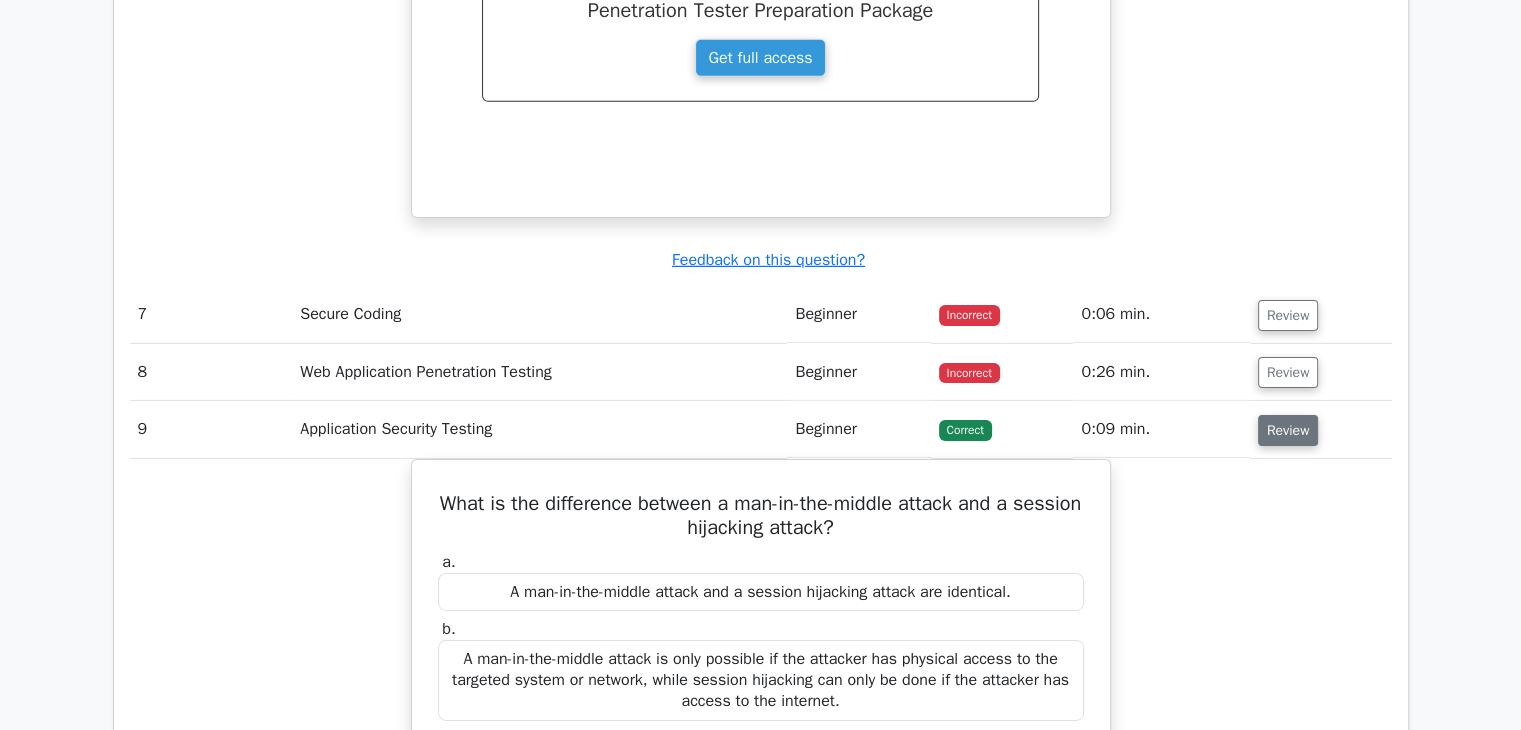 click on "Review" at bounding box center (1288, 430) 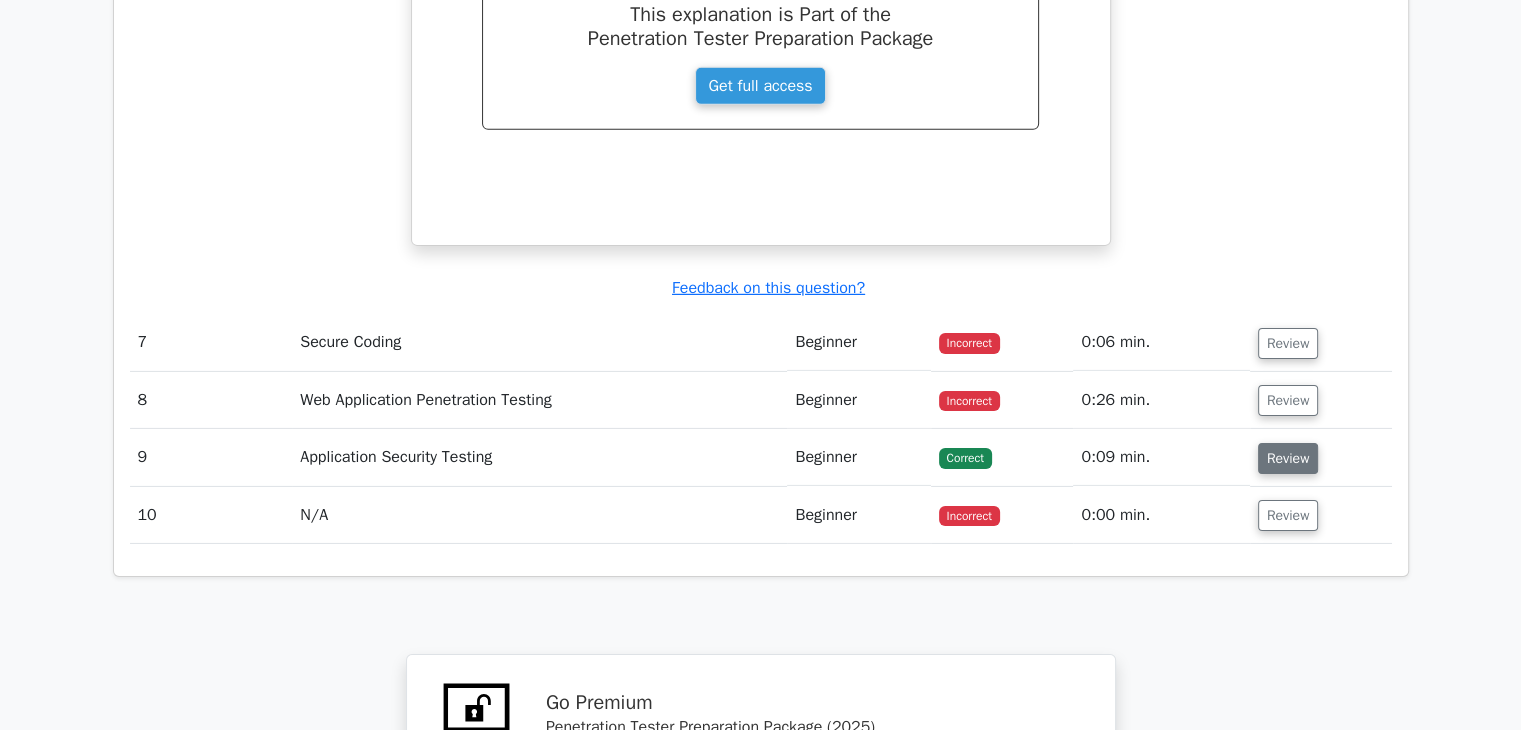 scroll, scrollTop: 6439, scrollLeft: 0, axis: vertical 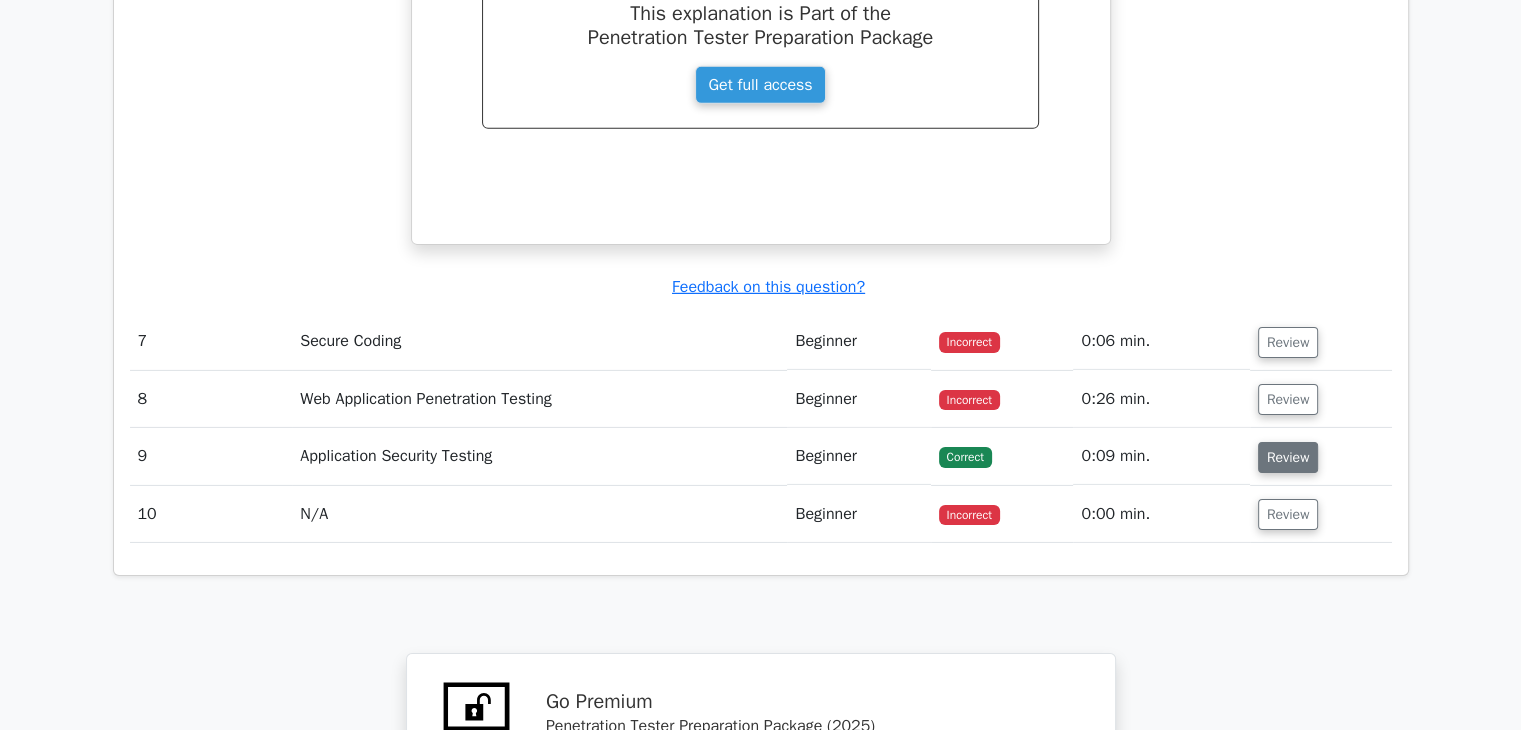 type 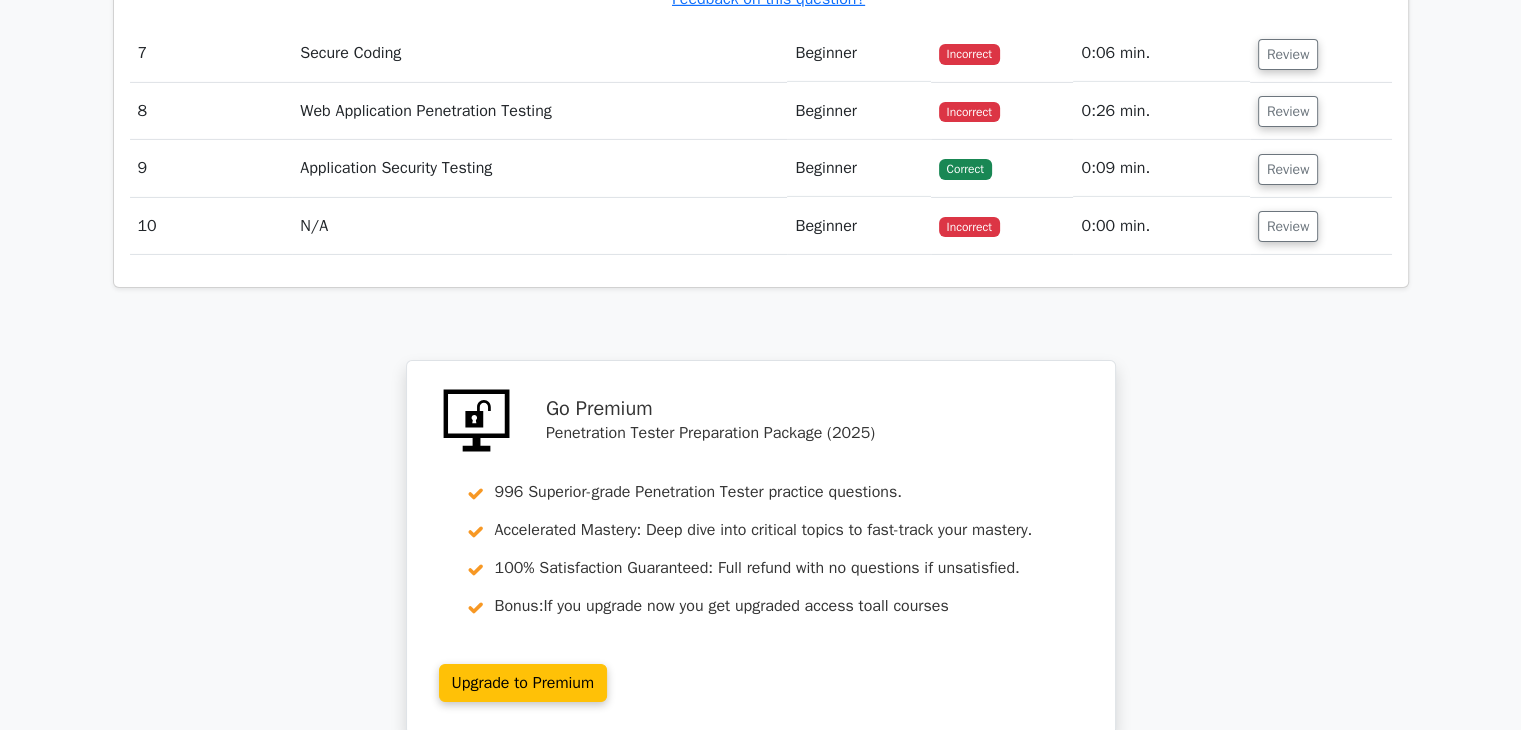 scroll, scrollTop: 6731, scrollLeft: 0, axis: vertical 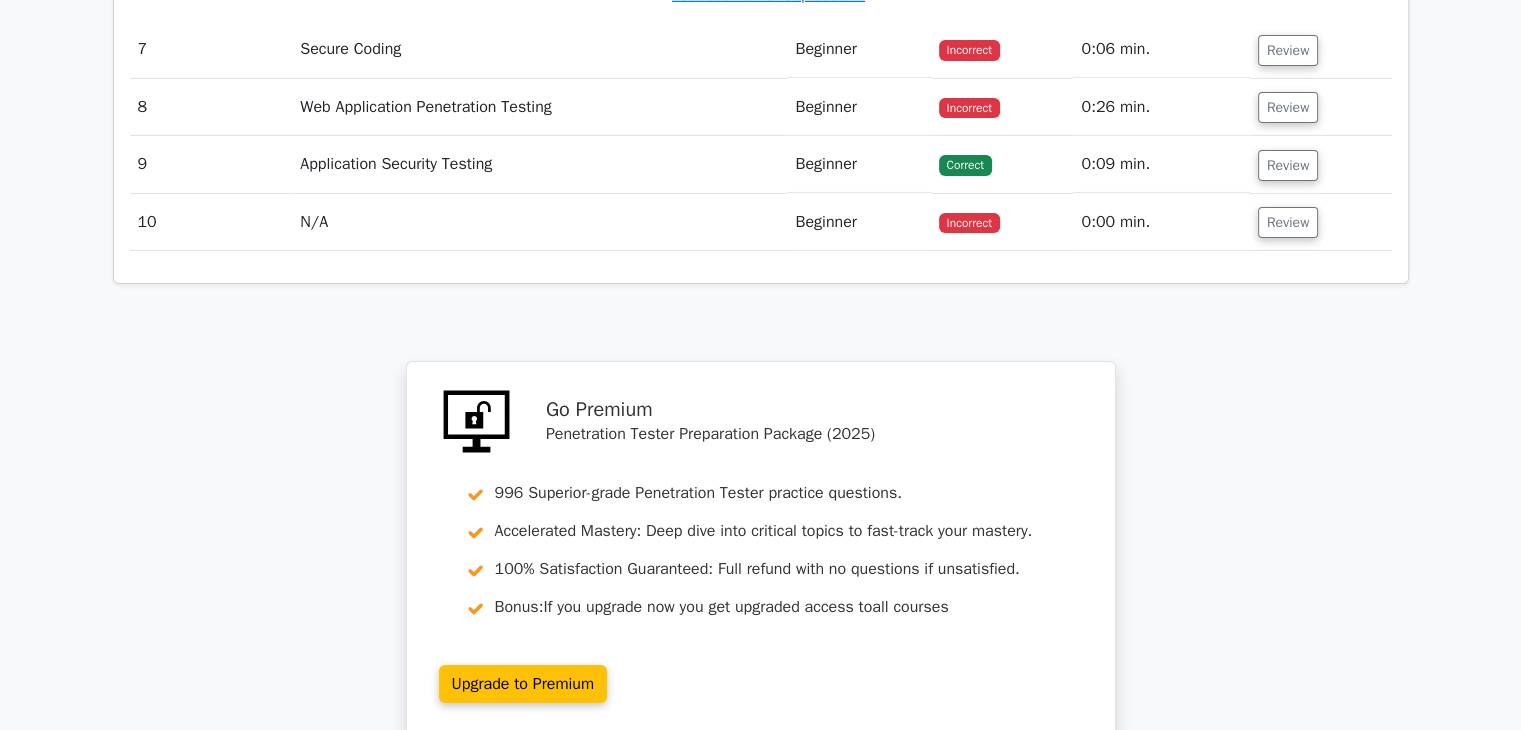 click on "N/A" at bounding box center (539, 222) 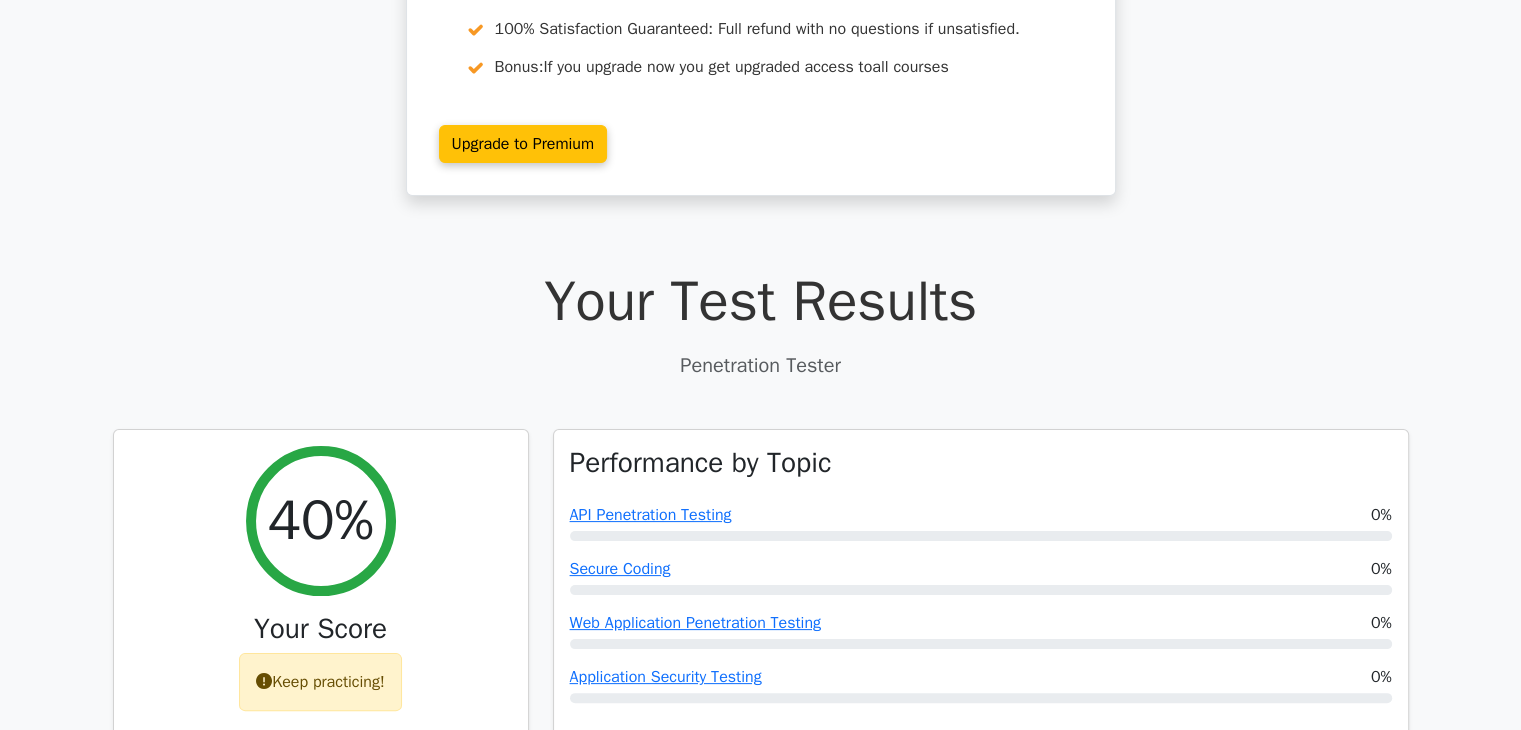 scroll, scrollTop: 0, scrollLeft: 0, axis: both 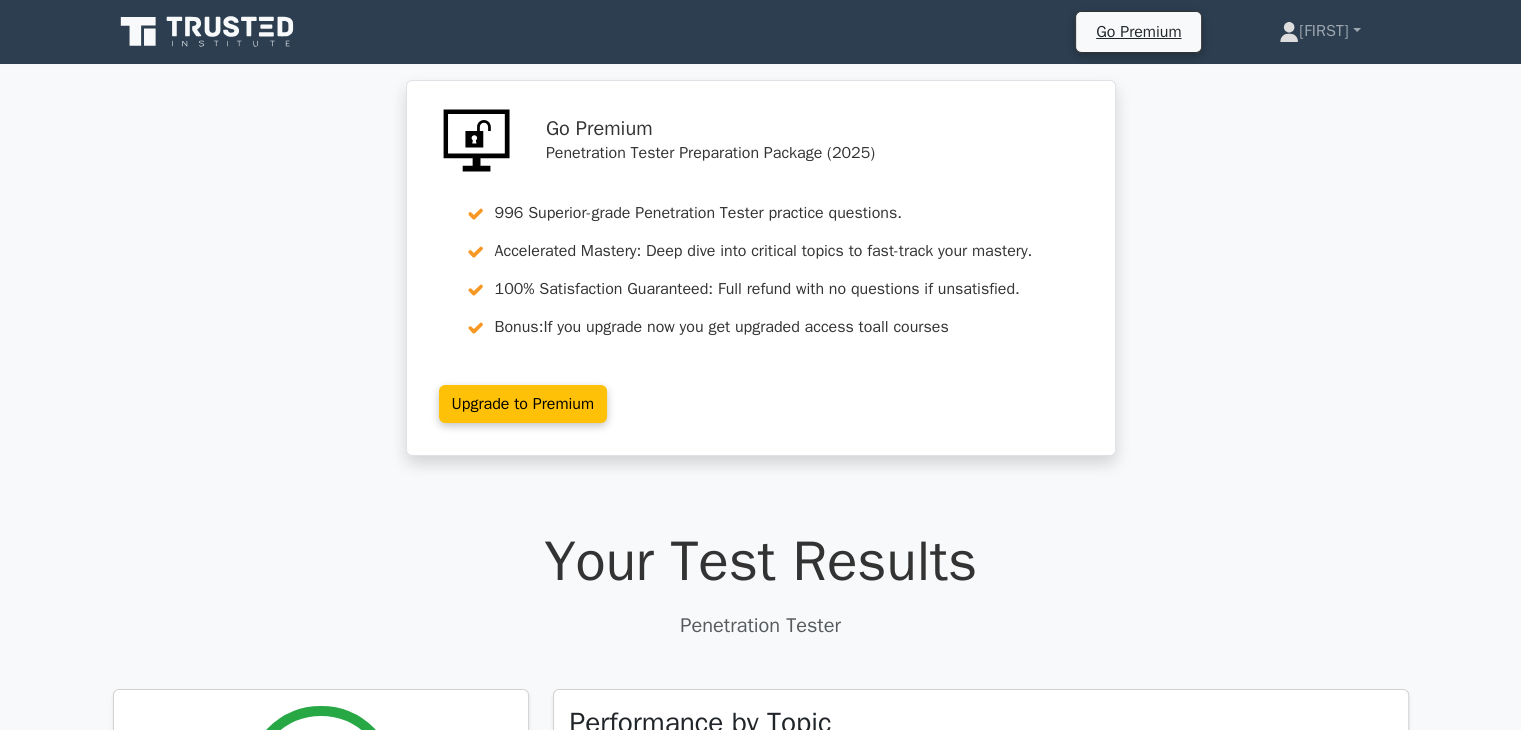 click 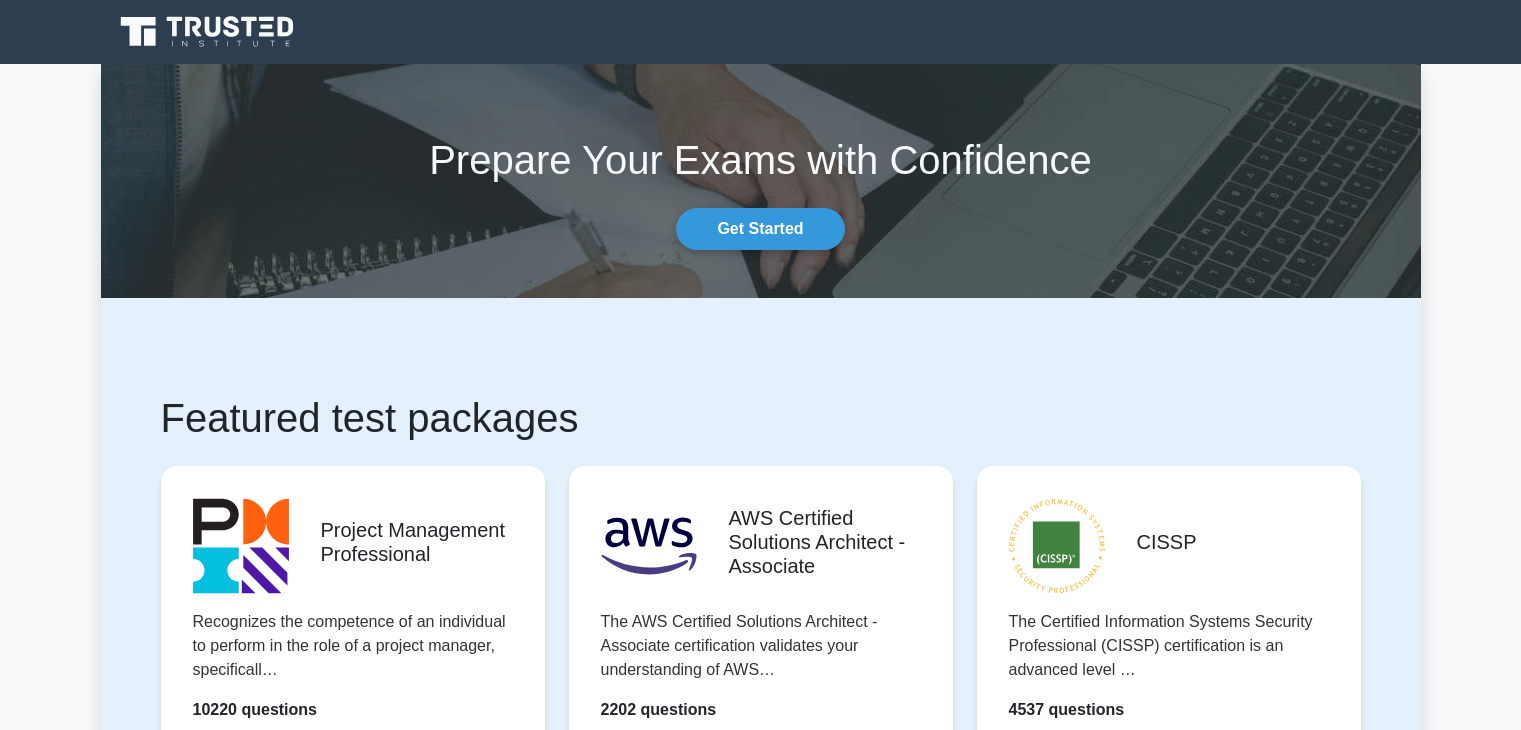 scroll, scrollTop: 0, scrollLeft: 0, axis: both 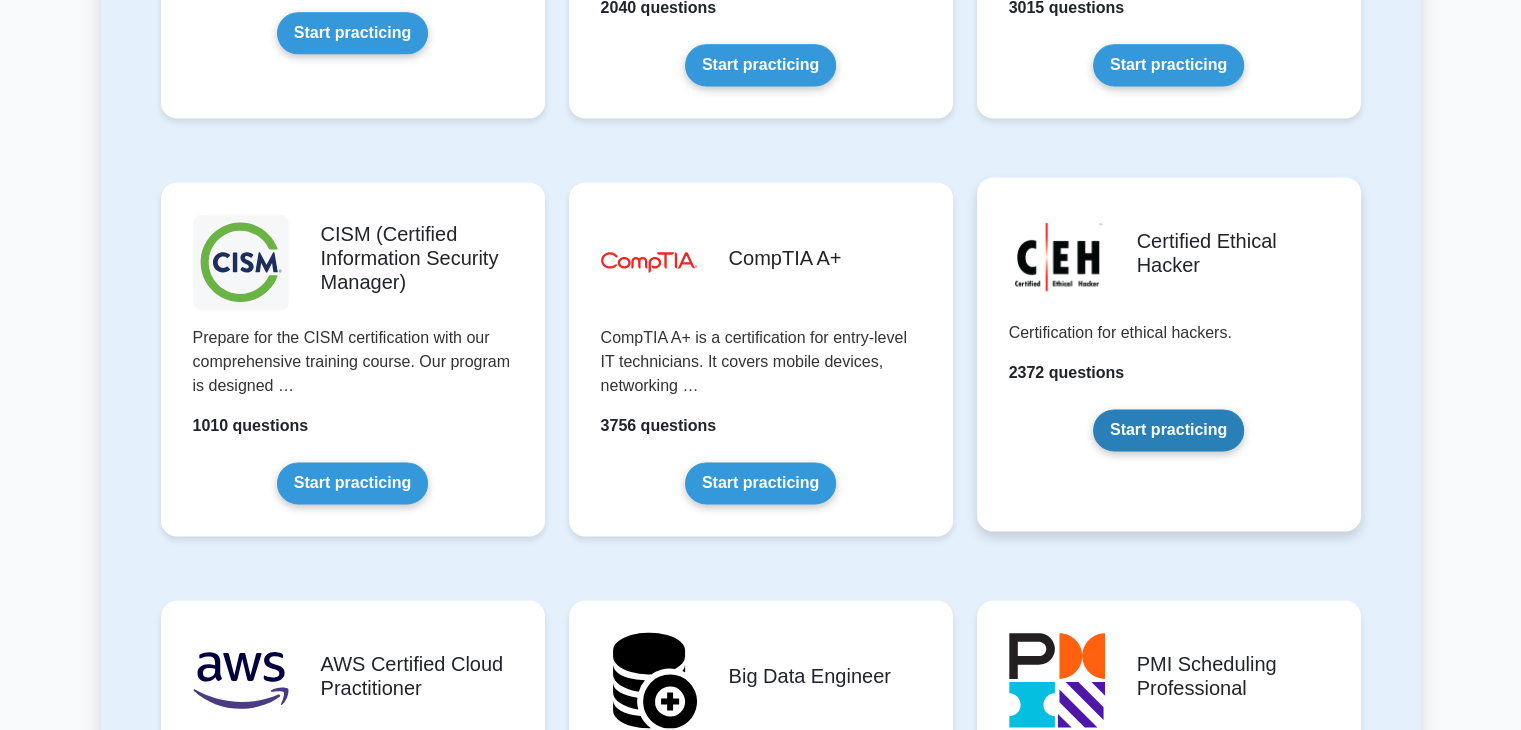 click on "Start practicing" at bounding box center [1168, 430] 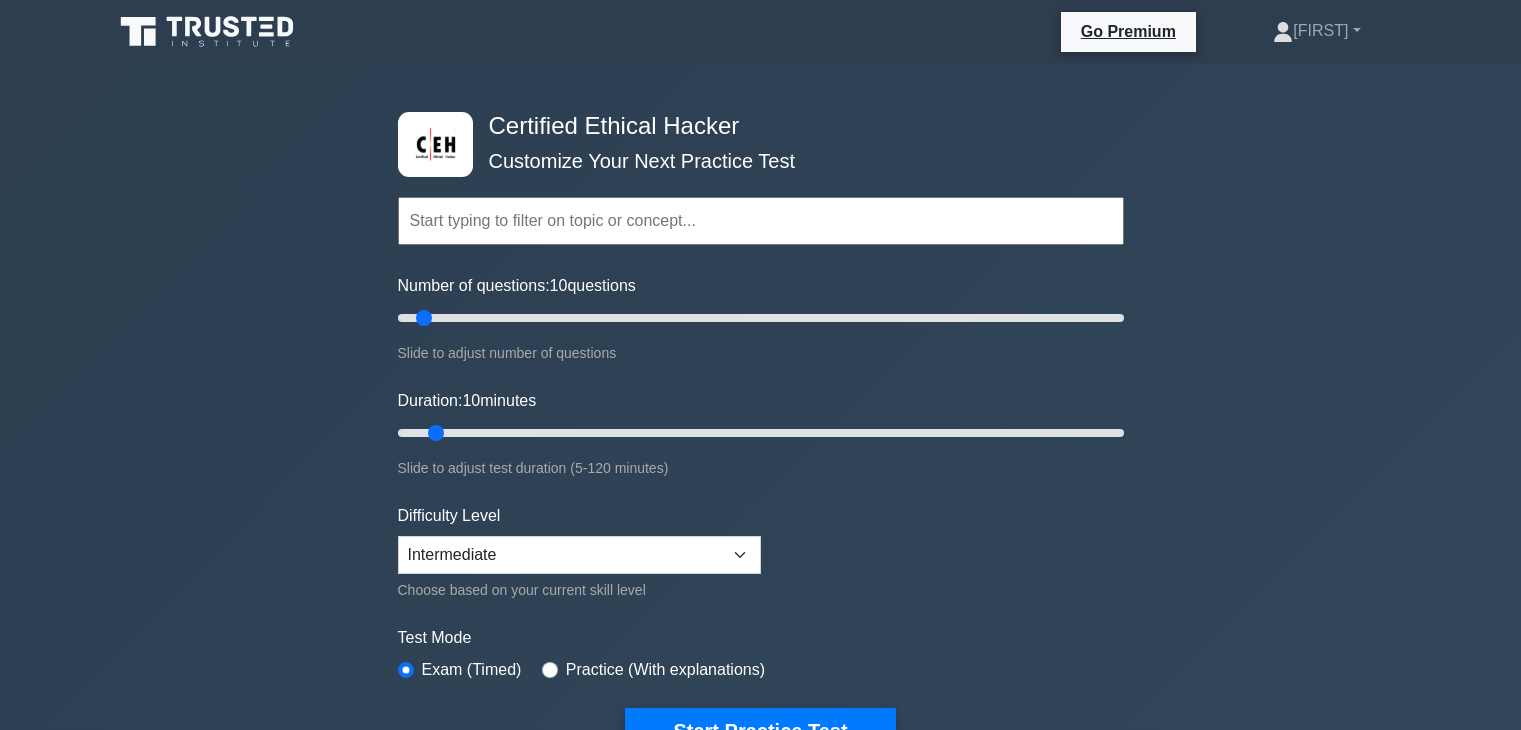 scroll, scrollTop: 0, scrollLeft: 0, axis: both 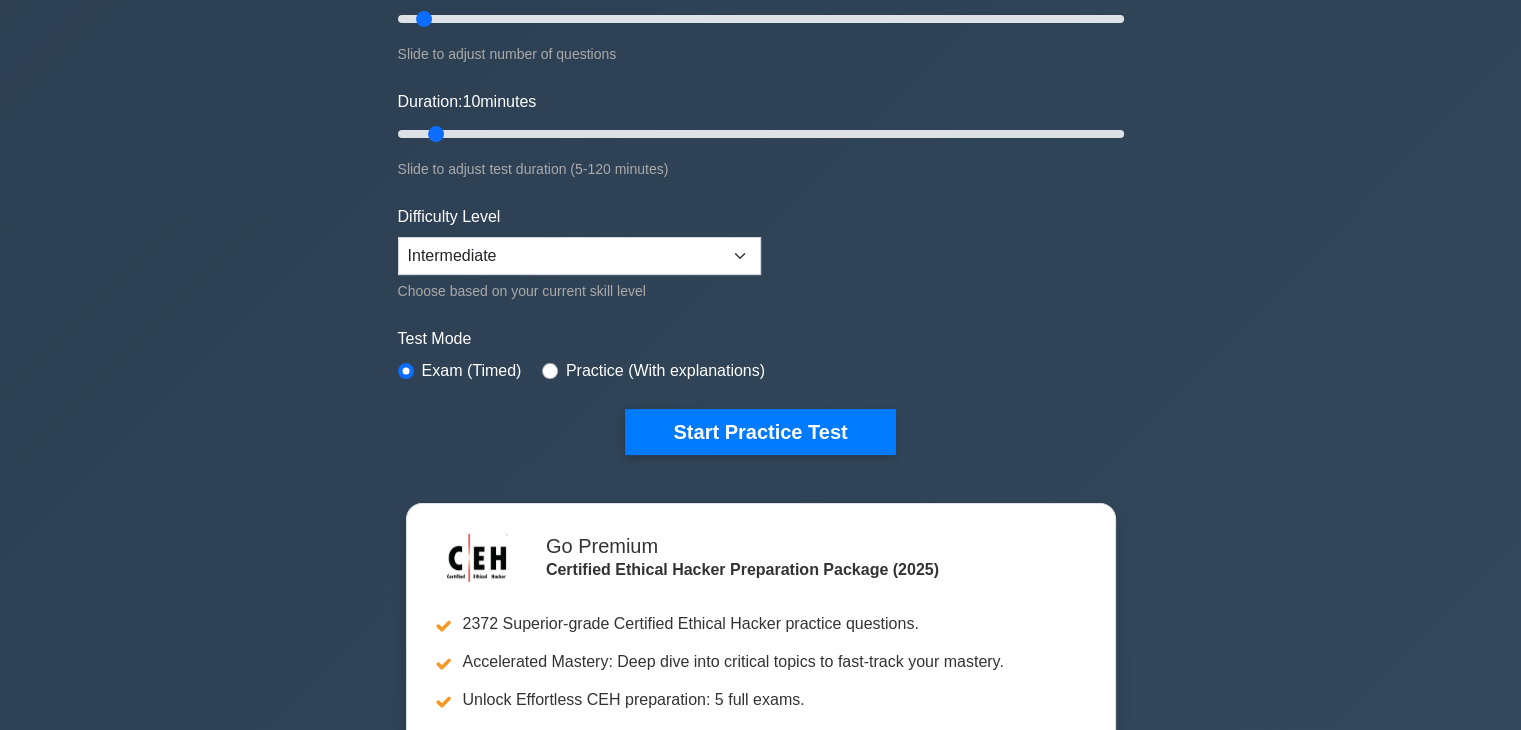 click on "Practice (With explanations)" at bounding box center (653, 371) 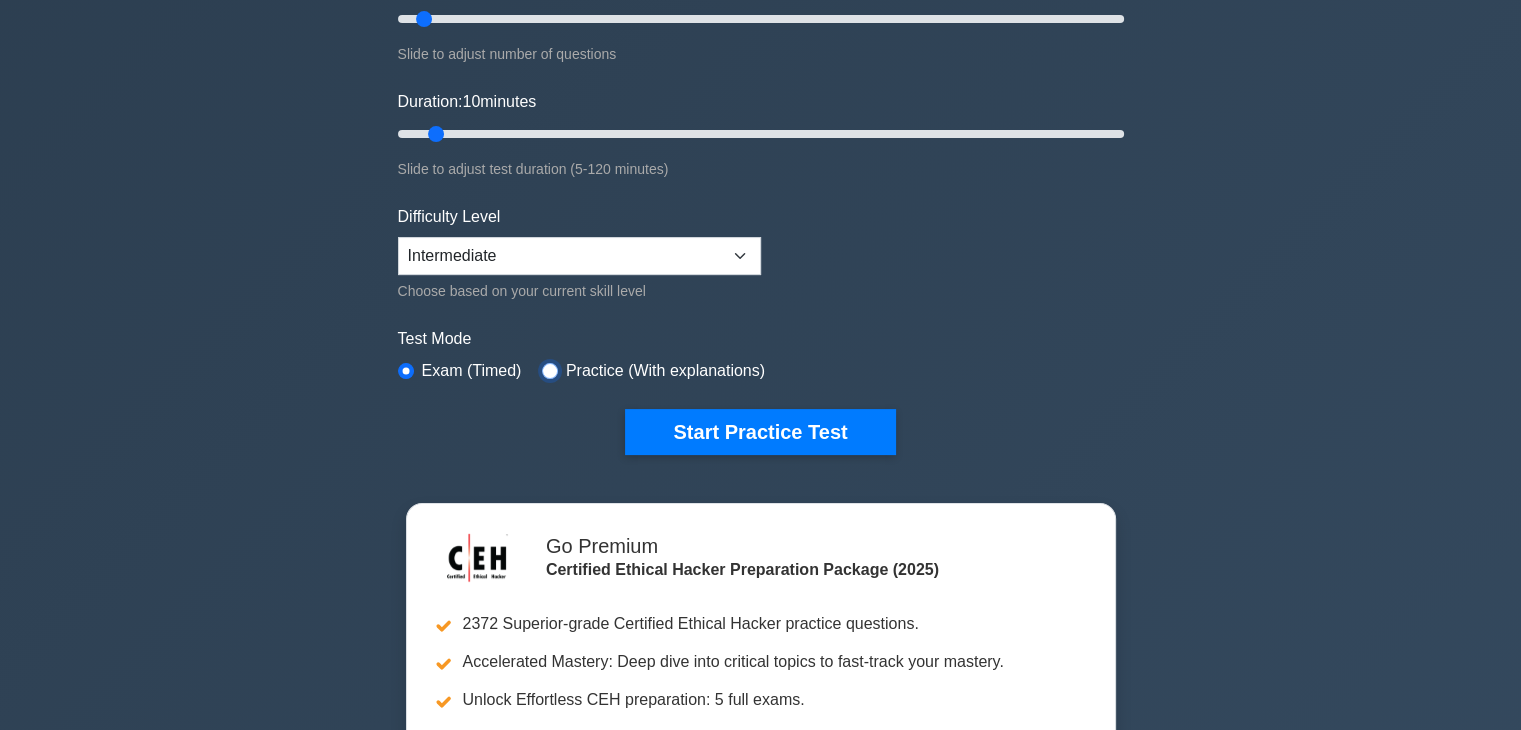 click at bounding box center [550, 371] 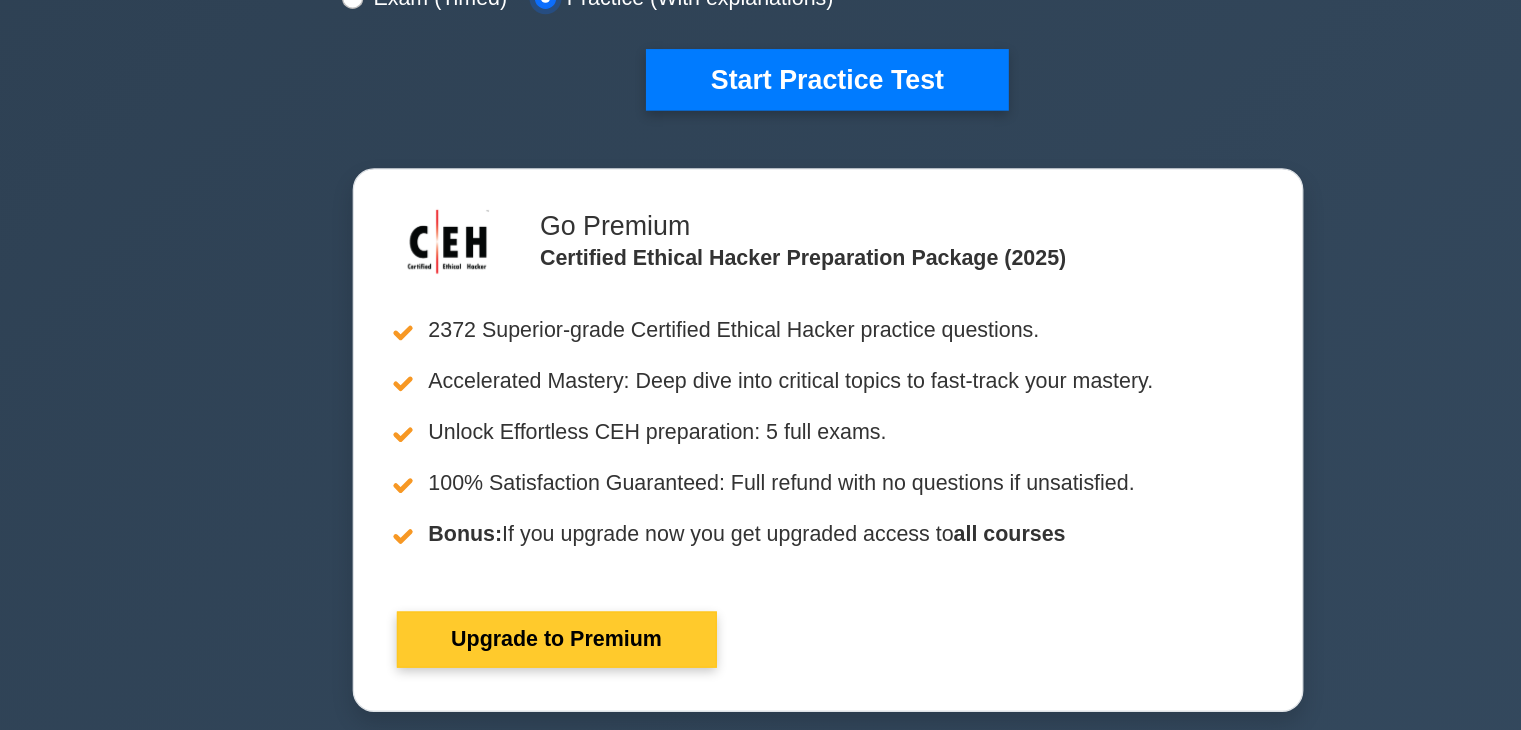 scroll, scrollTop: 540, scrollLeft: 0, axis: vertical 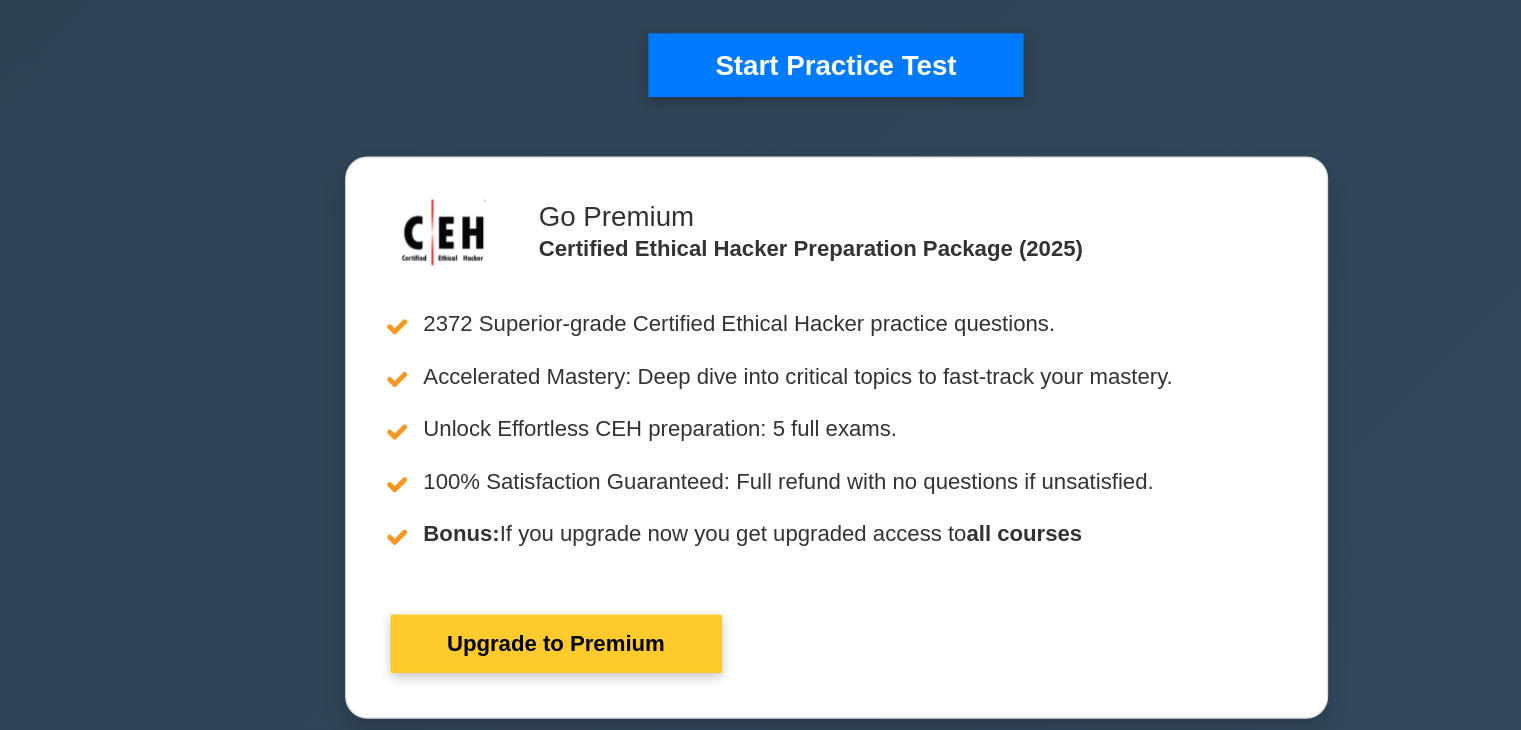 click on "Upgrade to Premium" at bounding box center (558, 609) 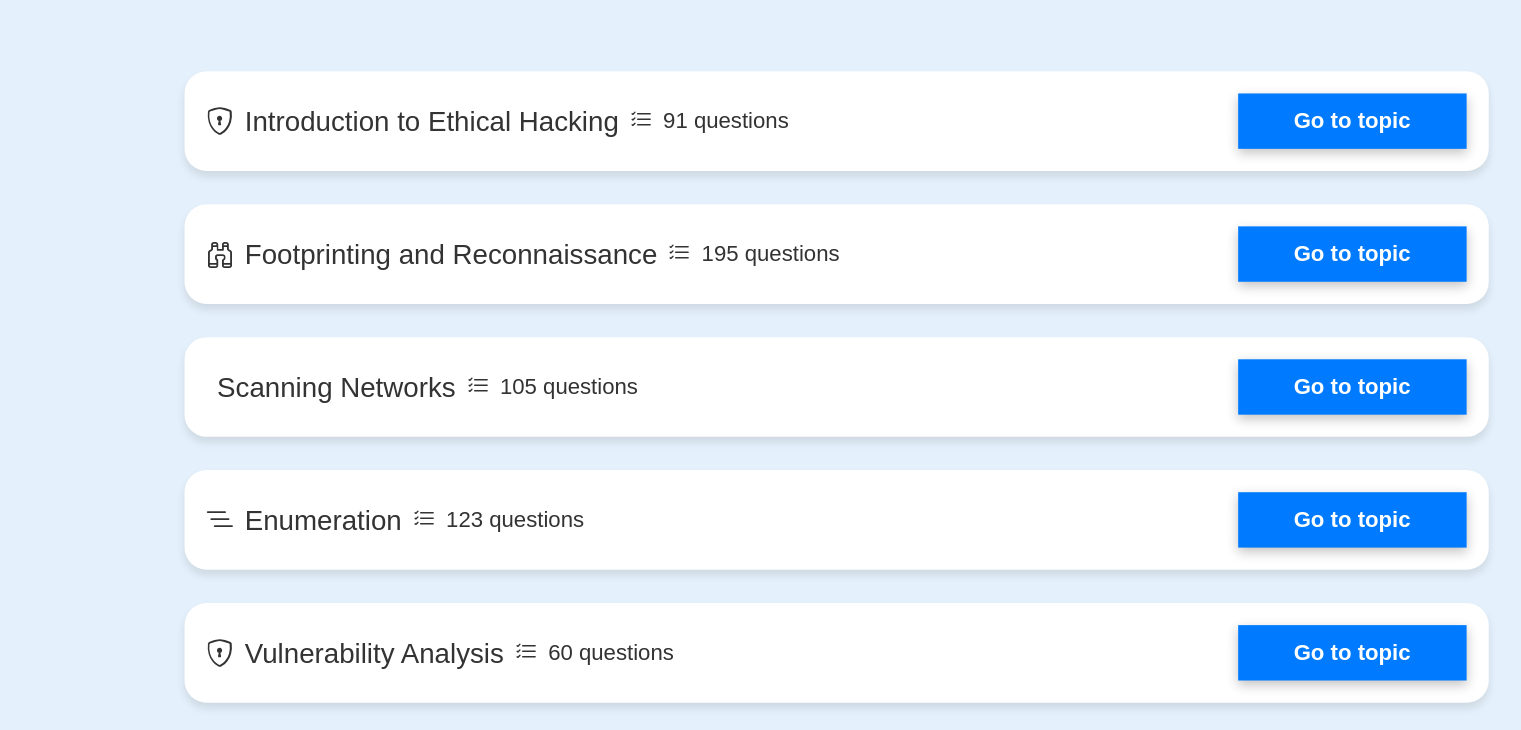 scroll, scrollTop: 1150, scrollLeft: 0, axis: vertical 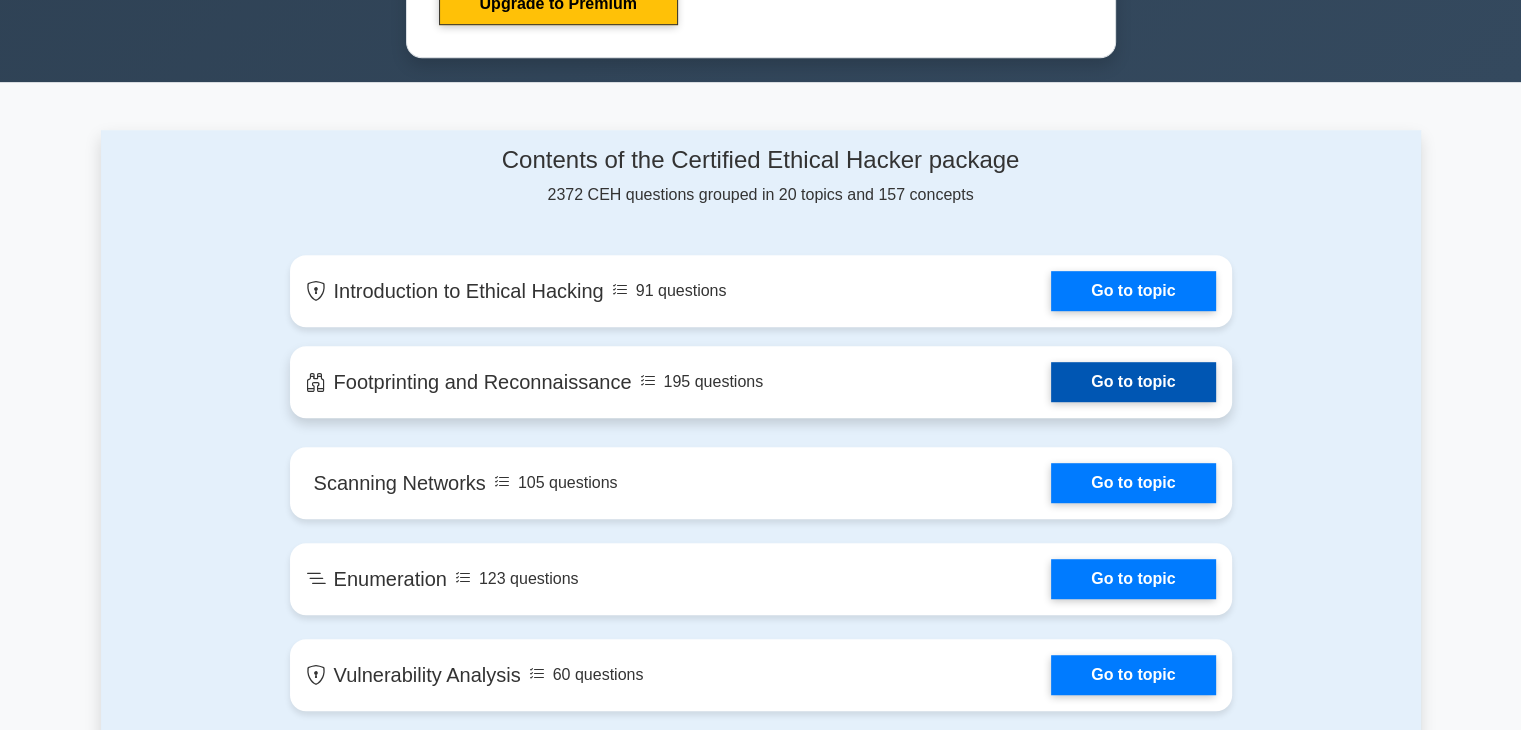 click on "Go to topic" at bounding box center [1133, 382] 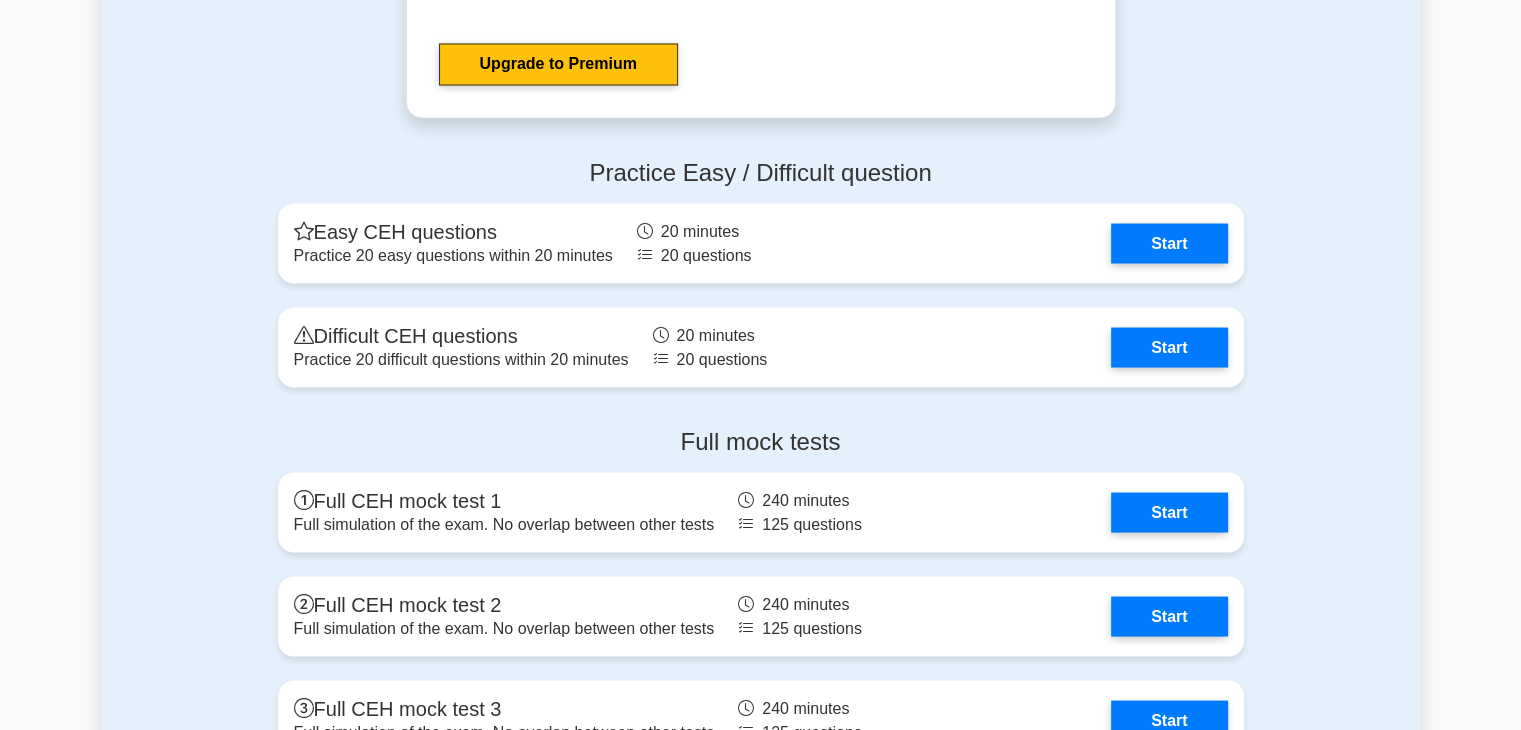scroll, scrollTop: 3627, scrollLeft: 0, axis: vertical 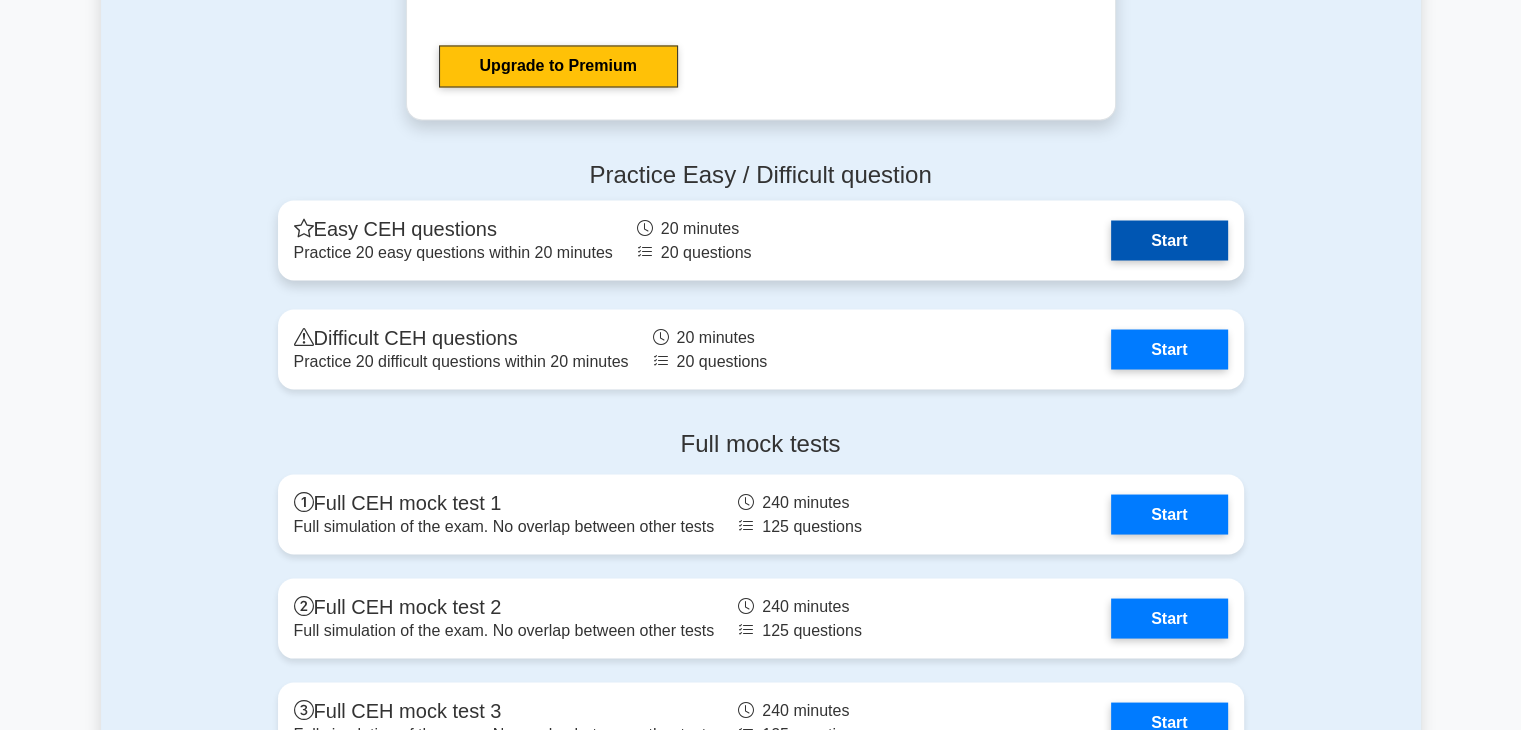 click on "Start" at bounding box center (1169, 240) 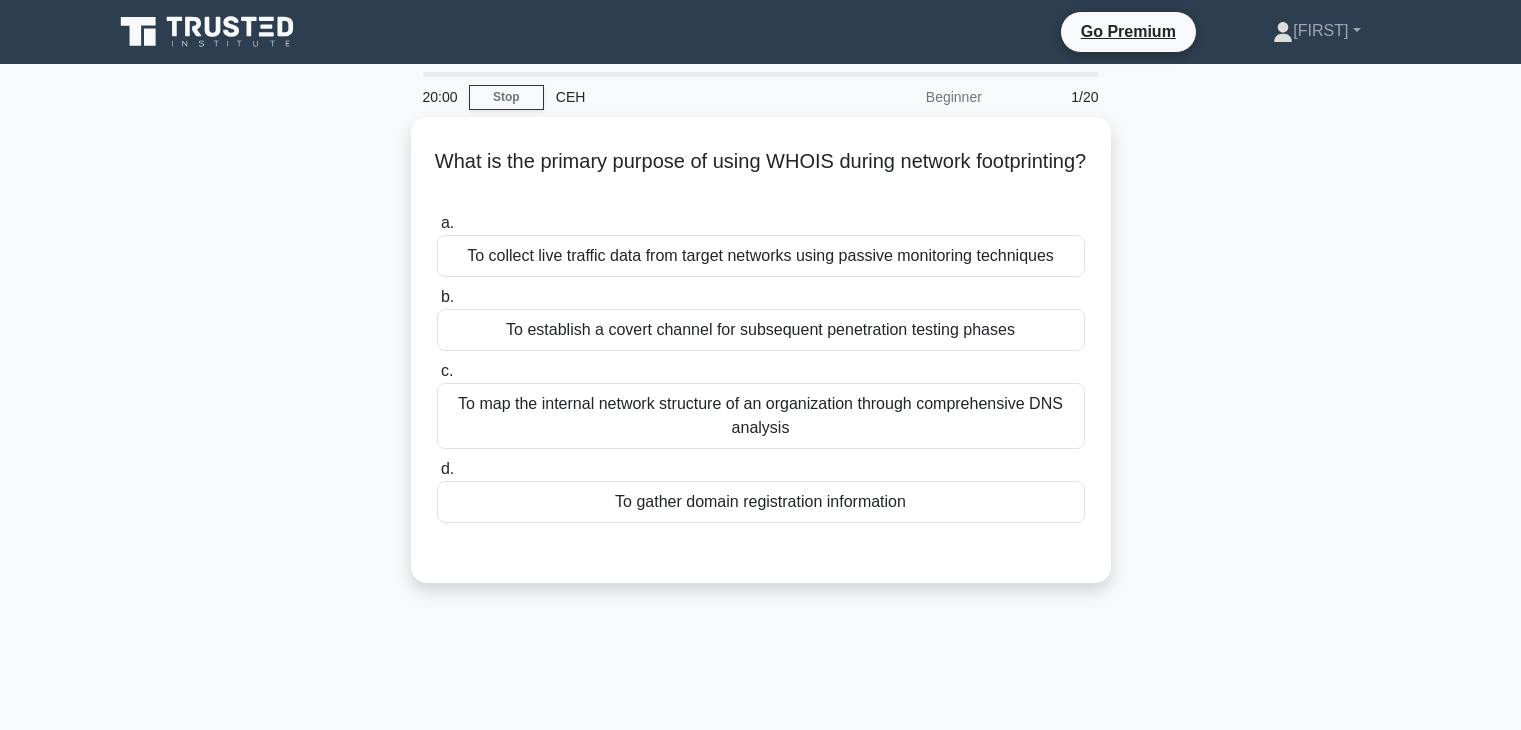 scroll, scrollTop: 0, scrollLeft: 0, axis: both 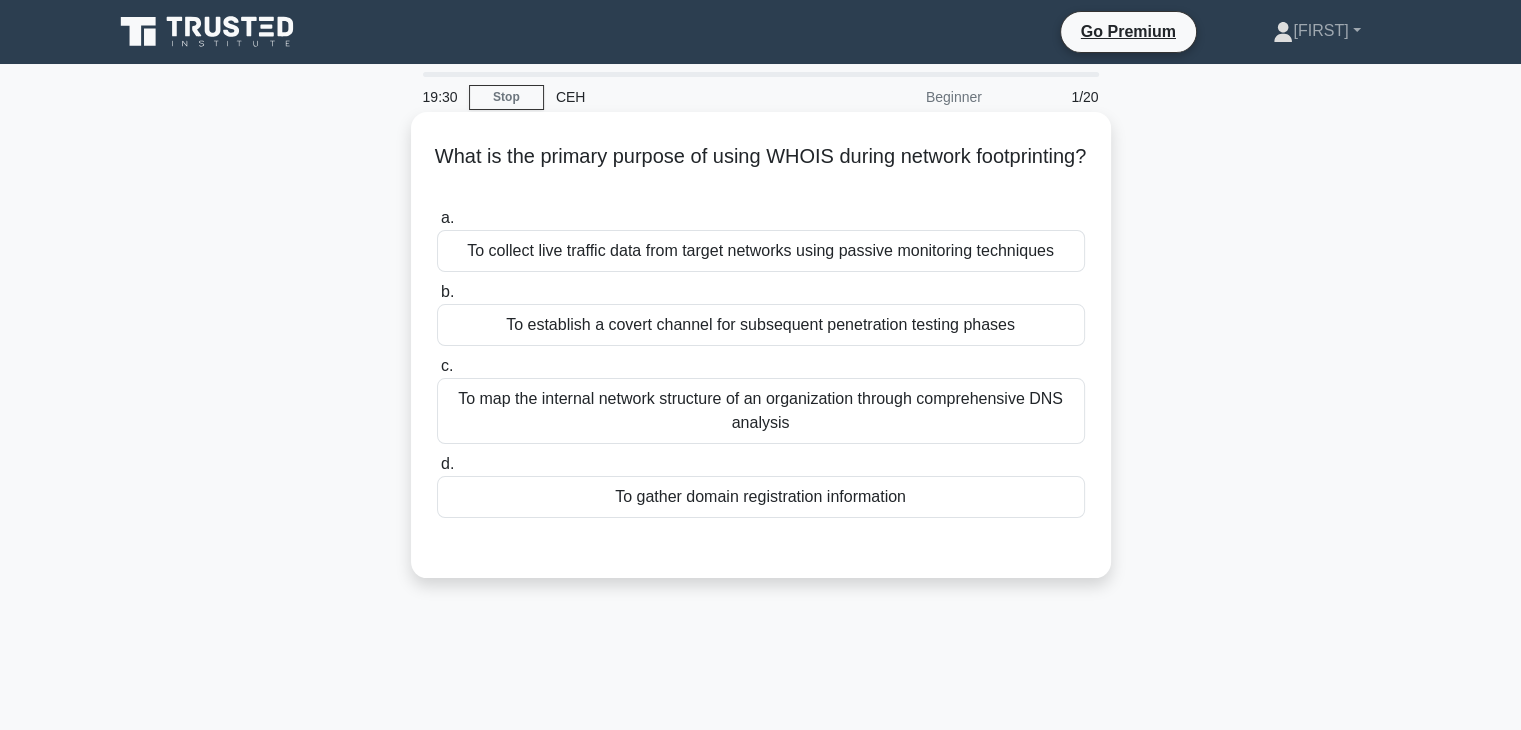 drag, startPoint x: 735, startPoint y: 303, endPoint x: 736, endPoint y: 253, distance: 50.01 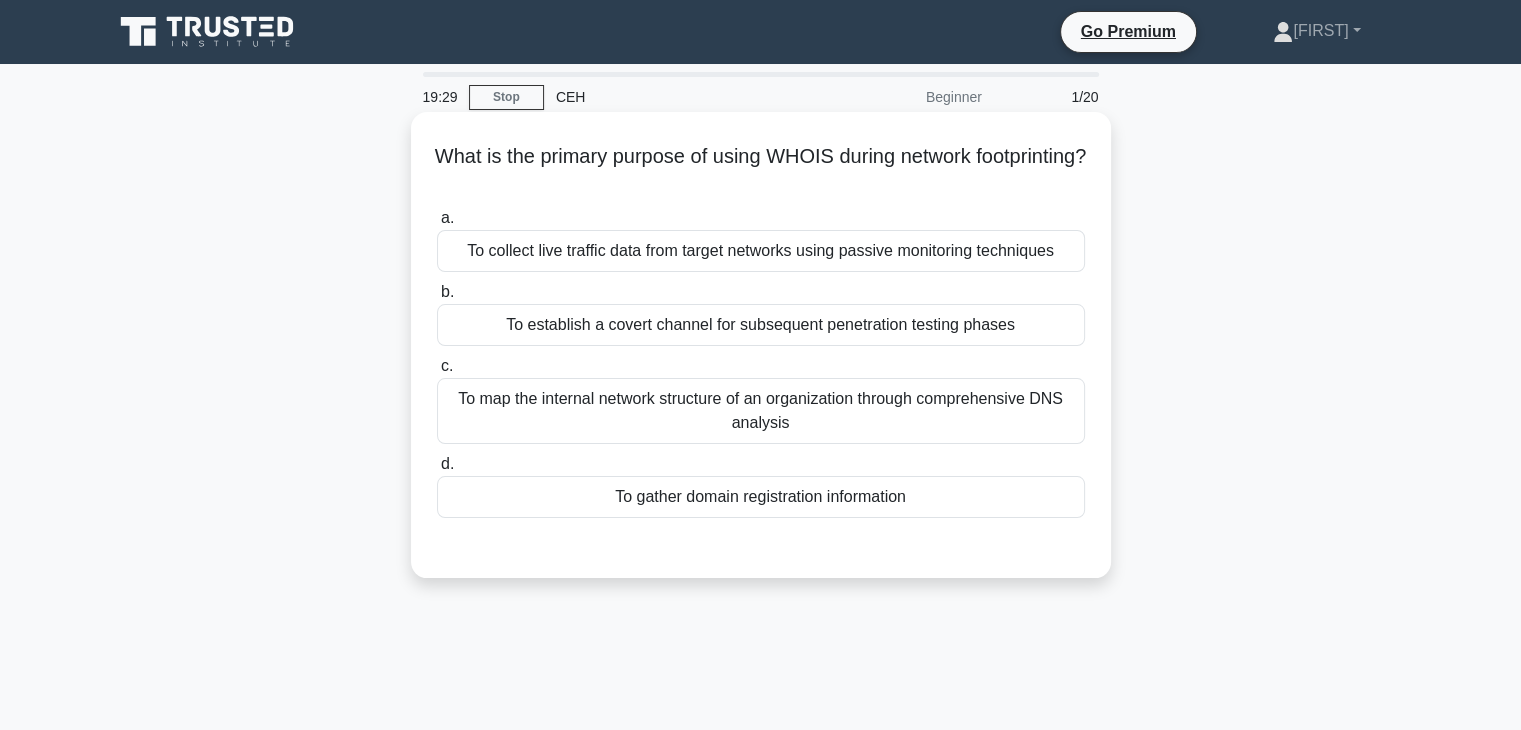 click on "To collect live traffic data from target networks using passive monitoring techniques" at bounding box center (761, 251) 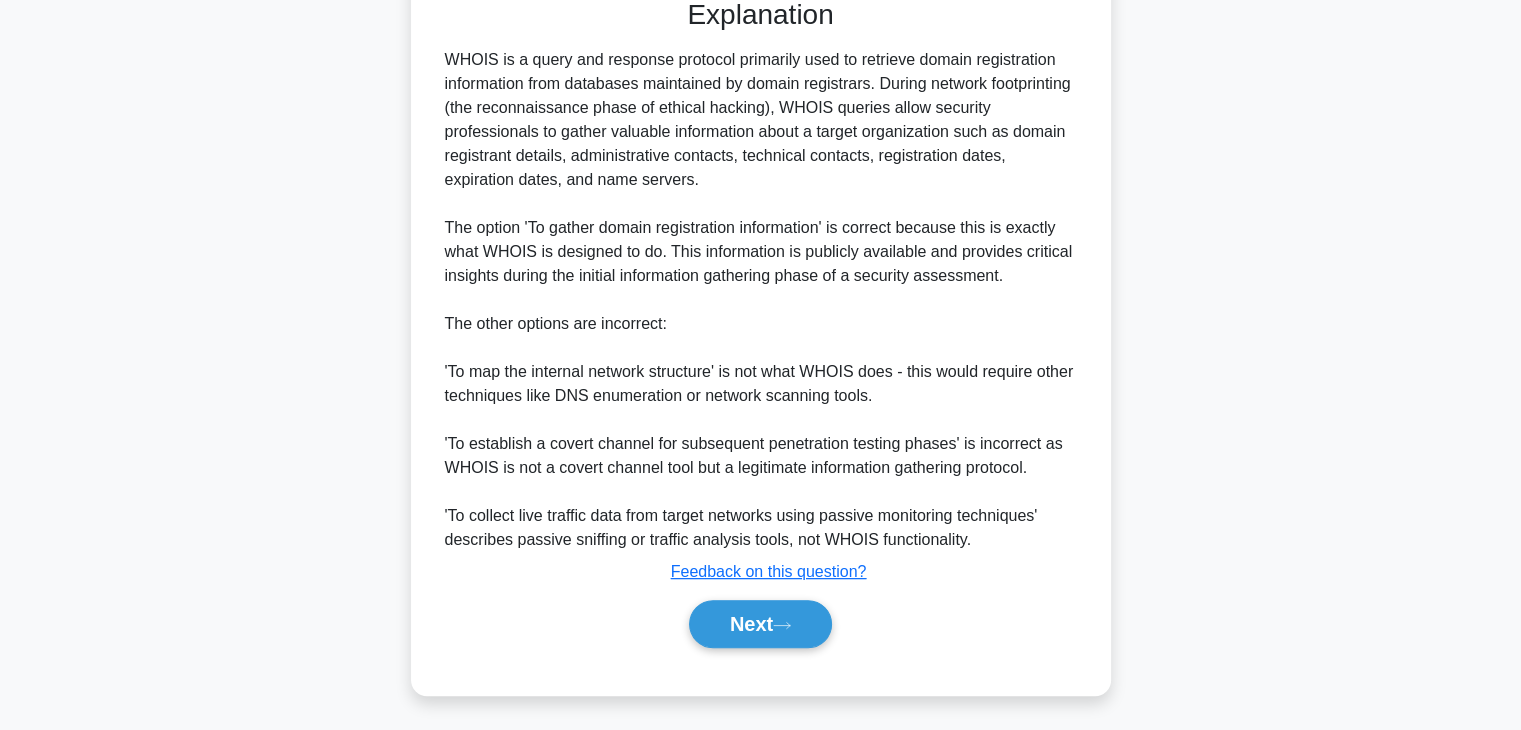 scroll, scrollTop: 552, scrollLeft: 0, axis: vertical 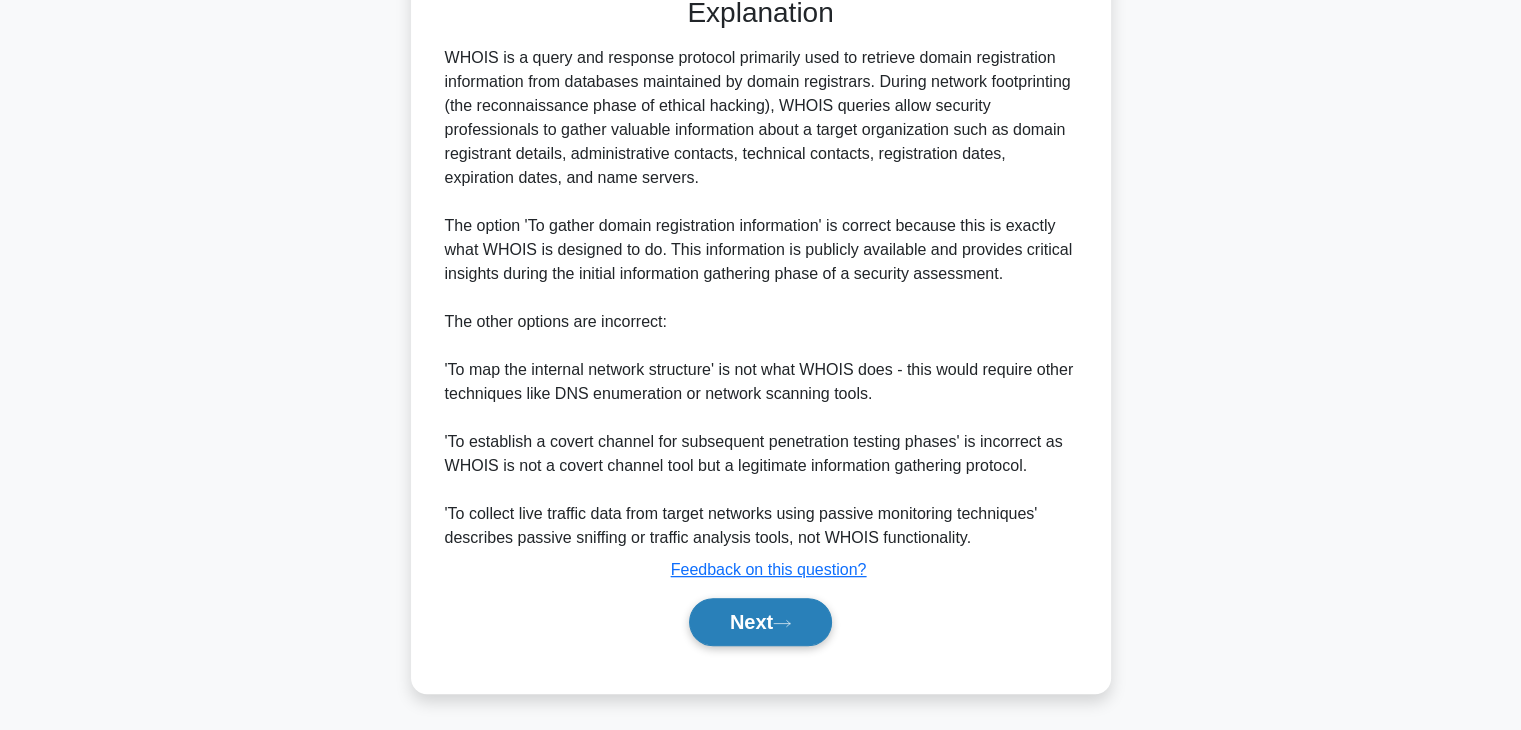 click on "Next" at bounding box center [760, 622] 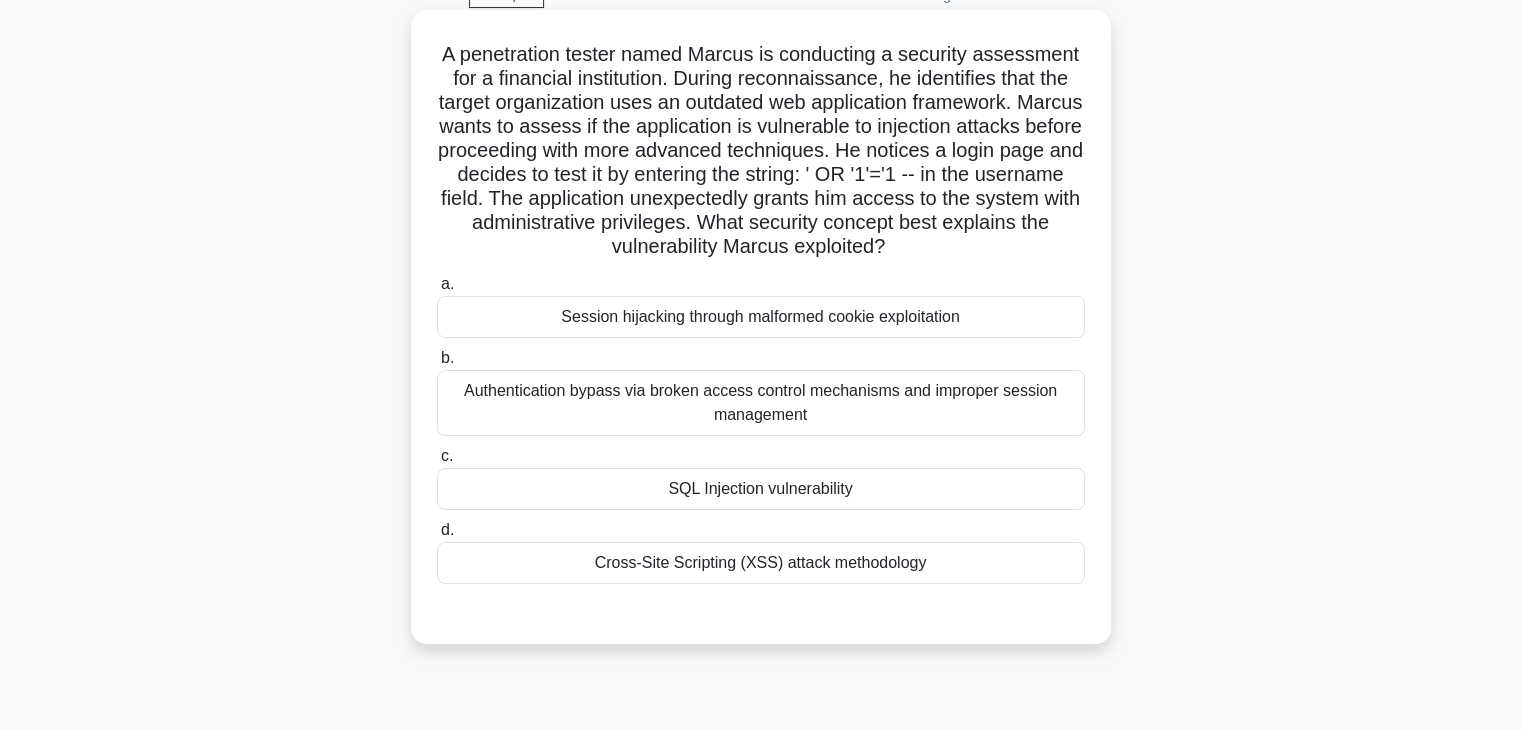 scroll, scrollTop: 0, scrollLeft: 0, axis: both 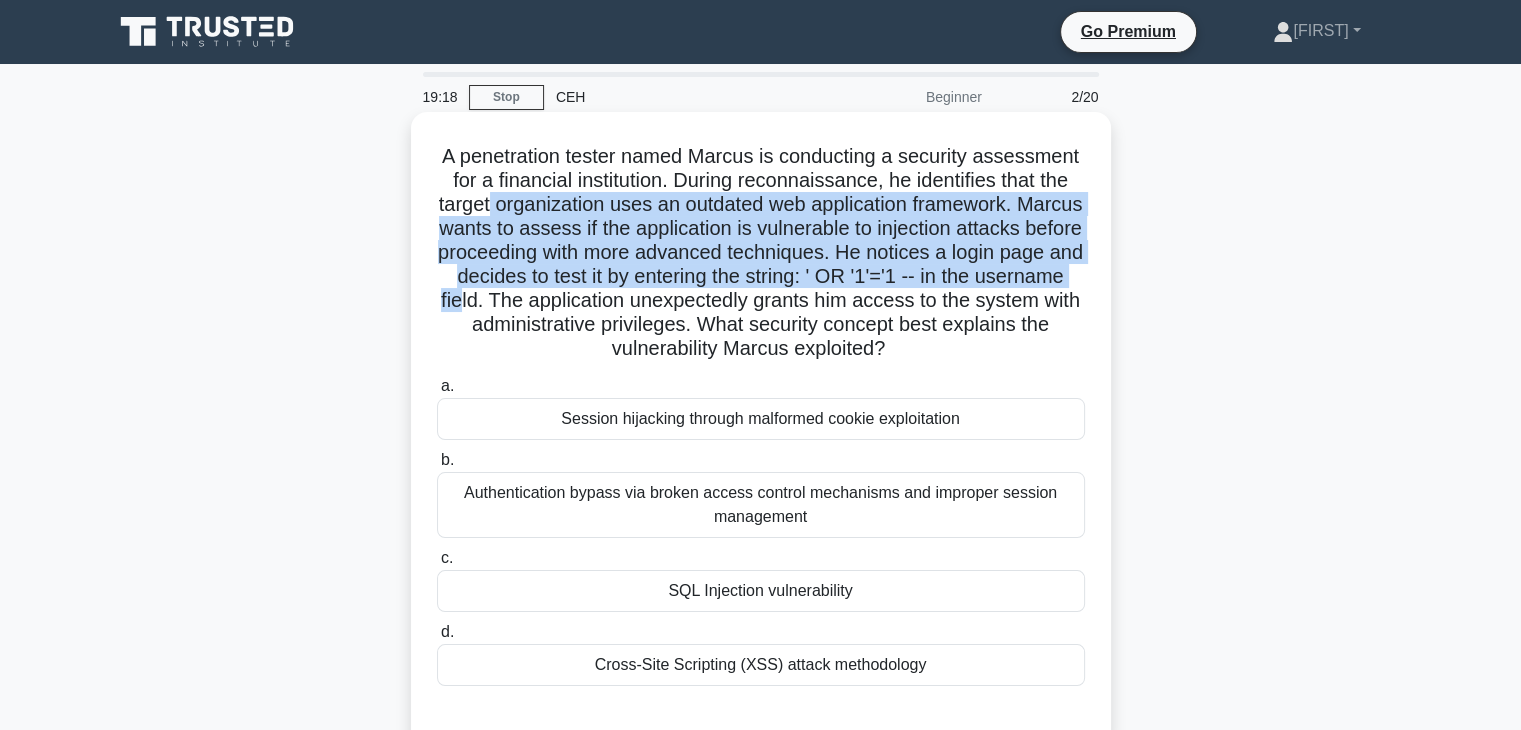 drag, startPoint x: 520, startPoint y: 197, endPoint x: 614, endPoint y: 299, distance: 138.70833 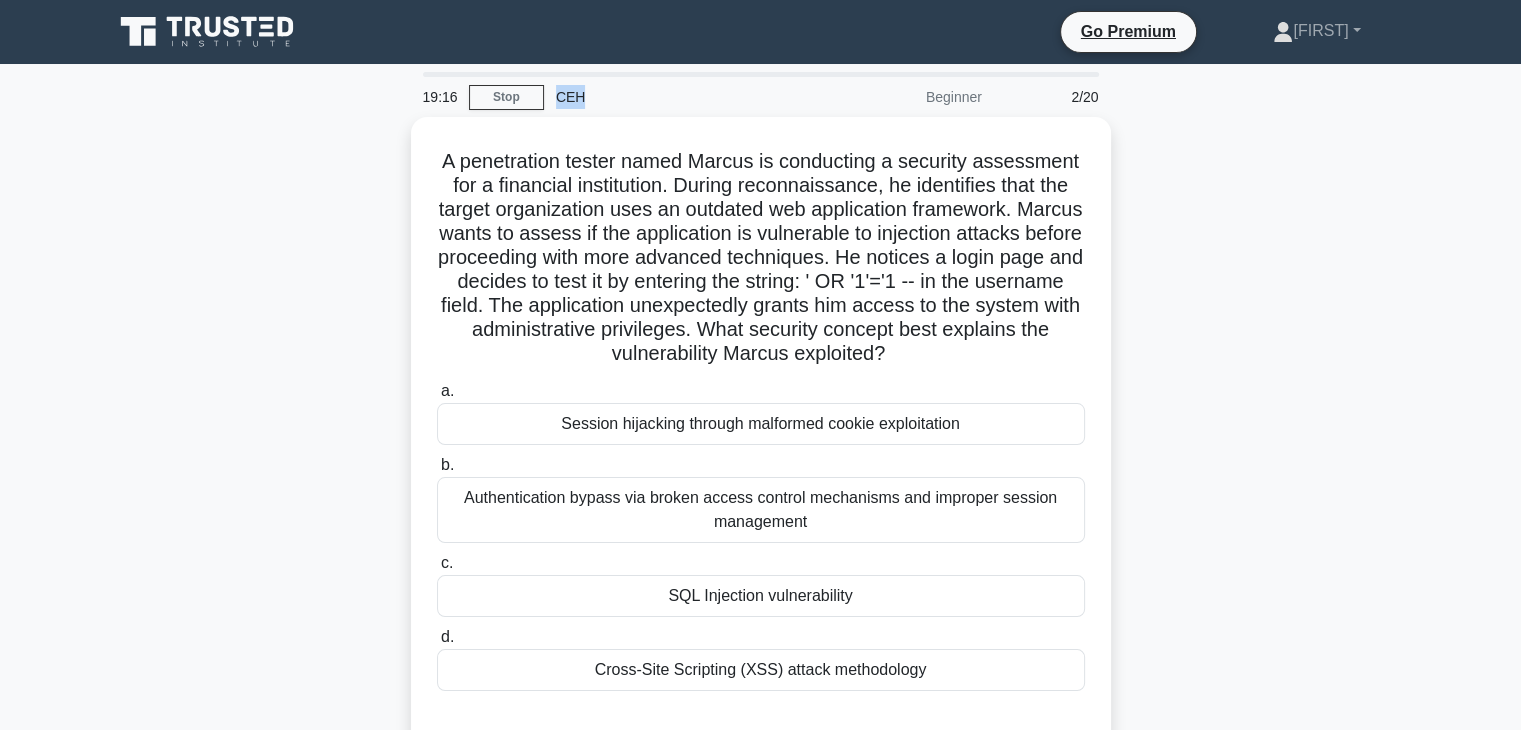 drag, startPoint x: 559, startPoint y: 100, endPoint x: 583, endPoint y: 100, distance: 24 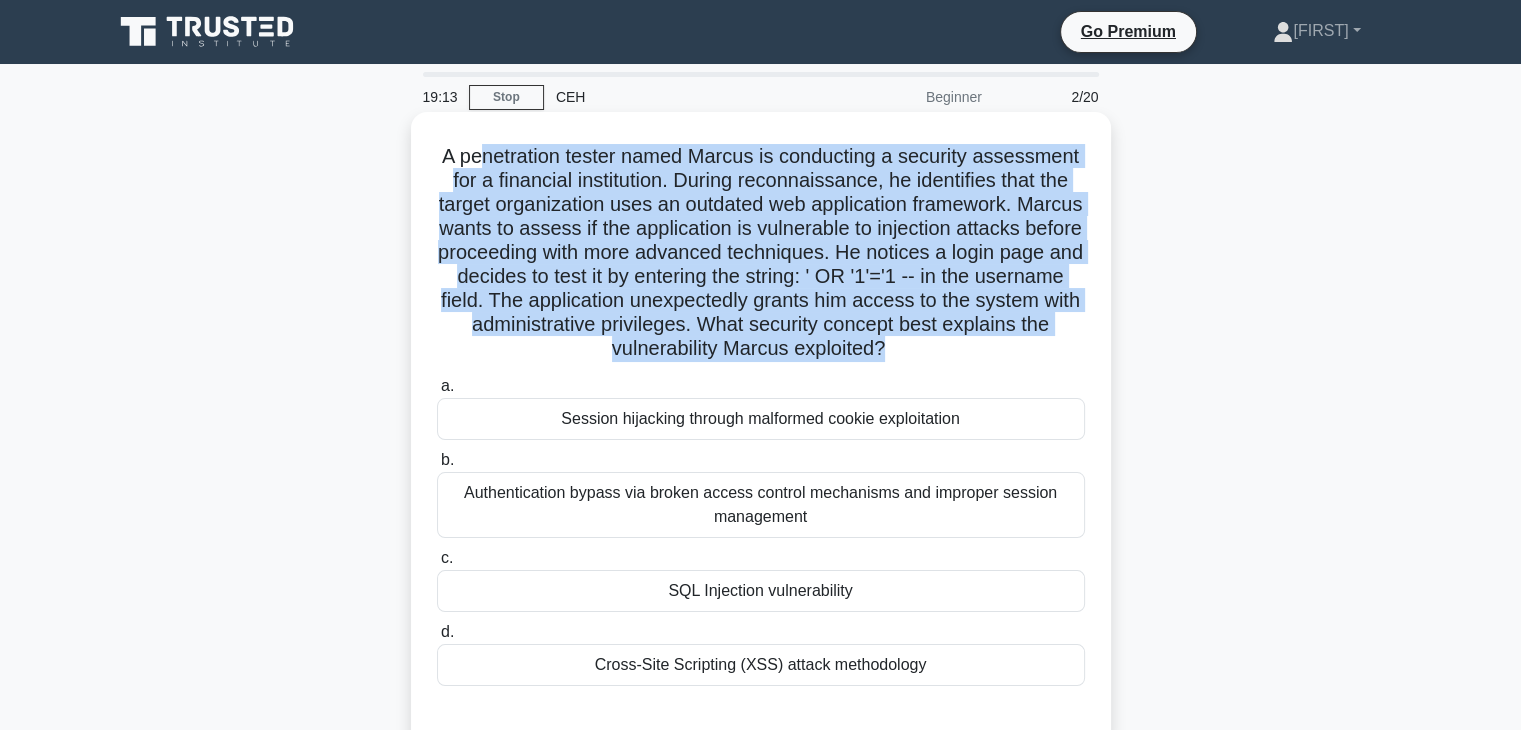 drag, startPoint x: 482, startPoint y: 140, endPoint x: 945, endPoint y: 360, distance: 512.61 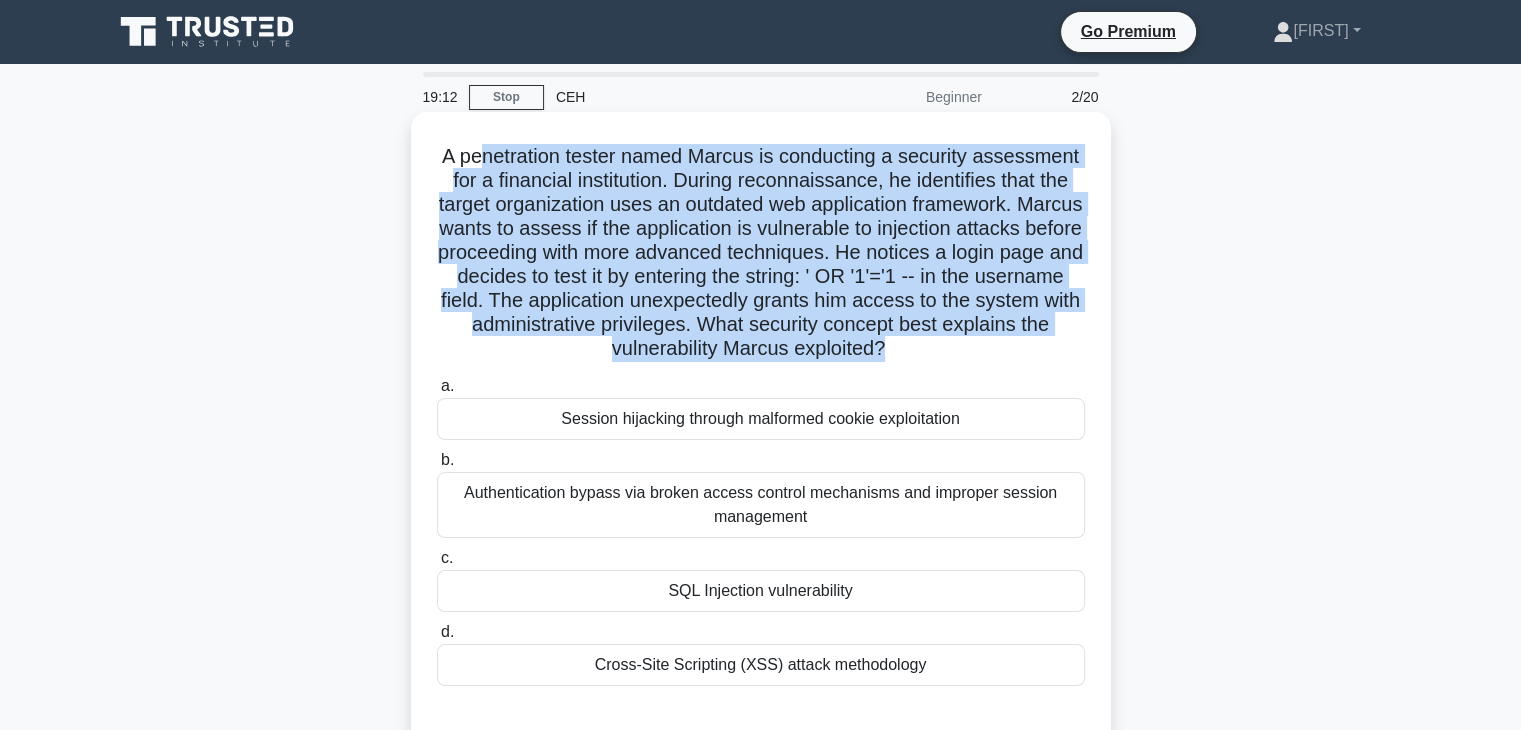 click on "A penetration tester named Marcus is conducting a security assessment for a financial institution. During reconnaissance, he identifies that the target organization uses an outdated web application framework. Marcus wants to assess if the application is vulnerable to injection attacks before proceeding with more advanced techniques. He notices a login page and decides to test it by entering the string: ' OR '1'='1 -- in the username field. The application unexpectedly grants him access to the system with administrative privileges. What security concept best explains the vulnerability Marcus exploited?
.spinner_0XTQ{transform-origin:center;animation:spinner_y6GP .75s linear infinite}@keyframes spinner_y6GP{100%{transform:rotate(360deg)}}" at bounding box center [761, 253] 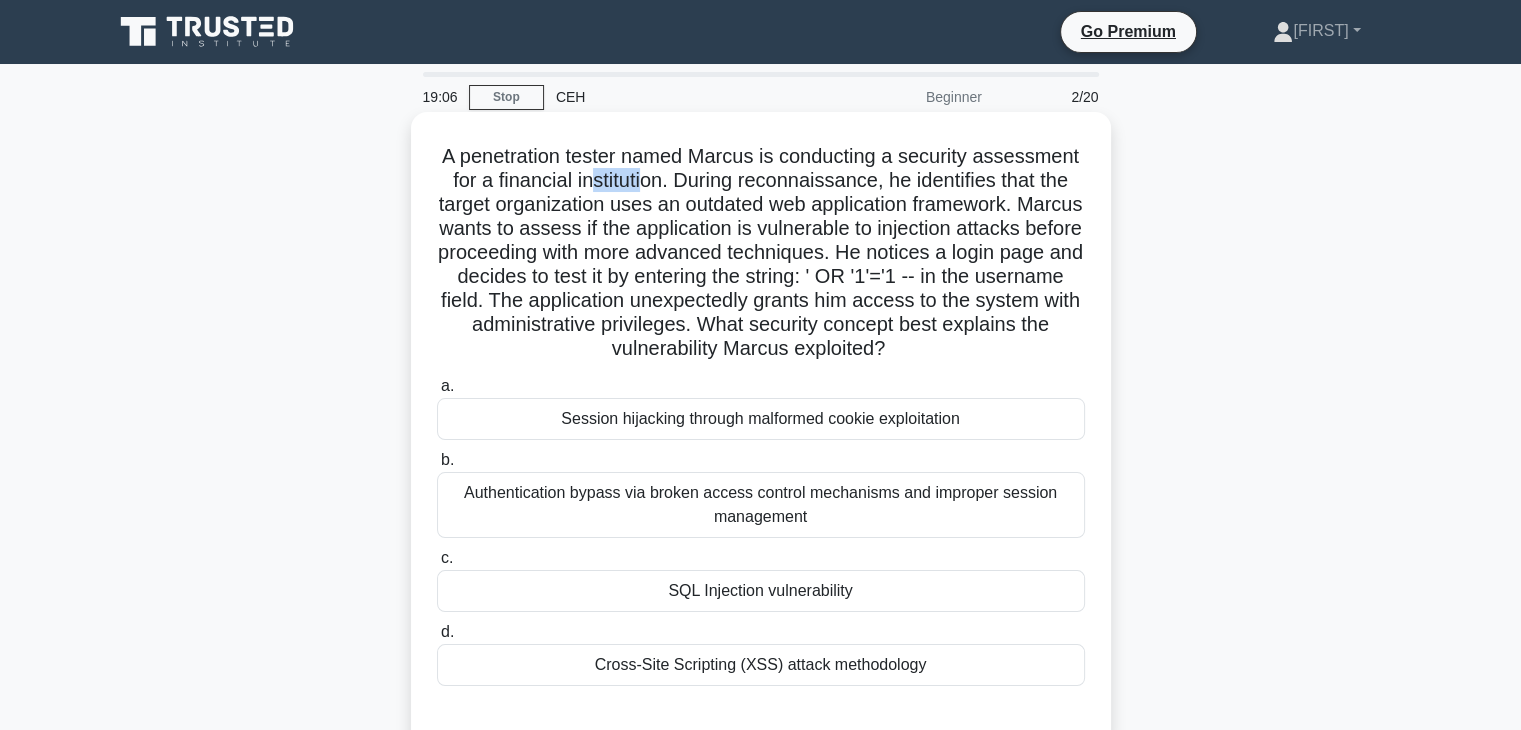 drag, startPoint x: 591, startPoint y: 180, endPoint x: 639, endPoint y: 184, distance: 48.166378 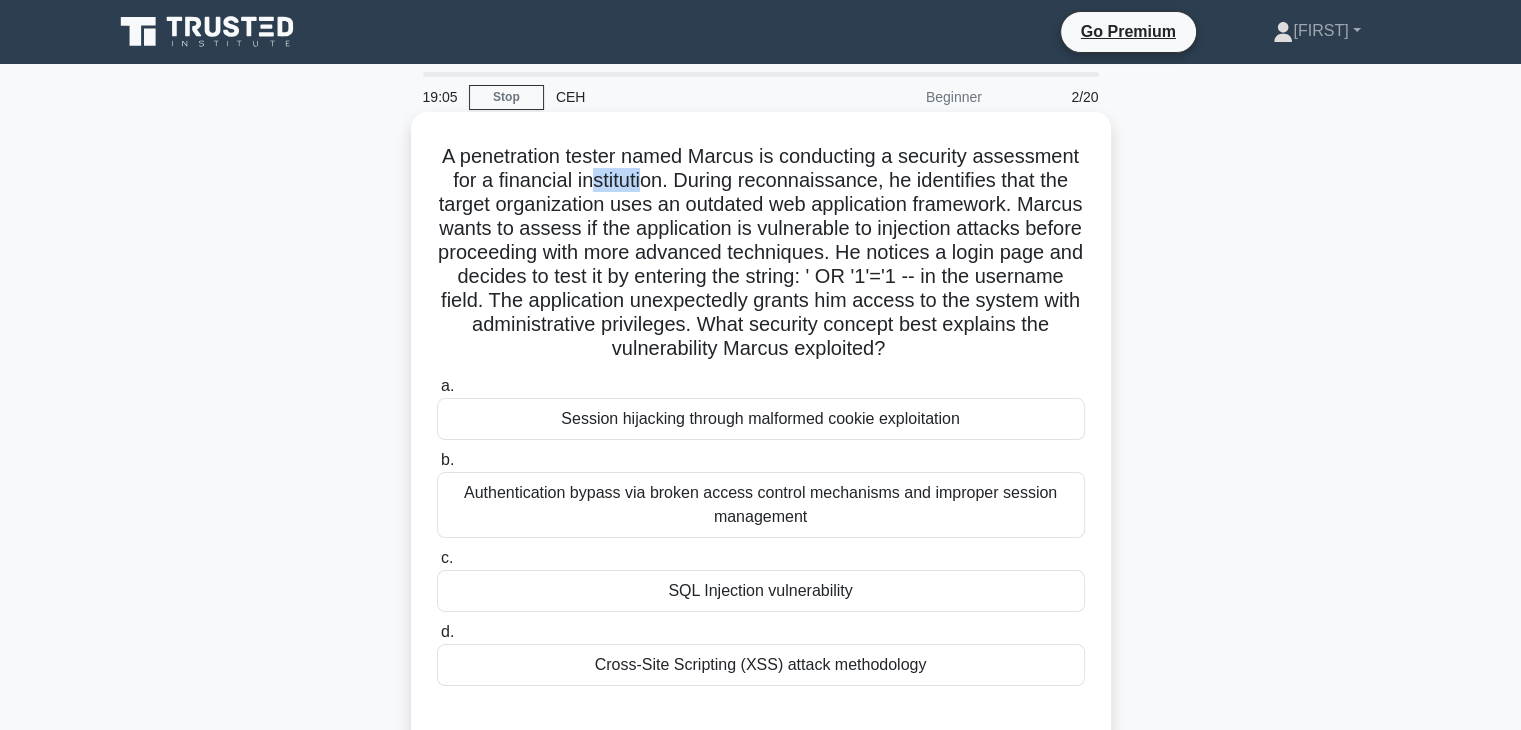 click on "A penetration tester named Marcus is conducting a security assessment for a financial institution. During reconnaissance, he identifies that the target organization uses an outdated web application framework. Marcus wants to assess if the application is vulnerable to injection attacks before proceeding with more advanced techniques. He notices a login page and decides to test it by entering the string: ' OR '1'='1 -- in the username field. The application unexpectedly grants him access to the system with administrative privileges. What security concept best explains the vulnerability Marcus exploited?
.spinner_0XTQ{transform-origin:center;animation:spinner_y6GP .75s linear infinite}@keyframes spinner_y6GP{100%{transform:rotate(360deg)}}" at bounding box center [761, 253] 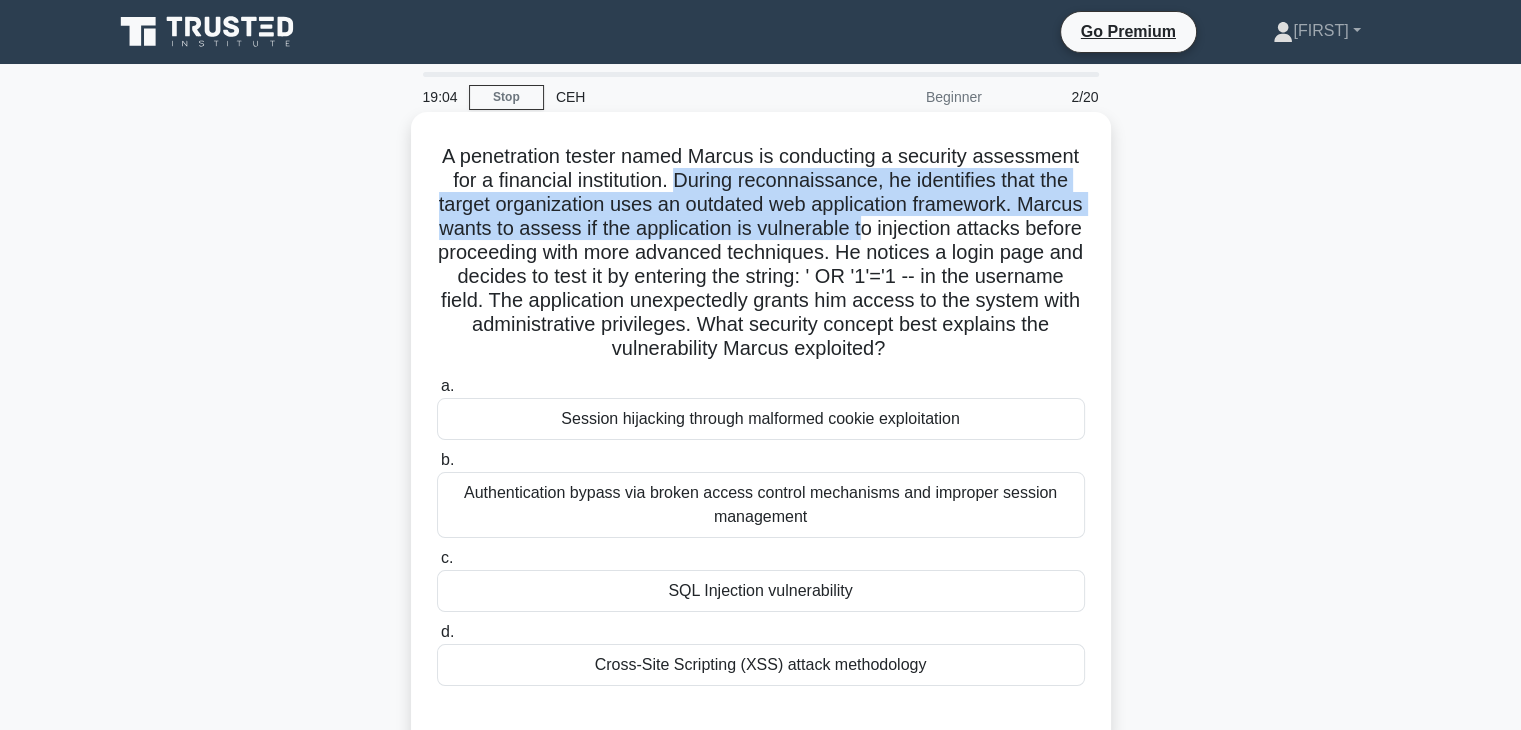 drag, startPoint x: 673, startPoint y: 185, endPoint x: 960, endPoint y: 243, distance: 292.80197 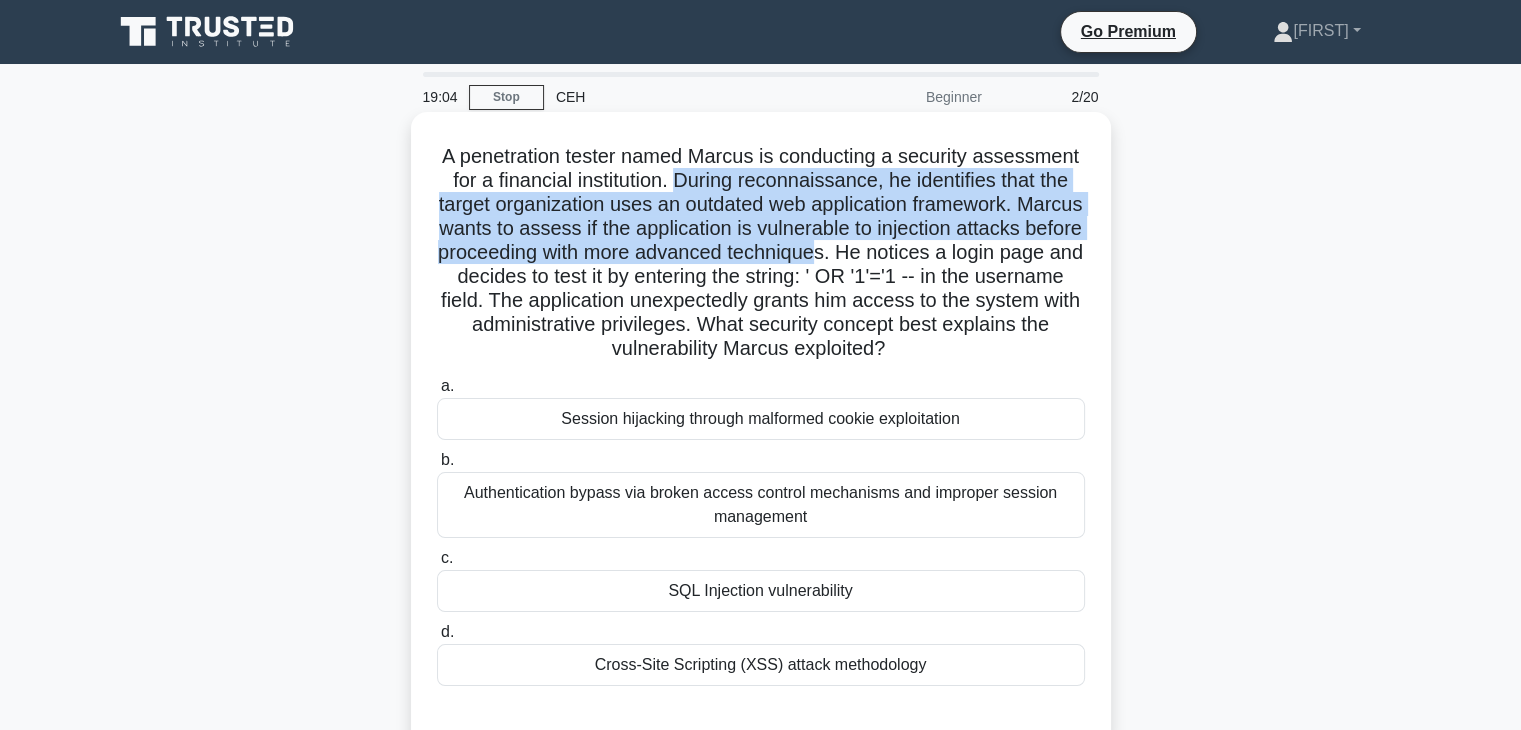 click on "A penetration tester named Marcus is conducting a security assessment for a financial institution. During reconnaissance, he identifies that the target organization uses an outdated web application framework. Marcus wants to assess if the application is vulnerable to injection attacks before proceeding with more advanced techniques. He notices a login page and decides to test it by entering the string: ' OR '1'='1 -- in the username field. The application unexpectedly grants him access to the system with administrative privileges. What security concept best explains the vulnerability Marcus exploited?
.spinner_0XTQ{transform-origin:center;animation:spinner_y6GP .75s linear infinite}@keyframes spinner_y6GP{100%{transform:rotate(360deg)}}" at bounding box center (761, 253) 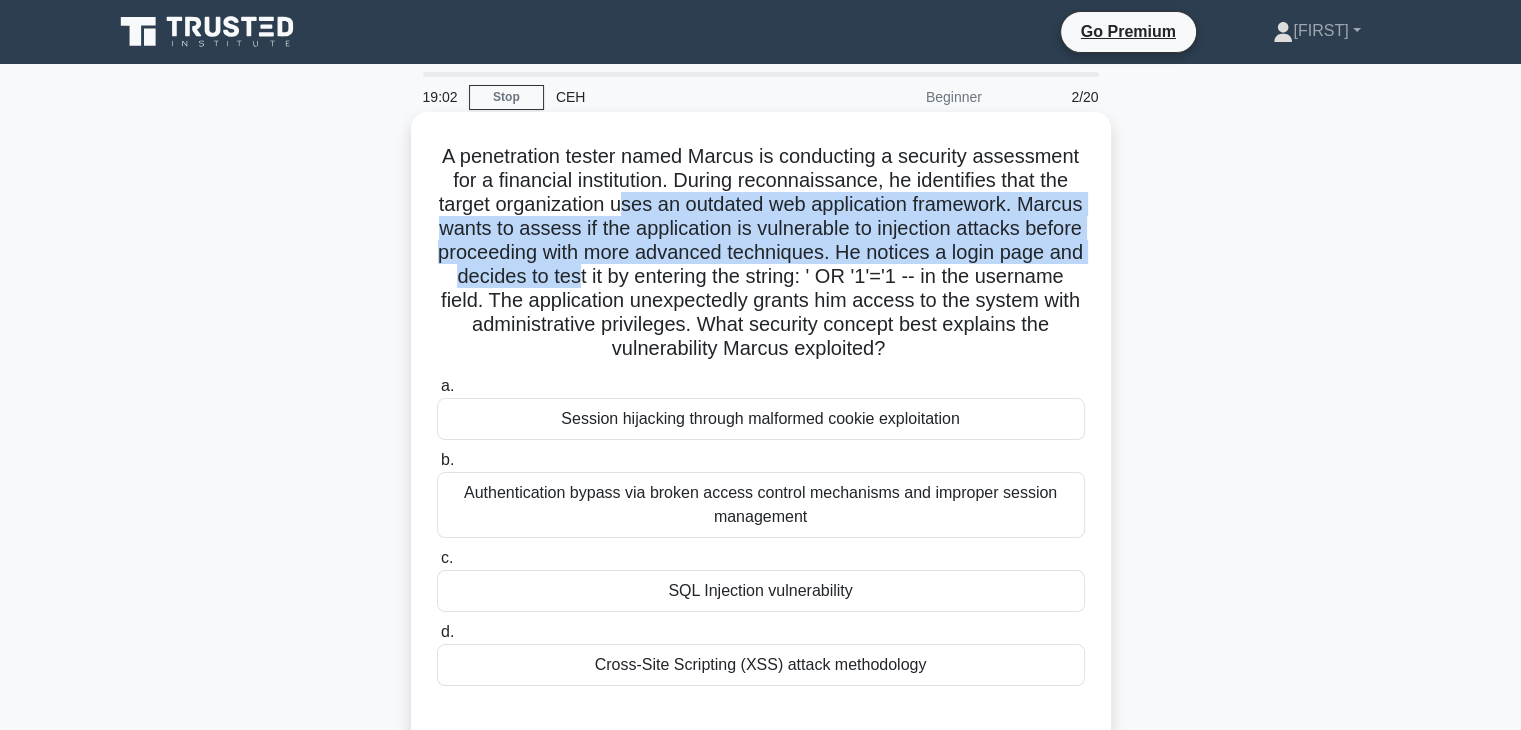drag, startPoint x: 651, startPoint y: 205, endPoint x: 732, endPoint y: 274, distance: 106.404884 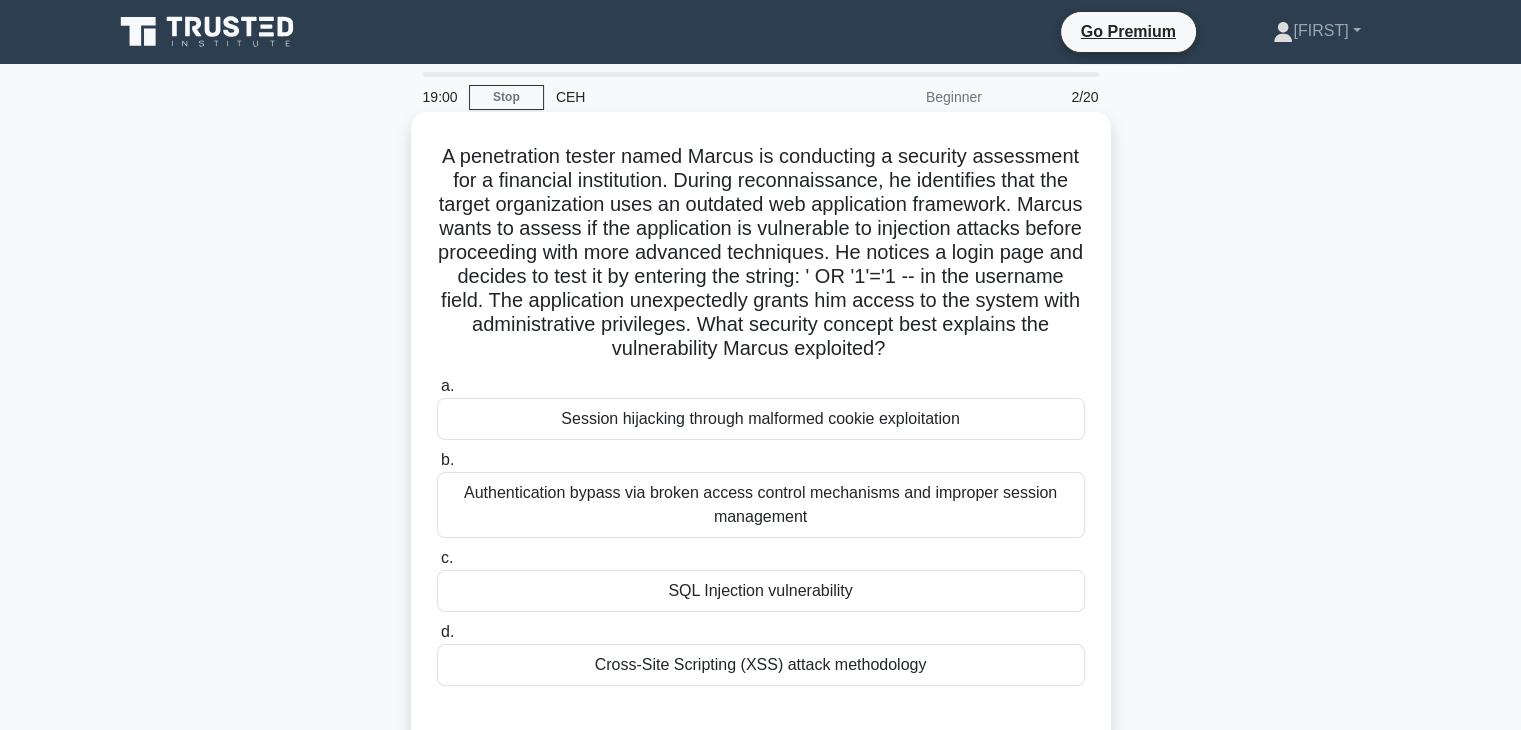 click on "A penetration tester named Marcus is conducting a security assessment for a financial institution. During reconnaissance, he identifies that the target organization uses an outdated web application framework. Marcus wants to assess if the application is vulnerable to injection attacks before proceeding with more advanced techniques. He notices a login page and decides to test it by entering the string: ' OR '1'='1 -- in the username field. The application unexpectedly grants him access to the system with administrative privileges. What security concept best explains the vulnerability Marcus exploited?
.spinner_0XTQ{transform-origin:center;animation:spinner_y6GP .75s linear infinite}@keyframes spinner_y6GP{100%{transform:rotate(360deg)}}" at bounding box center (761, 253) 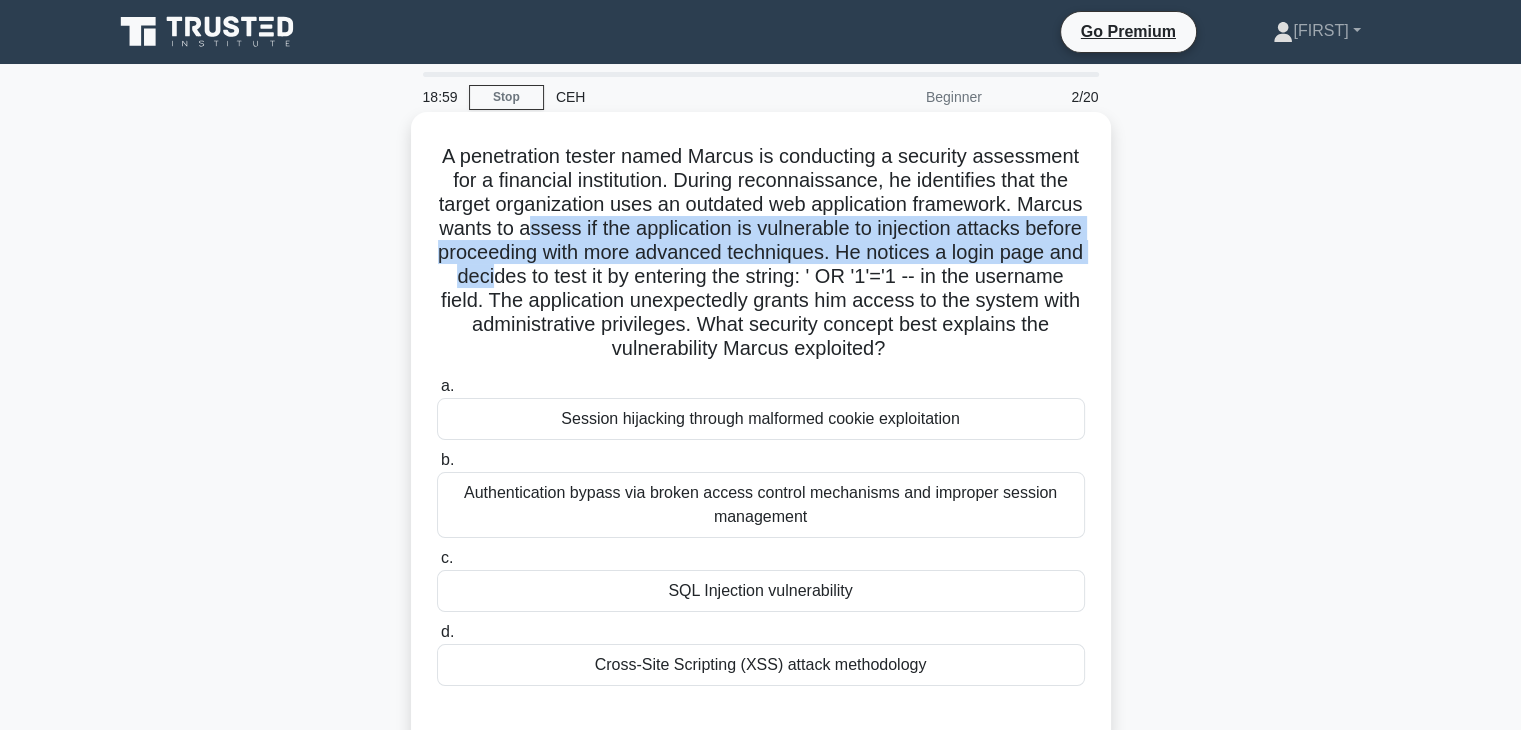 drag, startPoint x: 628, startPoint y: 219, endPoint x: 646, endPoint y: 283, distance: 66.48308 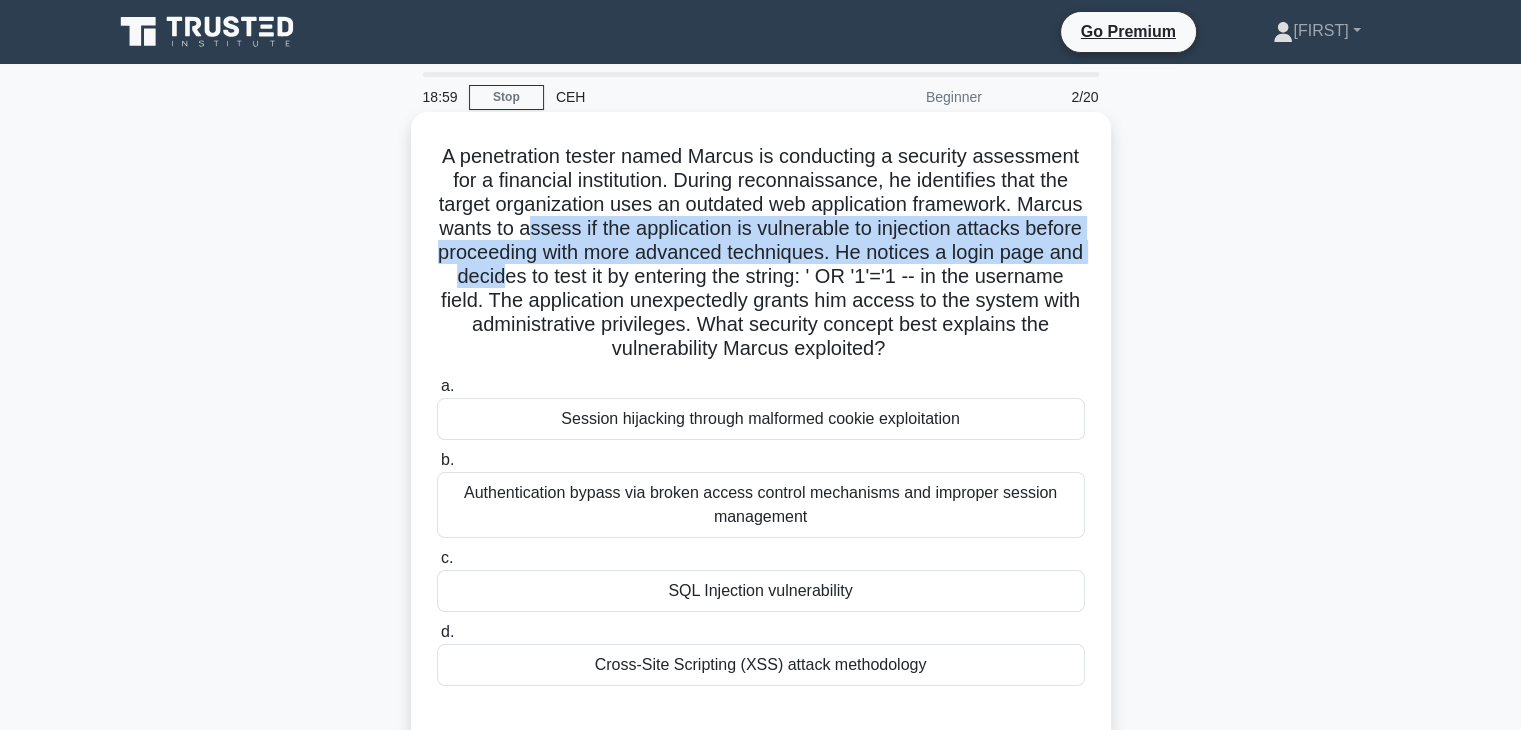 click on "A penetration tester named Marcus is conducting a security assessment for a financial institution. During reconnaissance, he identifies that the target organization uses an outdated web application framework. Marcus wants to assess if the application is vulnerable to injection attacks before proceeding with more advanced techniques. He notices a login page and decides to test it by entering the string: ' OR '1'='1 -- in the username field. The application unexpectedly grants him access to the system with administrative privileges. What security concept best explains the vulnerability Marcus exploited?
.spinner_0XTQ{transform-origin:center;animation:spinner_y6GP .75s linear infinite}@keyframes spinner_y6GP{100%{transform:rotate(360deg)}}" at bounding box center (761, 253) 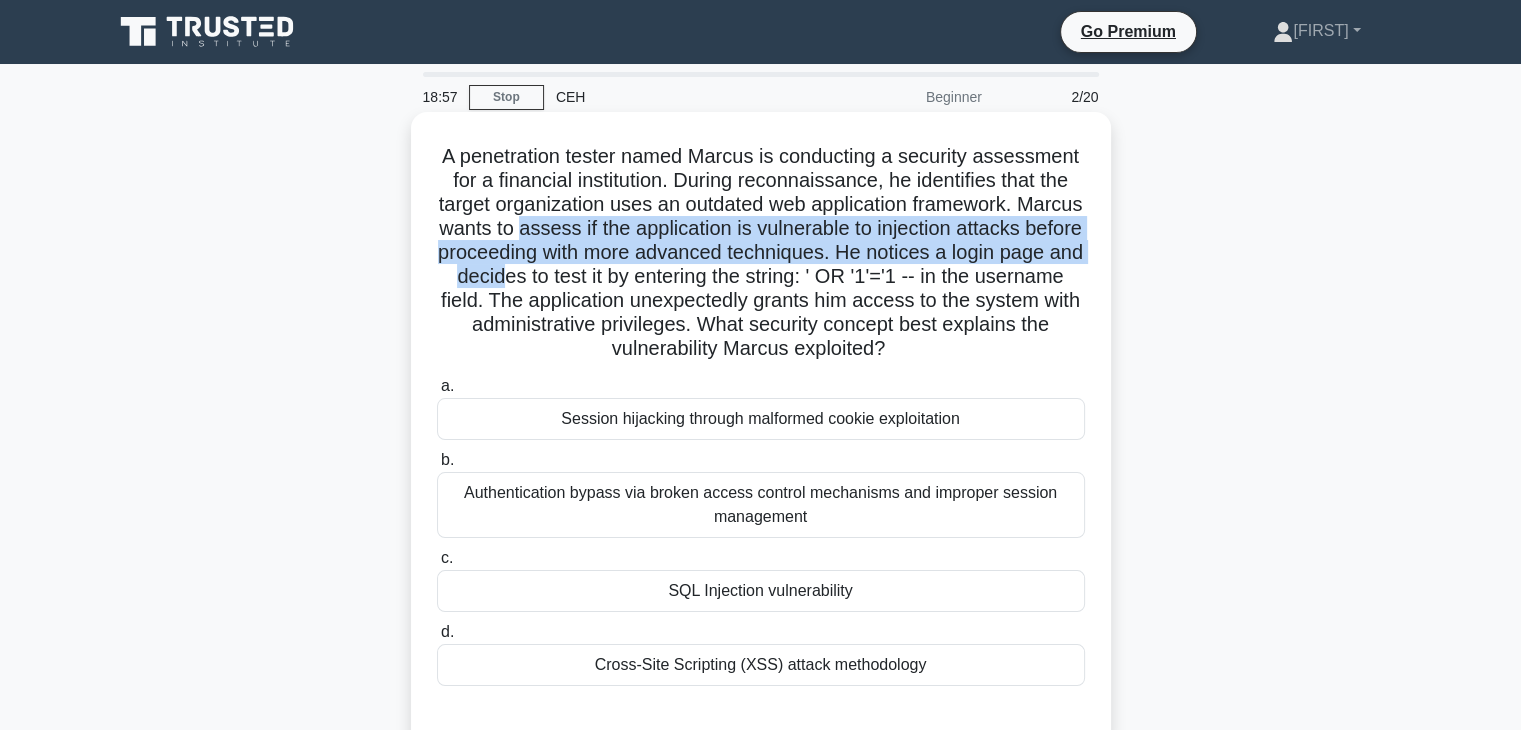 drag, startPoint x: 616, startPoint y: 220, endPoint x: 655, endPoint y: 277, distance: 69.065186 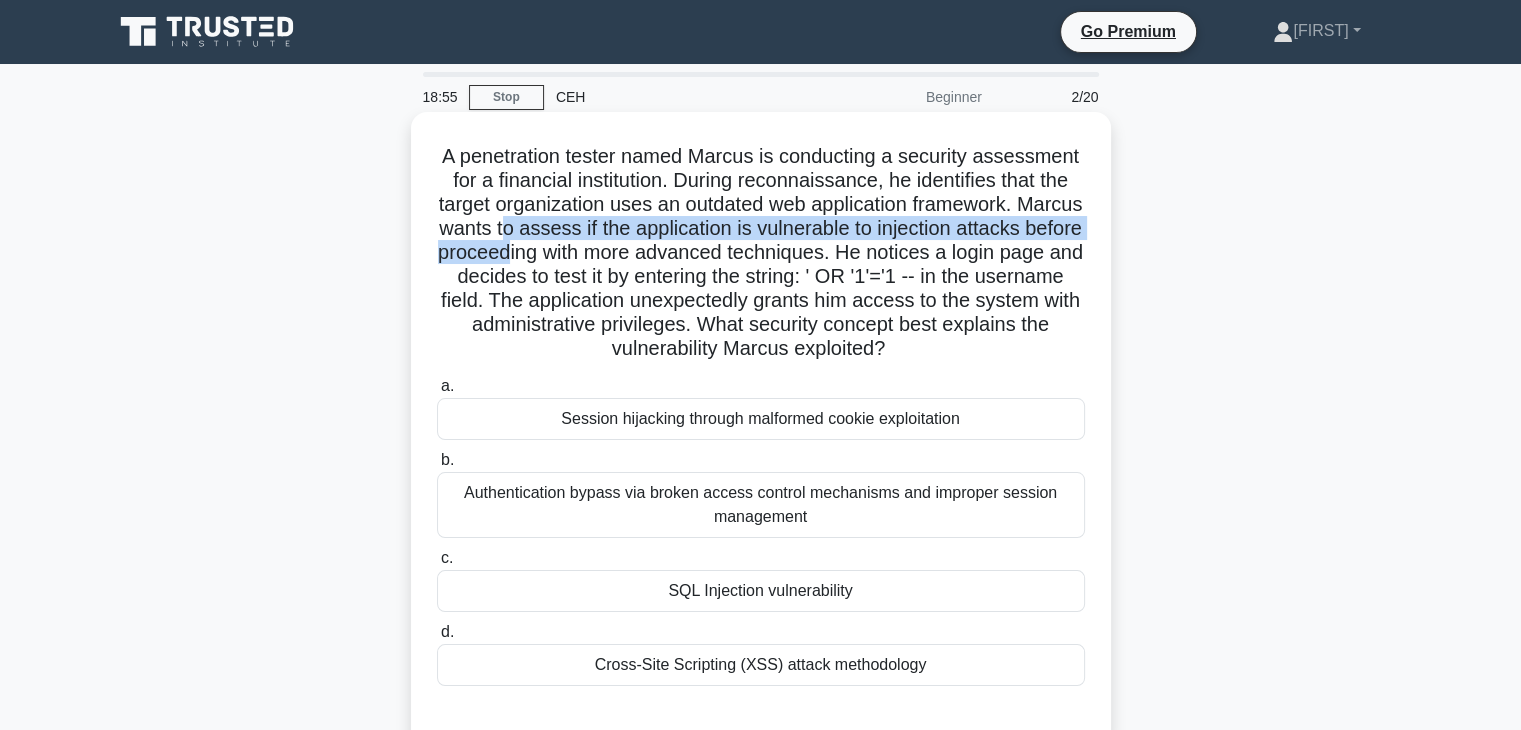drag, startPoint x: 603, startPoint y: 229, endPoint x: 655, endPoint y: 255, distance: 58.137768 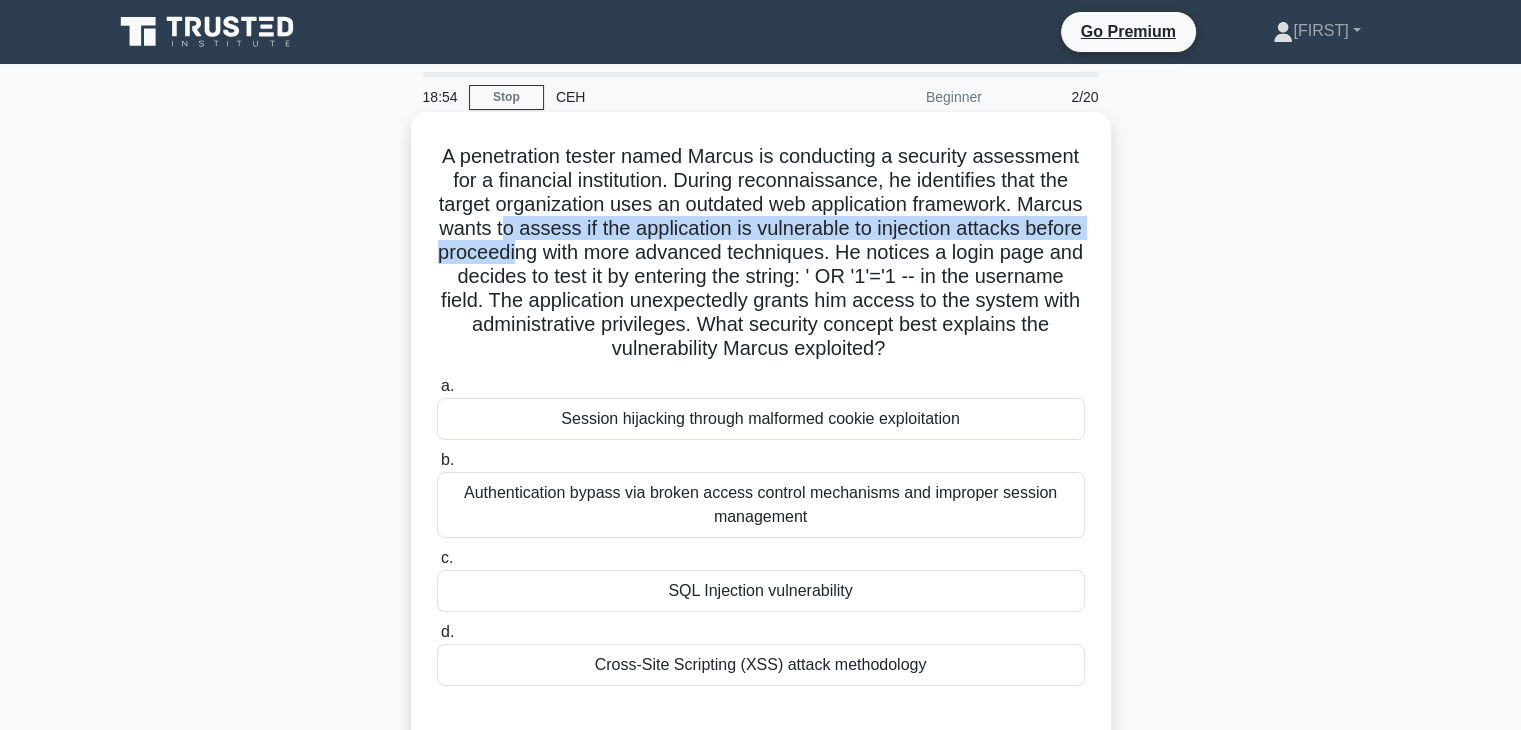 click on "A penetration tester named Marcus is conducting a security assessment for a financial institution. During reconnaissance, he identifies that the target organization uses an outdated web application framework. Marcus wants to assess if the application is vulnerable to injection attacks before proceeding with more advanced techniques. He notices a login page and decides to test it by entering the string: ' OR '1'='1 -- in the username field. The application unexpectedly grants him access to the system with administrative privileges. What security concept best explains the vulnerability Marcus exploited?
.spinner_0XTQ{transform-origin:center;animation:spinner_y6GP .75s linear infinite}@keyframes spinner_y6GP{100%{transform:rotate(360deg)}}" at bounding box center (761, 253) 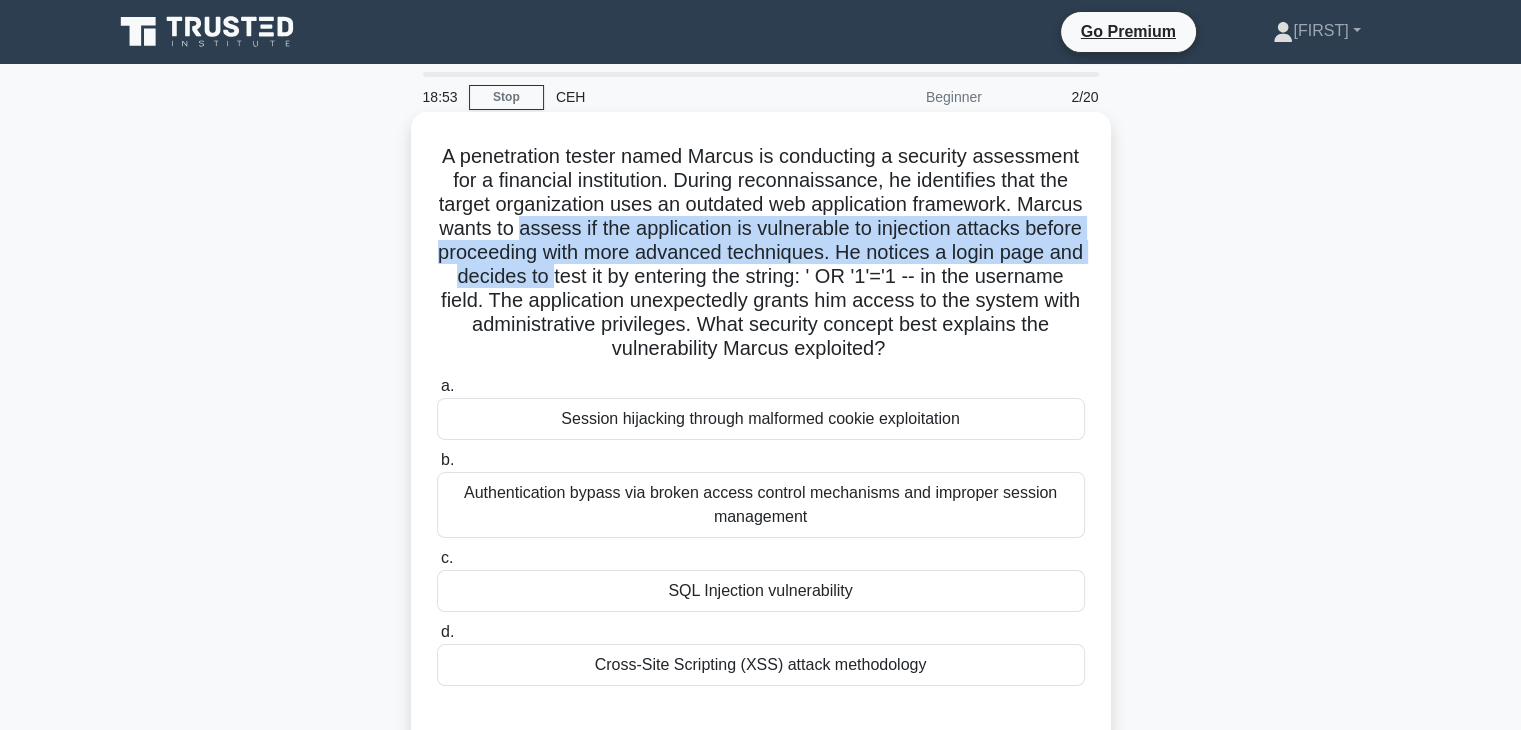 drag, startPoint x: 638, startPoint y: 233, endPoint x: 696, endPoint y: 273, distance: 70.45566 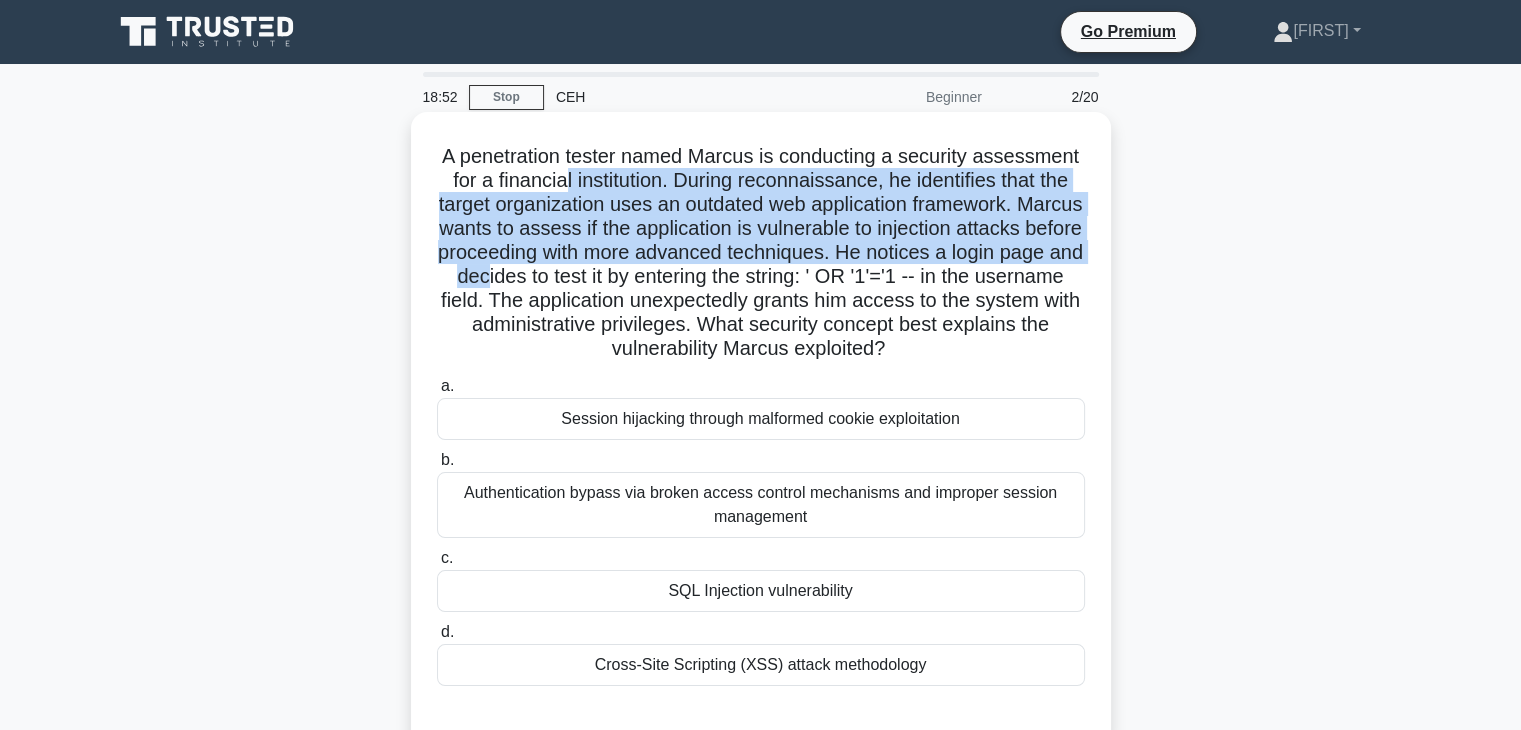 drag, startPoint x: 556, startPoint y: 189, endPoint x: 643, endPoint y: 285, distance: 129.55693 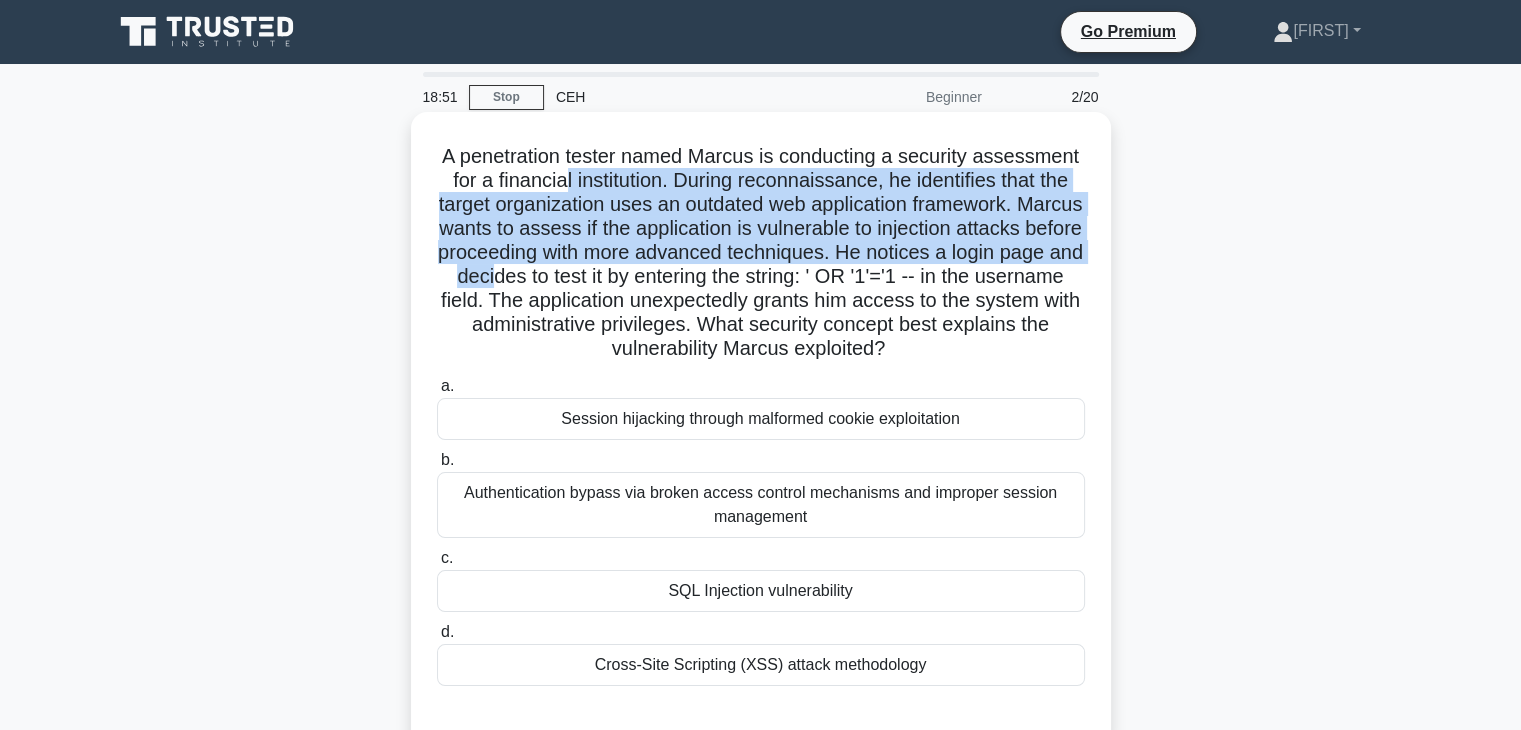 click on "A penetration tester named Marcus is conducting a security assessment for a financial institution. During reconnaissance, he identifies that the target organization uses an outdated web application framework. Marcus wants to assess if the application is vulnerable to injection attacks before proceeding with more advanced techniques. He notices a login page and decides to test it by entering the string: ' OR '1'='1 -- in the username field. The application unexpectedly grants him access to the system with administrative privileges. What security concept best explains the vulnerability Marcus exploited?
.spinner_0XTQ{transform-origin:center;animation:spinner_y6GP .75s linear infinite}@keyframes spinner_y6GP{100%{transform:rotate(360deg)}}" at bounding box center [761, 253] 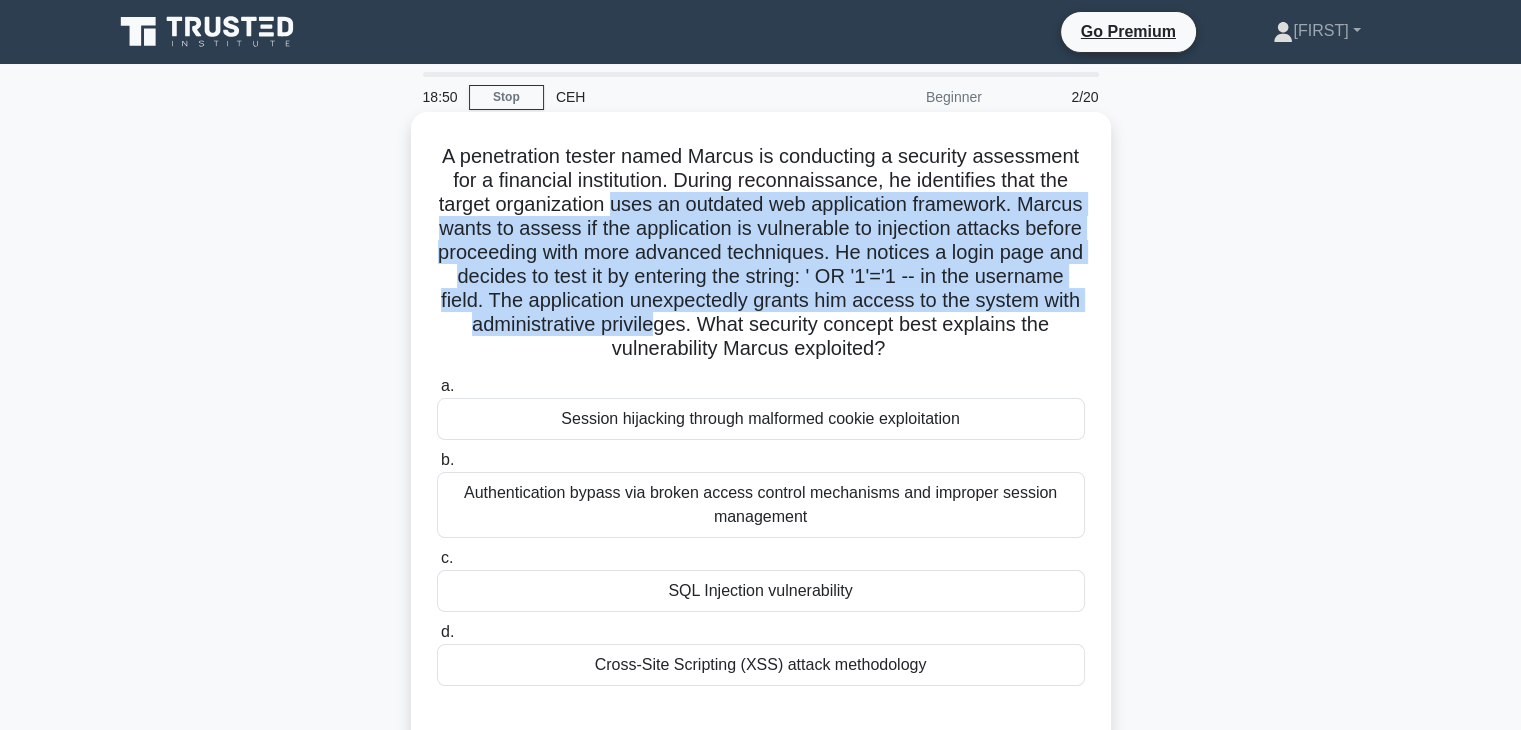 drag, startPoint x: 643, startPoint y: 215, endPoint x: 797, endPoint y: 331, distance: 192.80042 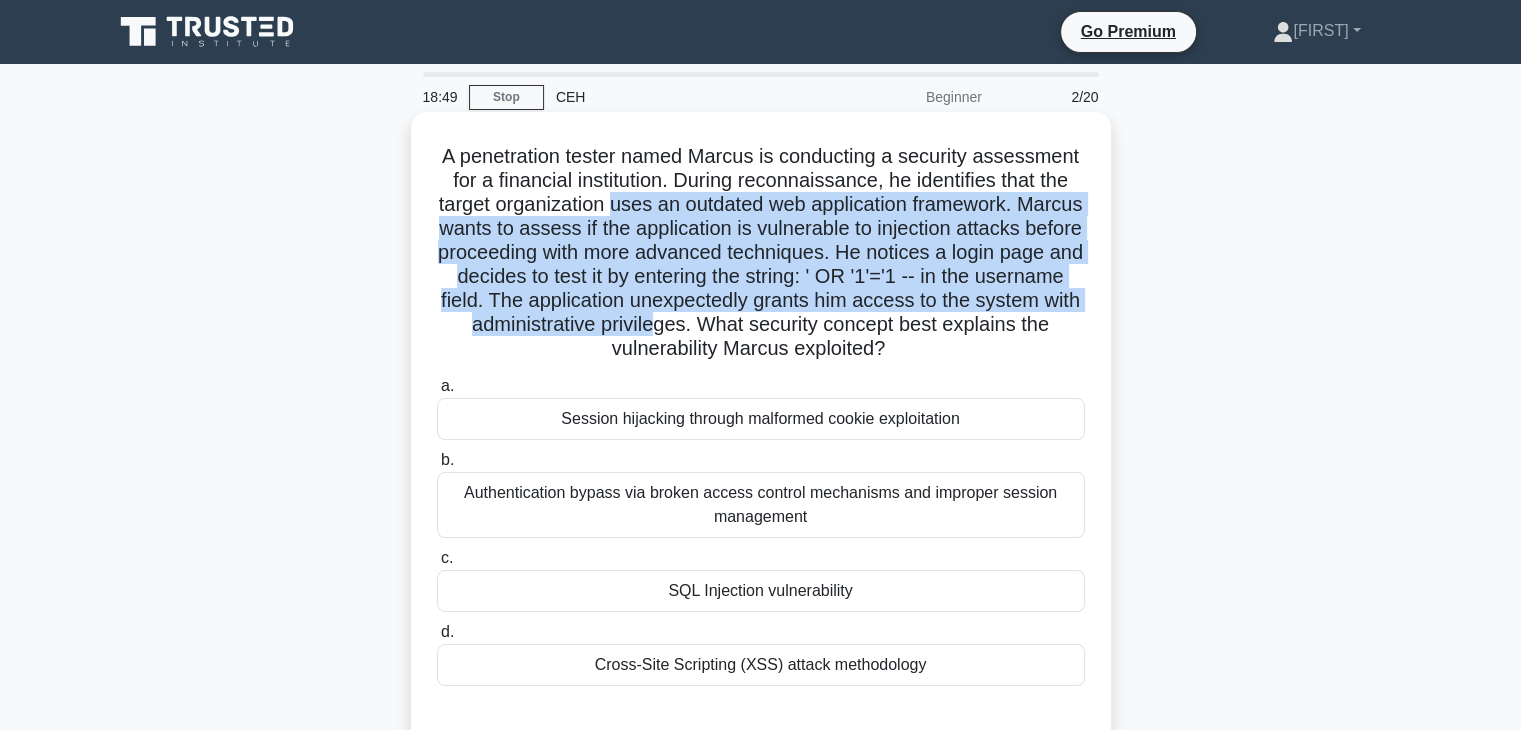 click on "A penetration tester named Marcus is conducting a security assessment for a financial institution. During reconnaissance, he identifies that the target organization uses an outdated web application framework. Marcus wants to assess if the application is vulnerable to injection attacks before proceeding with more advanced techniques. He notices a login page and decides to test it by entering the string: ' OR '1'='1 -- in the username field. The application unexpectedly grants him access to the system with administrative privileges. What security concept best explains the vulnerability Marcus exploited?
.spinner_0XTQ{transform-origin:center;animation:spinner_y6GP .75s linear infinite}@keyframes spinner_y6GP{100%{transform:rotate(360deg)}}" at bounding box center (761, 253) 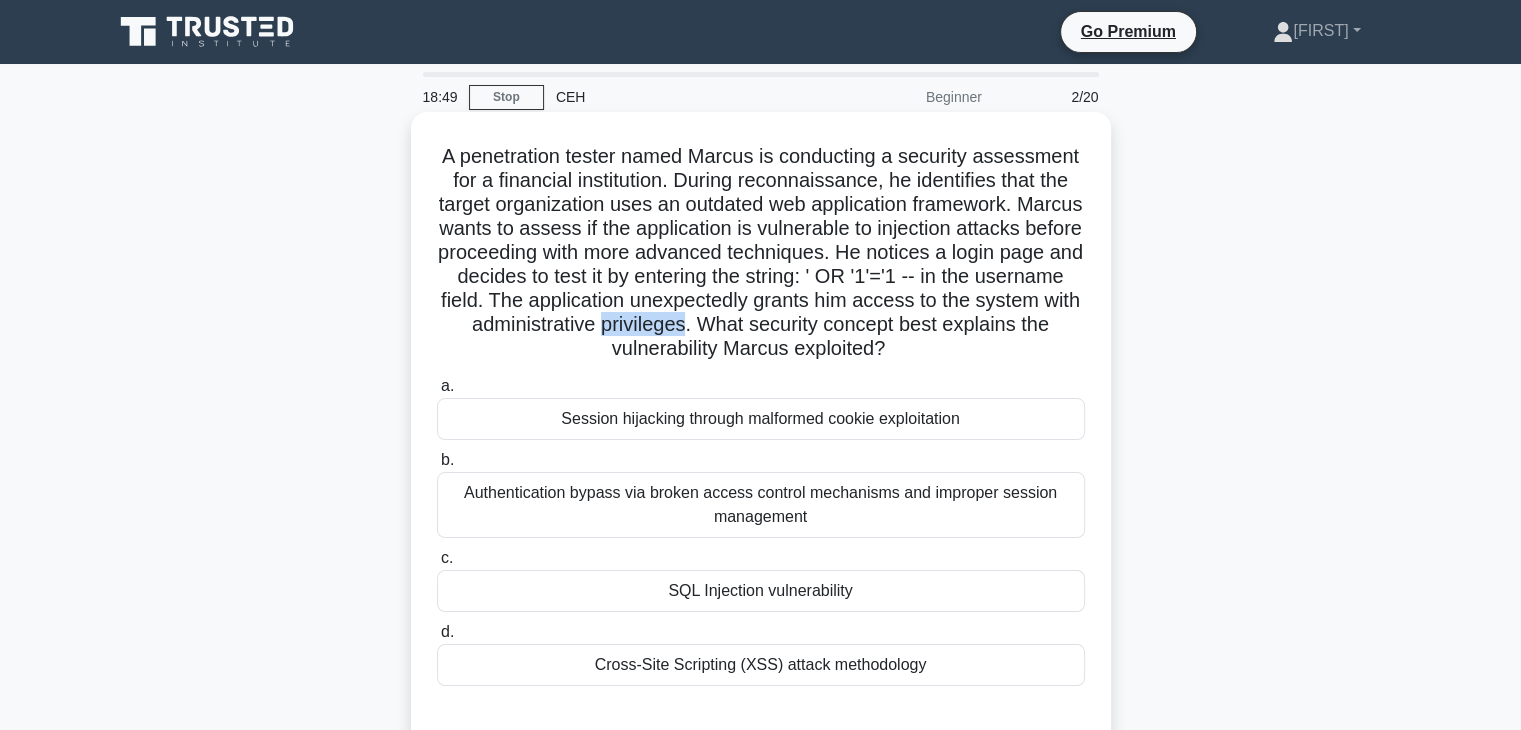 click on "A penetration tester named Marcus is conducting a security assessment for a financial institution. During reconnaissance, he identifies that the target organization uses an outdated web application framework. Marcus wants to assess if the application is vulnerable to injection attacks before proceeding with more advanced techniques. He notices a login page and decides to test it by entering the string: ' OR '1'='1 -- in the username field. The application unexpectedly grants him access to the system with administrative privileges. What security concept best explains the vulnerability Marcus exploited?
.spinner_0XTQ{transform-origin:center;animation:spinner_y6GP .75s linear infinite}@keyframes spinner_y6GP{100%{transform:rotate(360deg)}}" at bounding box center (761, 253) 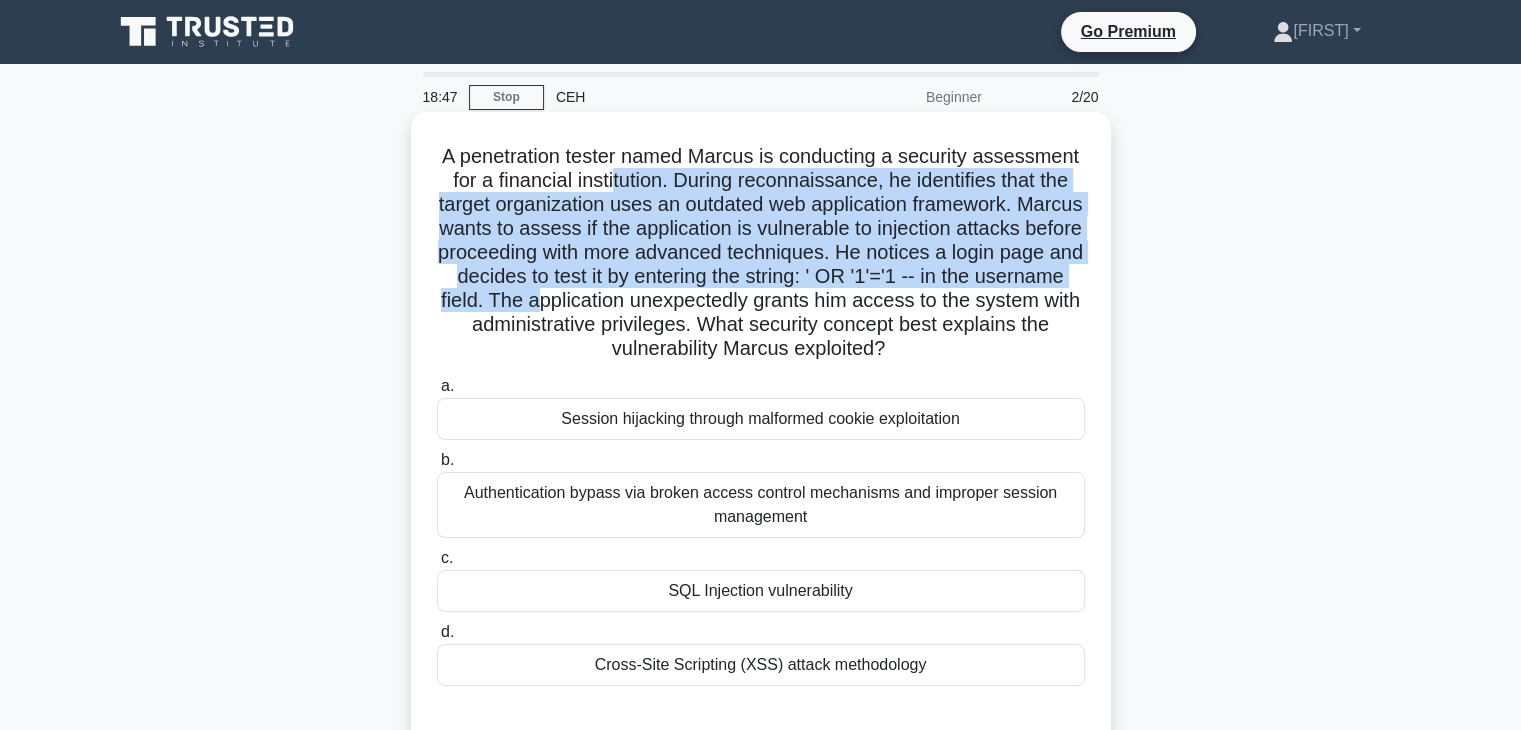 drag, startPoint x: 612, startPoint y: 181, endPoint x: 692, endPoint y: 309, distance: 150.9437 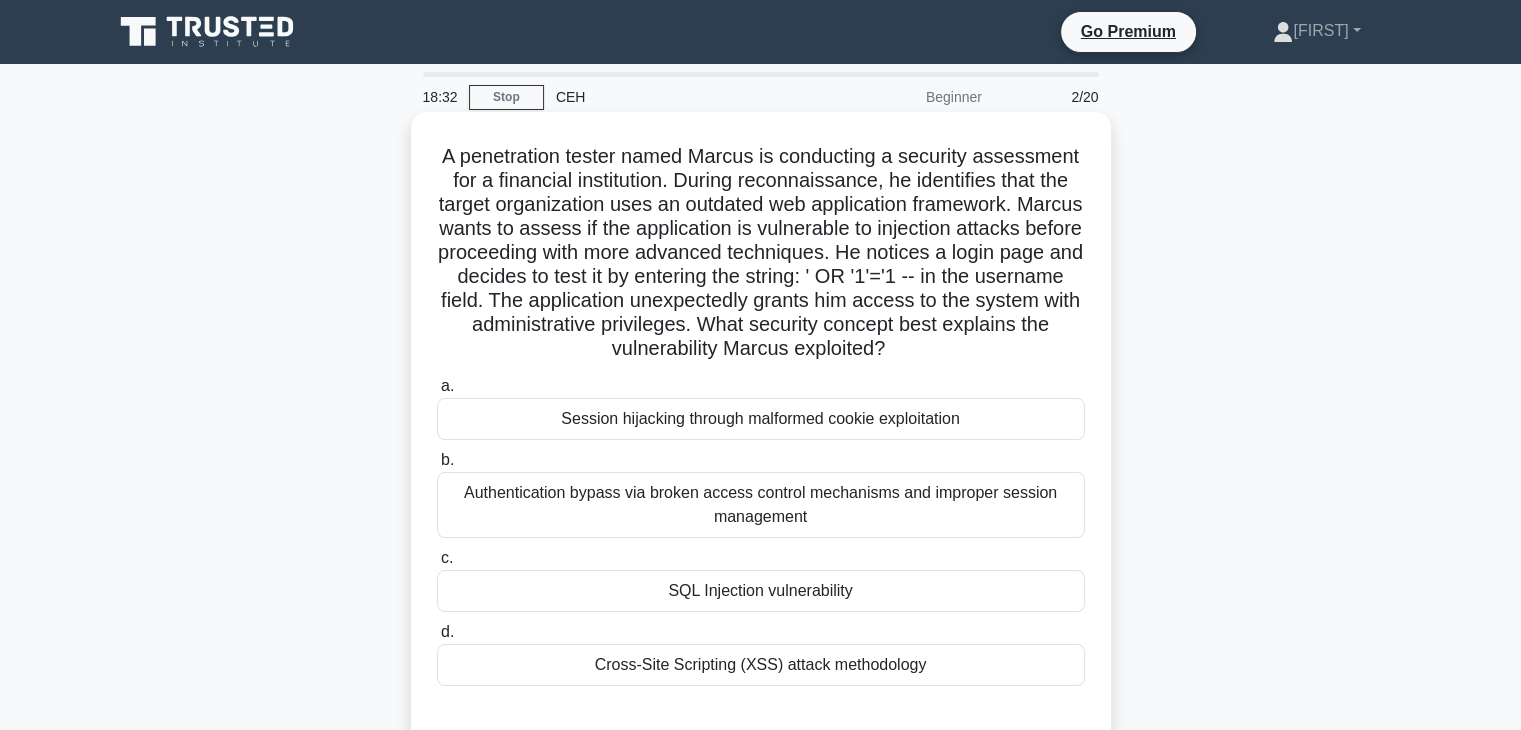click on "A penetration tester named Marcus is conducting a security assessment for a financial institution. During reconnaissance, he identifies that the target organization uses an outdated web application framework. Marcus wants to assess if the application is vulnerable to injection attacks before proceeding with more advanced techniques. He notices a login page and decides to test it by entering the string: ' OR '1'='1 -- in the username field. The application unexpectedly grants him access to the system with administrative privileges. What security concept best explains the vulnerability Marcus exploited?
.spinner_0XTQ{transform-origin:center;animation:spinner_y6GP .75s linear infinite}@keyframes spinner_y6GP{100%{transform:rotate(360deg)}}" at bounding box center (761, 253) 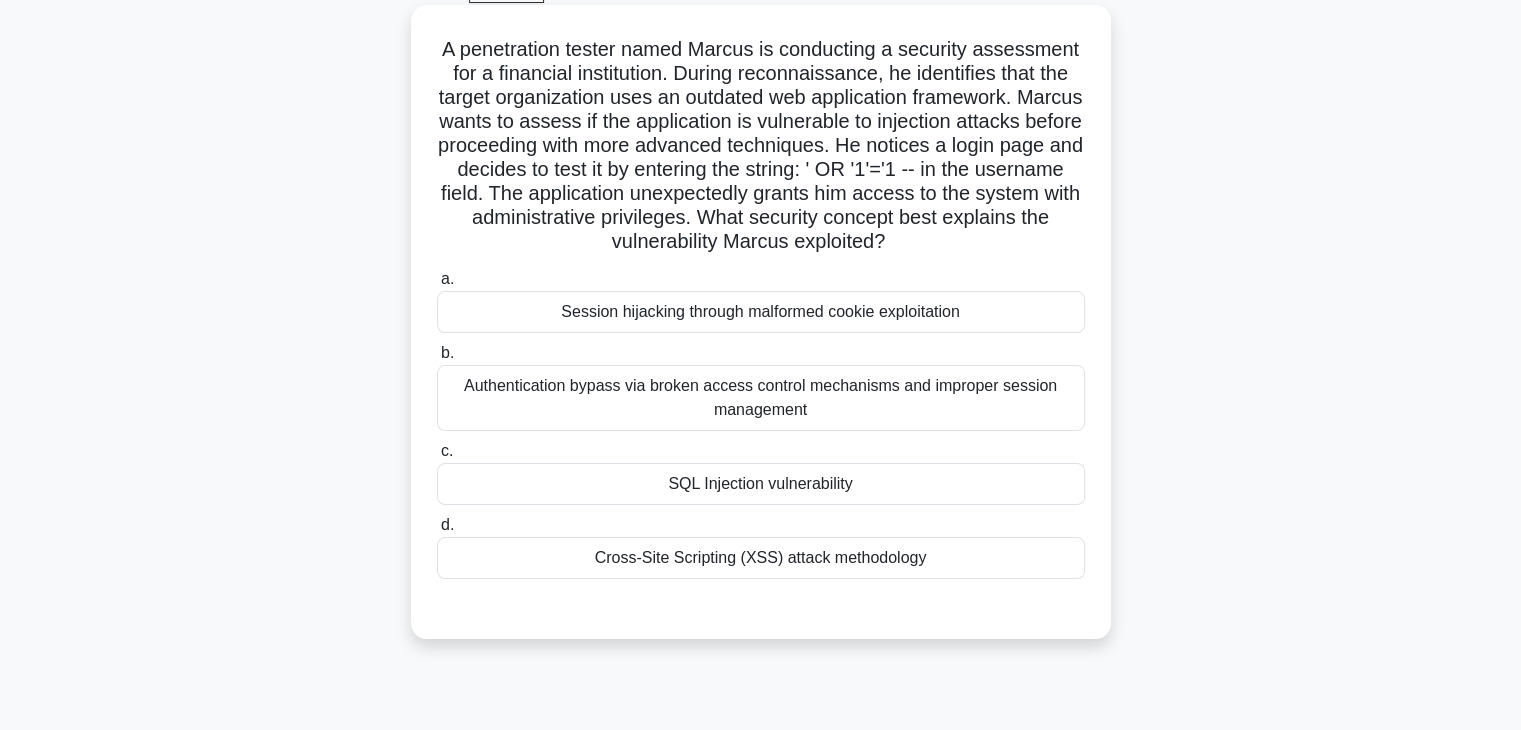 scroll, scrollTop: 100, scrollLeft: 0, axis: vertical 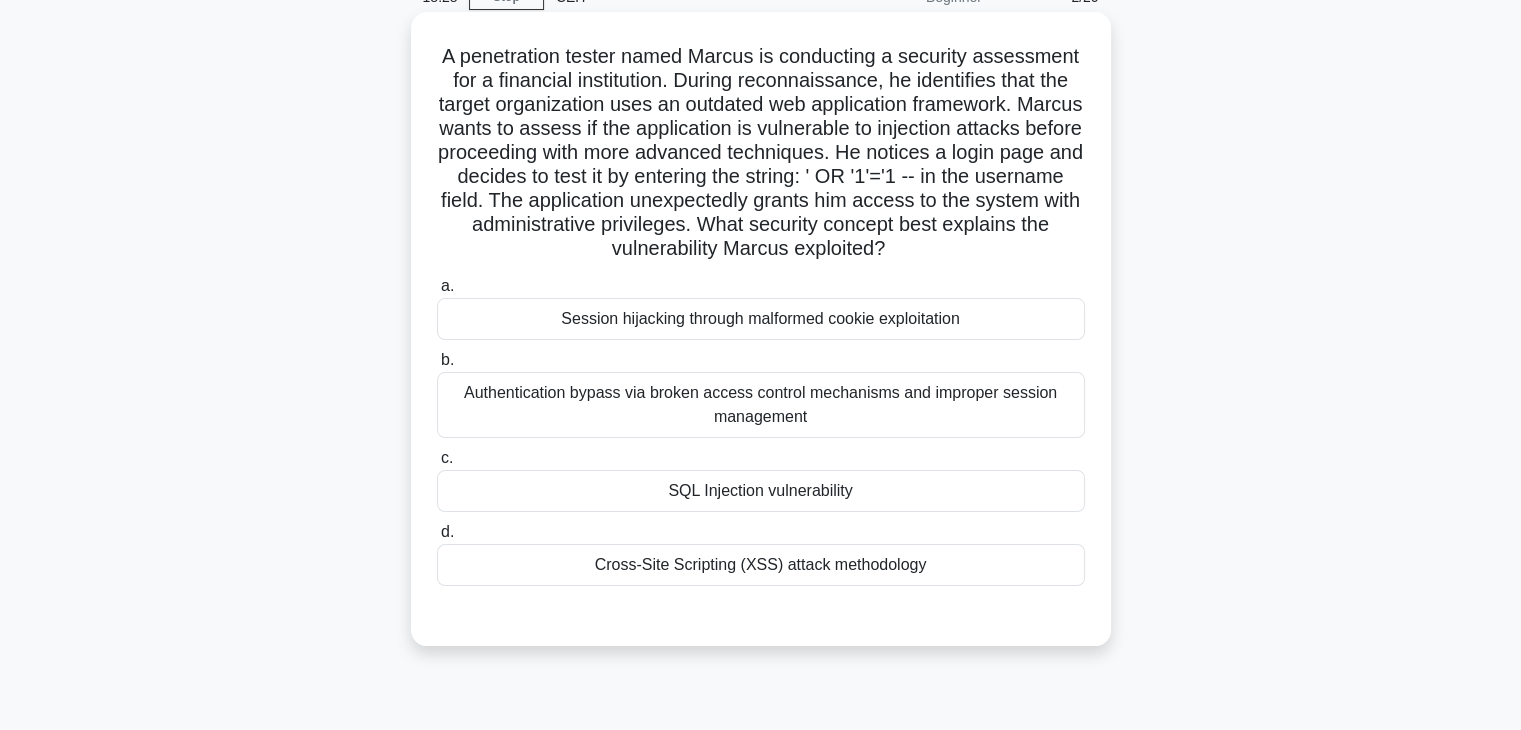 drag, startPoint x: 708, startPoint y: 193, endPoint x: 953, endPoint y: 248, distance: 251.0976 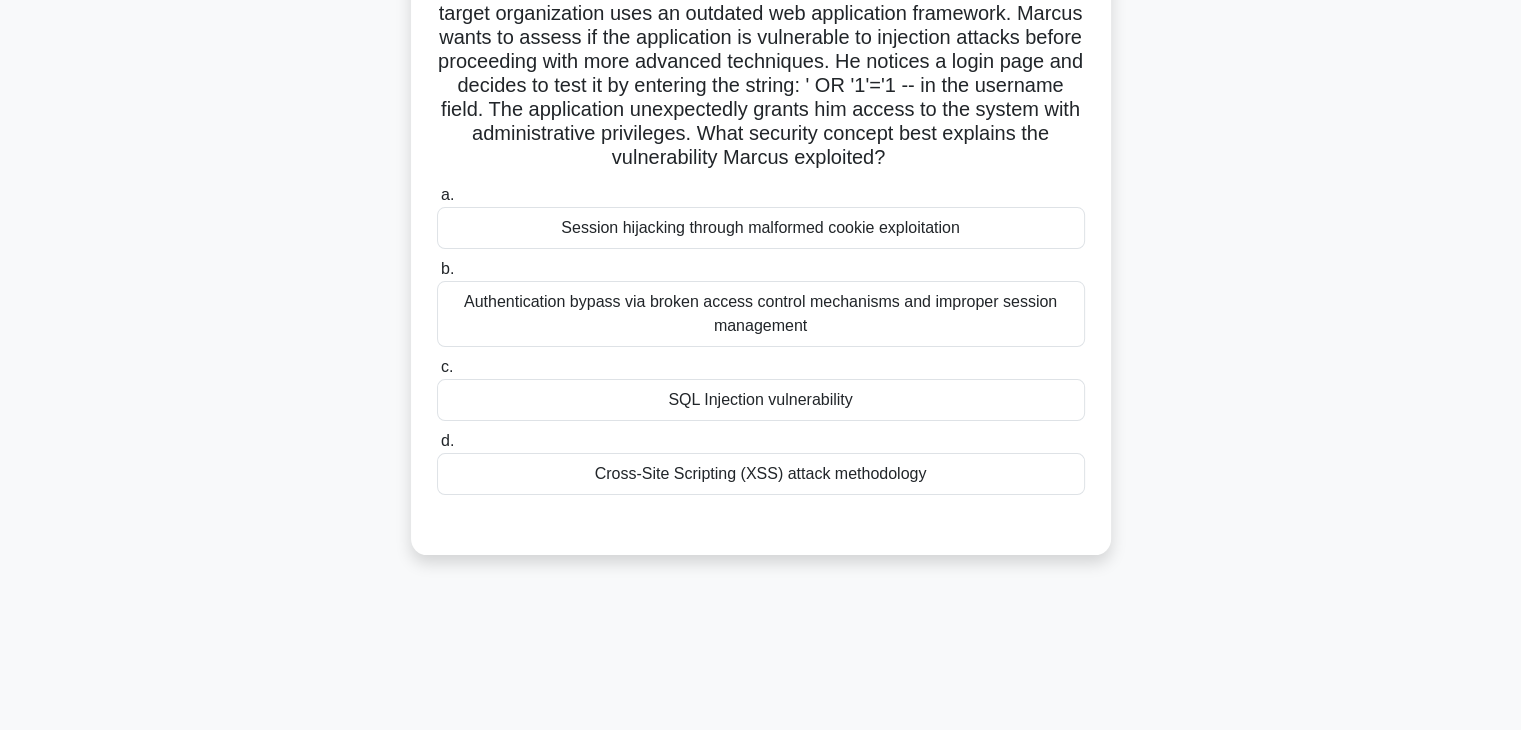 scroll, scrollTop: 204, scrollLeft: 0, axis: vertical 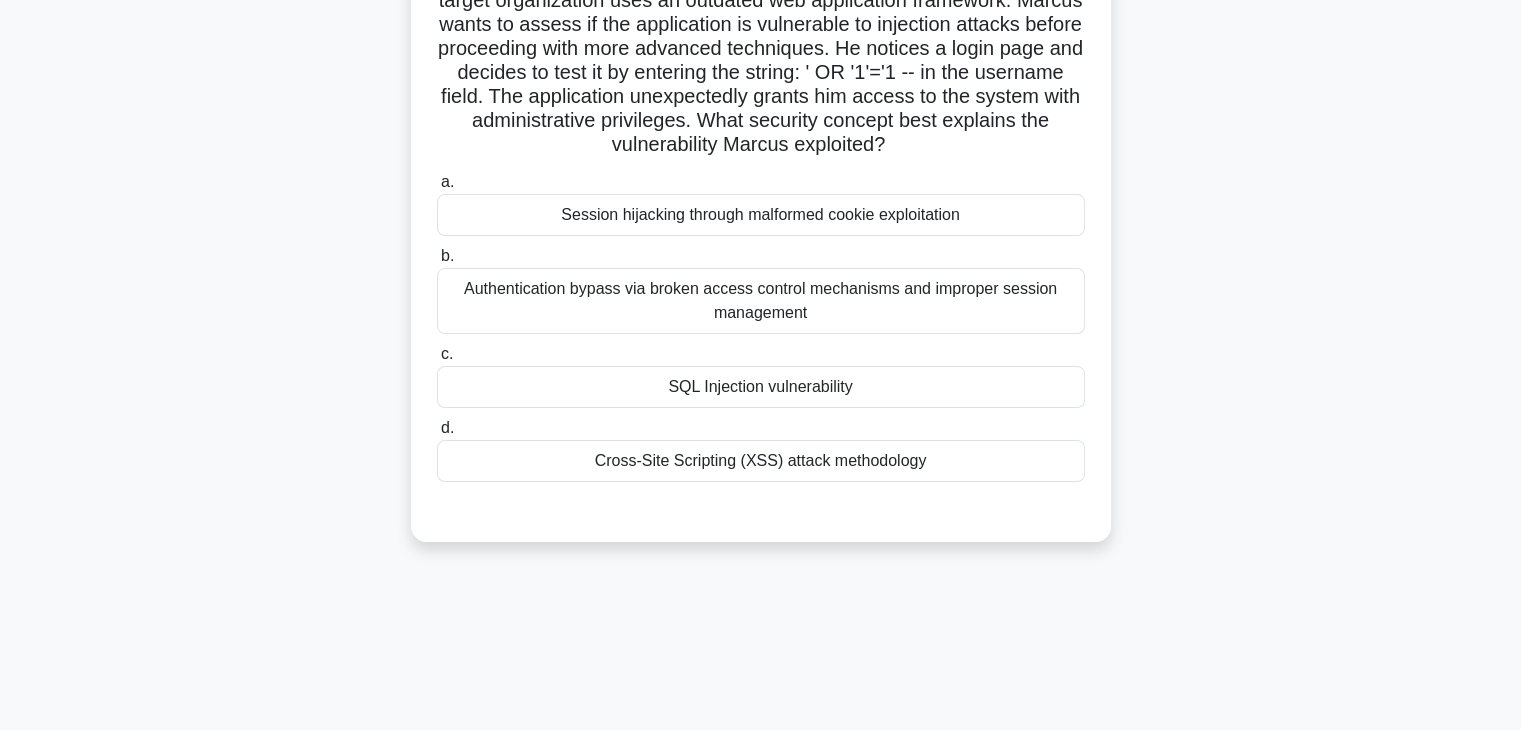 click on "SQL Injection vulnerability" at bounding box center (761, 387) 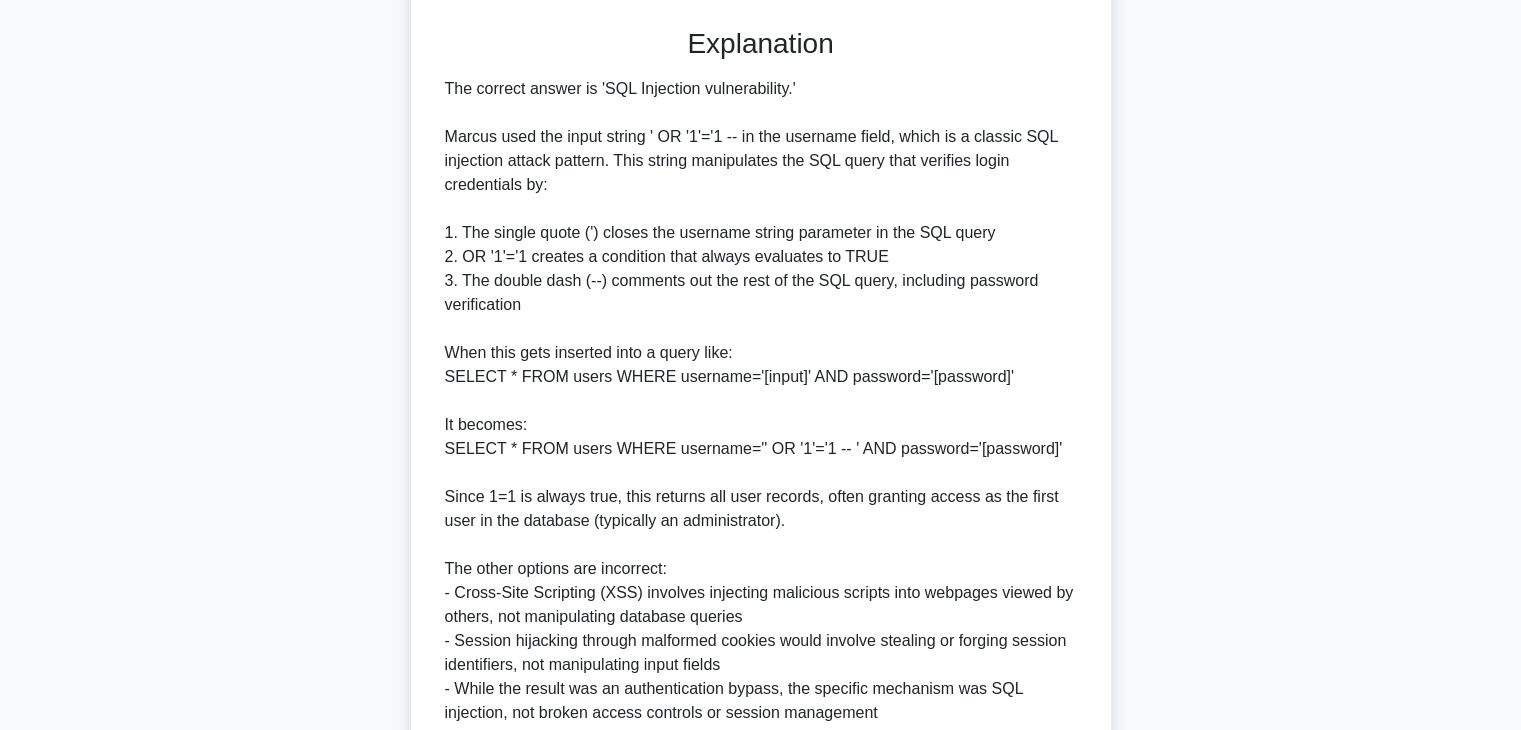 scroll, scrollTop: 862, scrollLeft: 0, axis: vertical 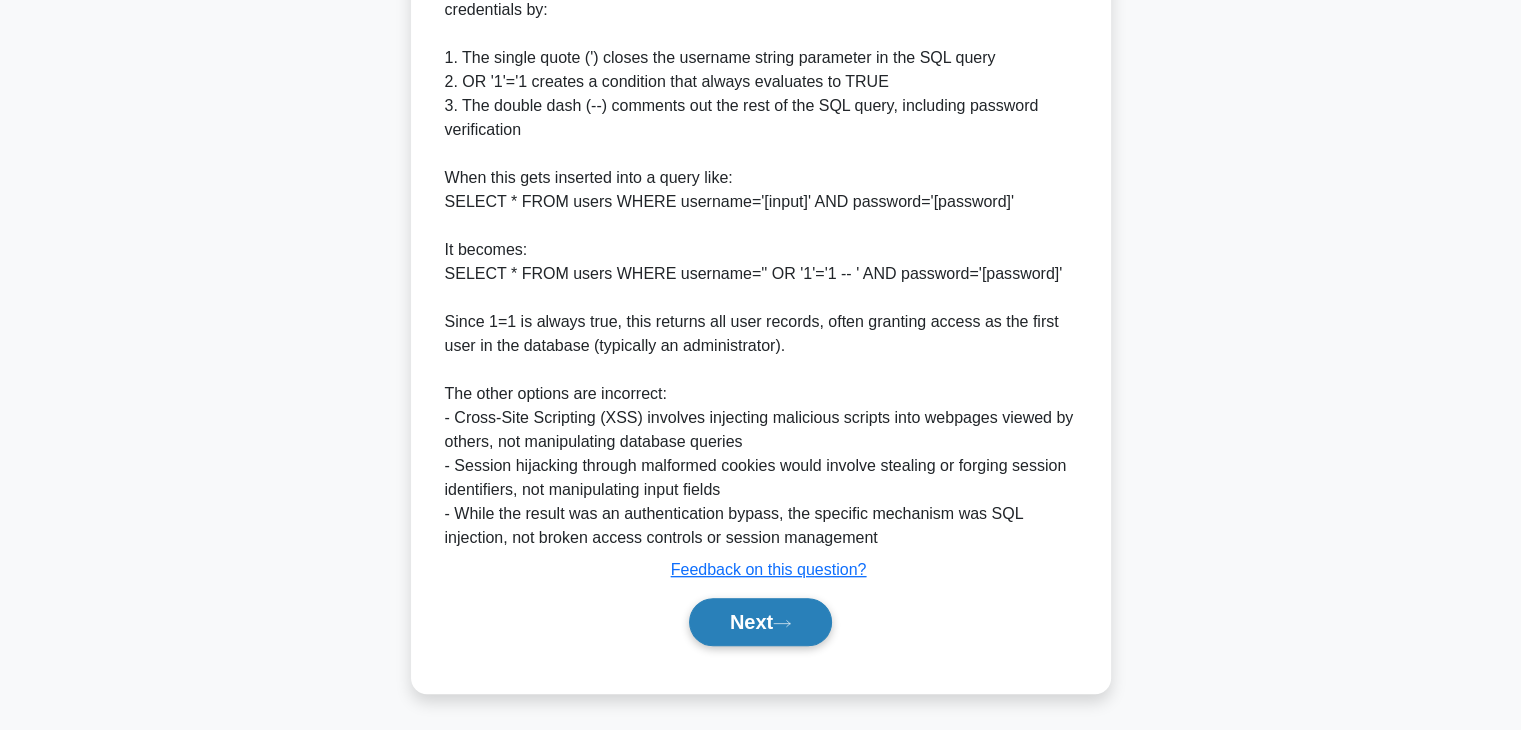 click on "Next" at bounding box center (760, 622) 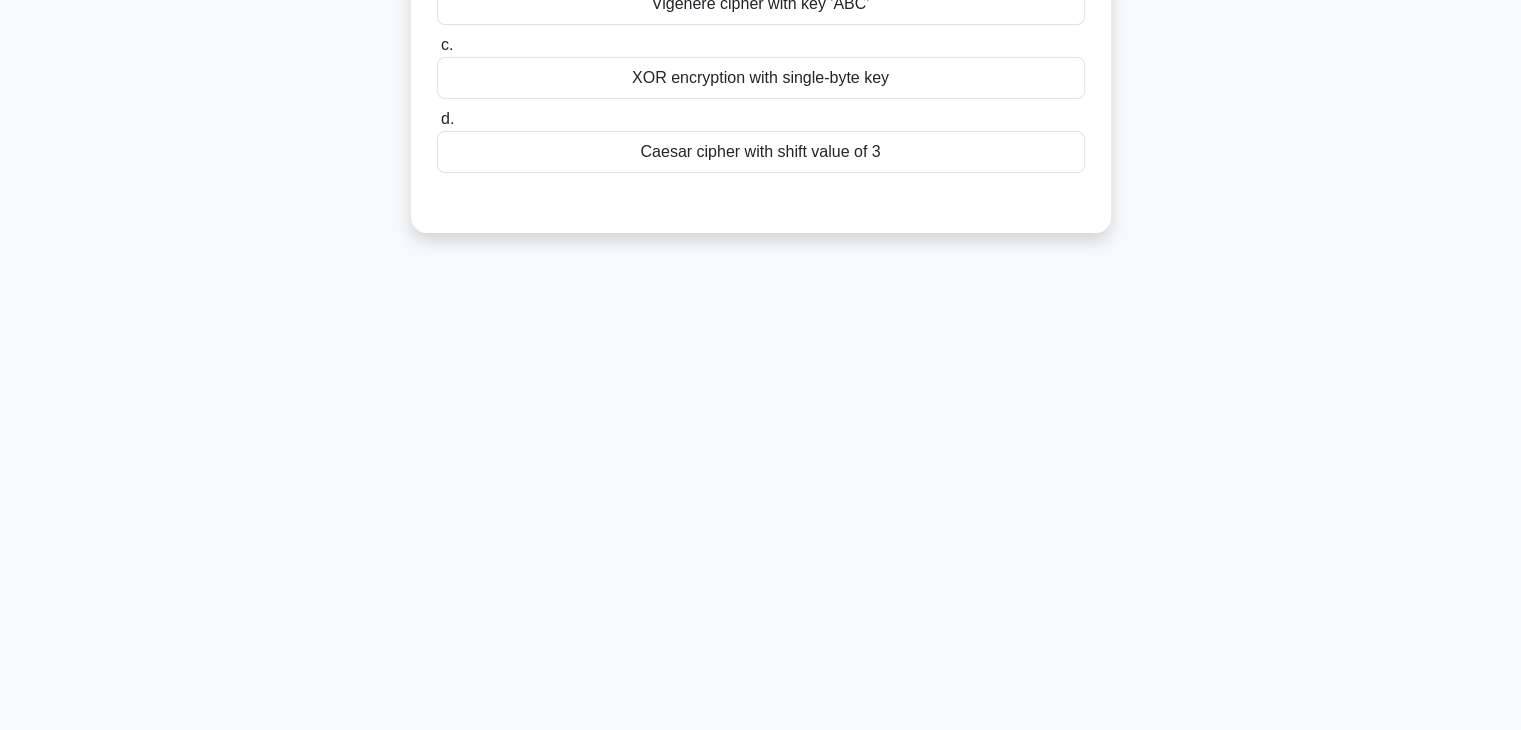 scroll, scrollTop: 0, scrollLeft: 0, axis: both 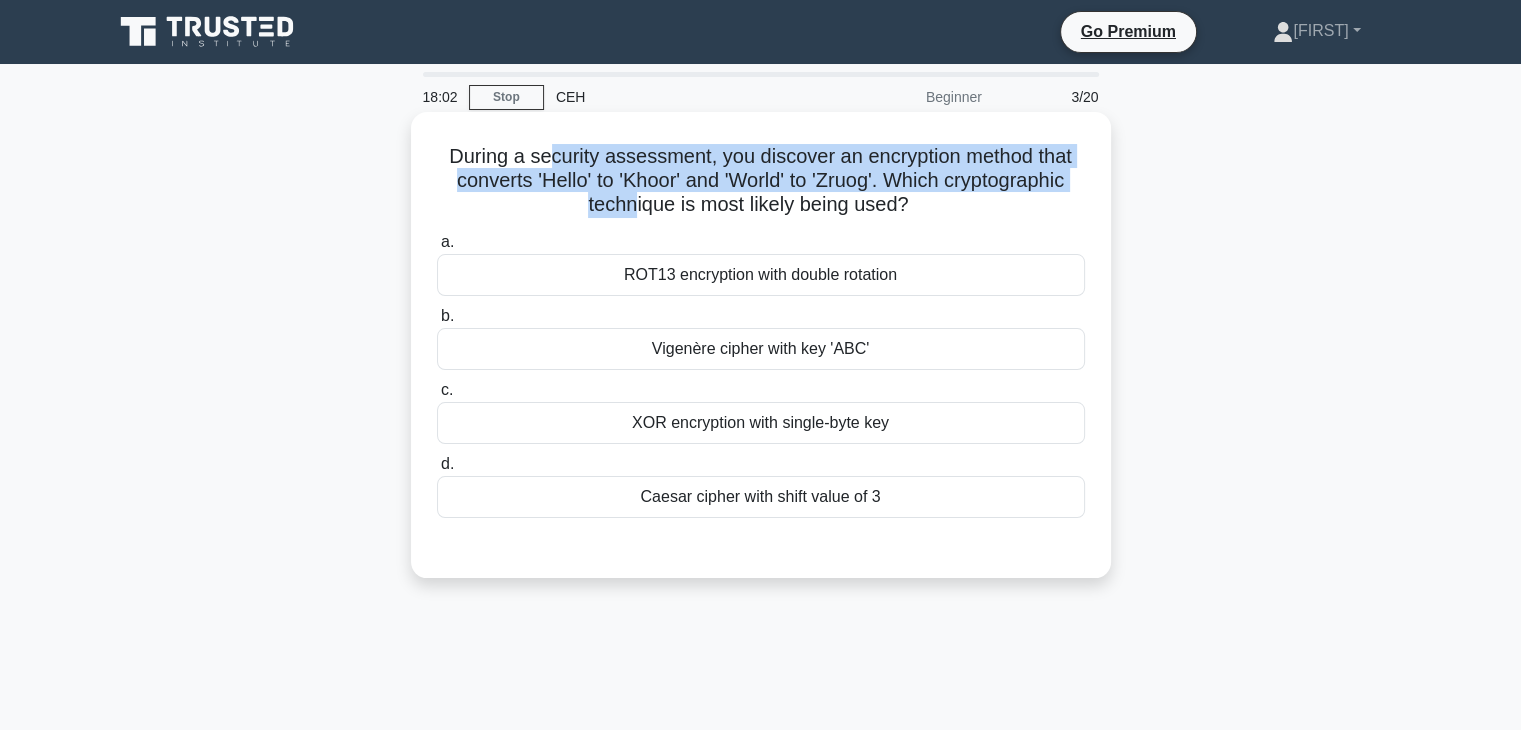drag, startPoint x: 544, startPoint y: 161, endPoint x: 632, endPoint y: 210, distance: 100.72239 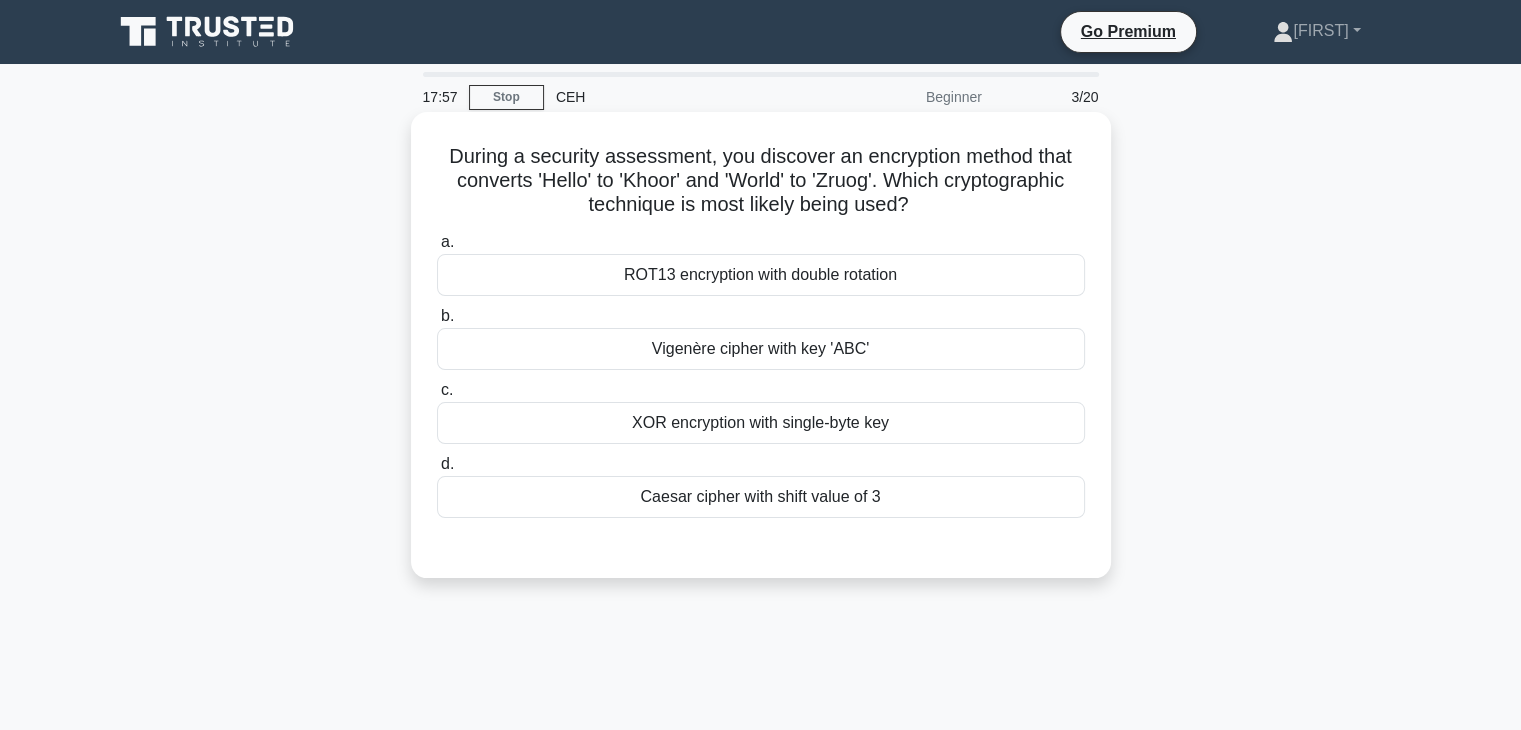 drag, startPoint x: 520, startPoint y: 194, endPoint x: 551, endPoint y: 198, distance: 31.257 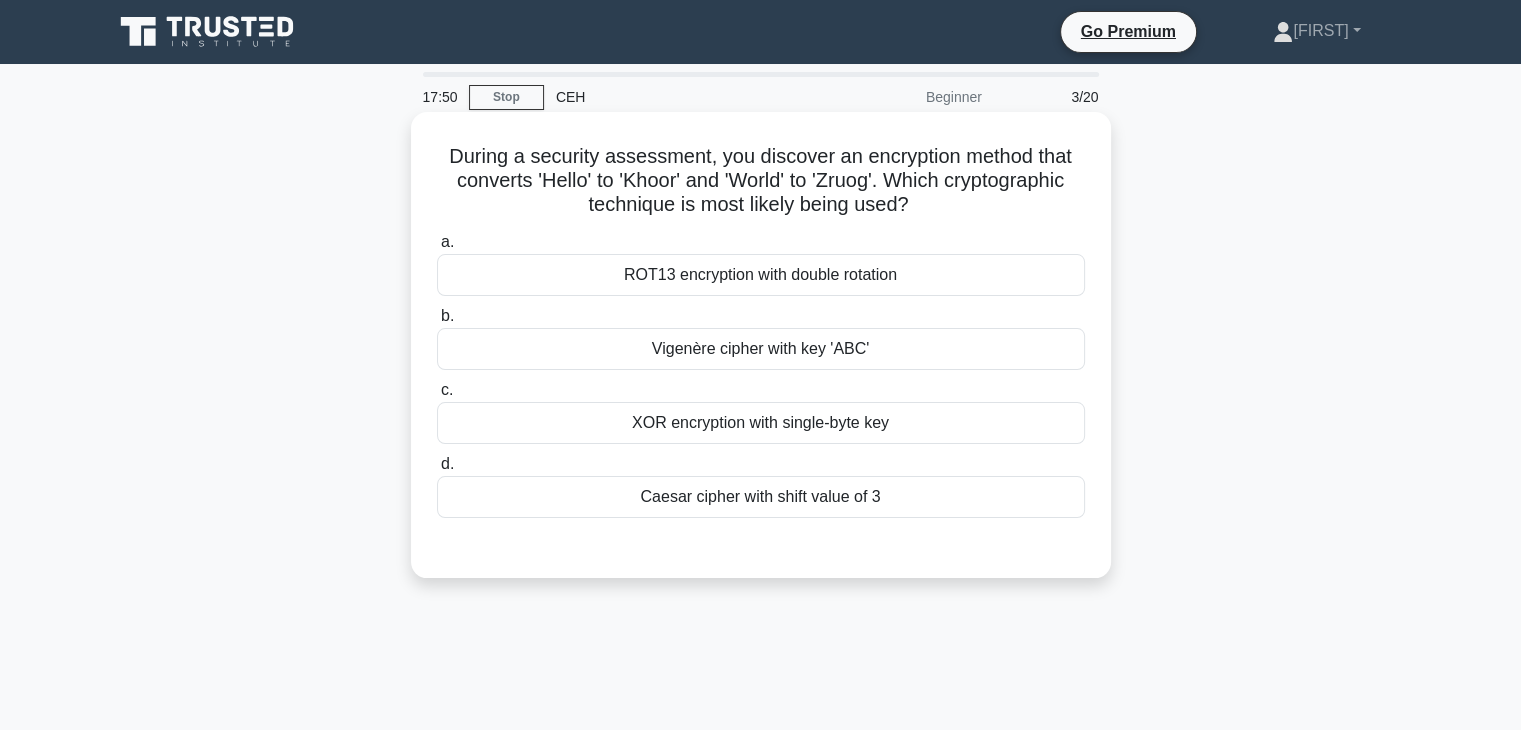 click on "XOR encryption with single-byte key" at bounding box center (761, 423) 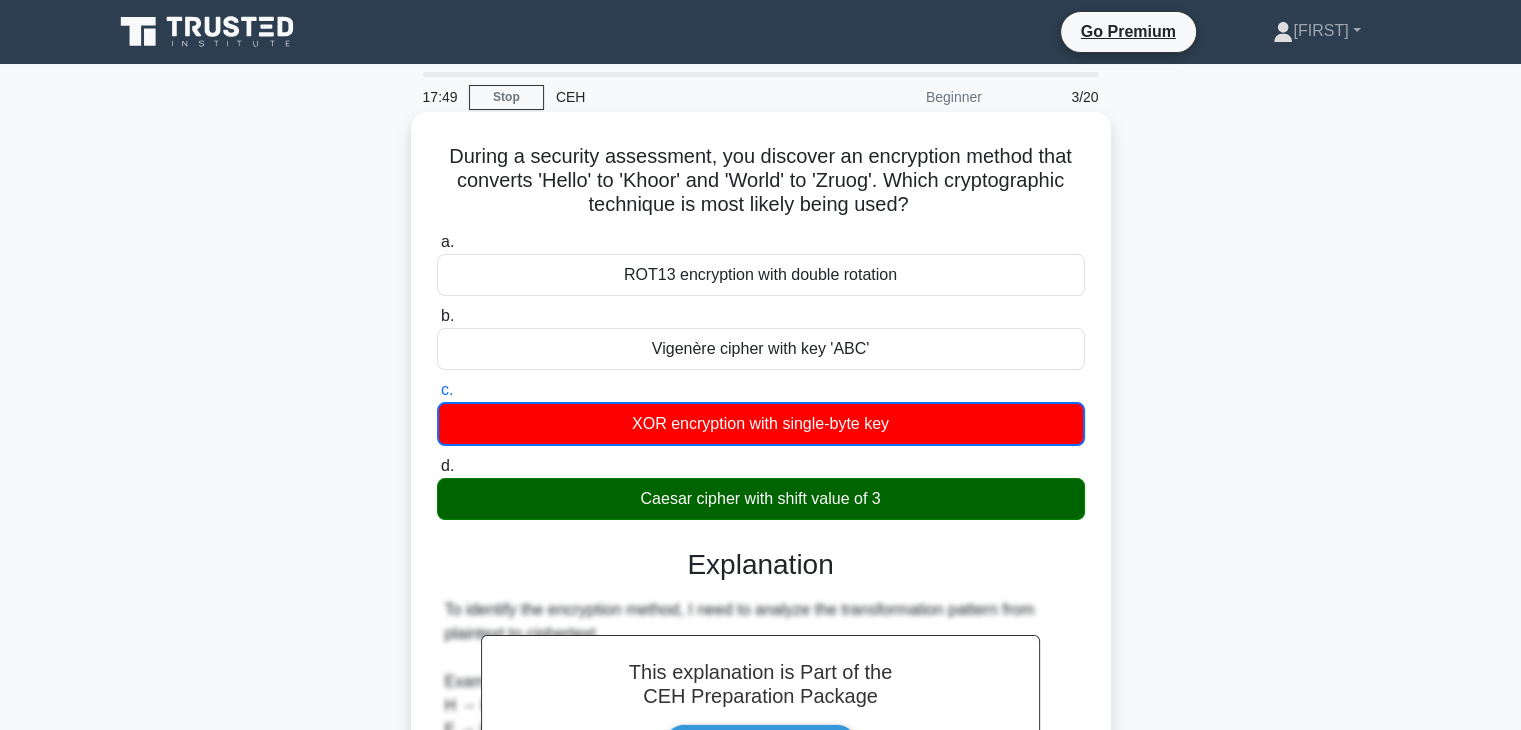 click on "Caesar cipher with shift value of 3" at bounding box center [761, 499] 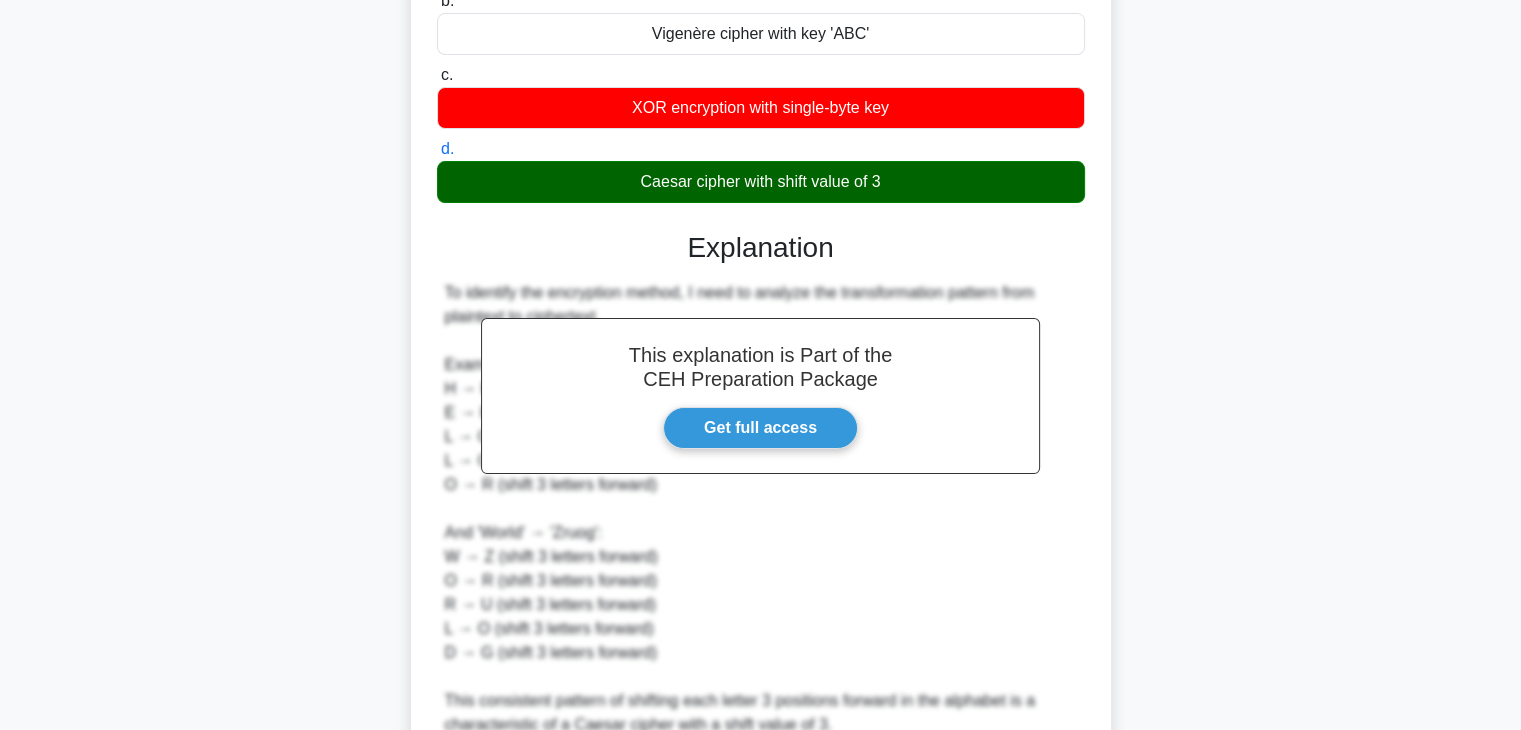scroll, scrollTop: 718, scrollLeft: 0, axis: vertical 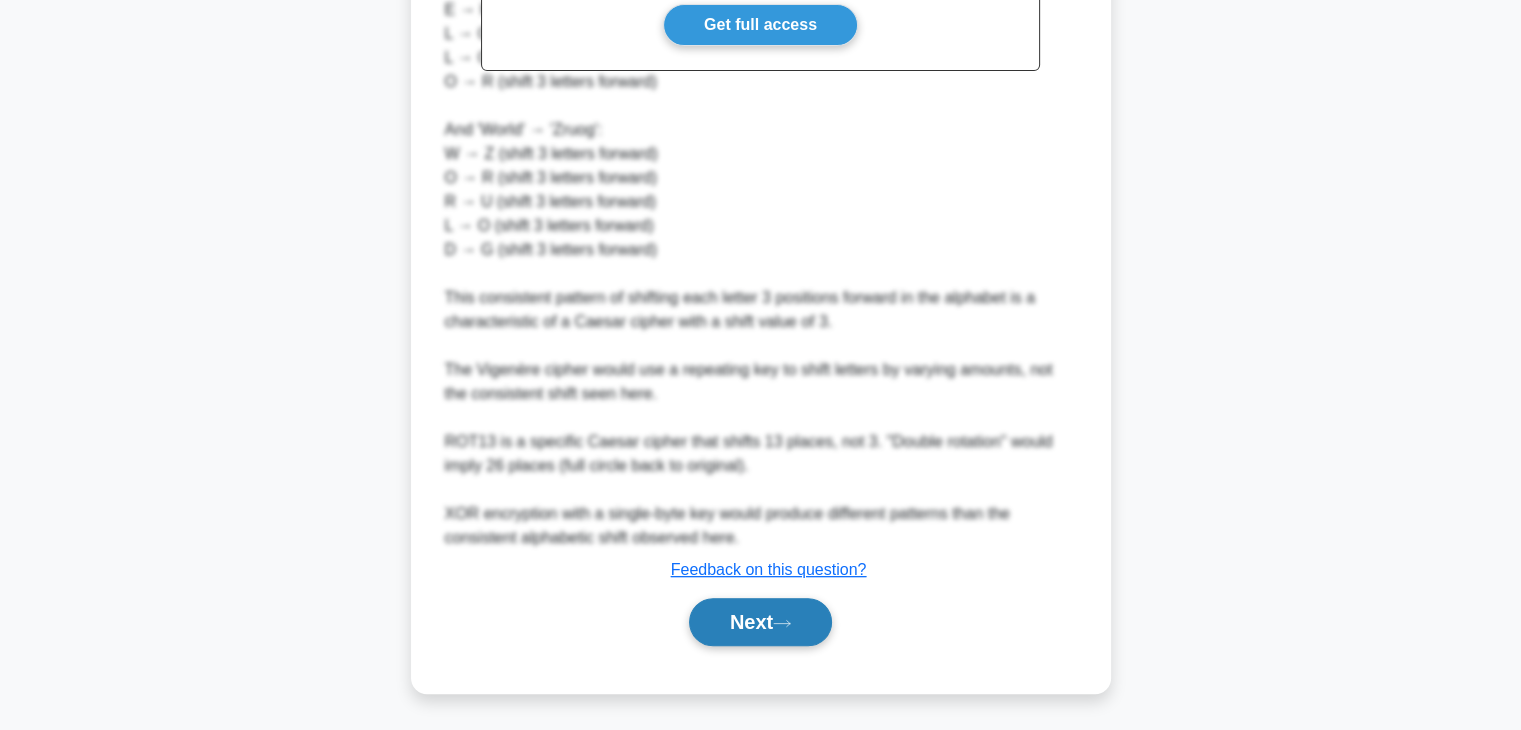 click on "Next" at bounding box center [760, 622] 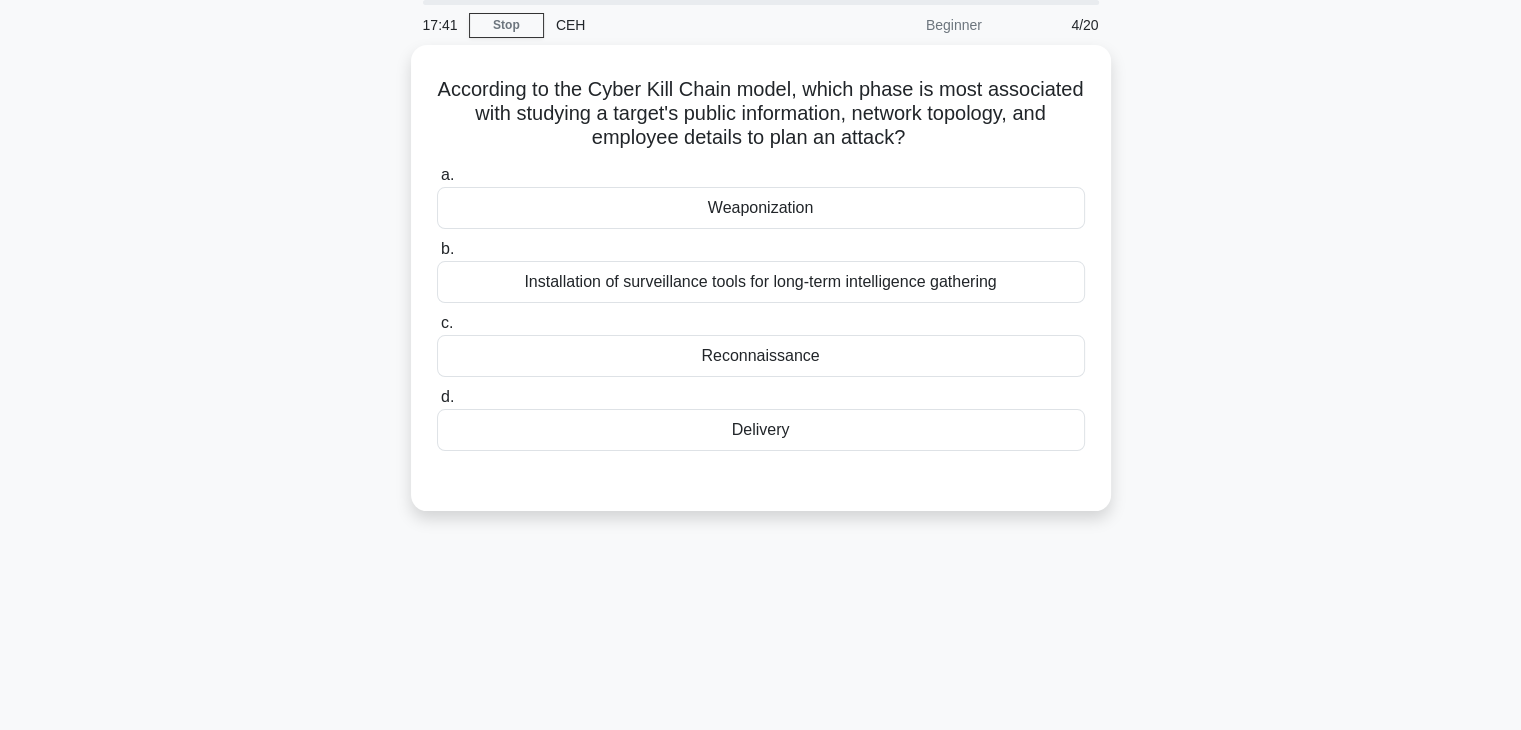 scroll, scrollTop: 0, scrollLeft: 0, axis: both 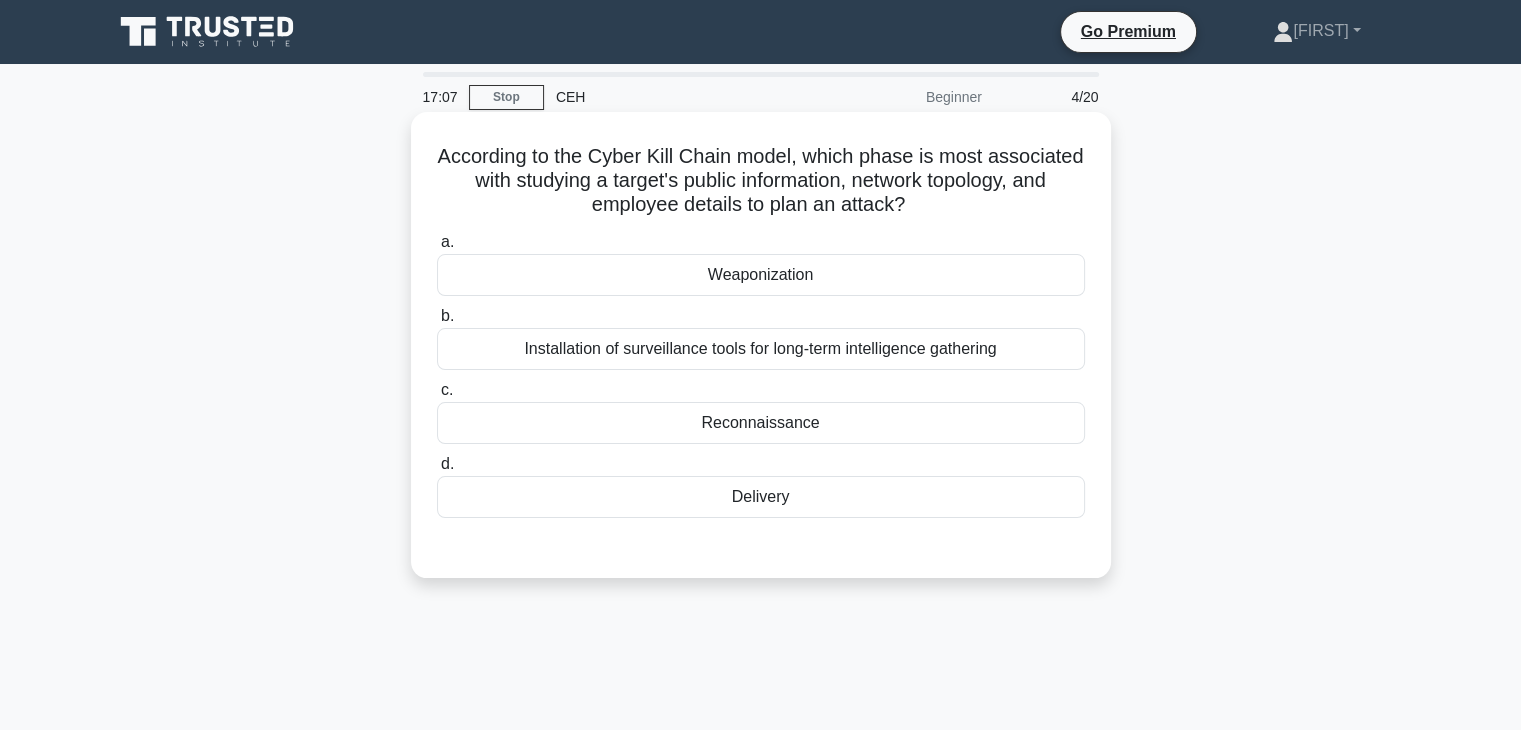 click on "Installation of surveillance tools for long-term intelligence gathering" at bounding box center (761, 349) 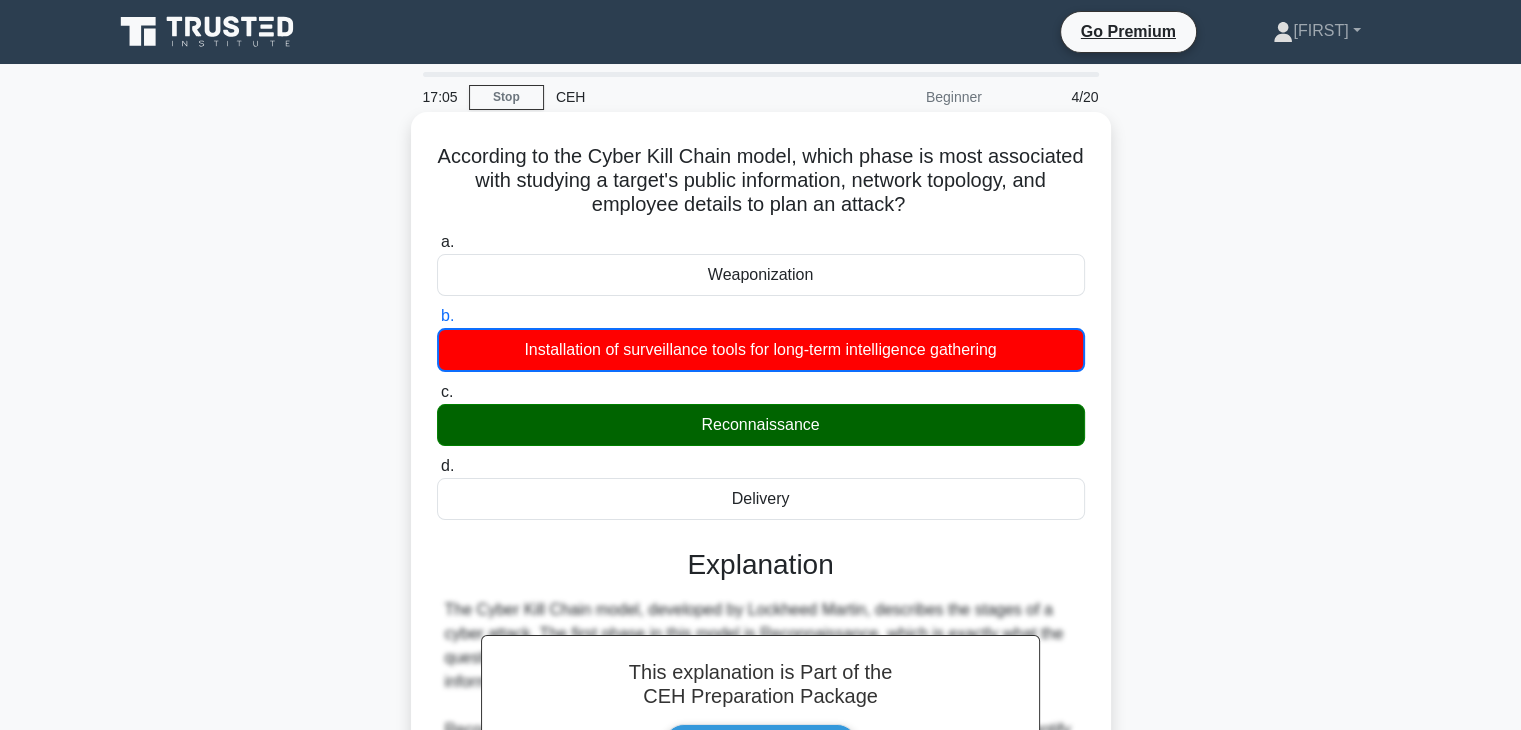 click on "Reconnaissance" at bounding box center (761, 425) 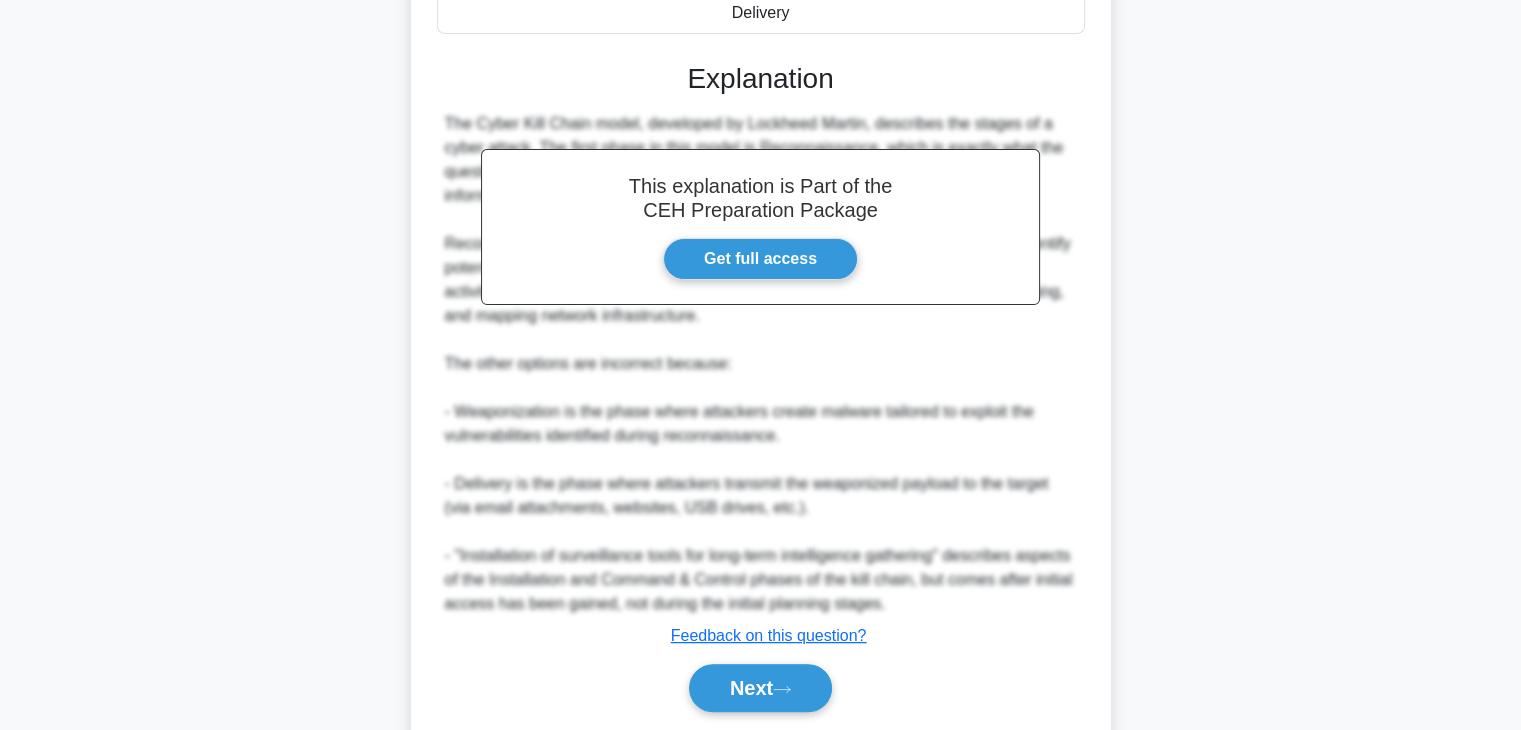 scroll, scrollTop: 550, scrollLeft: 0, axis: vertical 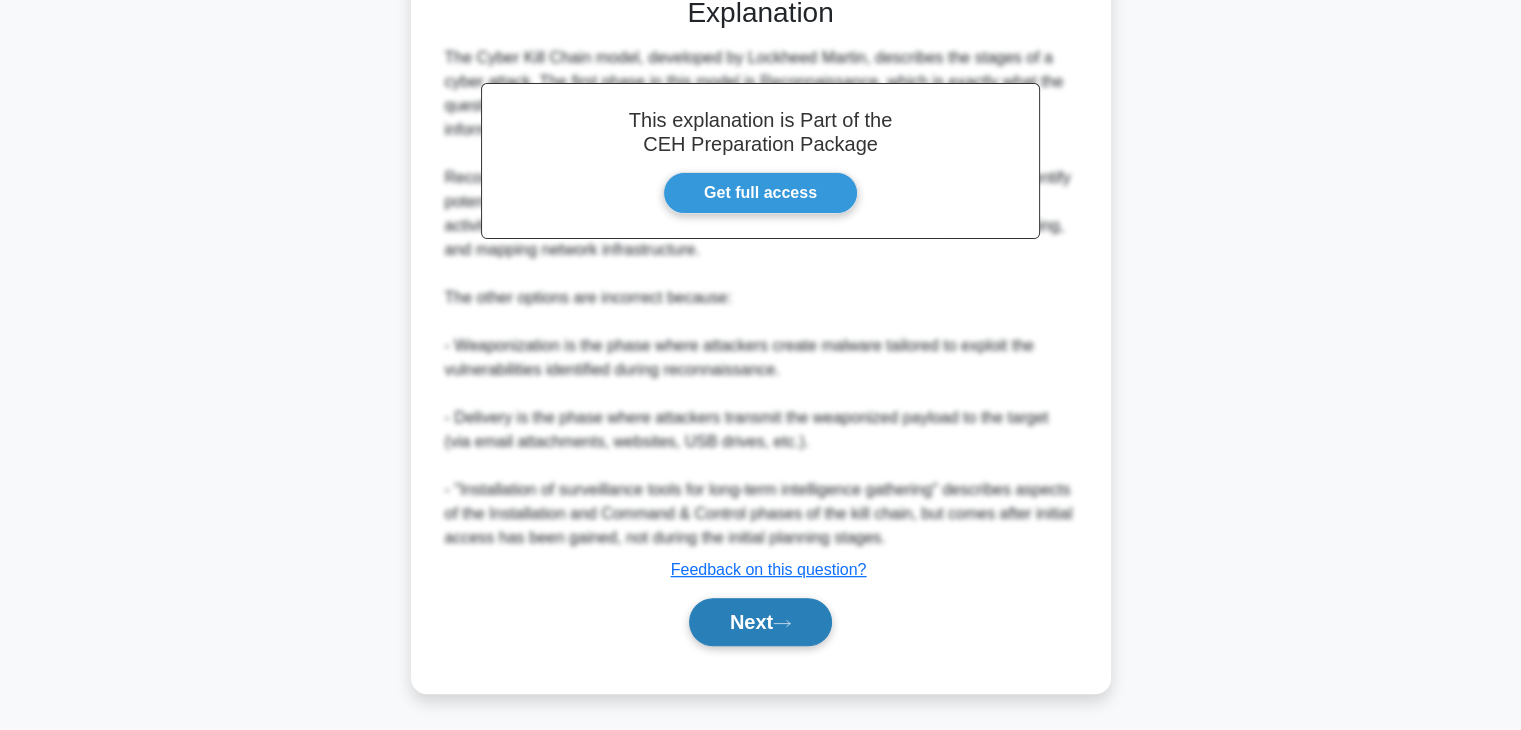 click on "Next" at bounding box center [760, 622] 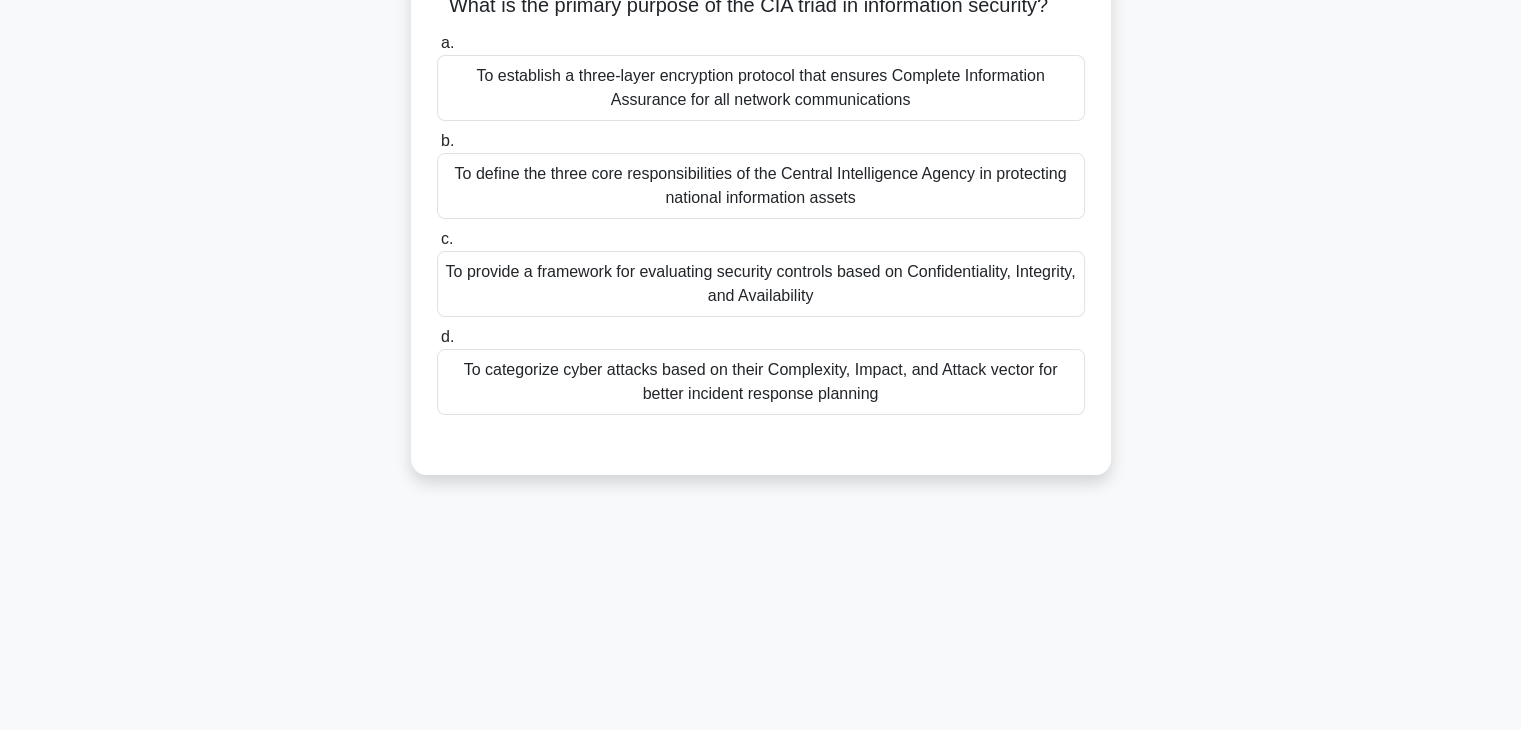 scroll, scrollTop: 152, scrollLeft: 0, axis: vertical 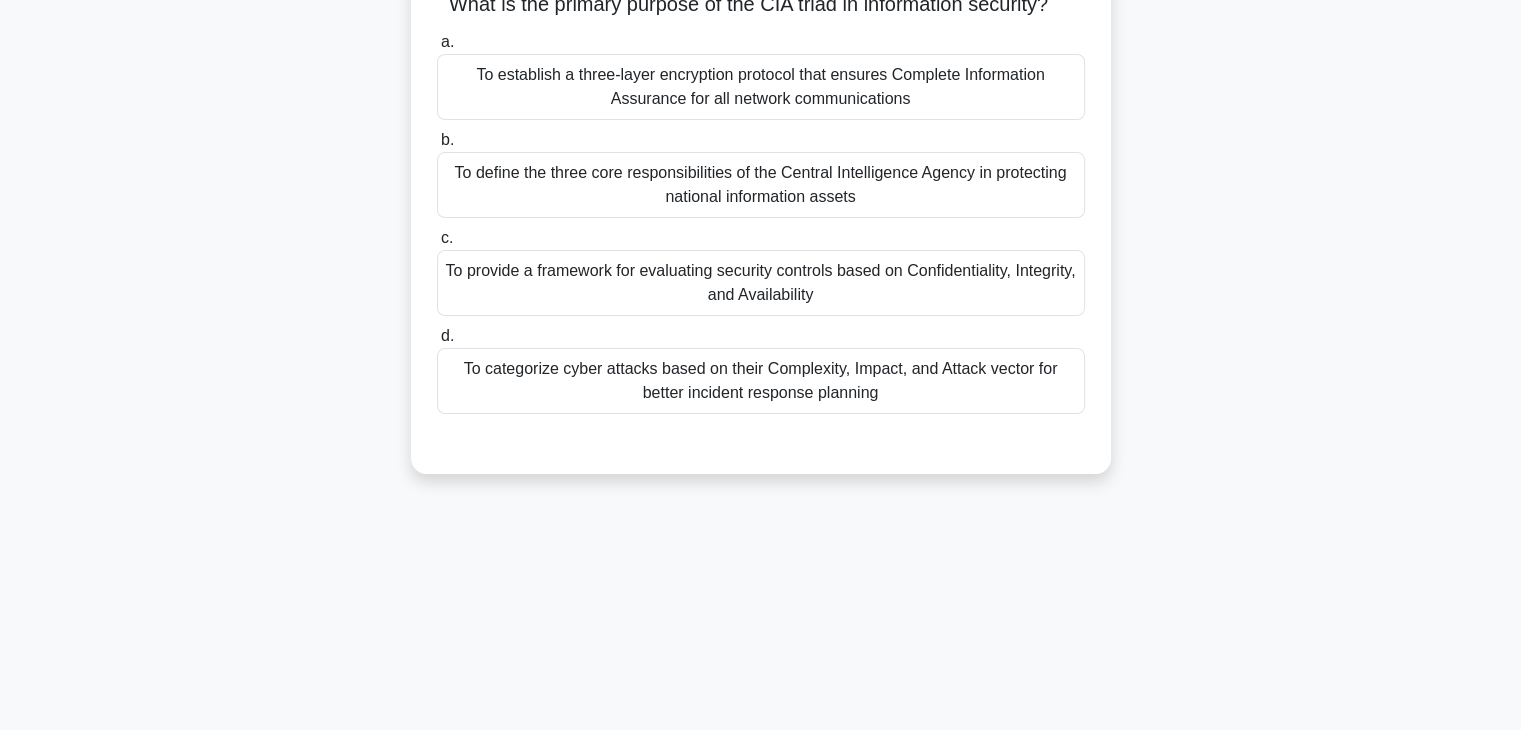click on "To provide a framework for evaluating security controls based on Confidentiality, Integrity, and Availability" at bounding box center (761, 283) 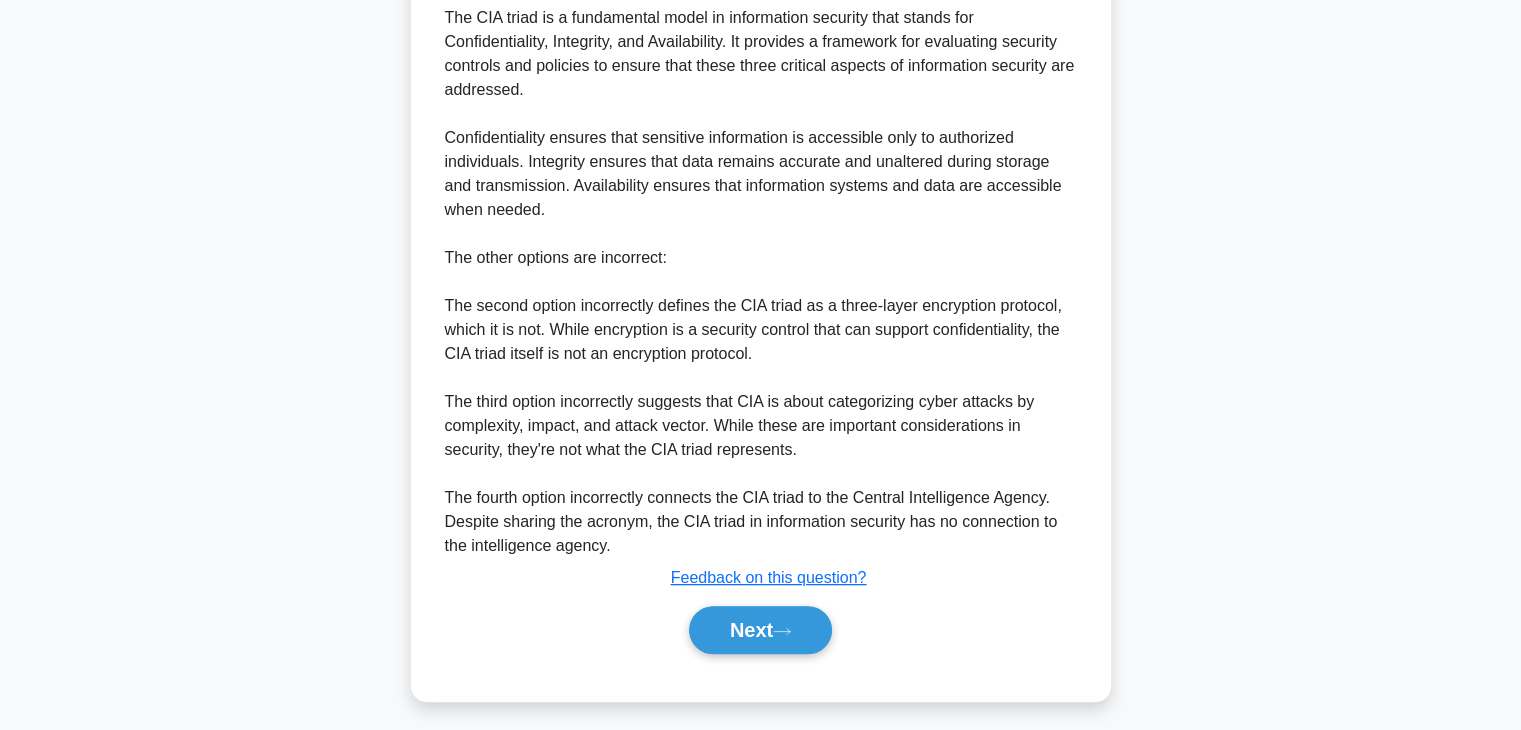 scroll, scrollTop: 670, scrollLeft: 0, axis: vertical 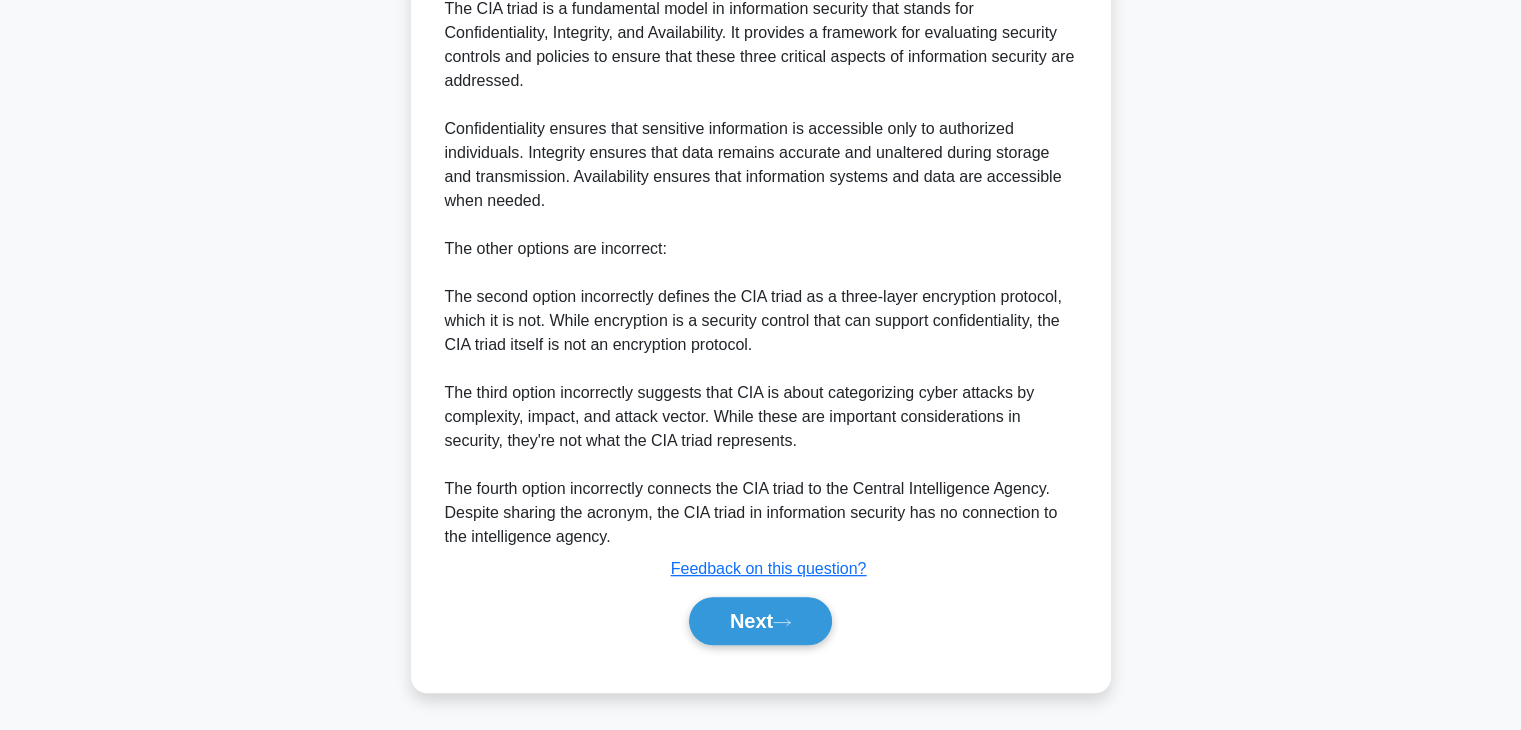 click on "Next" at bounding box center [761, 621] 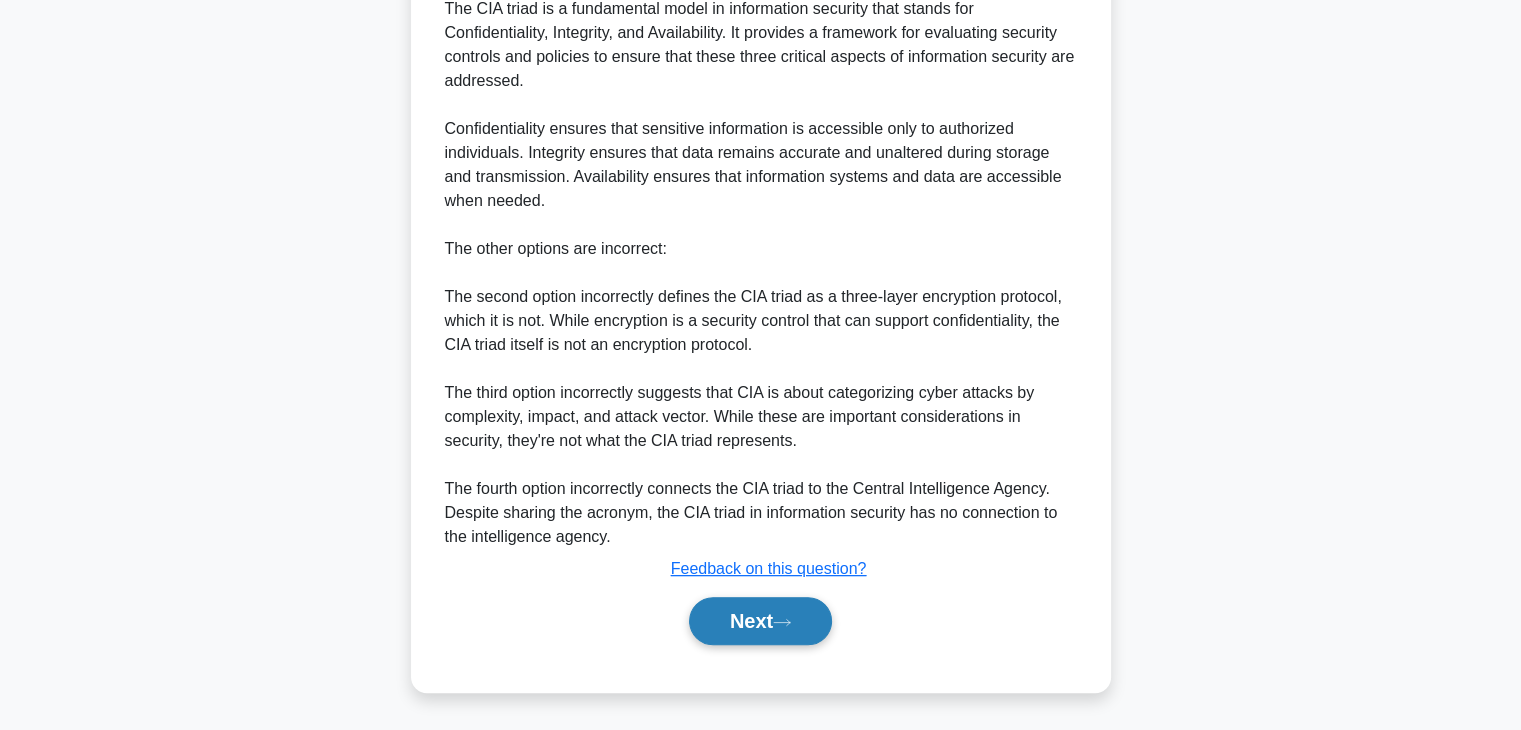 click on "Next" at bounding box center (760, 621) 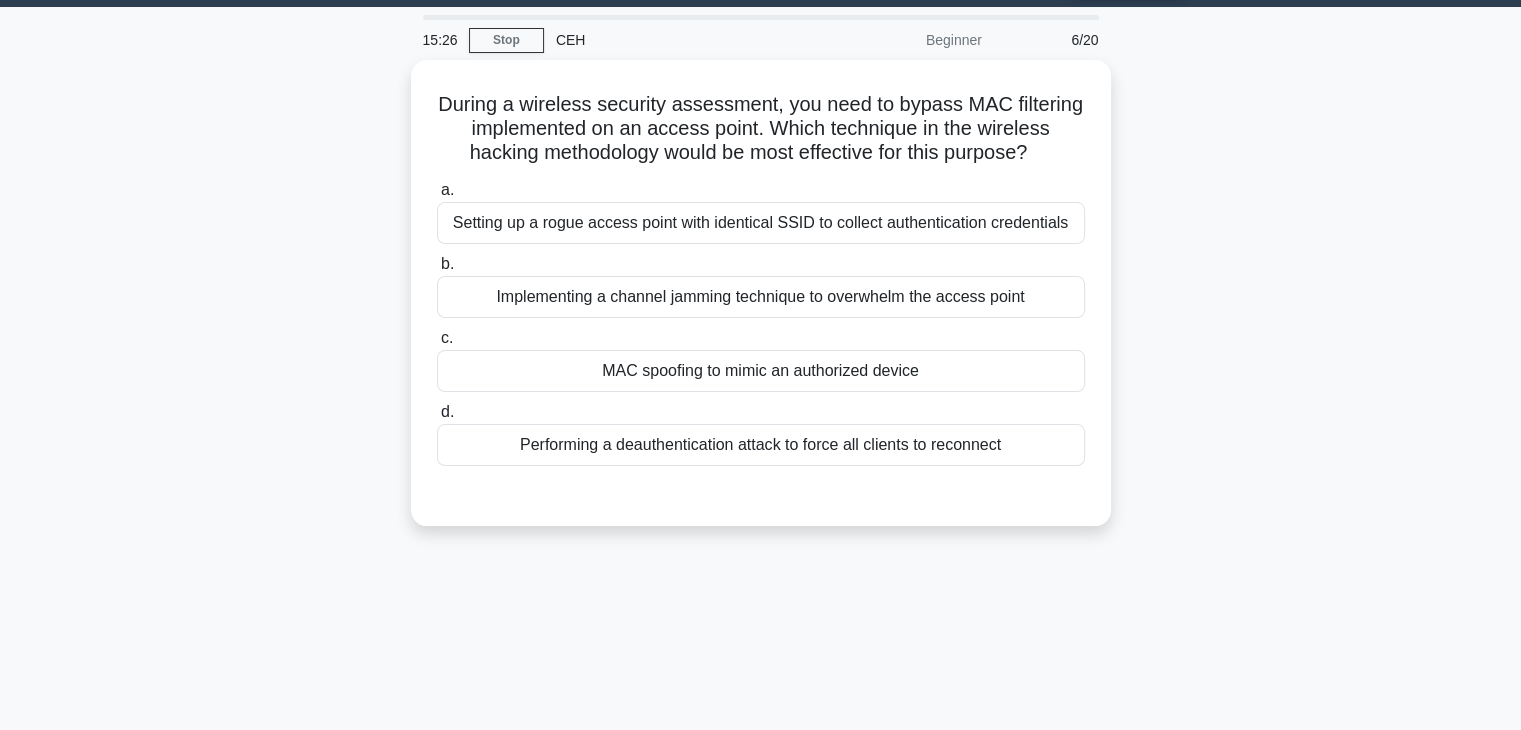 scroll, scrollTop: 0, scrollLeft: 0, axis: both 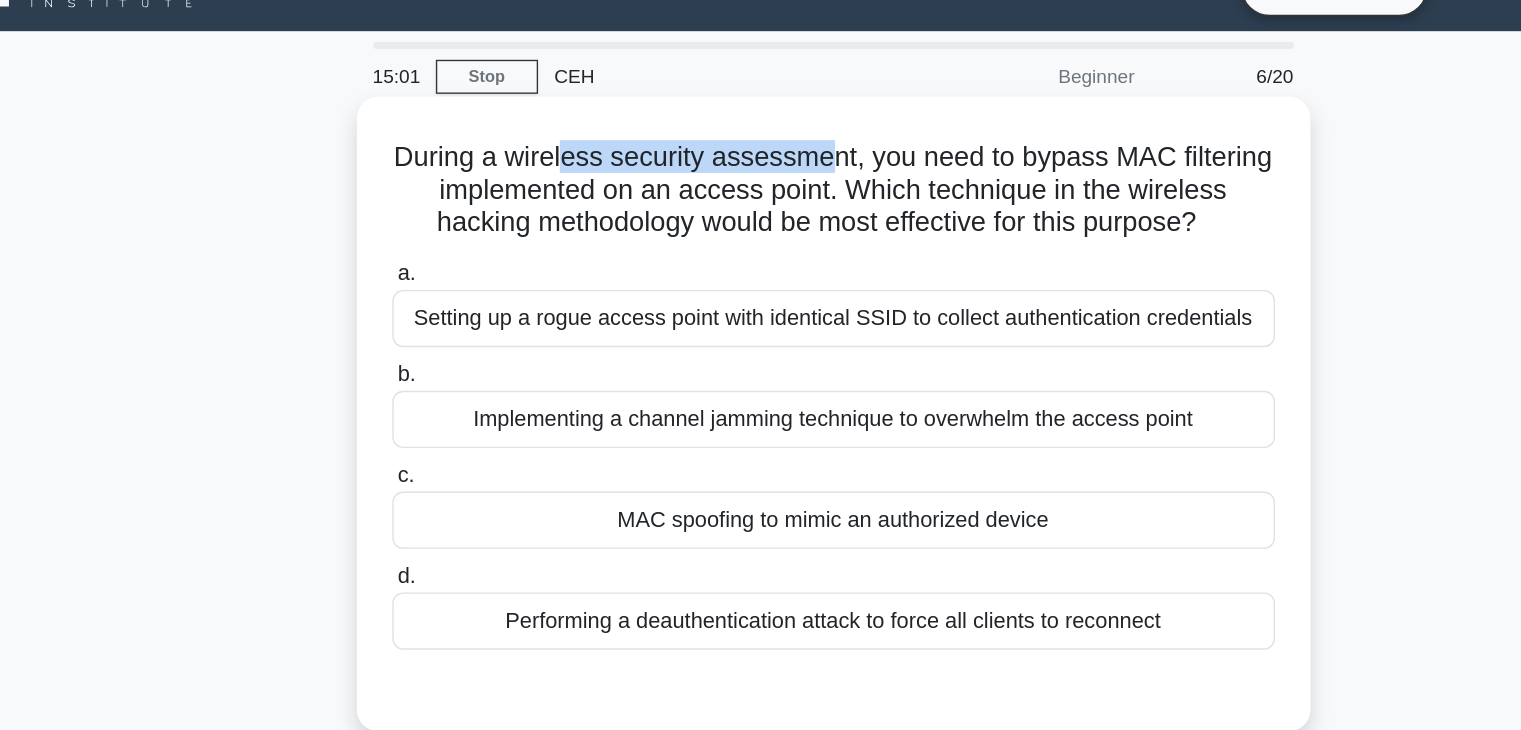 drag, startPoint x: 560, startPoint y: 153, endPoint x: 759, endPoint y: 167, distance: 199.49185 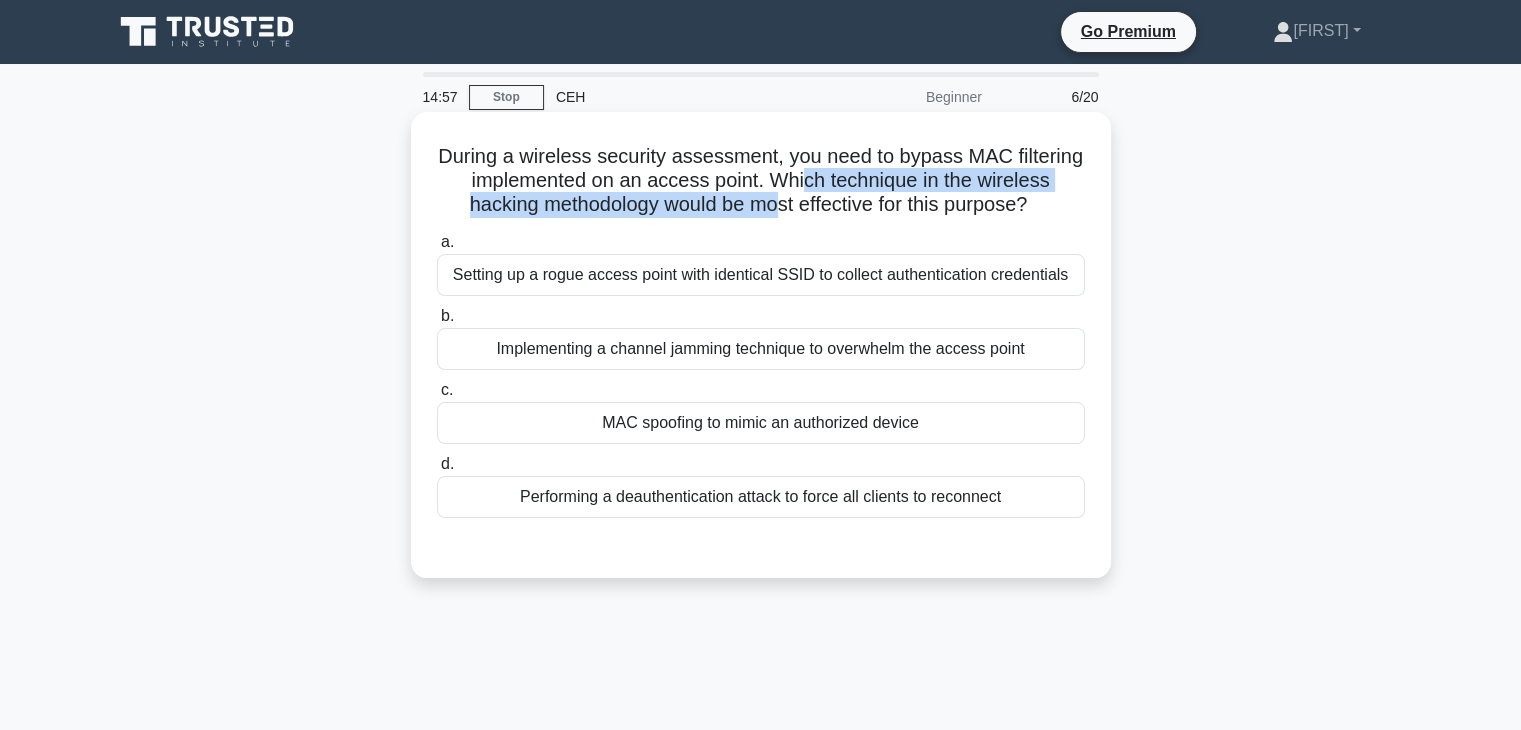 drag, startPoint x: 779, startPoint y: 193, endPoint x: 808, endPoint y: 193, distance: 29 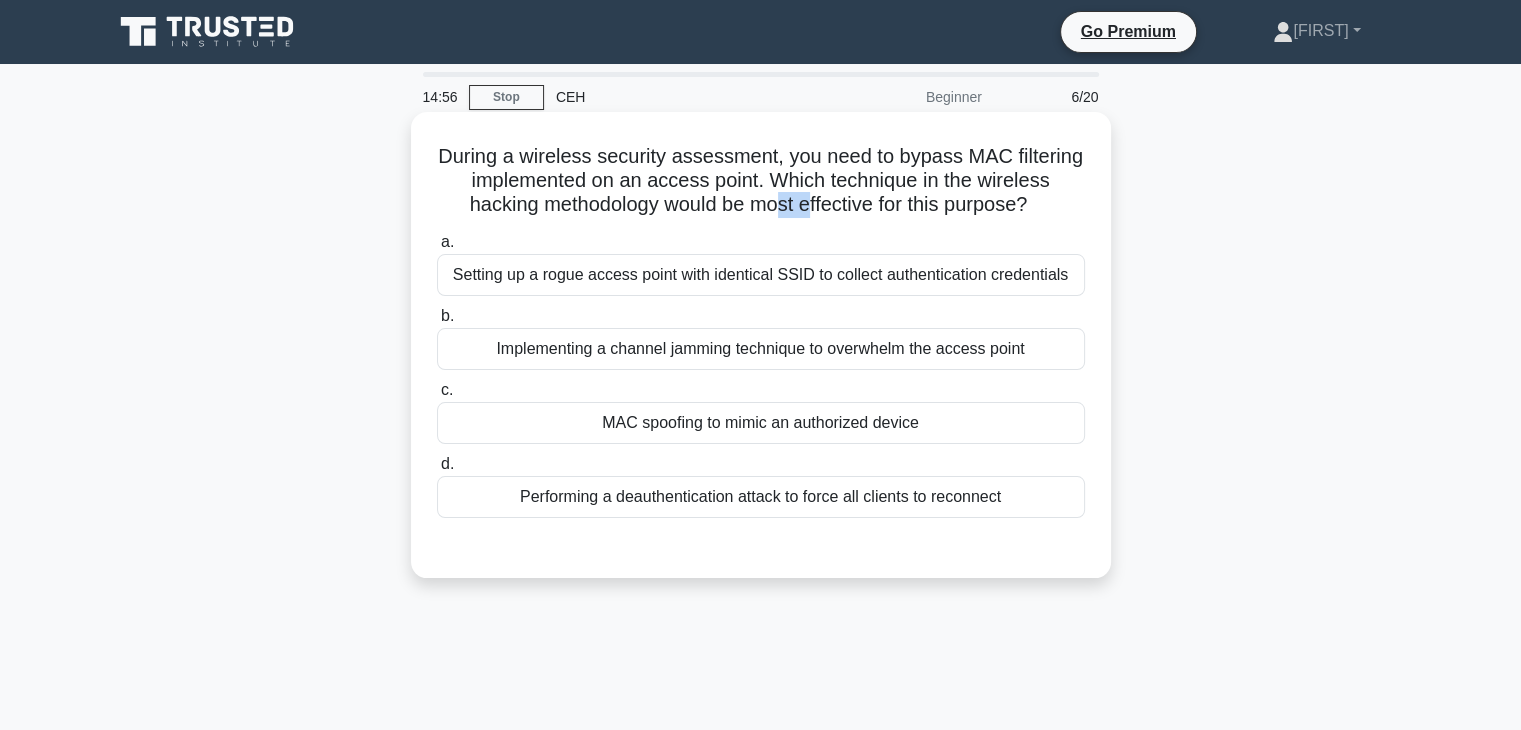 click on "During a wireless security assessment, you need to bypass MAC filtering implemented on an access point. Which technique in the wireless hacking methodology would be most effective for this purpose?
.spinner_0XTQ{transform-origin:center;animation:spinner_y6GP .75s linear infinite}@keyframes spinner_y6GP{100%{transform:rotate(360deg)}}" at bounding box center (761, 181) 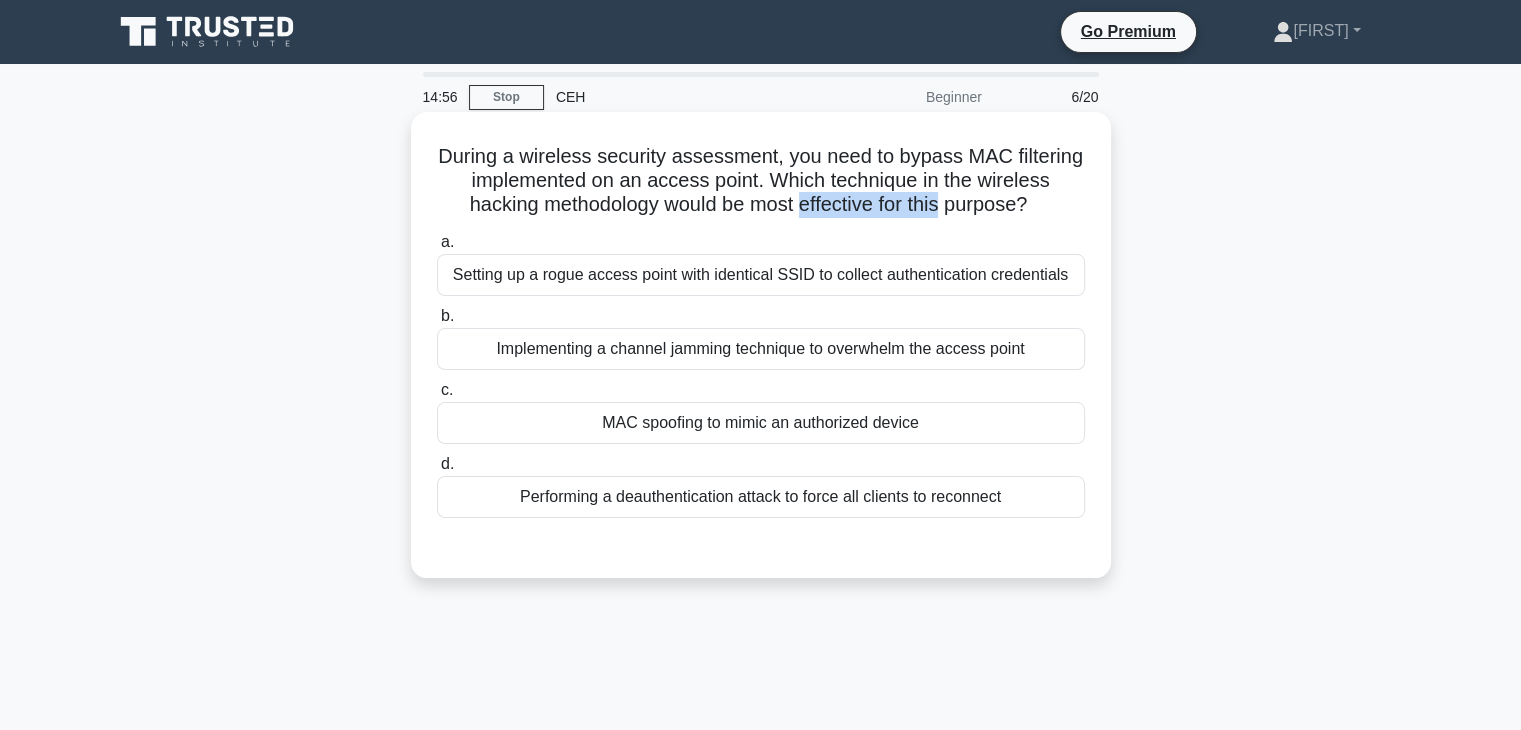 drag, startPoint x: 808, startPoint y: 193, endPoint x: 927, endPoint y: 216, distance: 121.20231 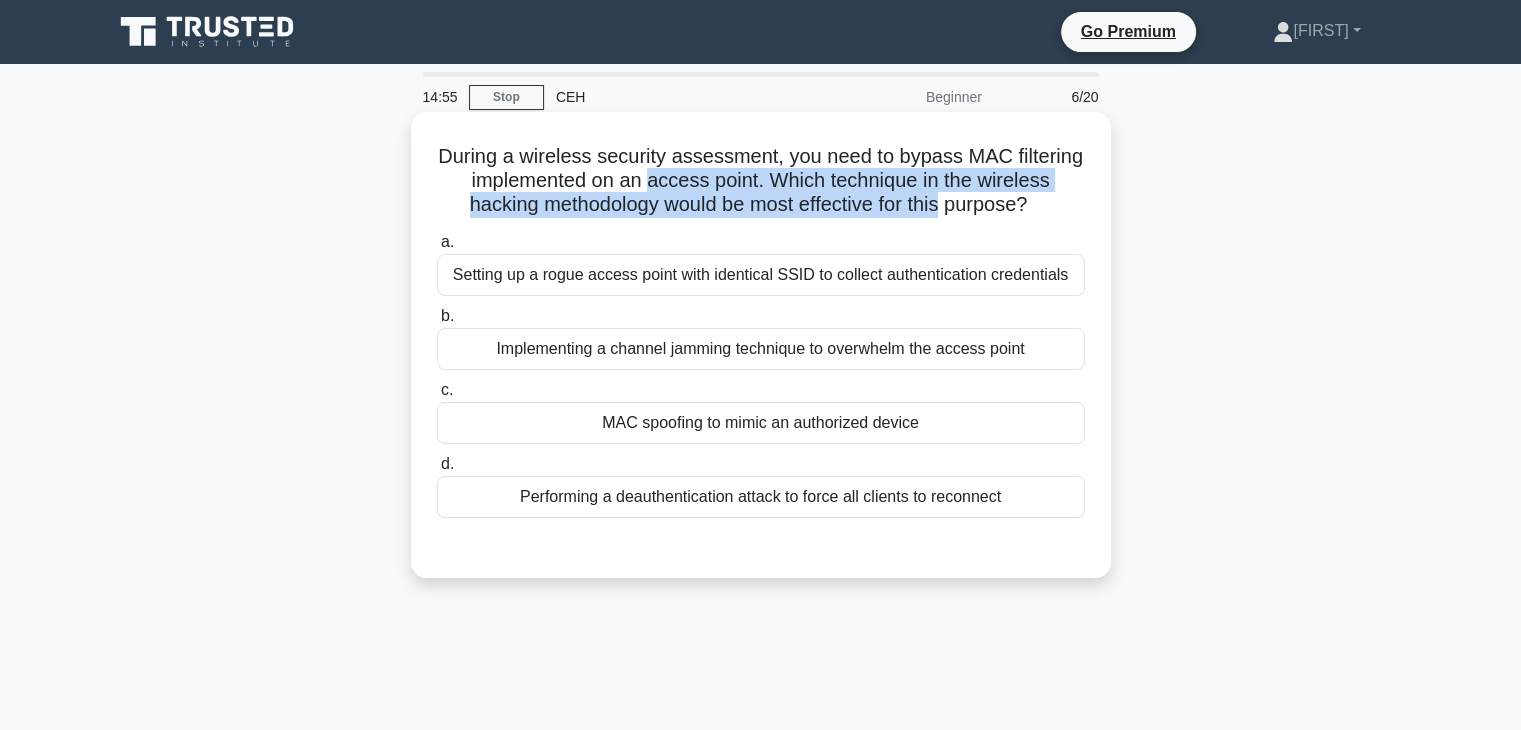 drag, startPoint x: 927, startPoint y: 216, endPoint x: 686, endPoint y: 174, distance: 244.63237 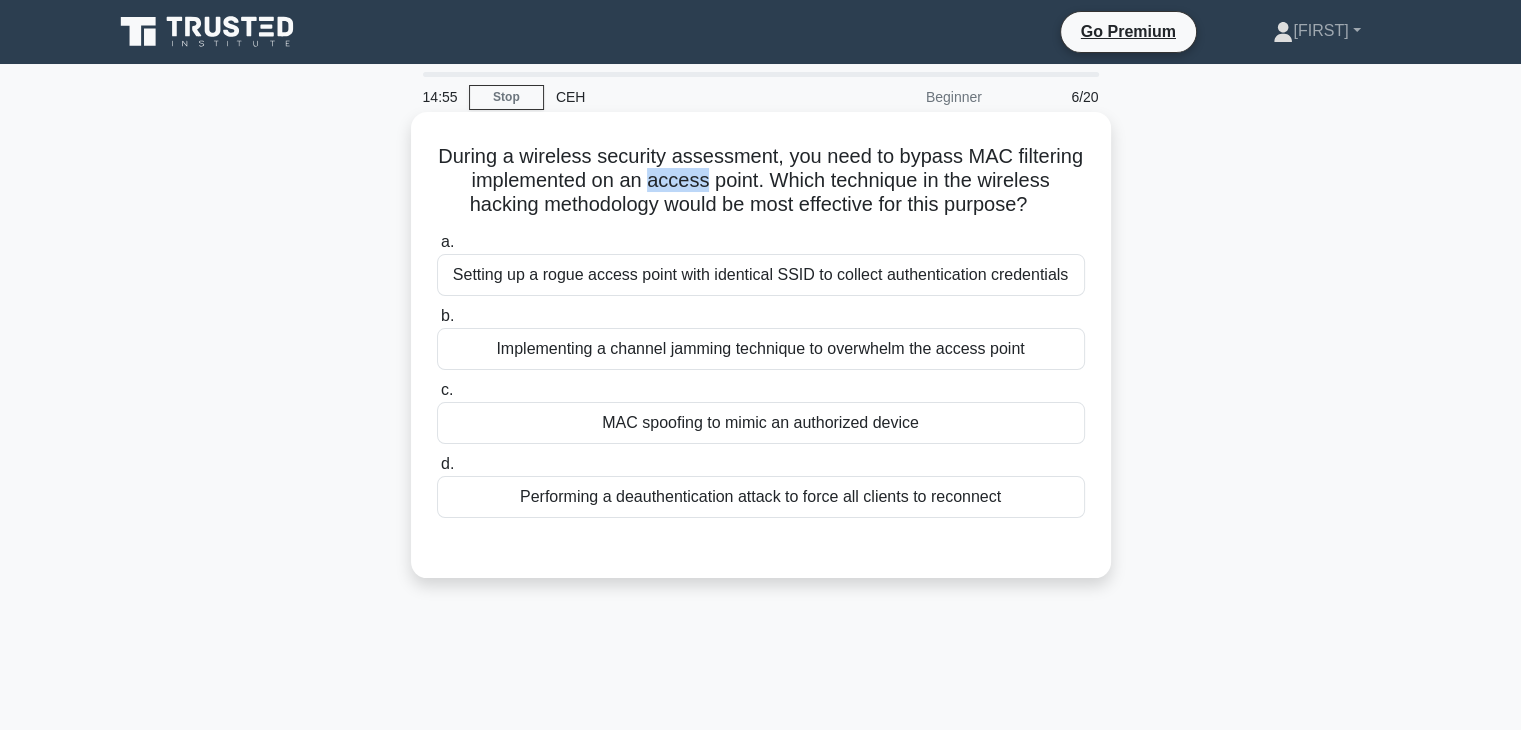 click on "During a wireless security assessment, you need to bypass MAC filtering implemented on an access point. Which technique in the wireless hacking methodology would be most effective for this purpose?
.spinner_0XTQ{transform-origin:center;animation:spinner_y6GP .75s linear infinite}@keyframes spinner_y6GP{100%{transform:rotate(360deg)}}" at bounding box center (761, 181) 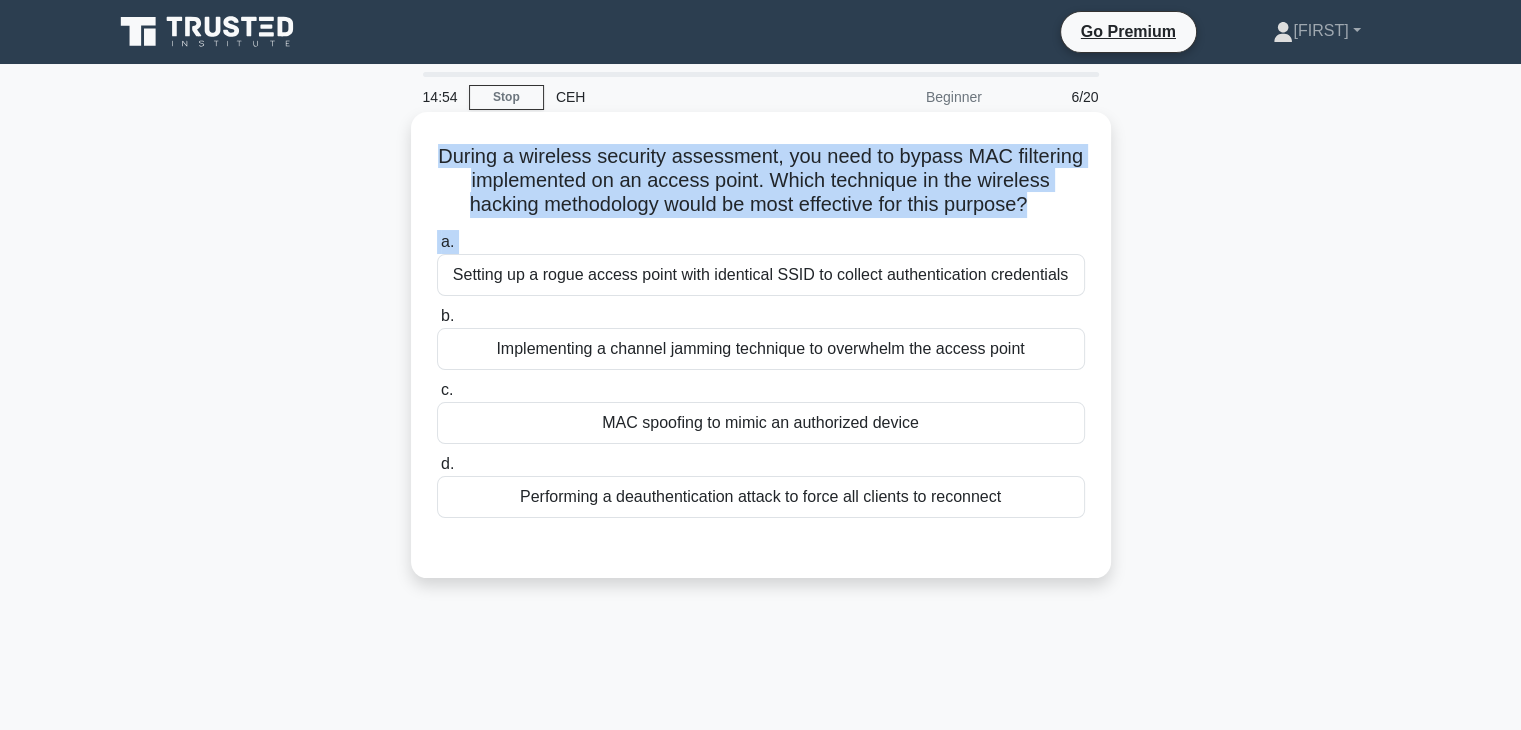 drag, startPoint x: 686, startPoint y: 174, endPoint x: 944, endPoint y: 229, distance: 263.79727 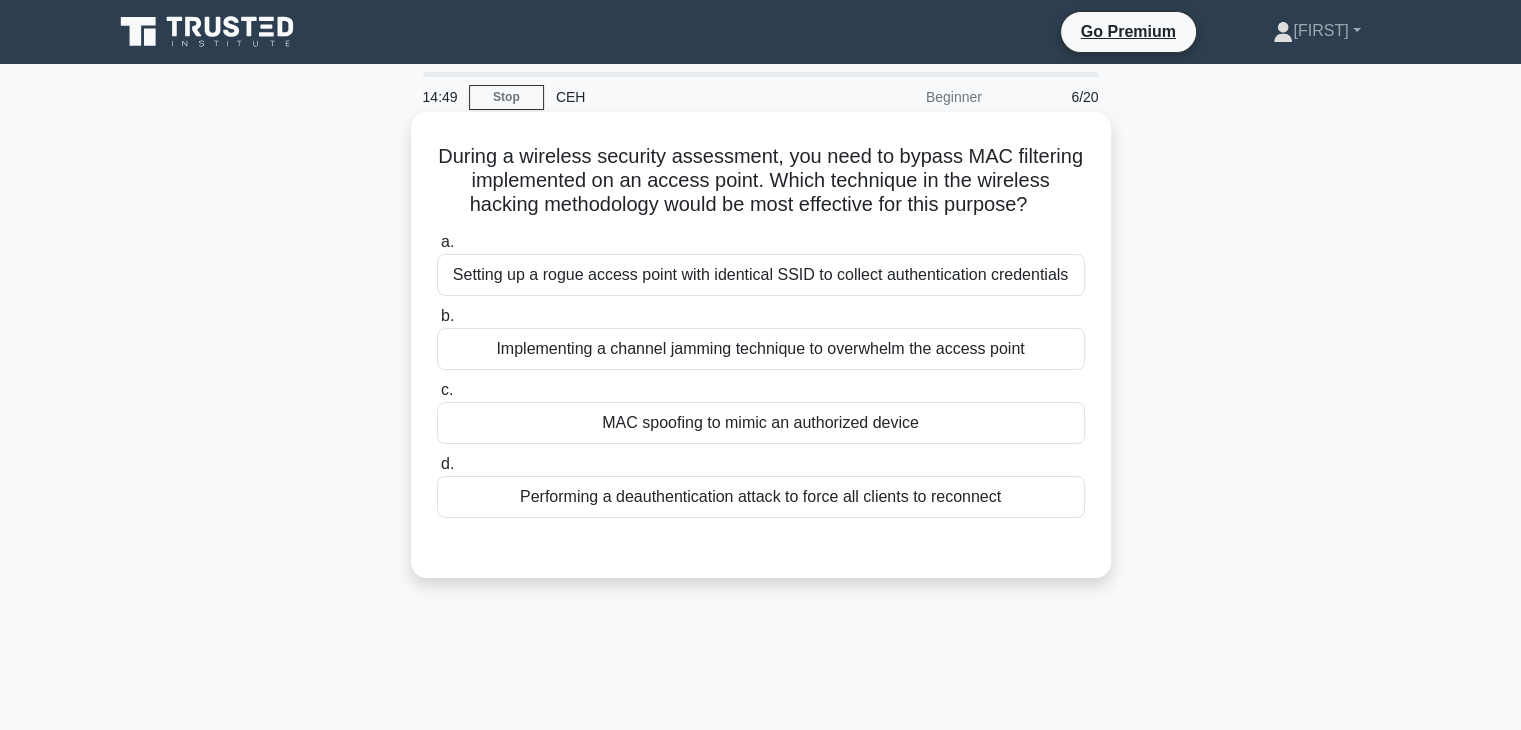 click on "MAC spoofing to mimic an authorized device" at bounding box center [761, 423] 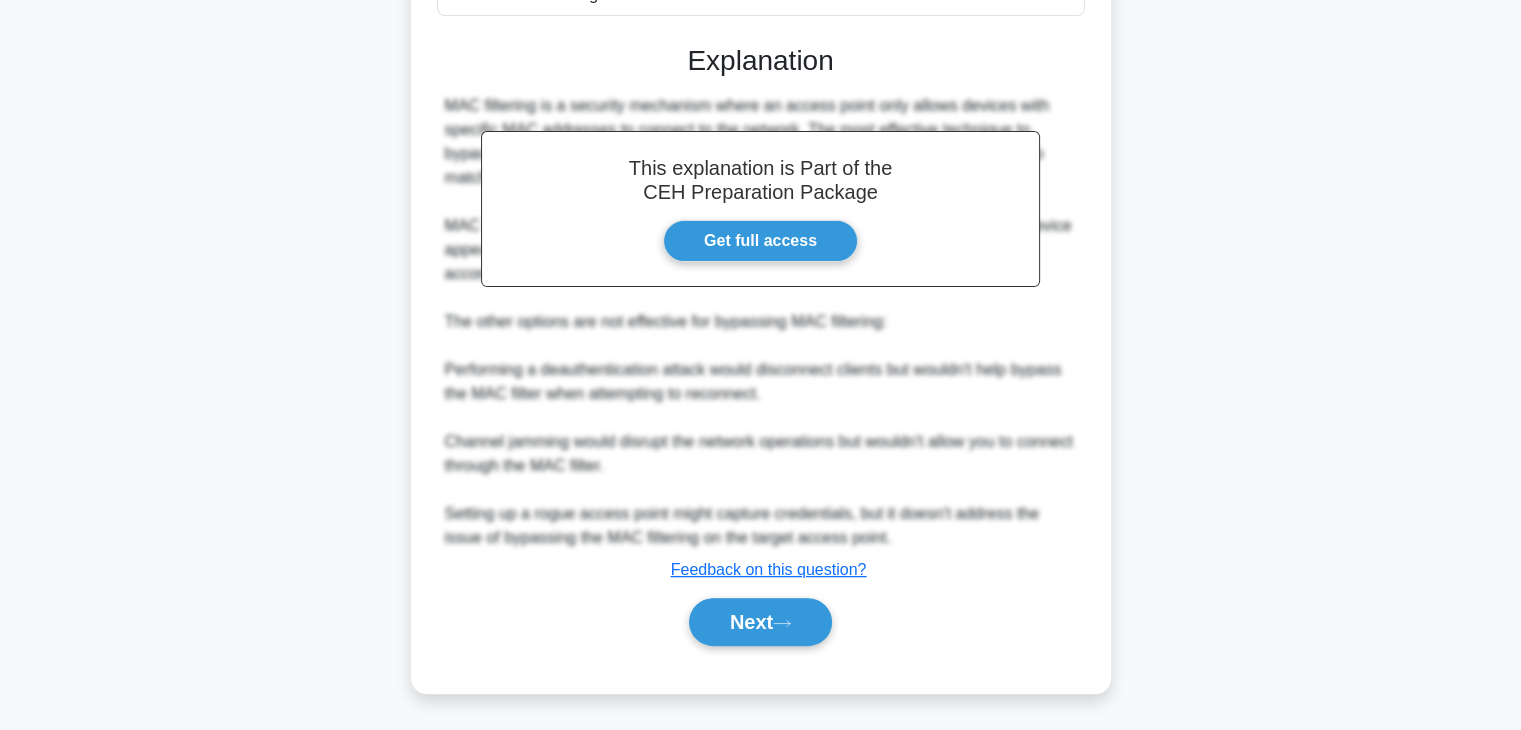 scroll, scrollTop: 501, scrollLeft: 0, axis: vertical 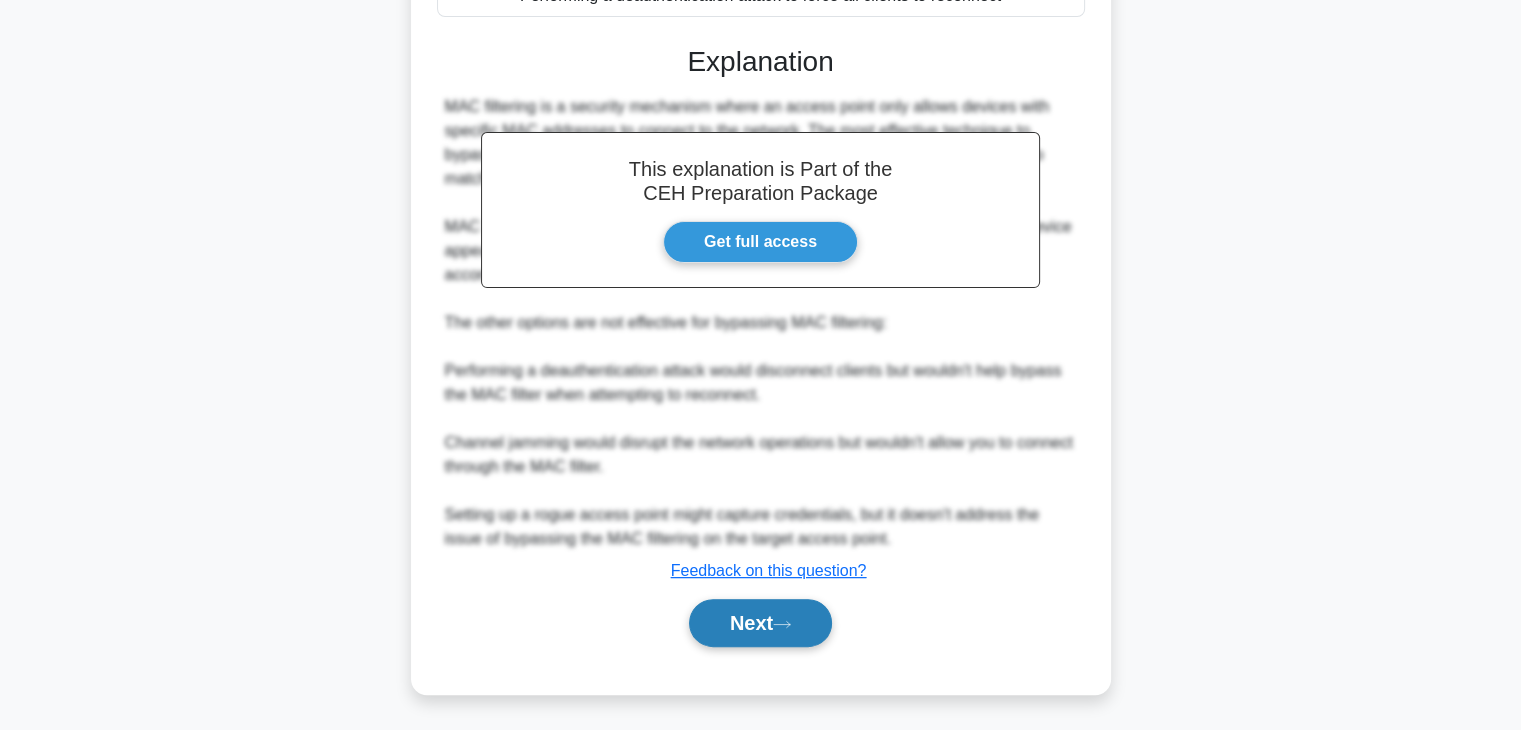 click on "Next" at bounding box center (760, 623) 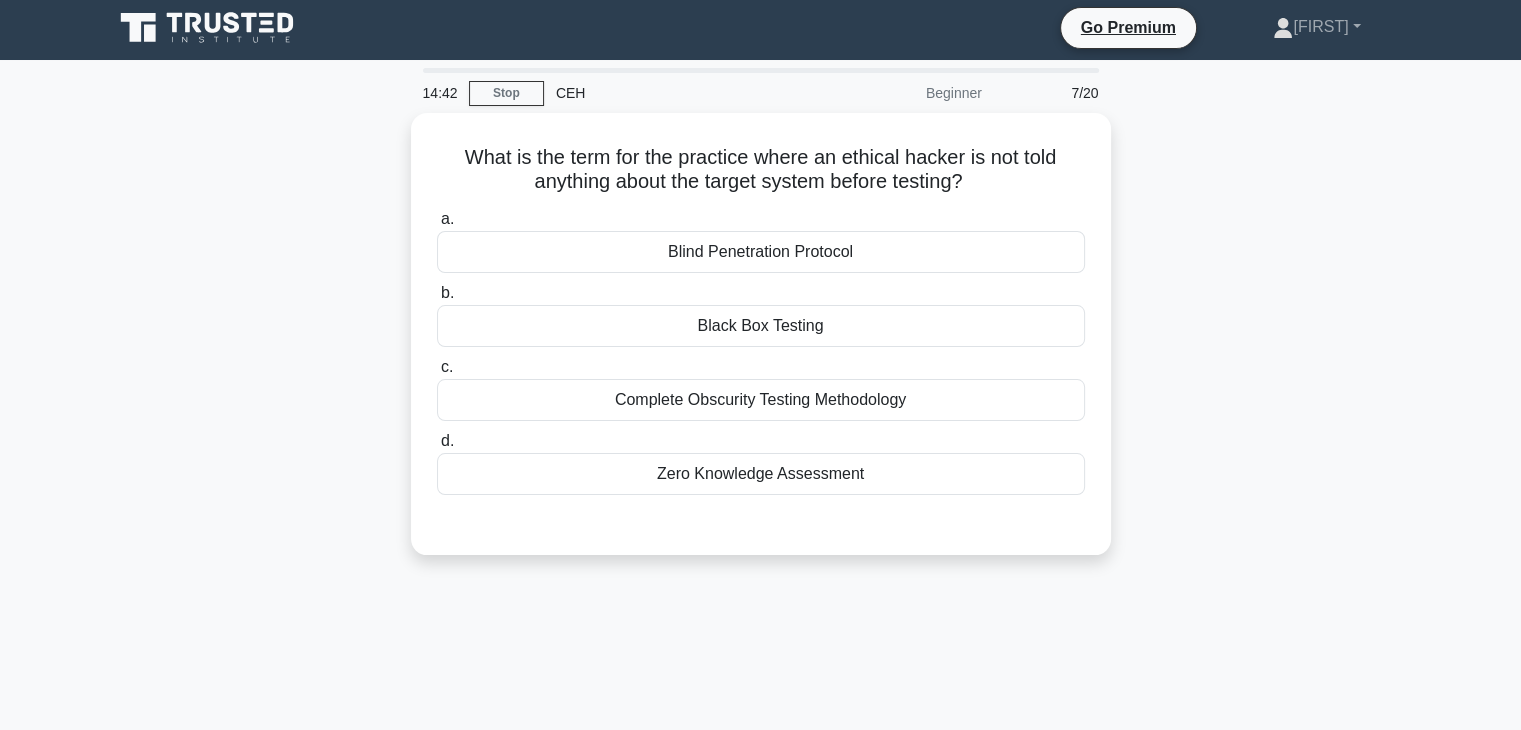 scroll, scrollTop: 2, scrollLeft: 0, axis: vertical 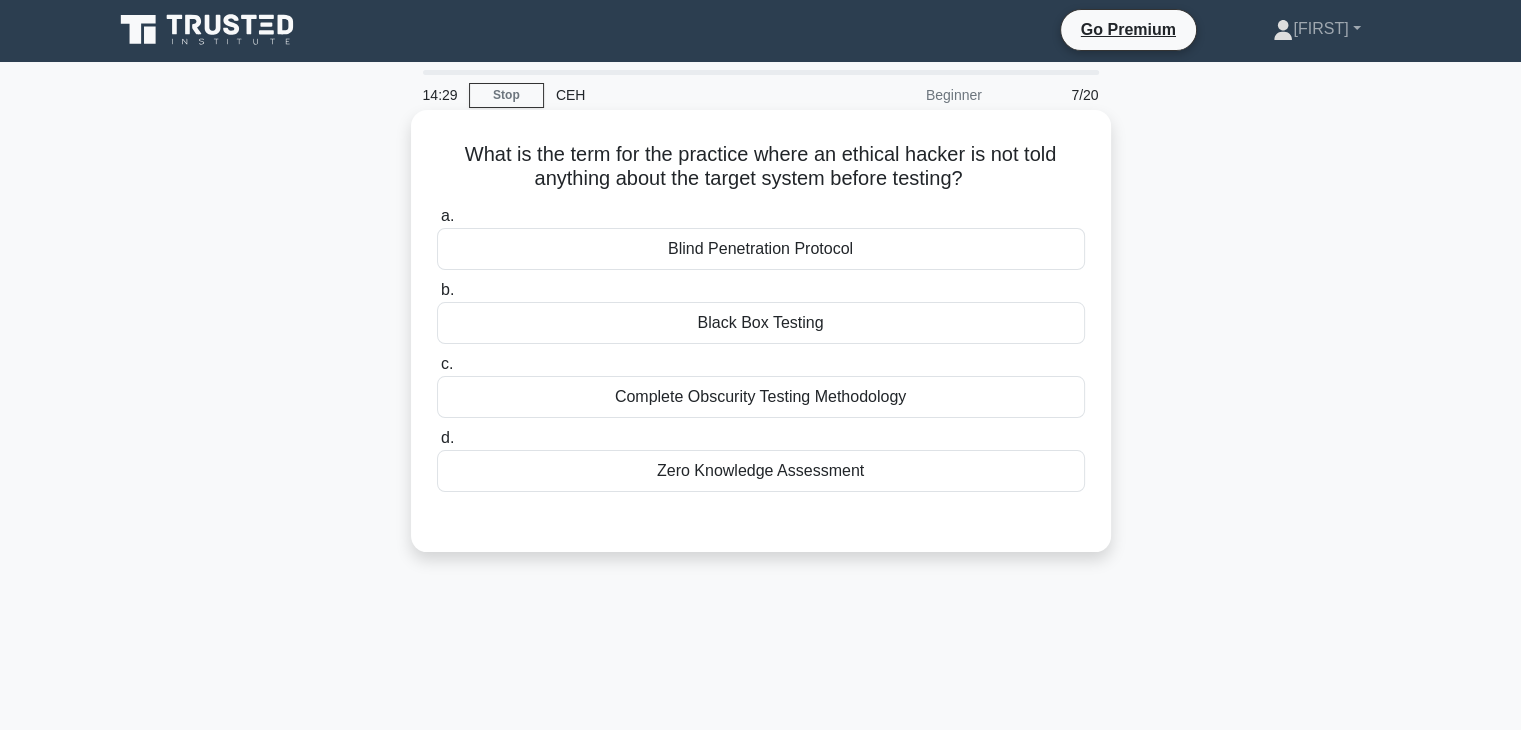 click on "Blind Penetration Protocol" at bounding box center [761, 249] 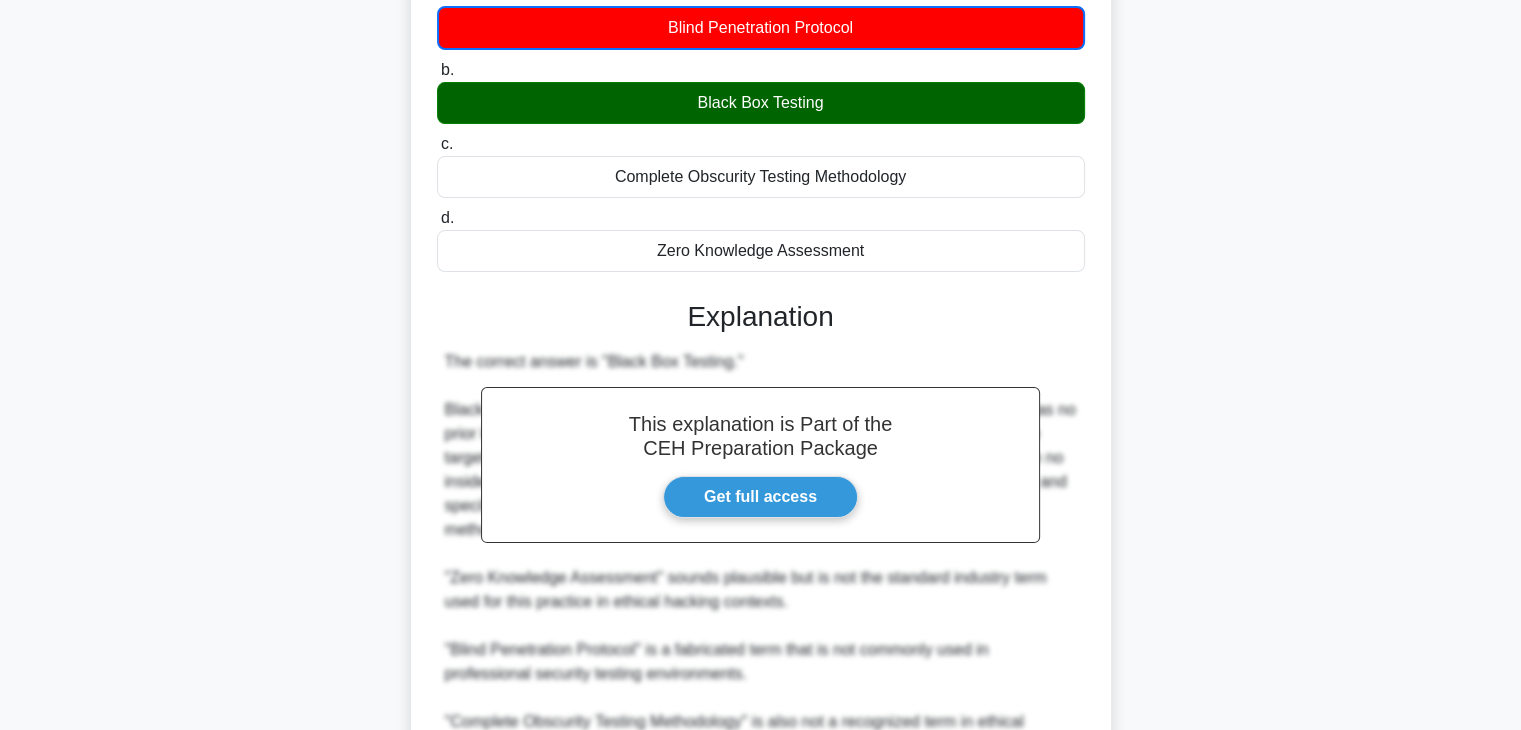 scroll, scrollTop: 432, scrollLeft: 0, axis: vertical 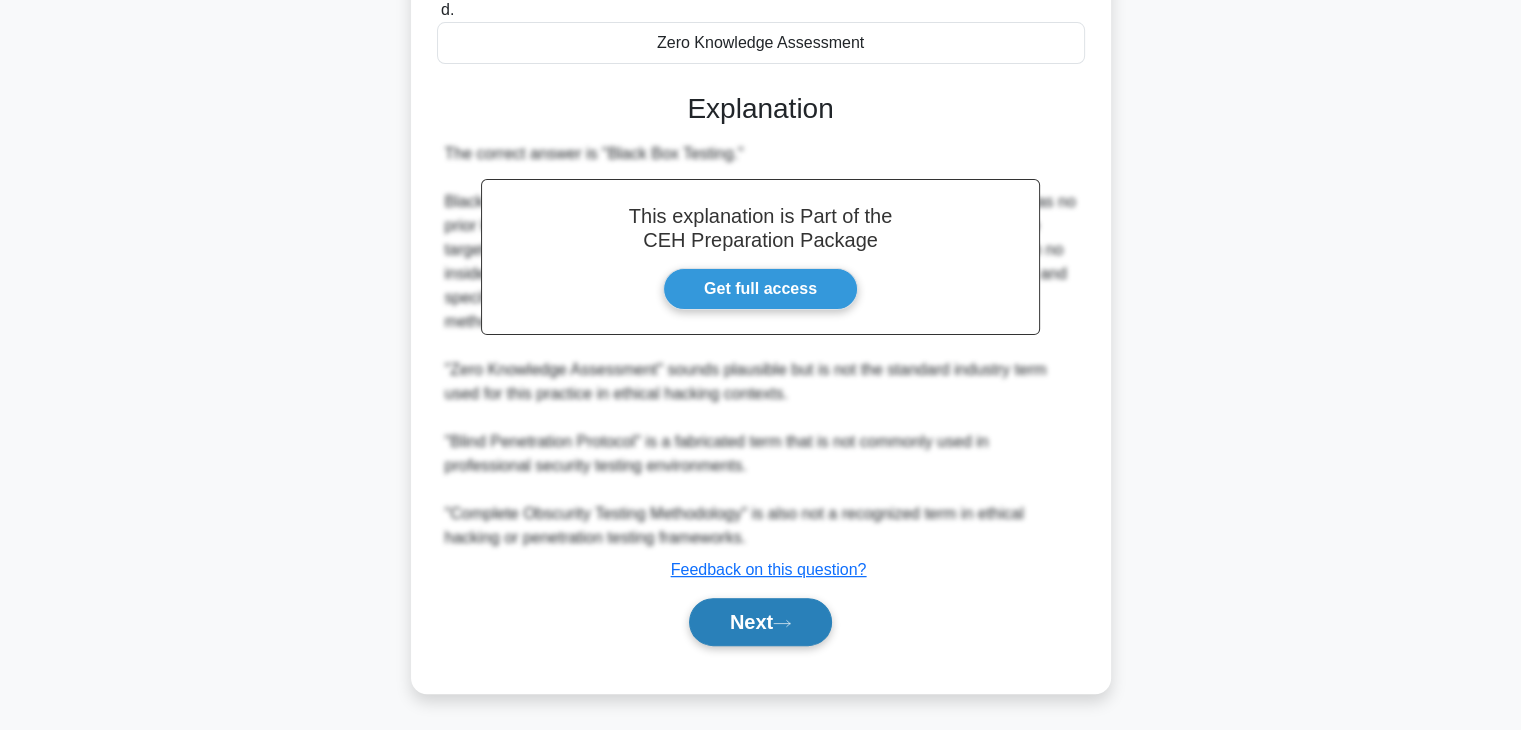 click on "Next" at bounding box center (760, 622) 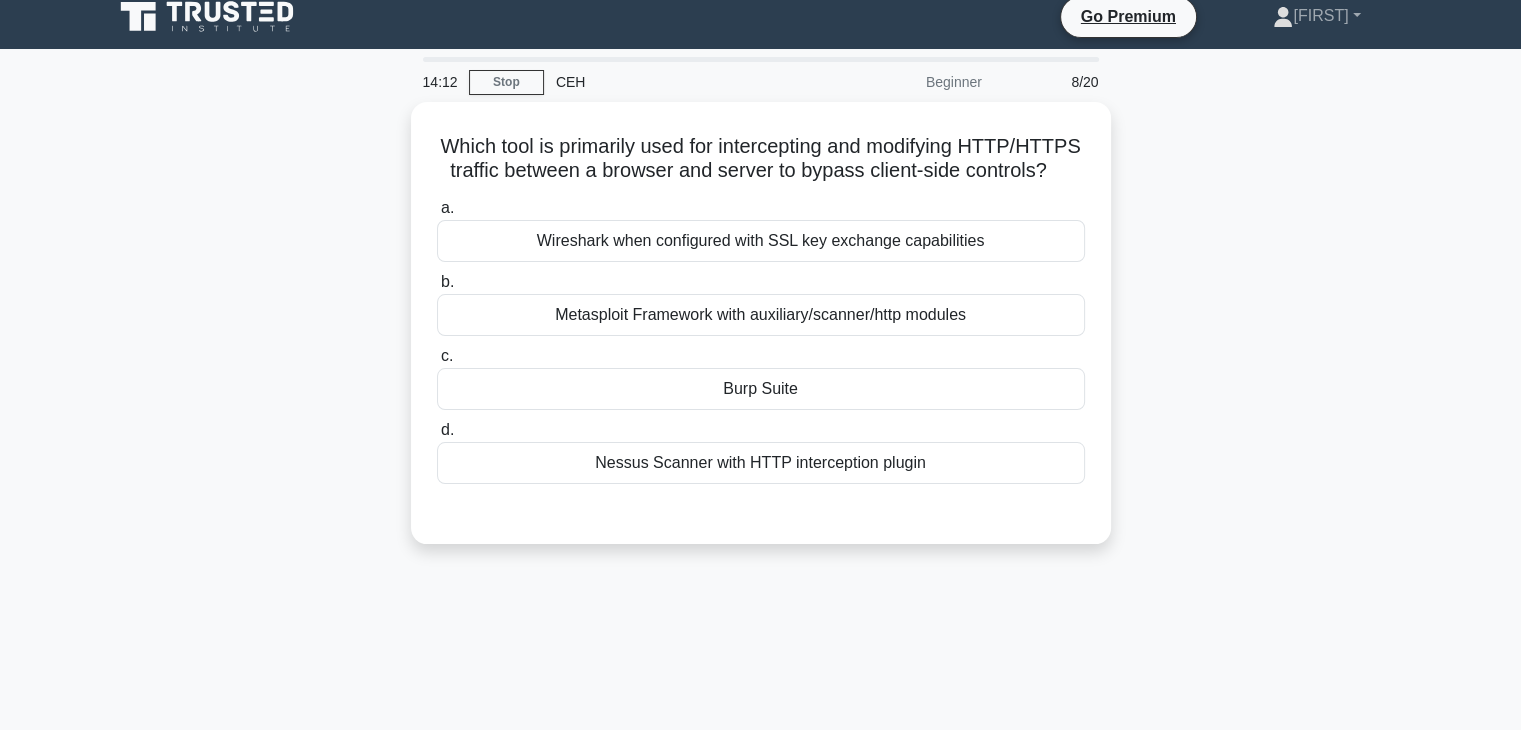 scroll, scrollTop: 0, scrollLeft: 0, axis: both 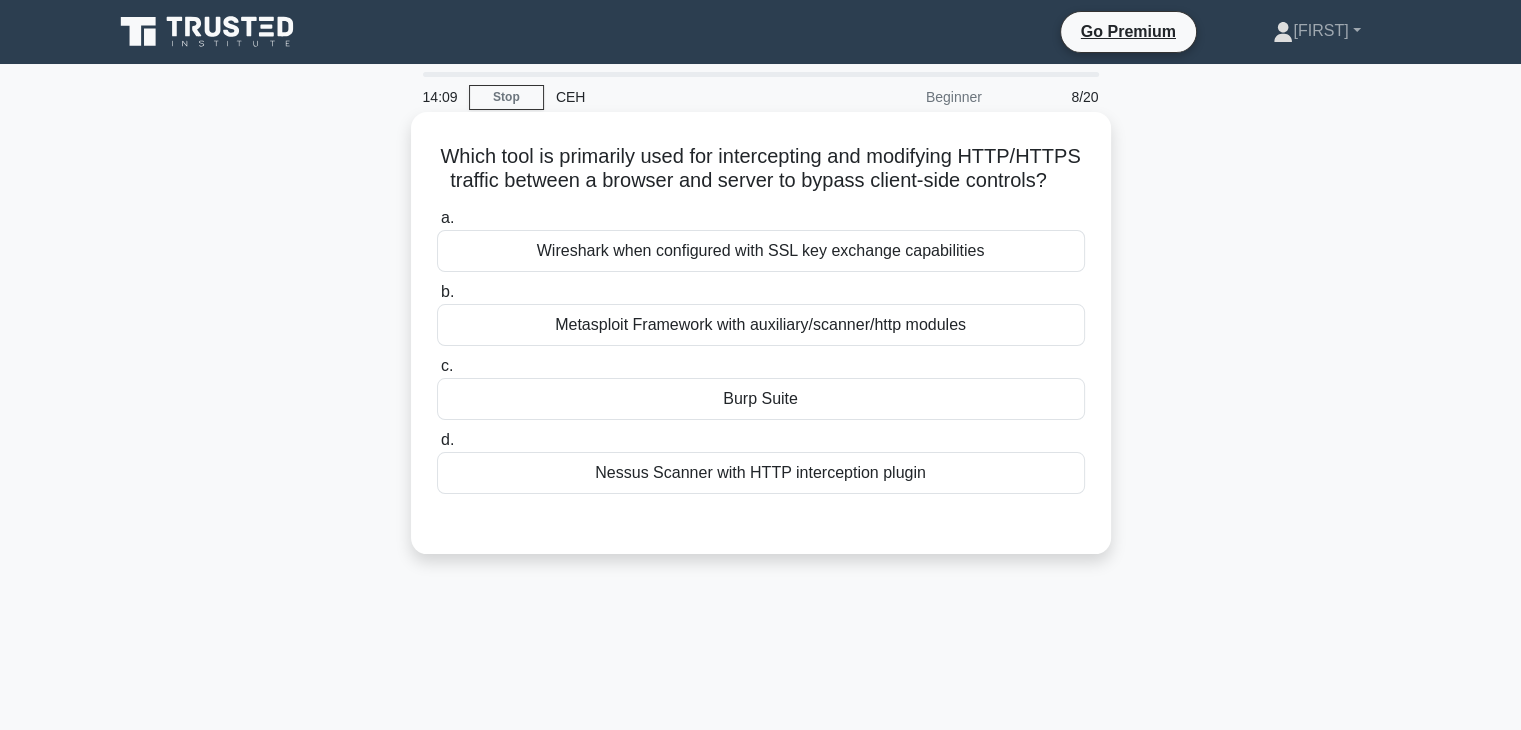 drag, startPoint x: 600, startPoint y: 155, endPoint x: 857, endPoint y: 222, distance: 265.5899 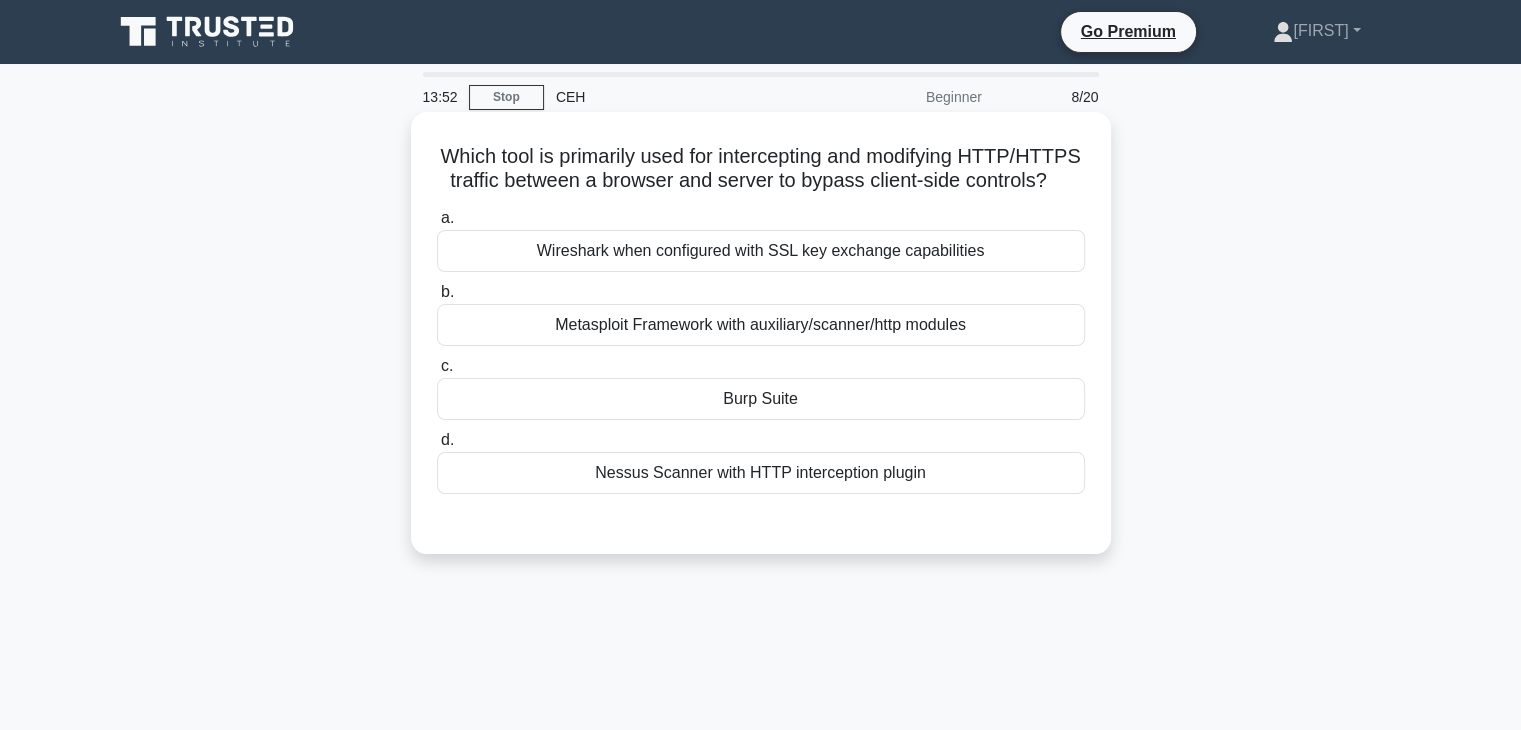 click on "Which tool is primarily used for intercepting and modifying HTTP/HTTPS traffic between a browser and server to bypass client-side controls?
.spinner_0XTQ{transform-origin:center;animation:spinner_y6GP .75s linear infinite}@keyframes spinner_y6GP{100%{transform:rotate(360deg)}}
a.
Wireshark when configured with SSL key exchange capabilities
b. c. d." at bounding box center [761, 333] 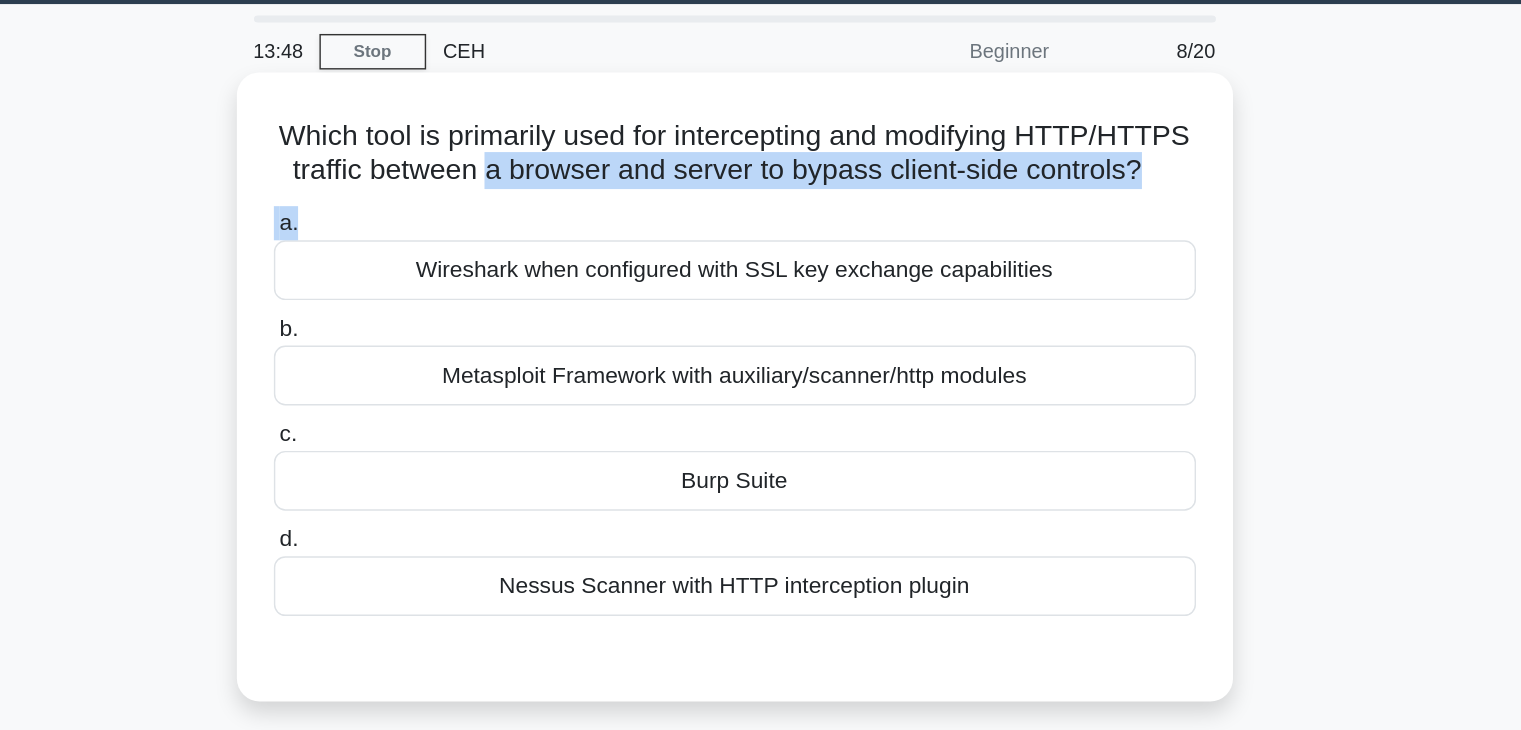 drag, startPoint x: 704, startPoint y: 186, endPoint x: 783, endPoint y: 223, distance: 87.23531 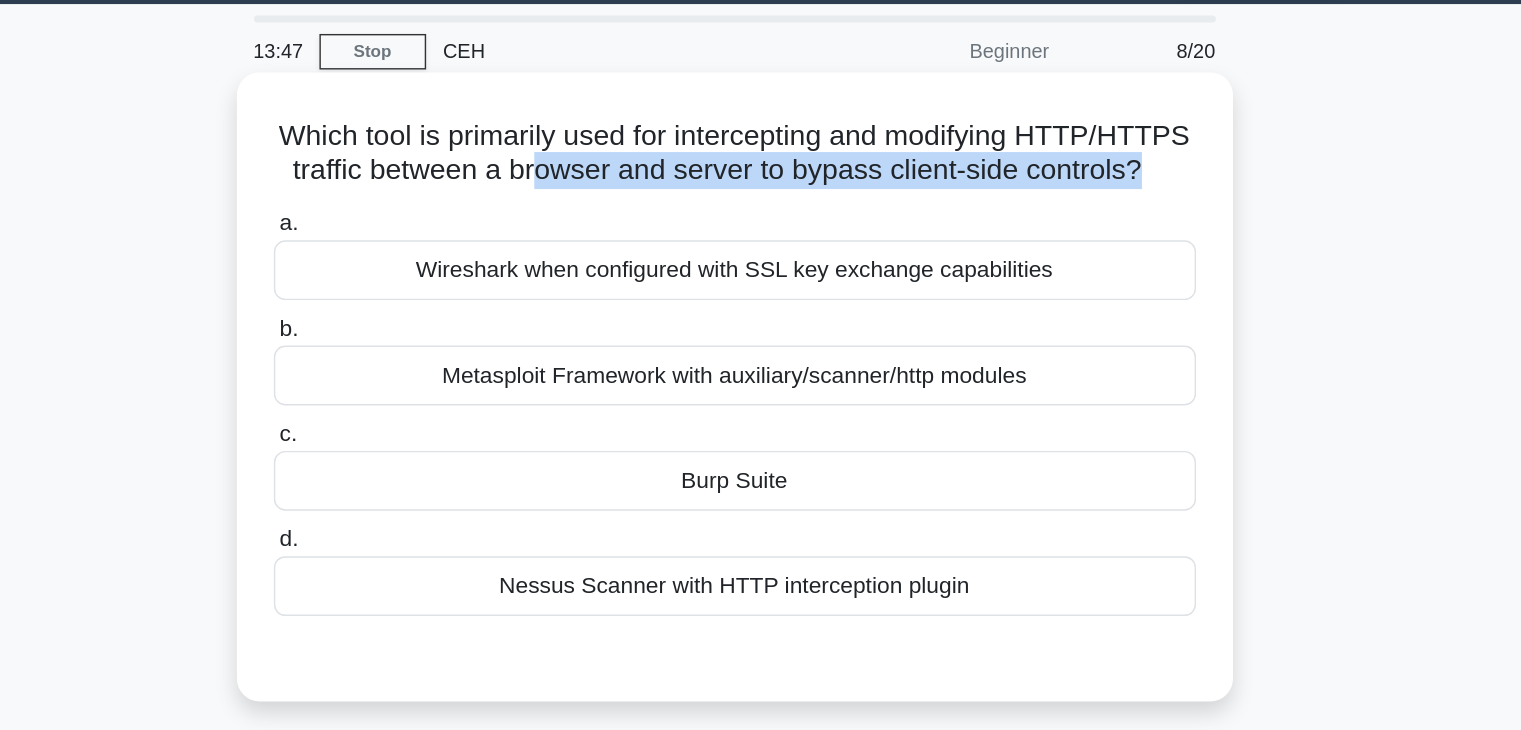 drag, startPoint x: 737, startPoint y: 190, endPoint x: 785, endPoint y: 215, distance: 54.120235 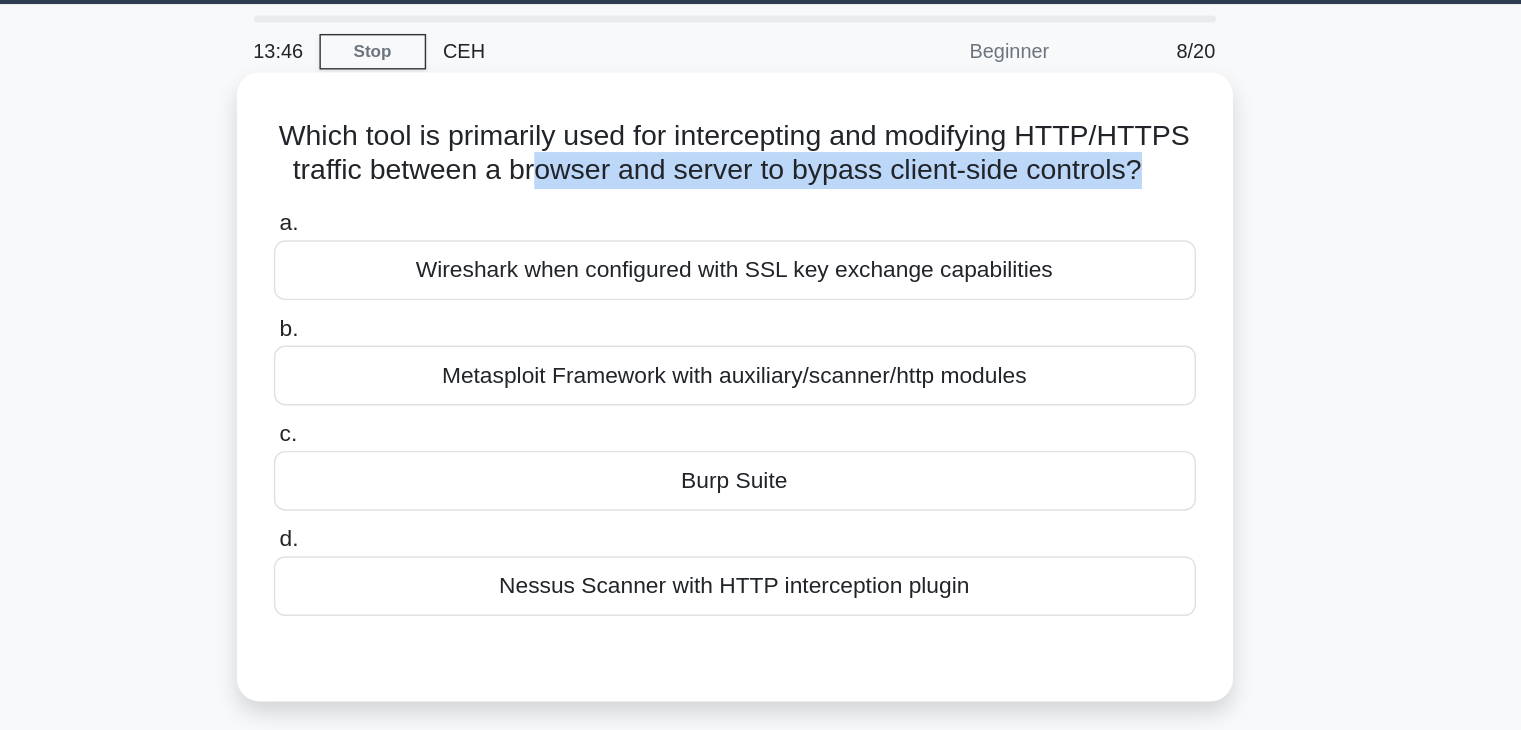 click on "Which tool is primarily used for intercepting and modifying HTTP/HTTPS traffic between a browser and server to bypass client-side controls?
.spinner_0XTQ{transform-origin:center;animation:spinner_y6GP .75s linear infinite}@keyframes spinner_y6GP{100%{transform:rotate(360deg)}}" at bounding box center (761, 169) 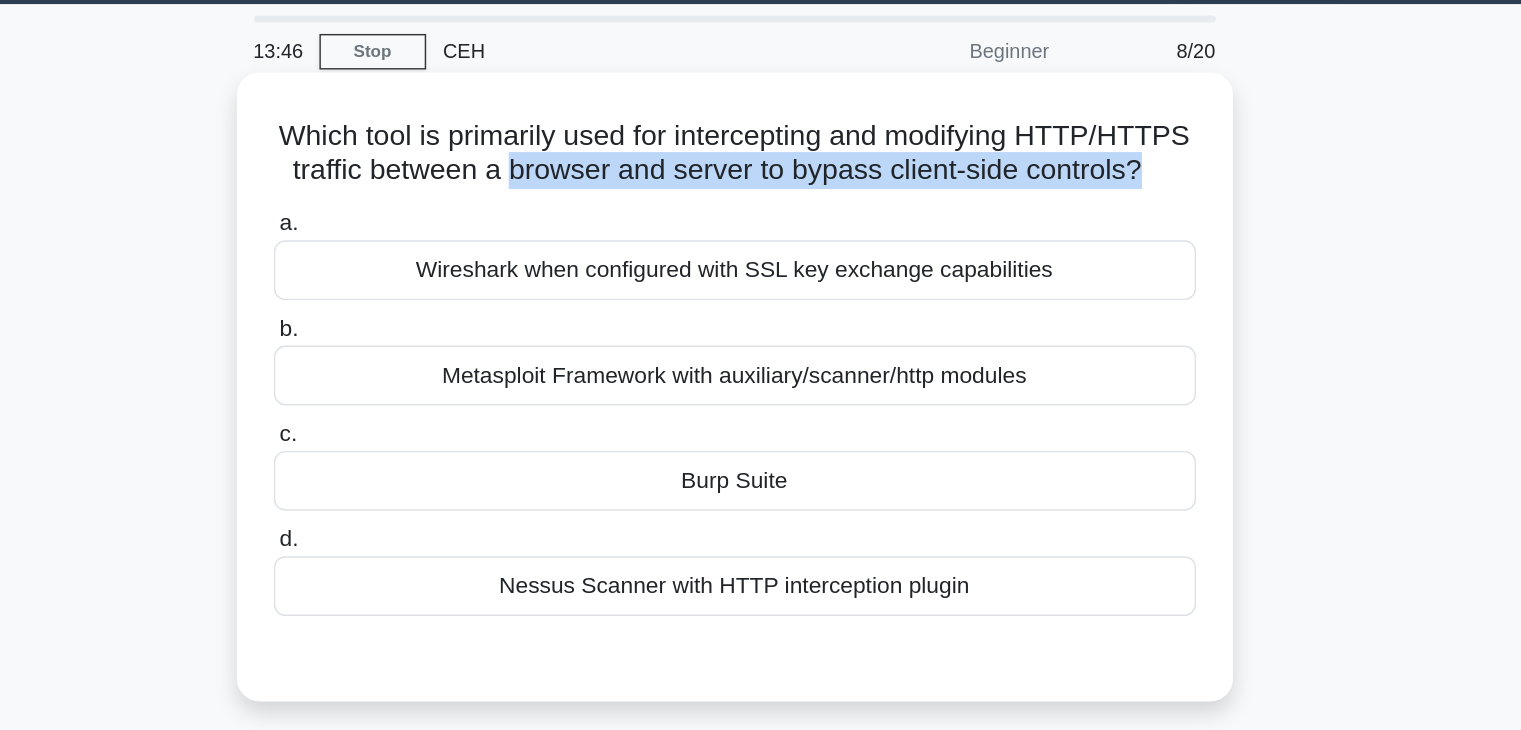 drag, startPoint x: 778, startPoint y: 173, endPoint x: 801, endPoint y: 224, distance: 55.946404 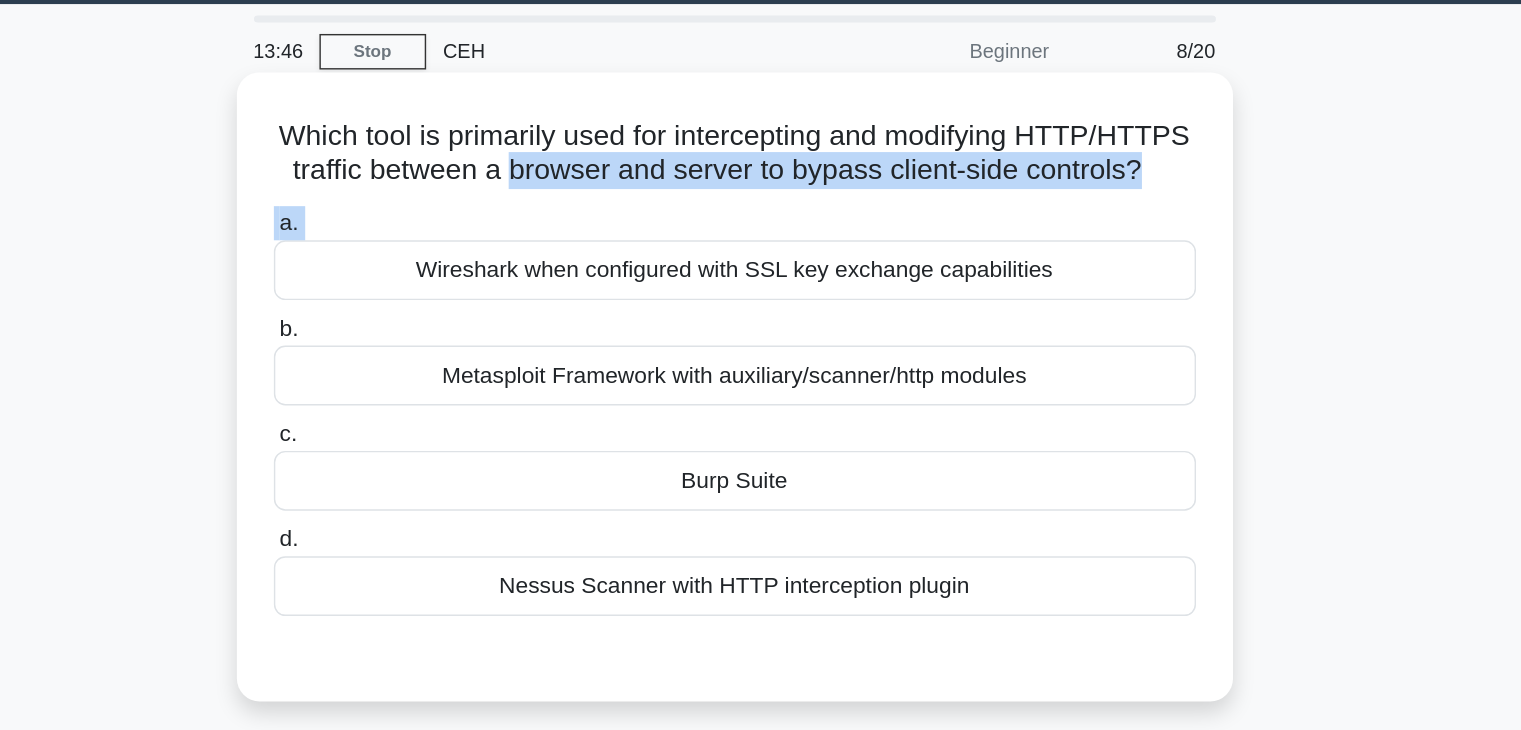 click on "Which tool is primarily used for intercepting and modifying HTTP/HTTPS traffic between a browser and server to bypass client-side controls?
.spinner_0XTQ{transform-origin:center;animation:spinner_y6GP .75s linear infinite}@keyframes spinner_y6GP{100%{transform:rotate(360deg)}}
a.
Wireshark when configured with SSL key exchange capabilities
b. c. d." at bounding box center (761, 333) 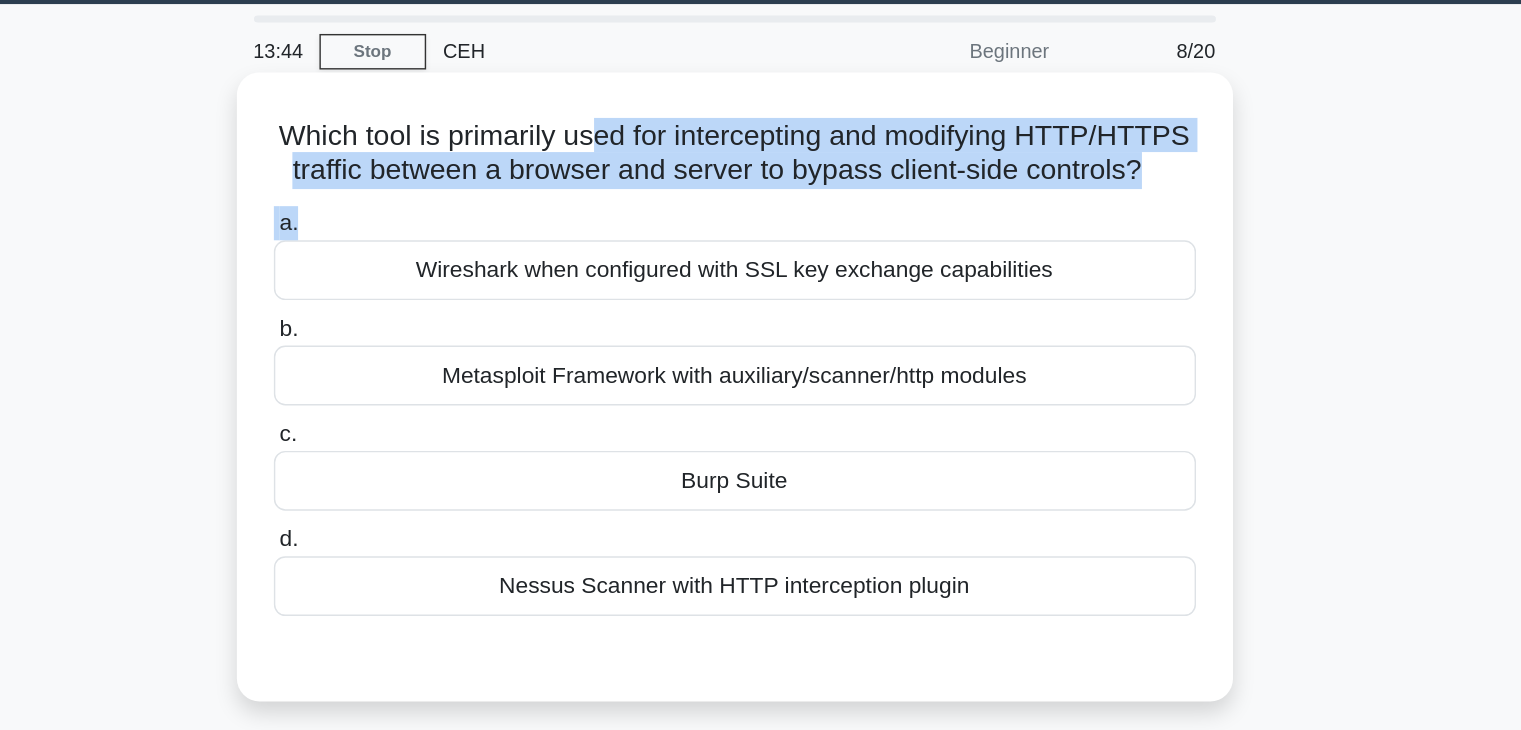 drag, startPoint x: 720, startPoint y: 154, endPoint x: 765, endPoint y: 224, distance: 83.21658 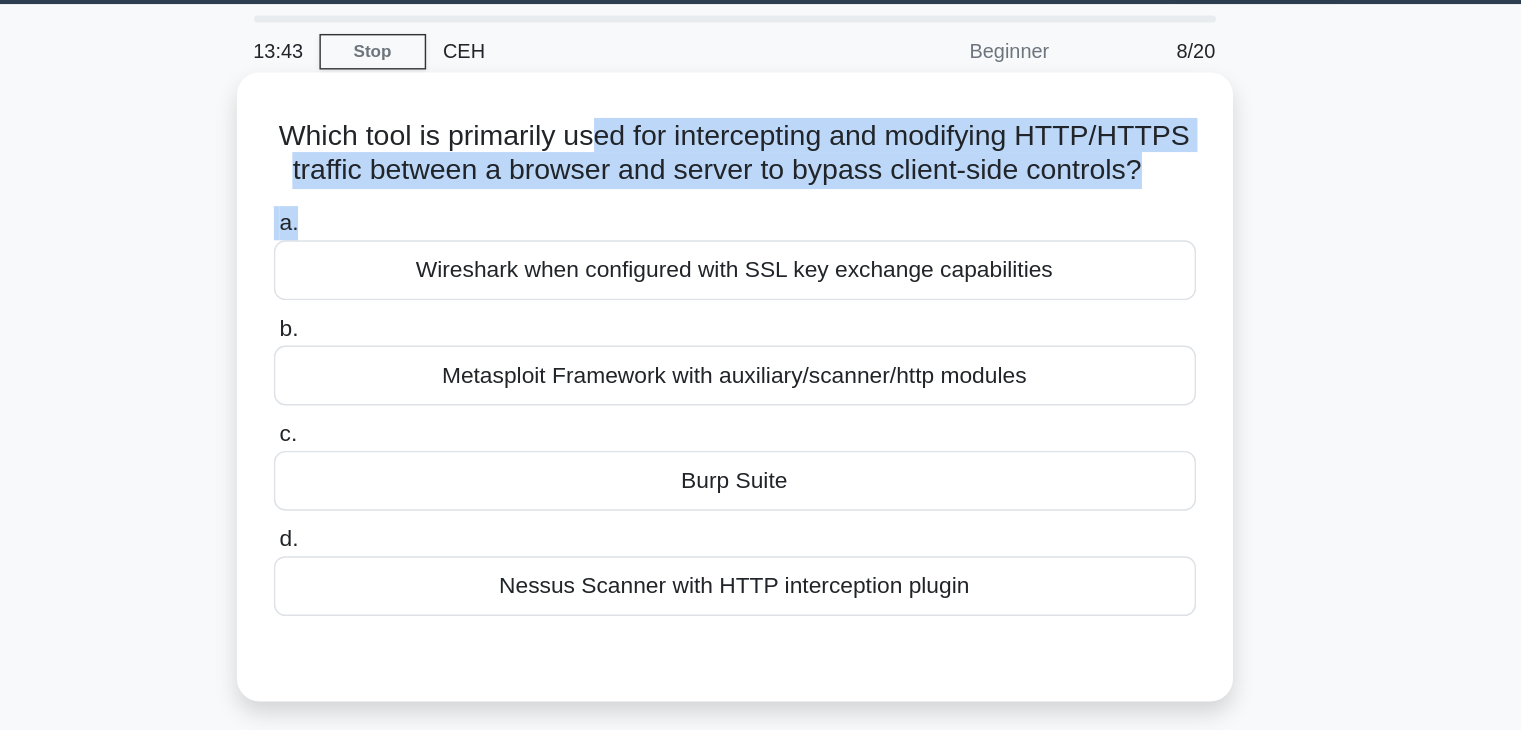 click on "a.
Wireshark when configured with SSL key exchange capabilities" at bounding box center (761, 239) 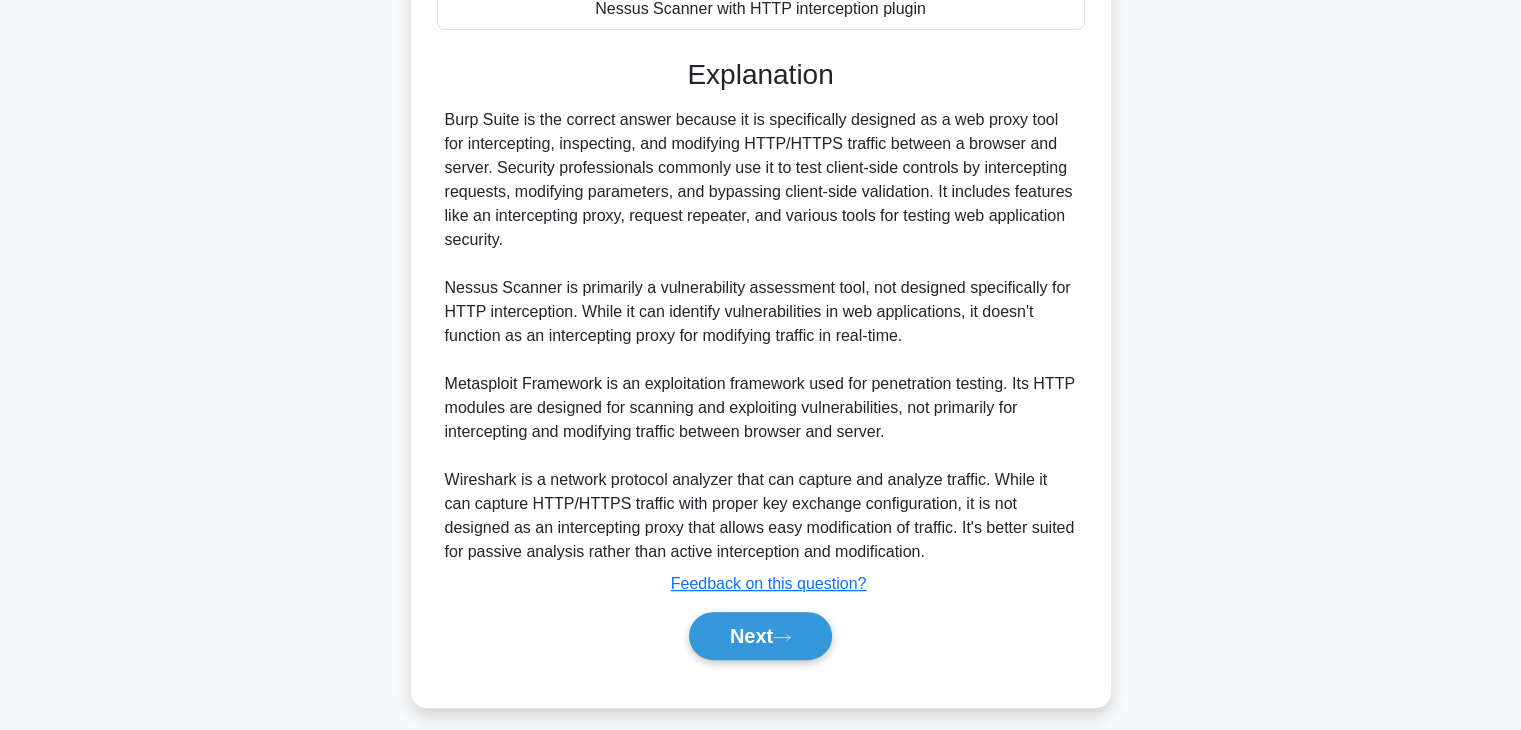 scroll, scrollTop: 504, scrollLeft: 0, axis: vertical 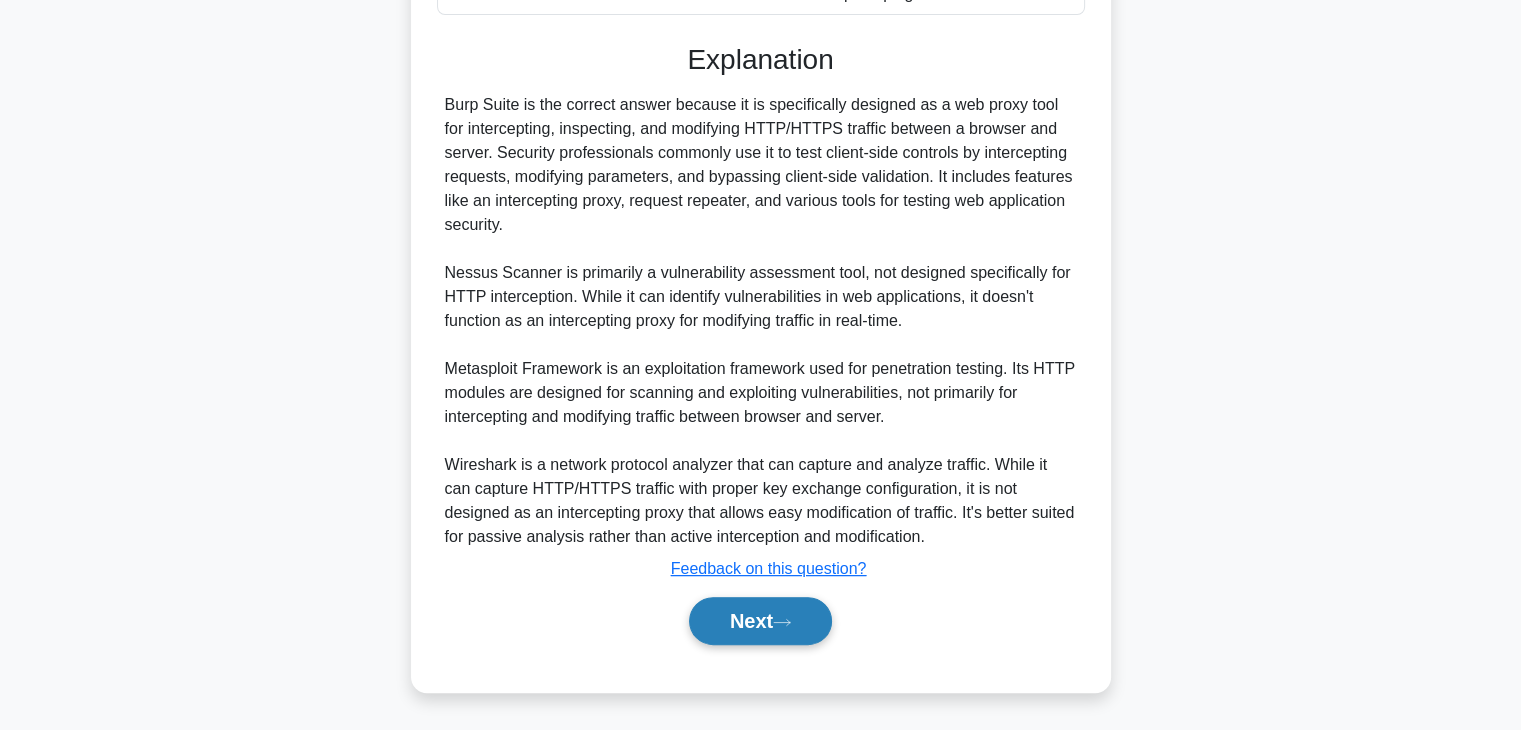 click on "Next" at bounding box center [760, 621] 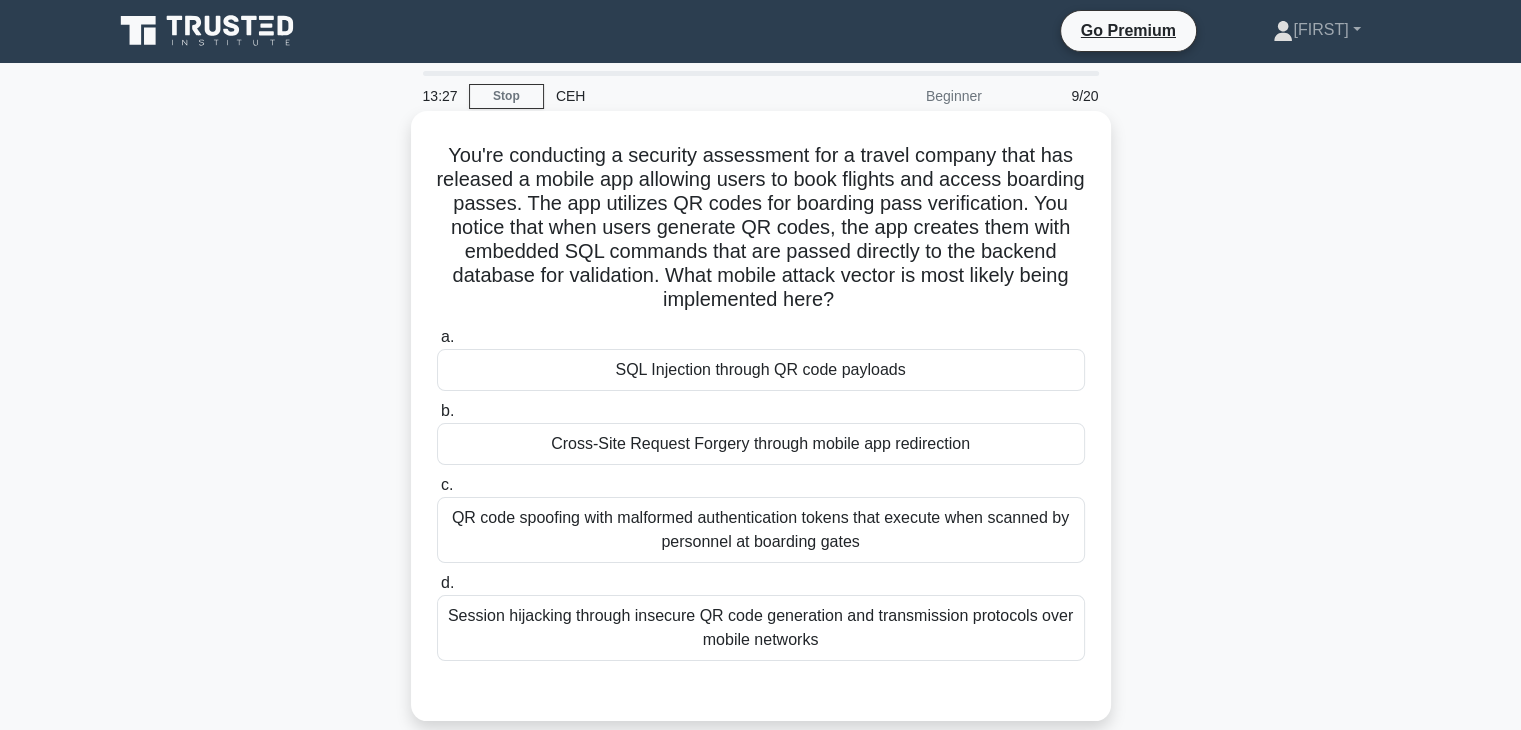 scroll, scrollTop: 0, scrollLeft: 0, axis: both 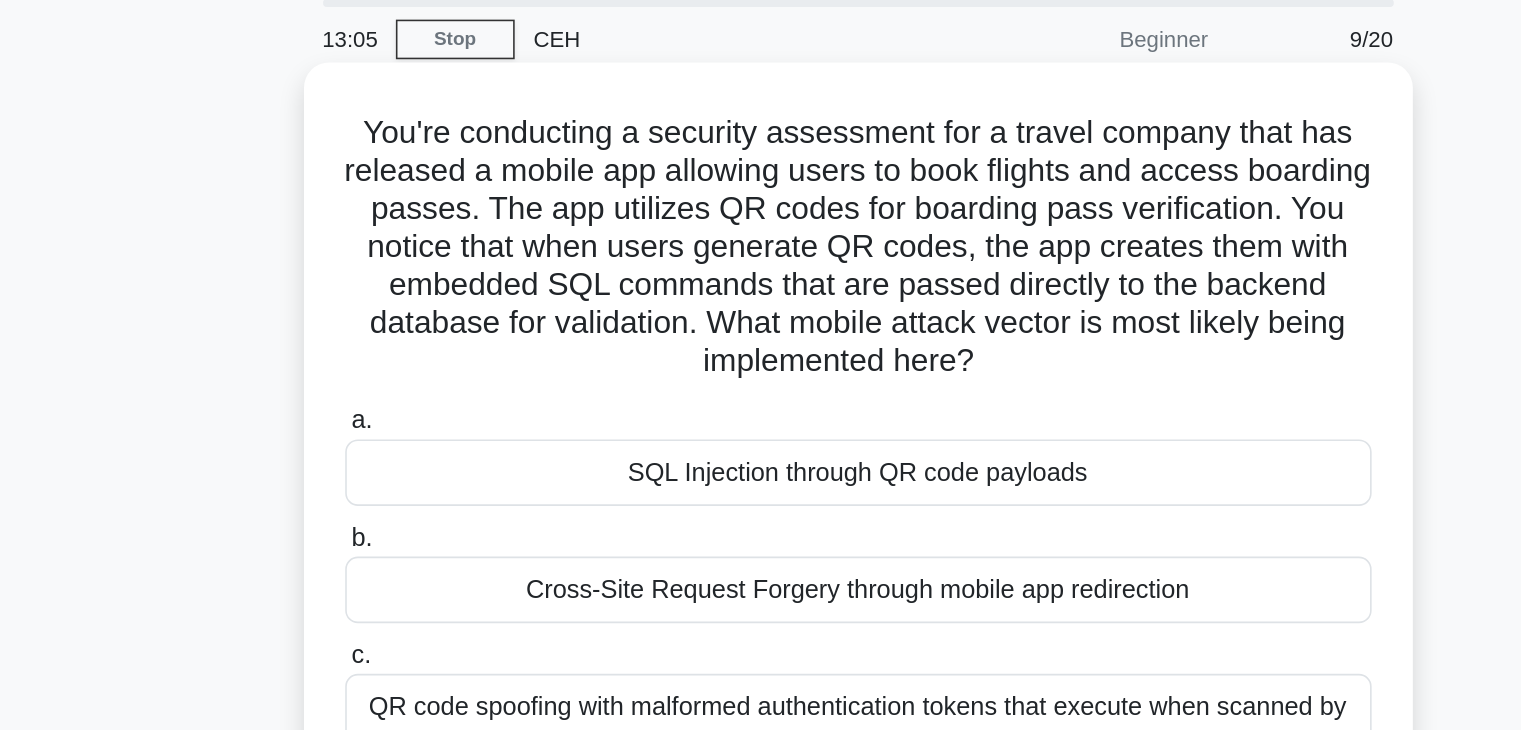 click on "You're conducting a security assessment for a travel company that has released a mobile app allowing users to book flights and access boarding passes. The app utilizes QR codes for boarding pass verification. You notice that when users generate QR codes, the app creates them with embedded SQL commands that are passed directly to the backend database for validation. What mobile attack vector is most likely being implemented here?
.spinner_0XTQ{transform-origin:center;animation:spinner_y6GP .75s linear infinite}@keyframes spinner_y6GP{100%{transform:rotate(360deg)}}" at bounding box center [761, 229] 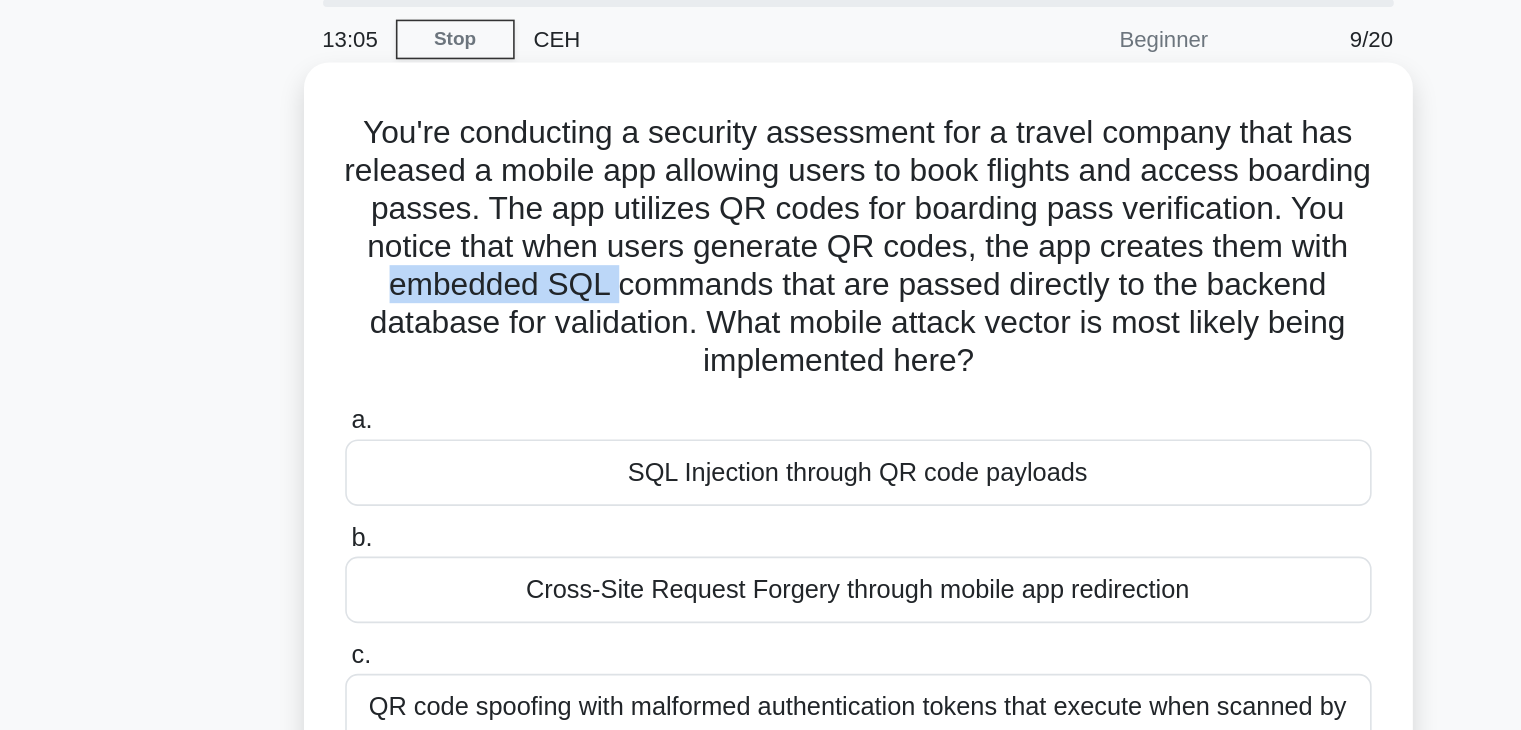 drag, startPoint x: 624, startPoint y: 244, endPoint x: 744, endPoint y: 264, distance: 121.65525 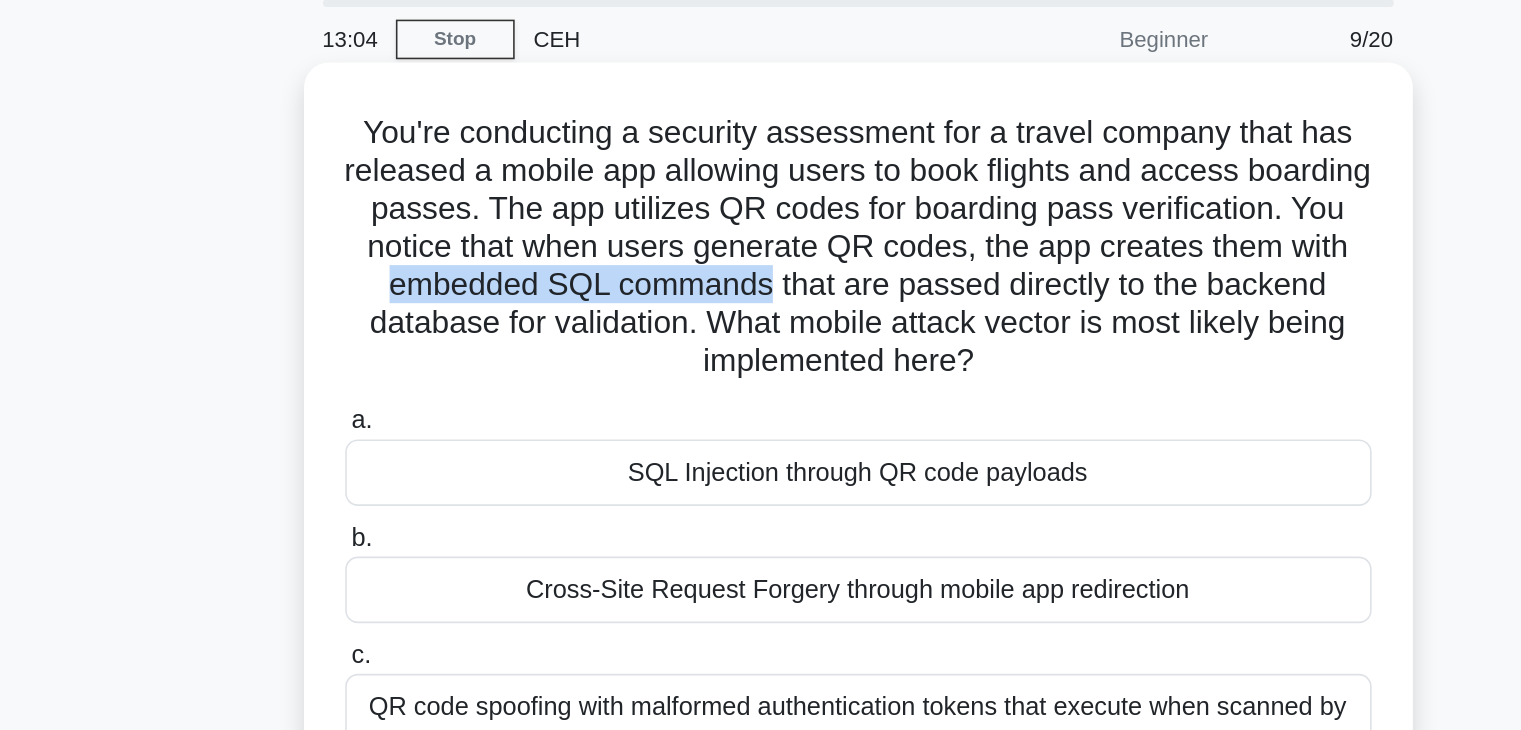 click on "You're conducting a security assessment for a travel company that has released a mobile app allowing users to book flights and access boarding passes. The app utilizes QR codes for boarding pass verification. You notice that when users generate QR codes, the app creates them with embedded SQL commands that are passed directly to the backend database for validation. What mobile attack vector is most likely being implemented here?
.spinner_0XTQ{transform-origin:center;animation:spinner_y6GP .75s linear infinite}@keyframes spinner_y6GP{100%{transform:rotate(360deg)}}" at bounding box center (761, 229) 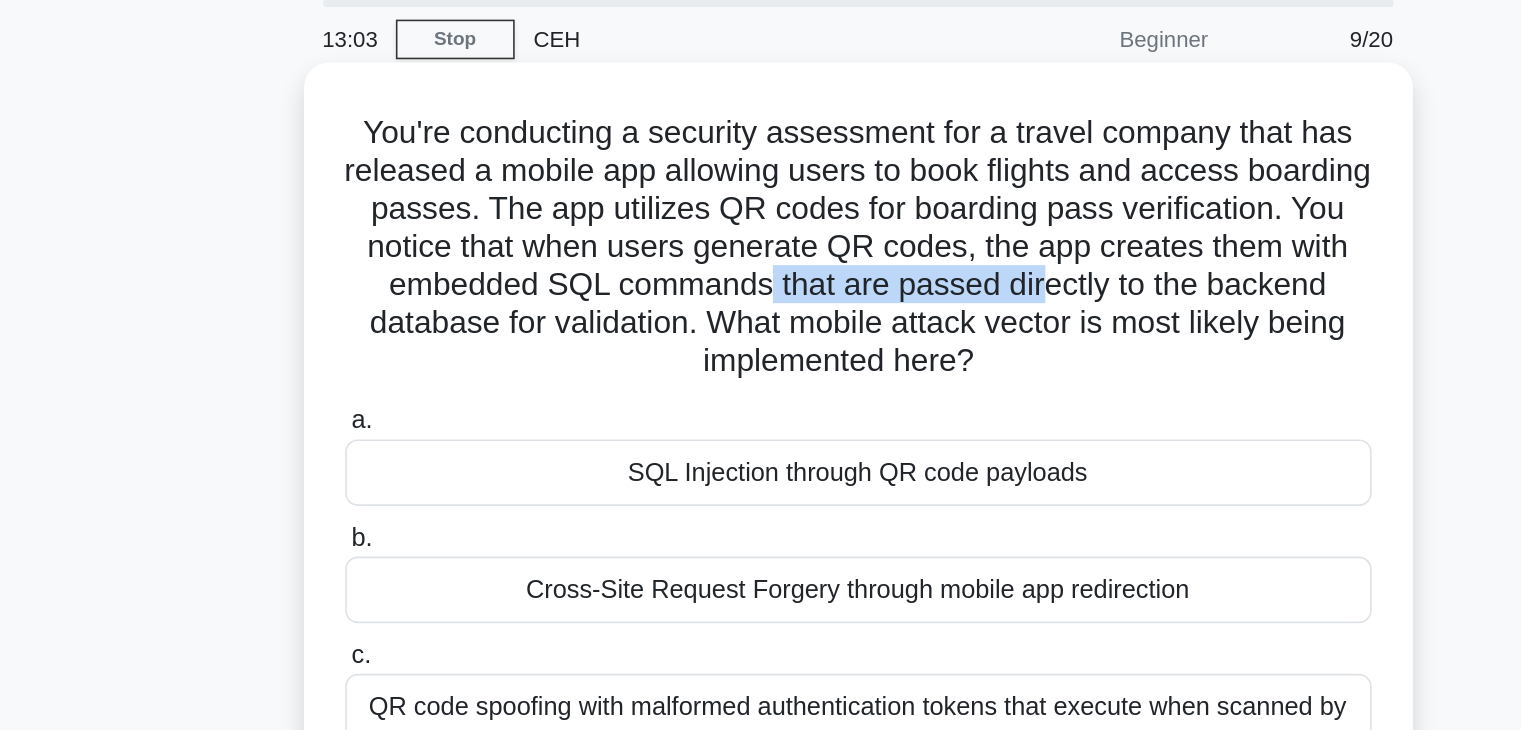 drag, startPoint x: 843, startPoint y: 254, endPoint x: 1022, endPoint y: 250, distance: 179.0447 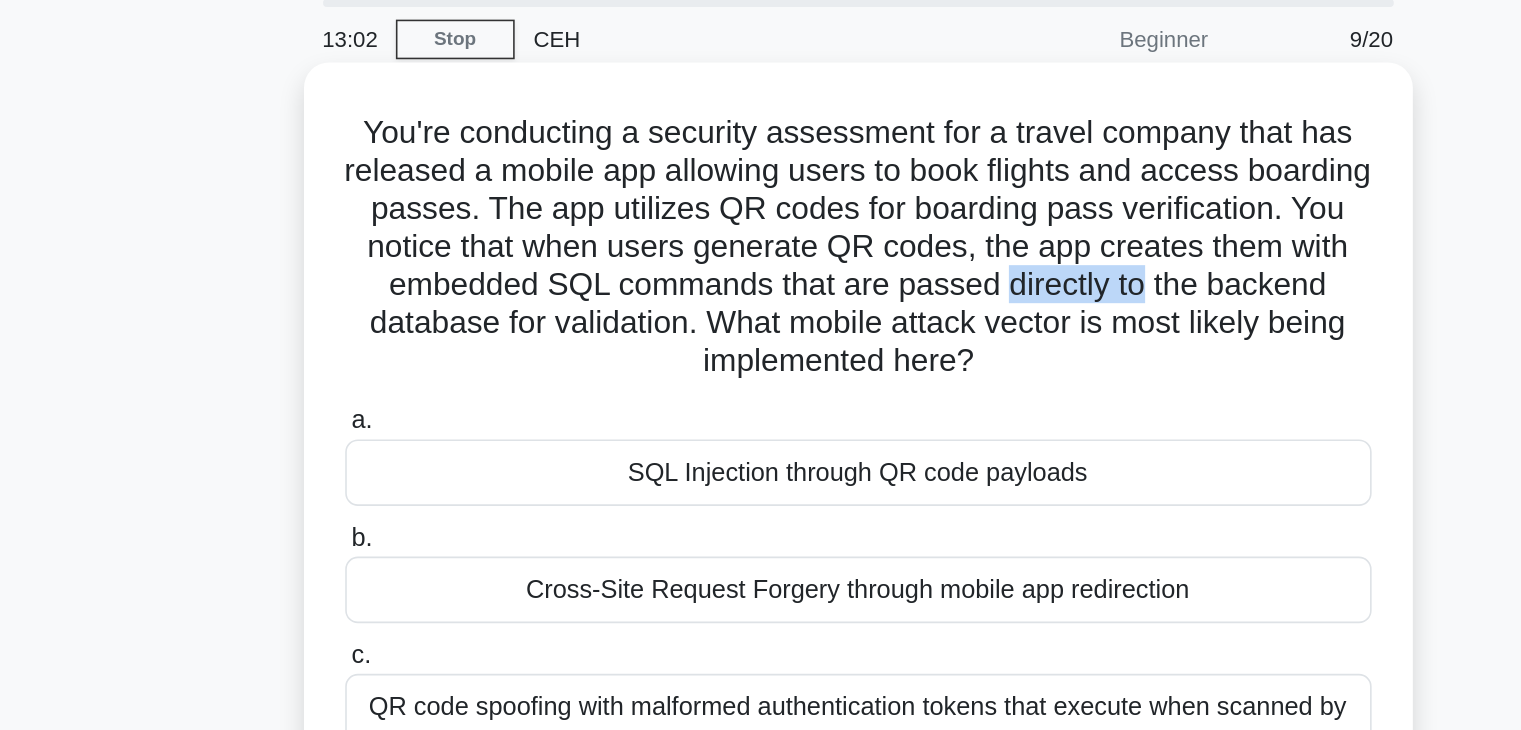 drag, startPoint x: 1022, startPoint y: 250, endPoint x: 1067, endPoint y: 265, distance: 47.434166 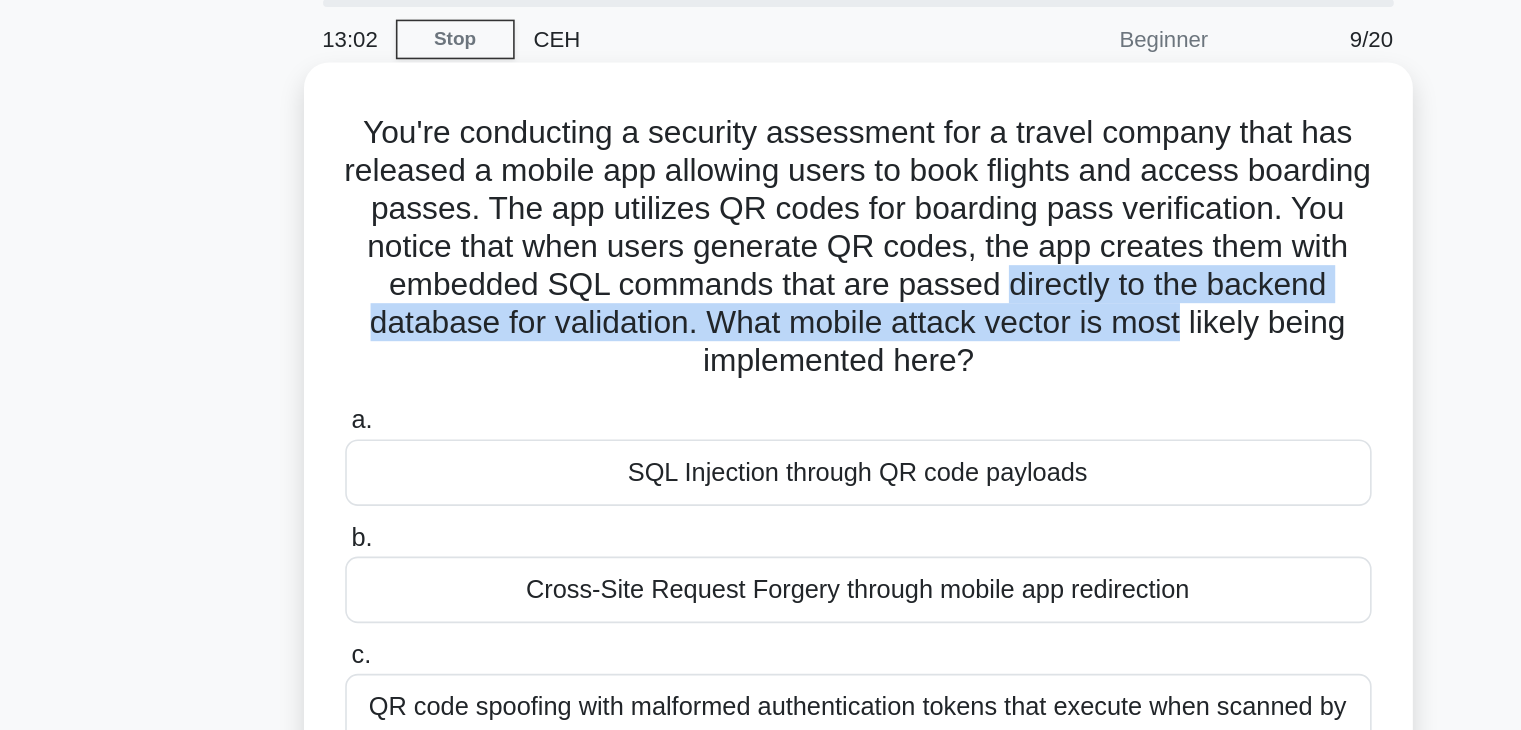 click on "You're conducting a security assessment for a travel company that has released a mobile app allowing users to book flights and access boarding passes. The app utilizes QR codes for boarding pass verification. You notice that when users generate QR codes, the app creates them with embedded SQL commands that are passed directly to the backend database for validation. What mobile attack vector is most likely being implemented here?
.spinner_0XTQ{transform-origin:center;animation:spinner_y6GP .75s linear infinite}@keyframes spinner_y6GP{100%{transform:rotate(360deg)}}" at bounding box center (761, 229) 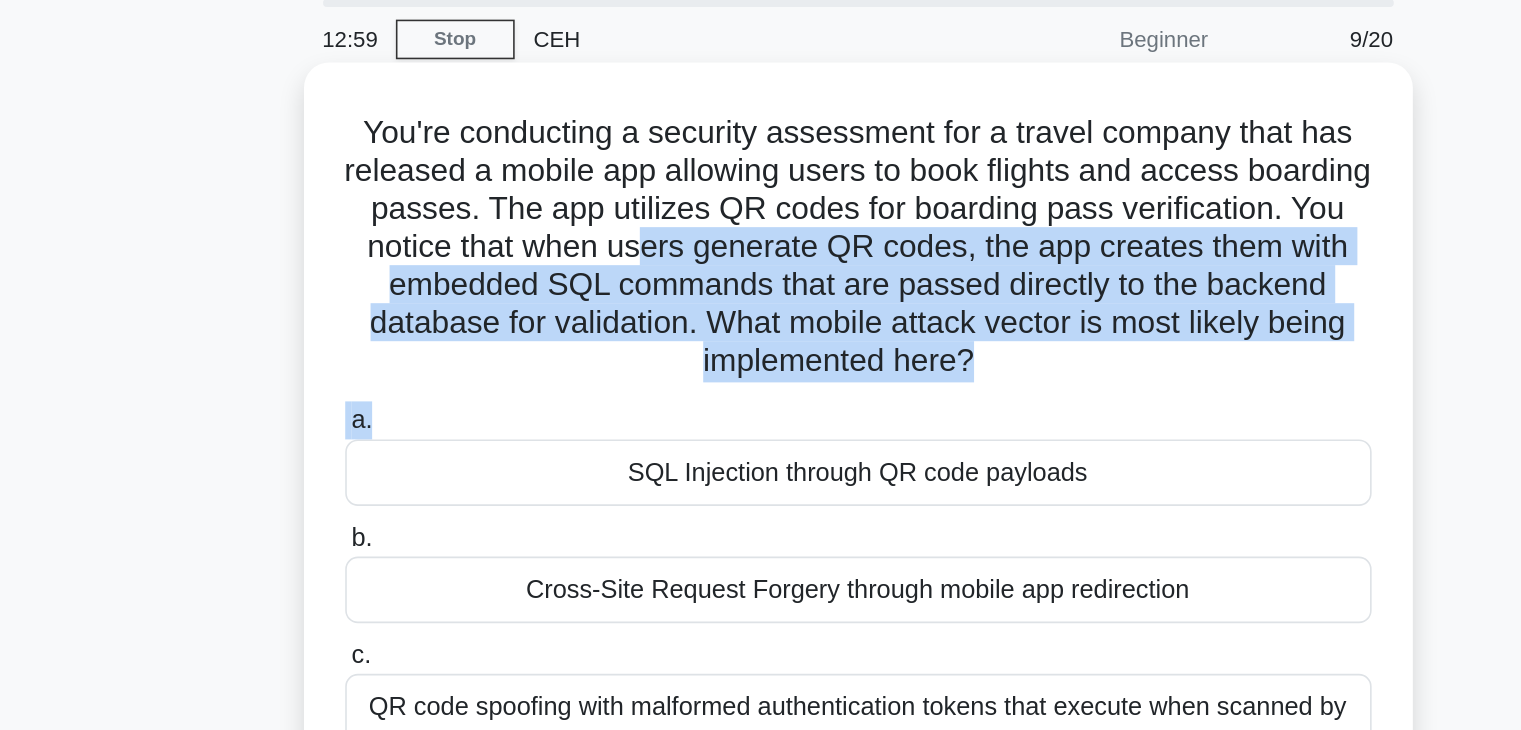 drag, startPoint x: 779, startPoint y: 234, endPoint x: 843, endPoint y: 322, distance: 108.81177 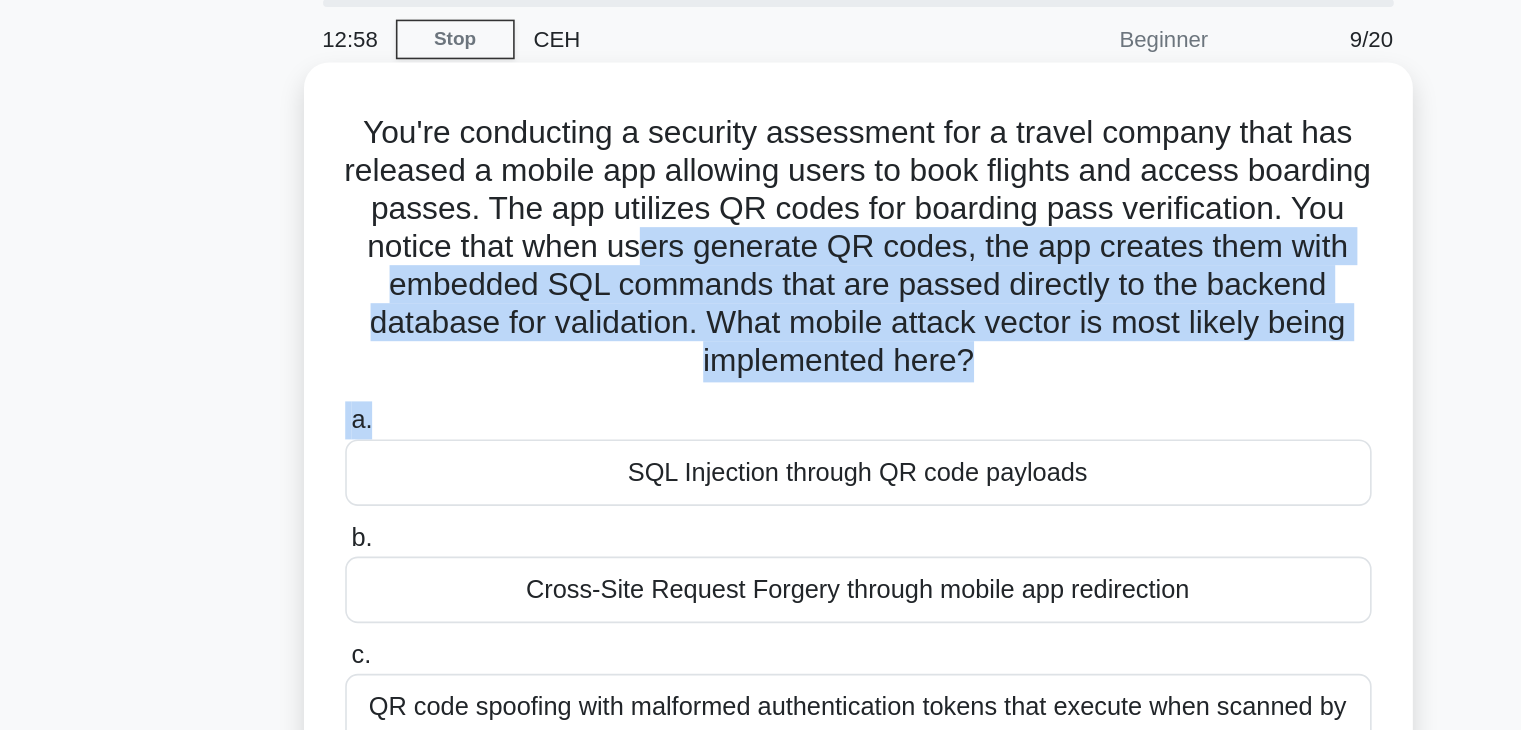 click on "You're conducting a security assessment for a travel company that has released a mobile app allowing users to book flights and access boarding passes. The app utilizes QR codes for boarding pass verification. You notice that when users generate QR codes, the app creates them with embedded SQL commands that are passed directly to the backend database for validation. What mobile attack vector is most likely being implemented here?
.spinner_0XTQ{transform-origin:center;animation:spinner_y6GP .75s linear infinite}@keyframes spinner_y6GP{100%{transform:rotate(360deg)}}" at bounding box center [761, 229] 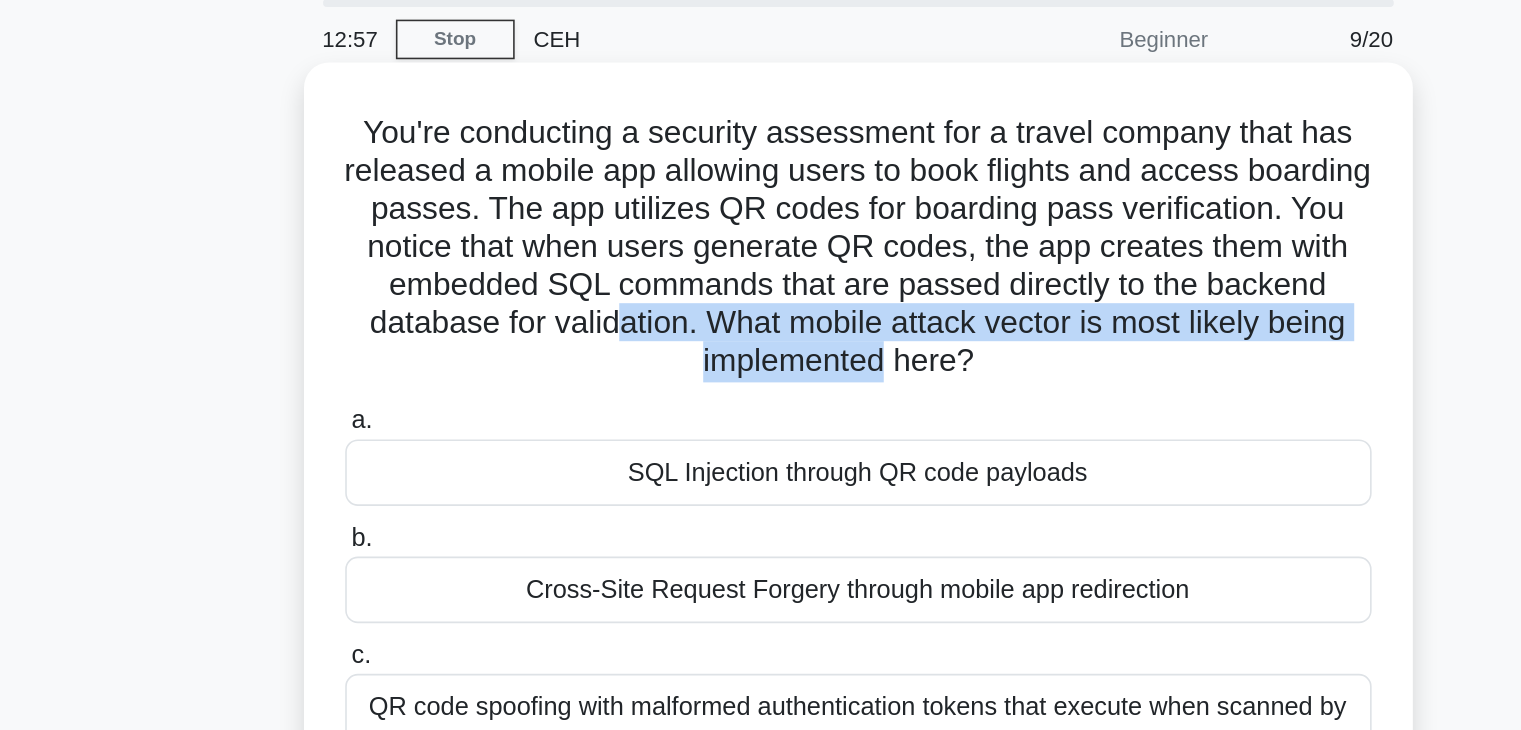 drag, startPoint x: 715, startPoint y: 268, endPoint x: 837, endPoint y: 312, distance: 129.69194 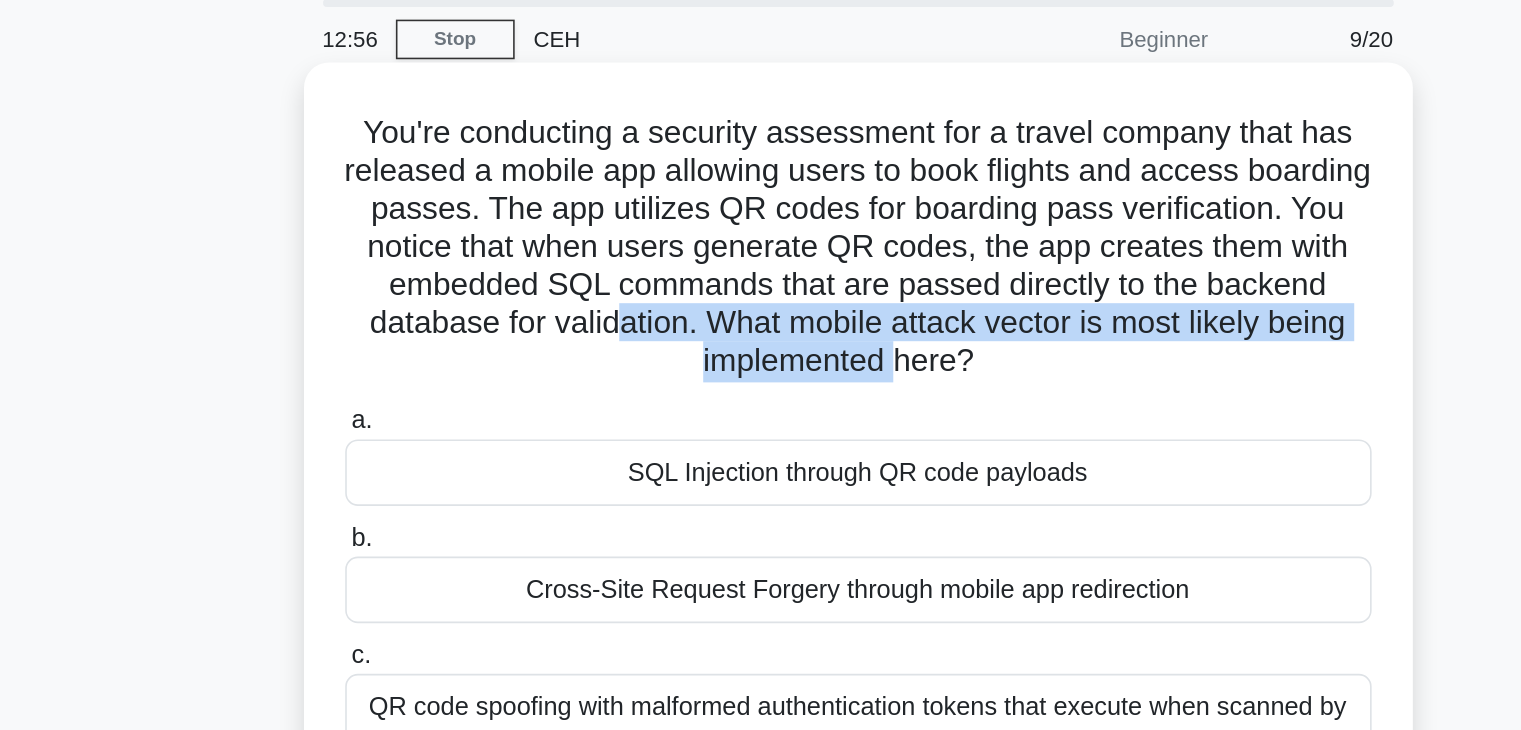 click on "You're conducting a security assessment for a travel company that has released a mobile app allowing users to book flights and access boarding passes. The app utilizes QR codes for boarding pass verification. You notice that when users generate QR codes, the app creates them with embedded SQL commands that are passed directly to the backend database for validation. What mobile attack vector is most likely being implemented here?
.spinner_0XTQ{transform-origin:center;animation:spinner_y6GP .75s linear infinite}@keyframes spinner_y6GP{100%{transform:rotate(360deg)}}" at bounding box center [761, 229] 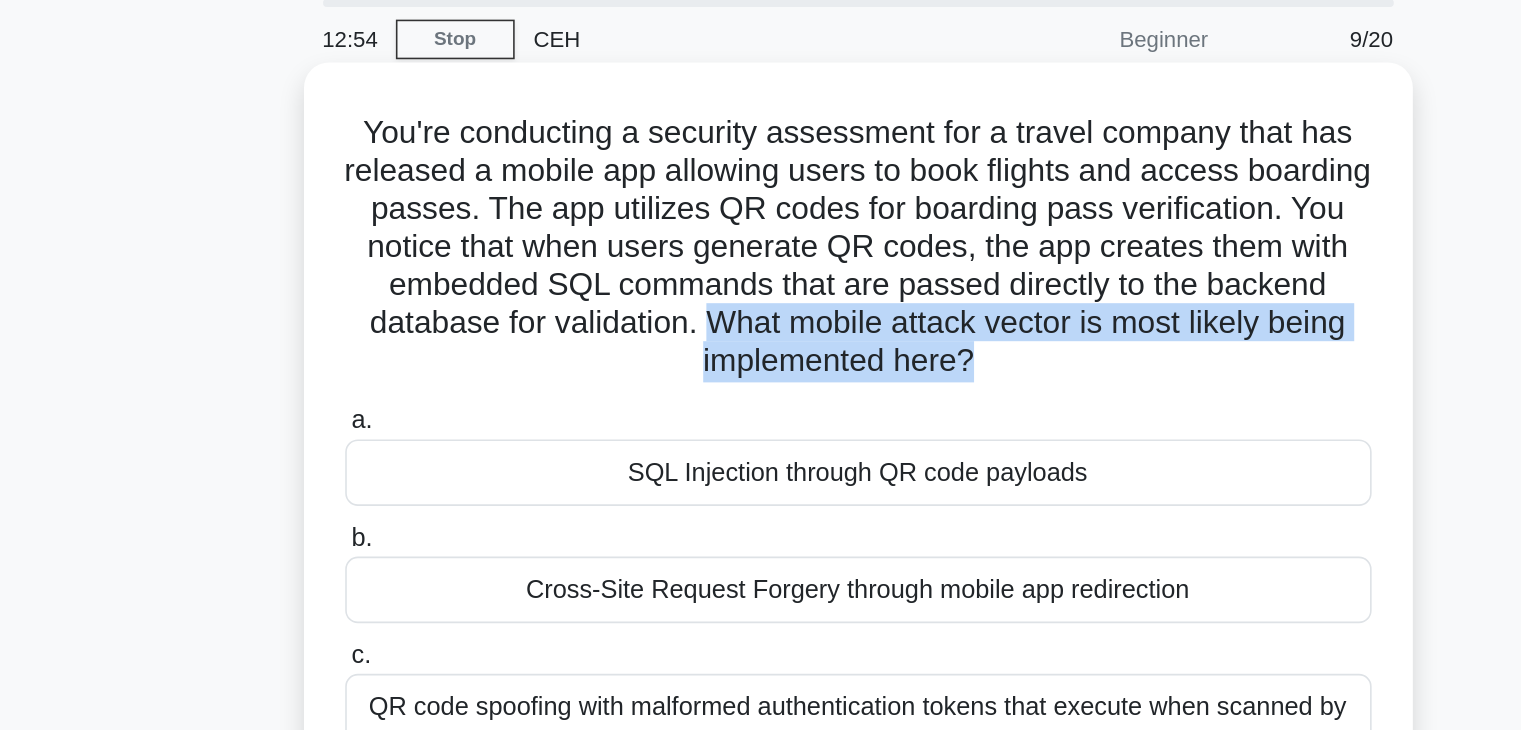 drag, startPoint x: 778, startPoint y: 276, endPoint x: 886, endPoint y: 309, distance: 112.929184 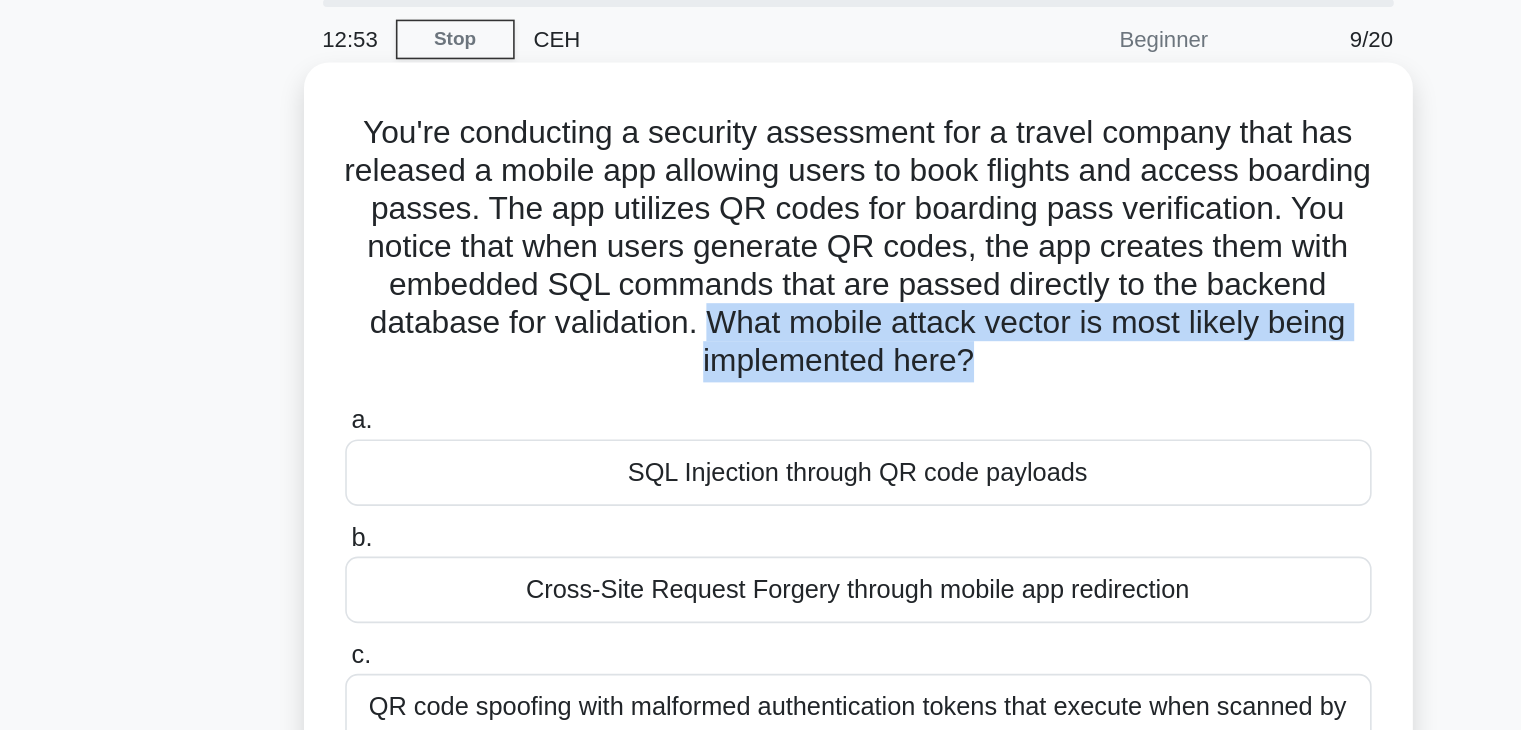 drag, startPoint x: 886, startPoint y: 309, endPoint x: 807, endPoint y: 275, distance: 86.00581 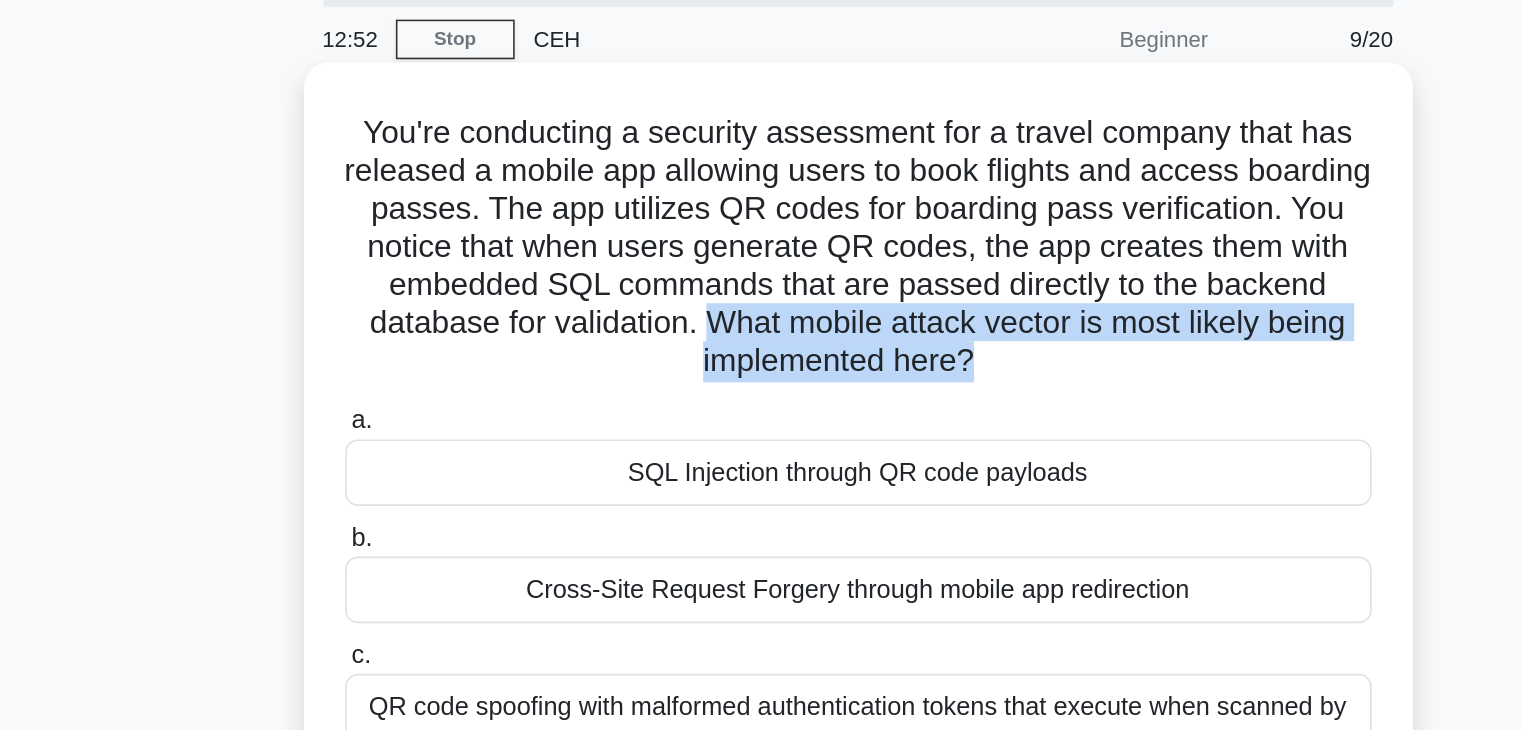 click on "You're conducting a security assessment for a travel company that has released a mobile app allowing users to book flights and access boarding passes. The app utilizes QR codes for boarding pass verification. You notice that when users generate QR codes, the app creates them with embedded SQL commands that are passed directly to the backend database for validation. What mobile attack vector is most likely being implemented here?
.spinner_0XTQ{transform-origin:center;animation:spinner_y6GP .75s linear infinite}@keyframes spinner_y6GP{100%{transform:rotate(360deg)}}" at bounding box center (761, 229) 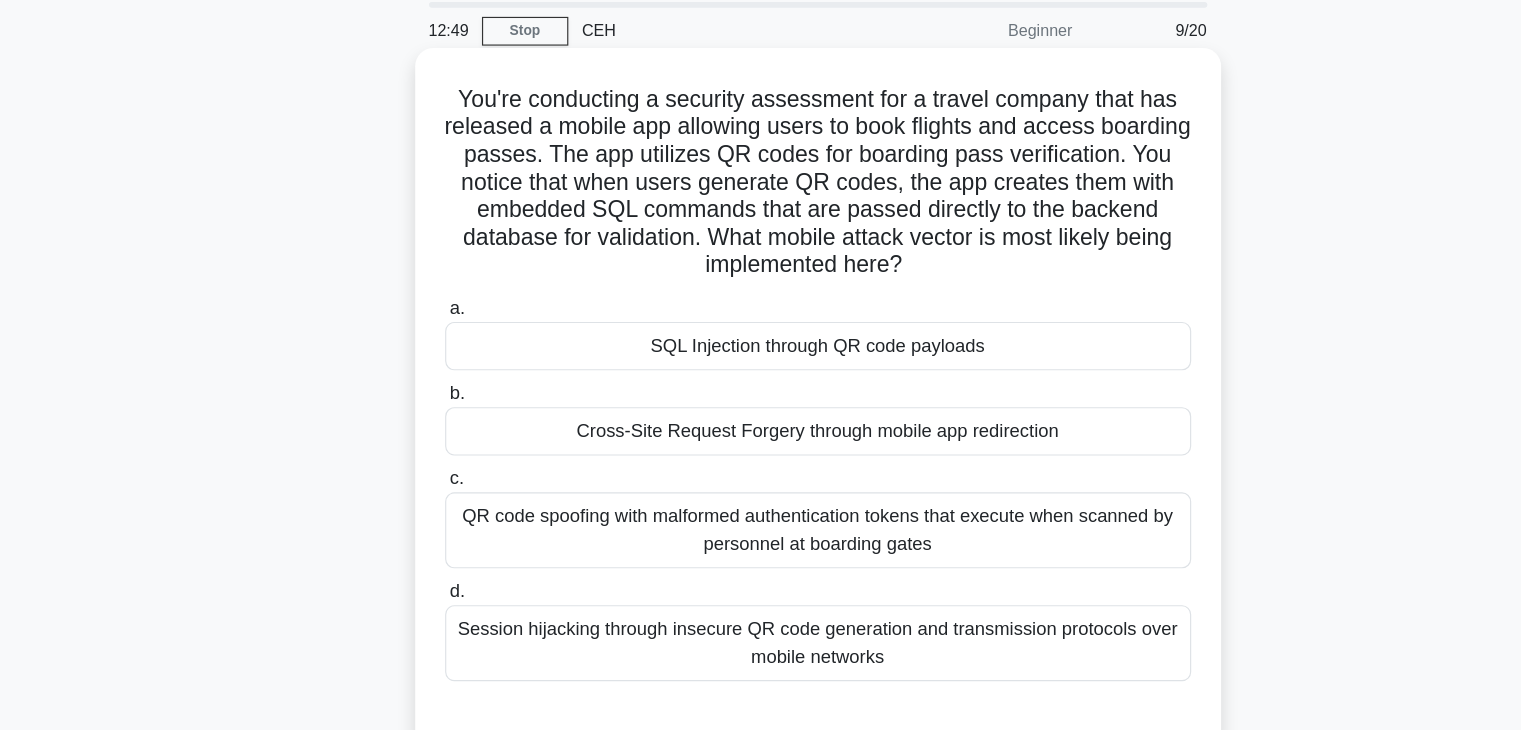 scroll, scrollTop: 14, scrollLeft: 0, axis: vertical 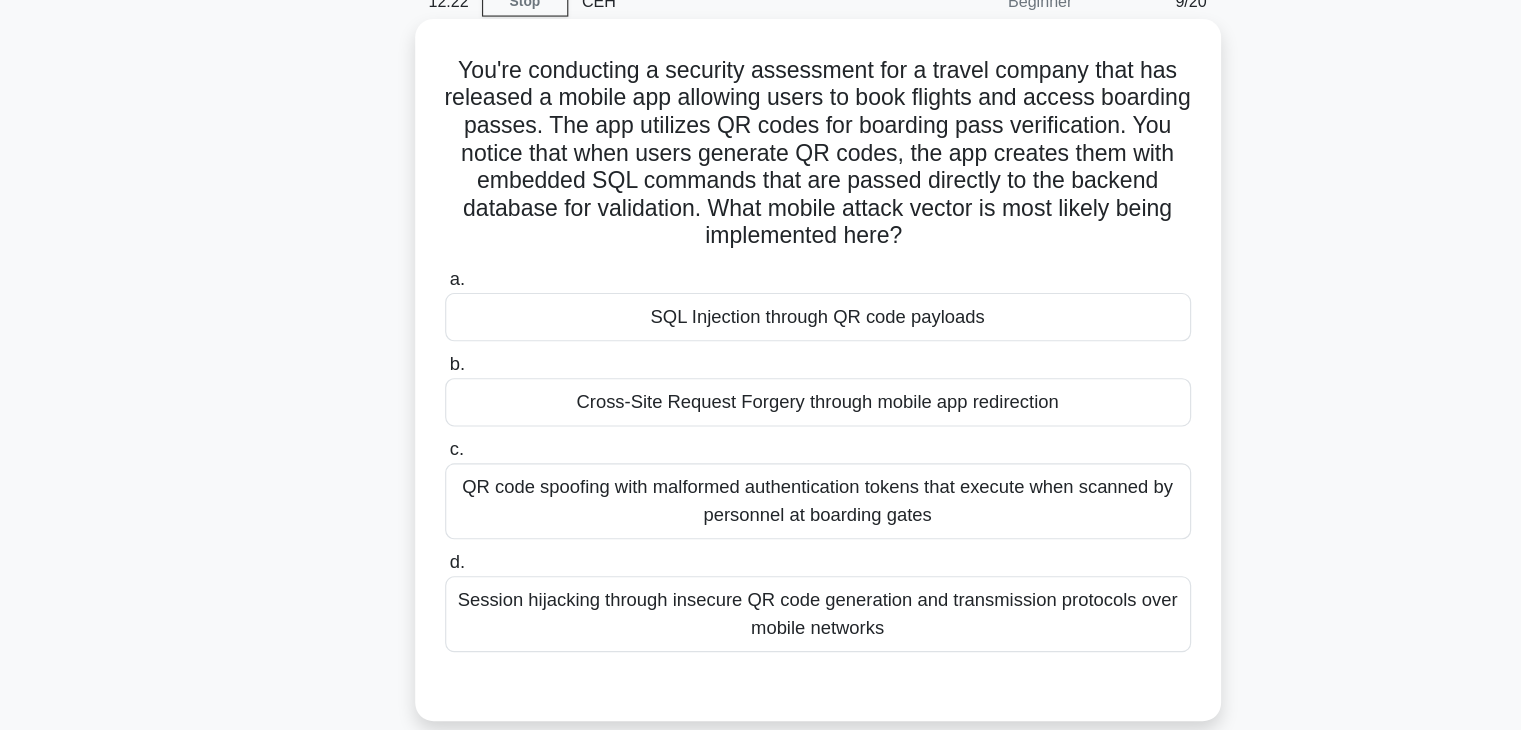 click on "SQL Injection through QR code payloads" at bounding box center [761, 357] 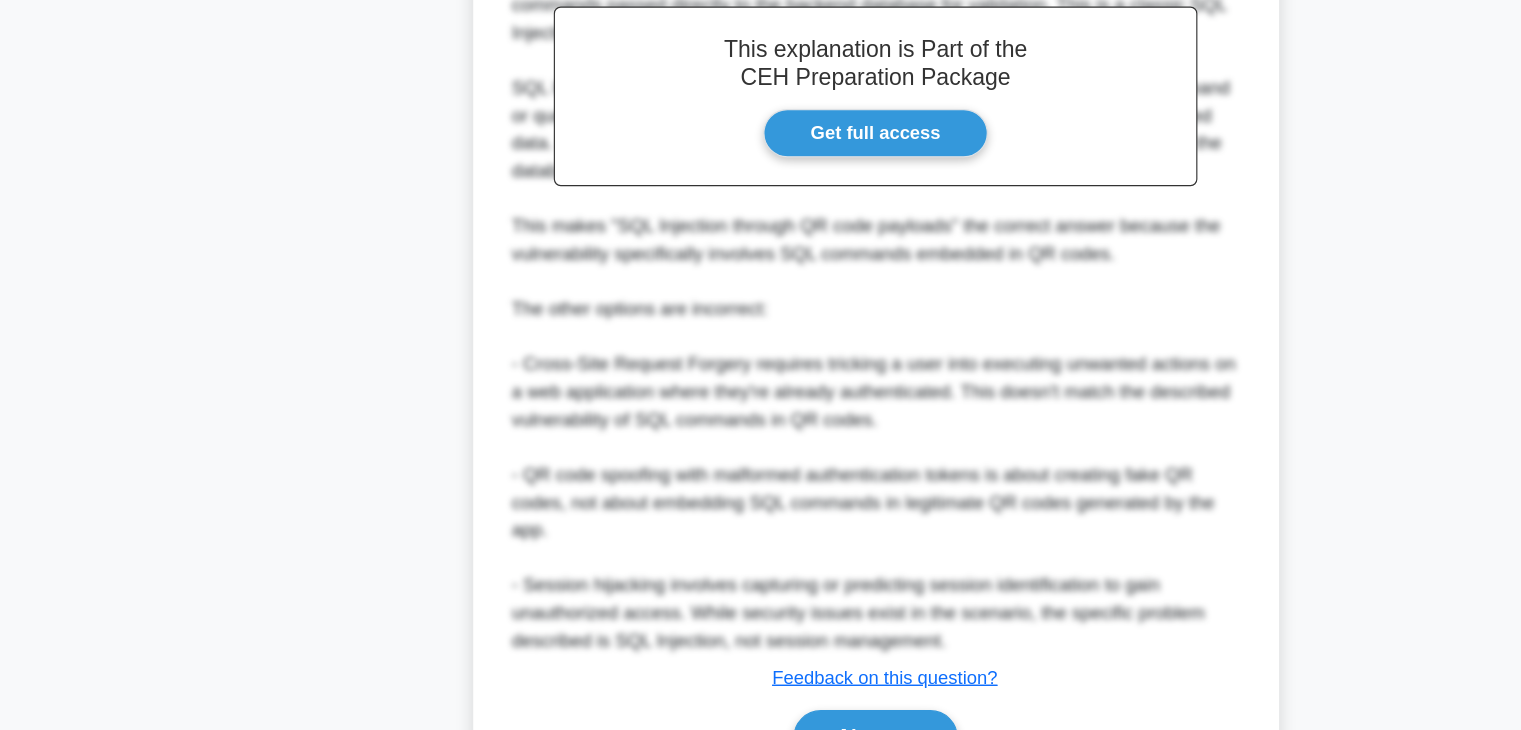 scroll, scrollTop: 790, scrollLeft: 0, axis: vertical 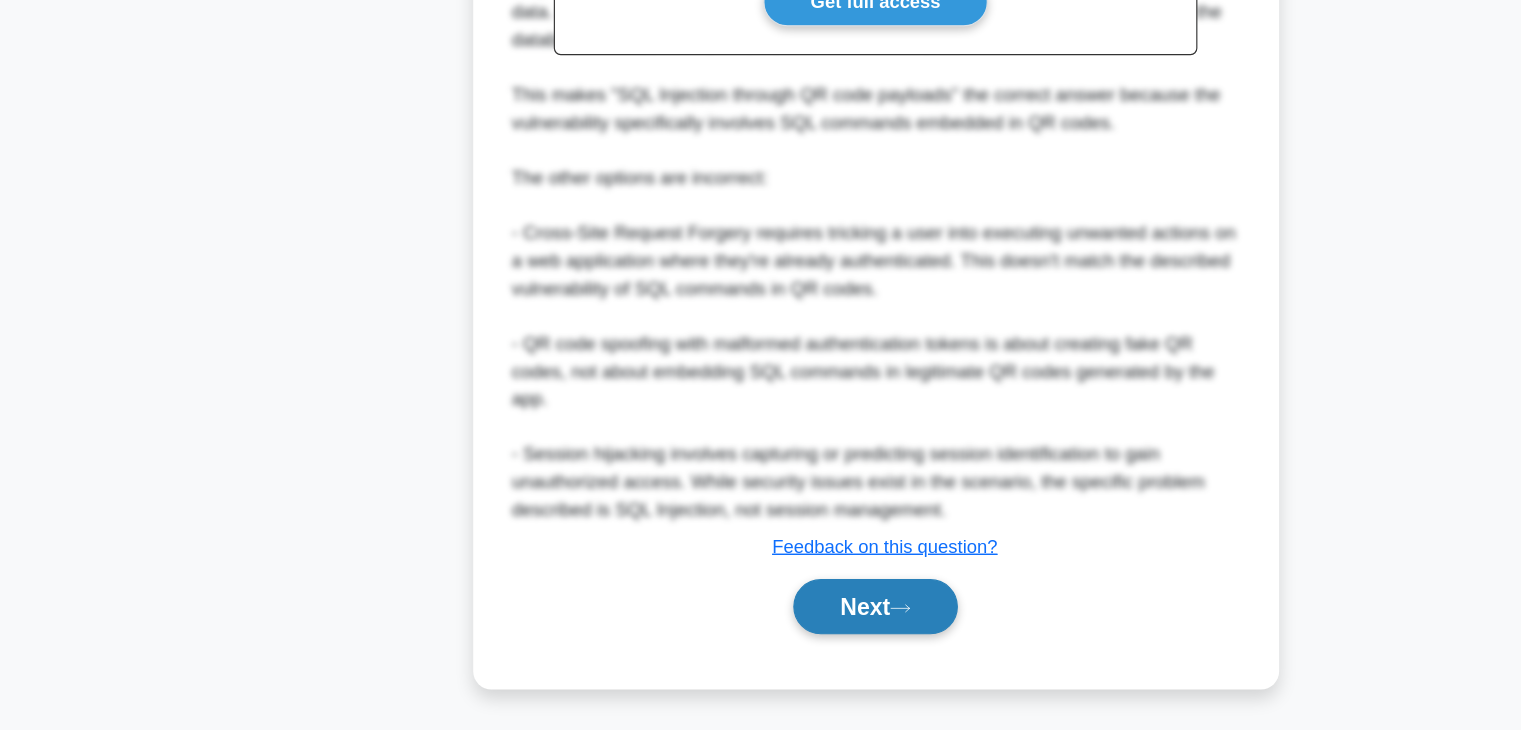 drag, startPoint x: 765, startPoint y: 650, endPoint x: 763, endPoint y: 633, distance: 17.117243 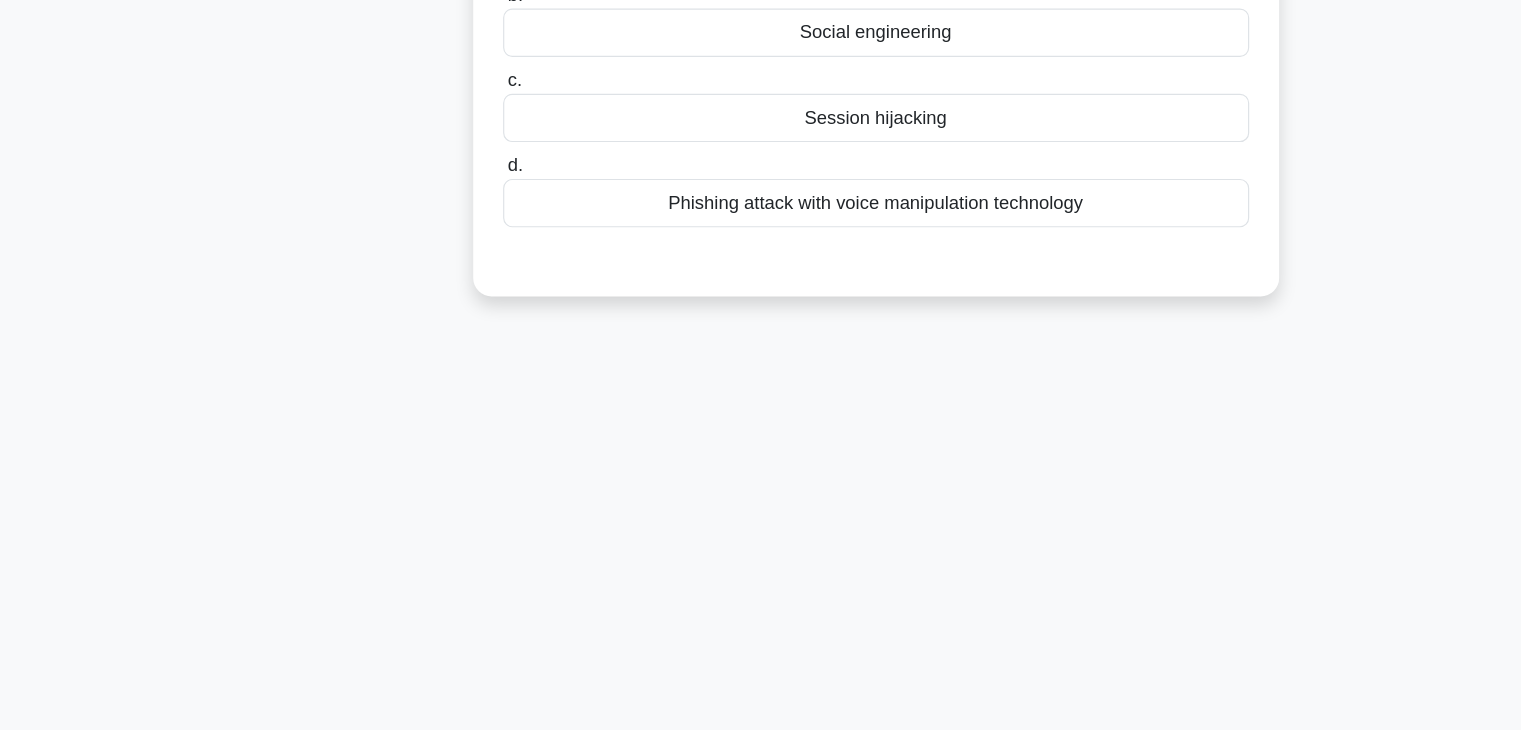 scroll, scrollTop: 0, scrollLeft: 0, axis: both 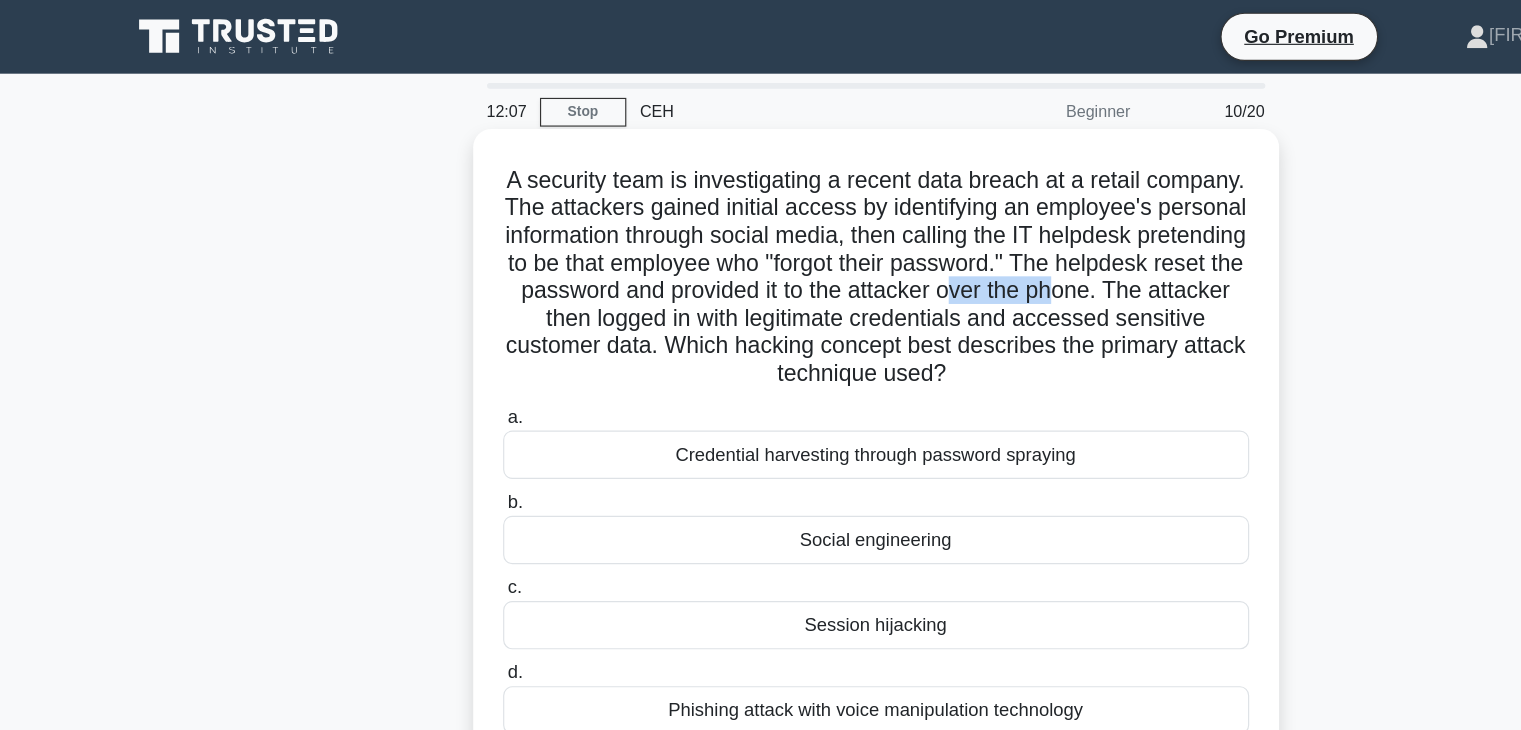 drag, startPoint x: 546, startPoint y: 286, endPoint x: 637, endPoint y: 289, distance: 91.04944 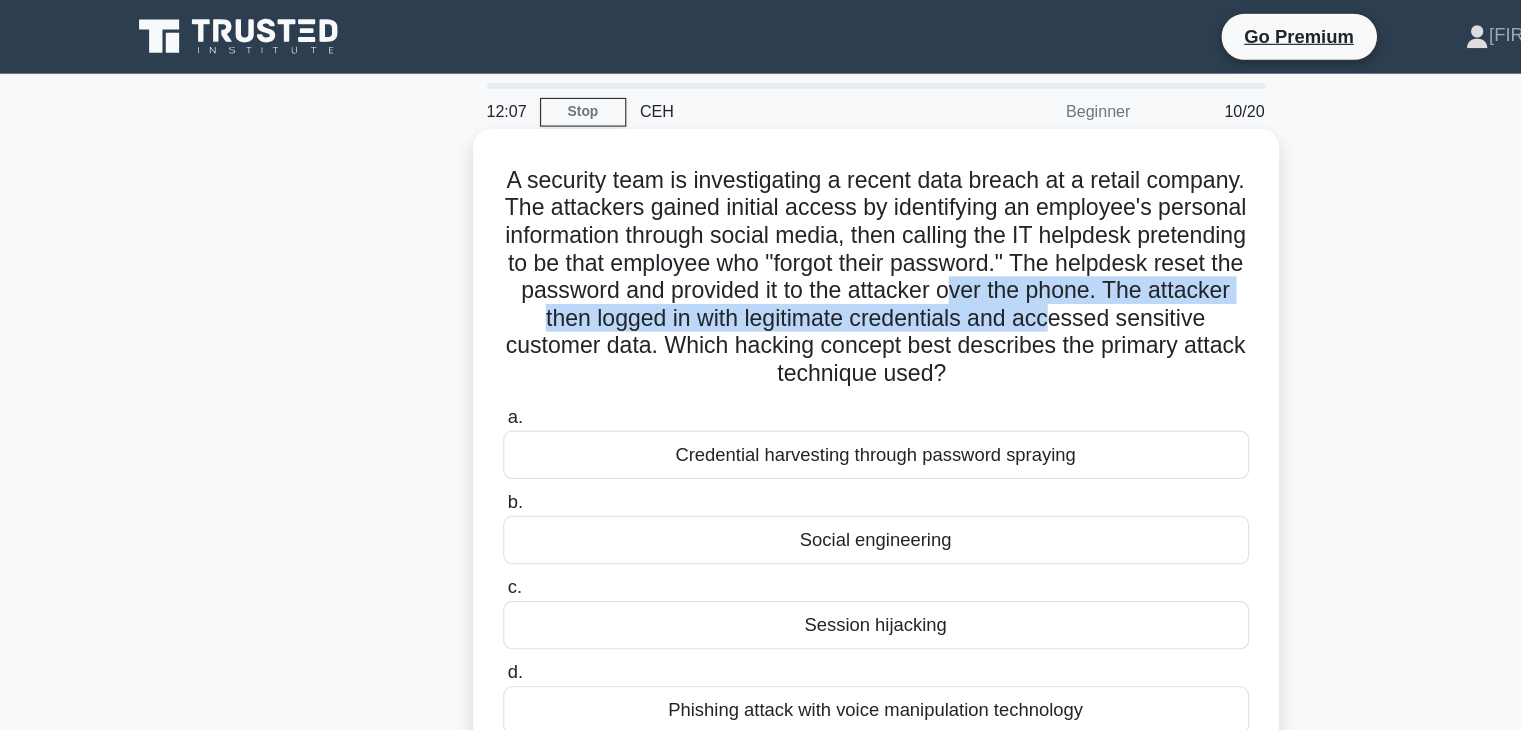 click on "A security team is investigating a recent data breach at a retail company. The attackers gained initial access by identifying an employee's personal information through social media, then calling the IT helpdesk pretending to be that employee who "forgot their password." The helpdesk reset the password and provided it to the attacker over the phone. The attacker then logged in with legitimate credentials and accessed sensitive customer data. Which hacking concept best describes the primary attack technique used?
.spinner_0XTQ{transform-origin:center;animation:spinner_y6GP .75s linear infinite}@keyframes spinner_y6GP{100%{transform:rotate(360deg)}}" at bounding box center (761, 241) 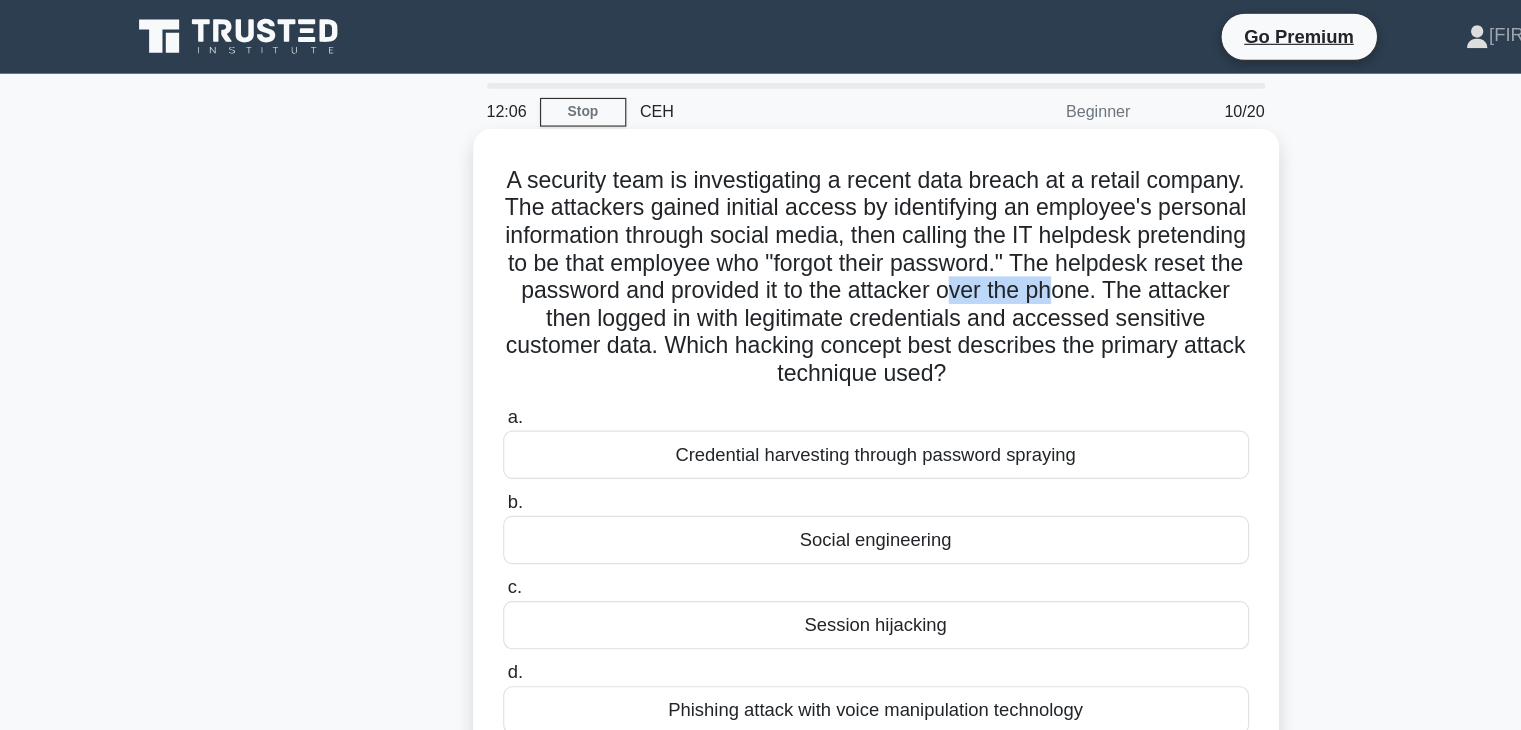 drag, startPoint x: 540, startPoint y: 265, endPoint x: 640, endPoint y: 276, distance: 100.60318 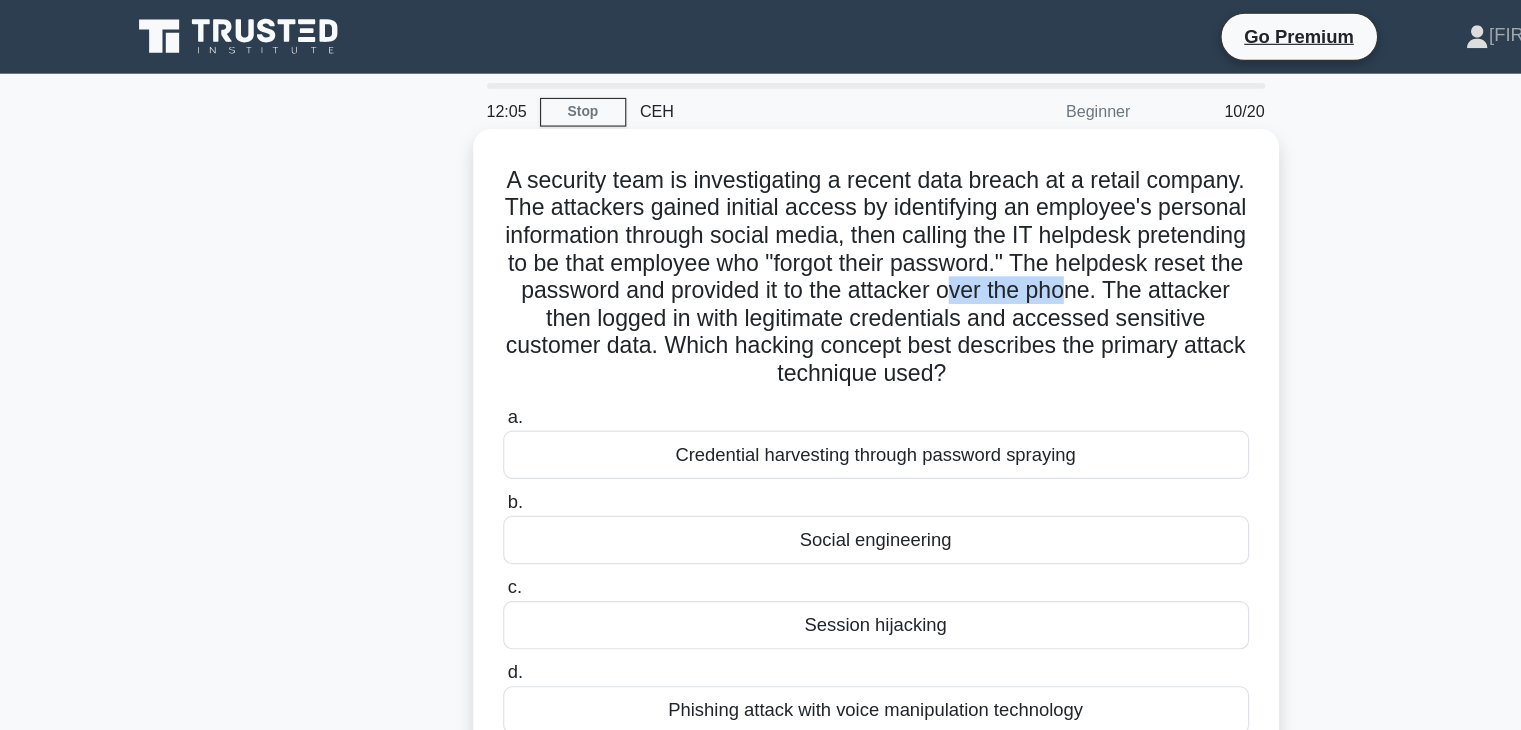 click on "A security team is investigating a recent data breach at a retail company. The attackers gained initial access by identifying an employee's personal information through social media, then calling the IT helpdesk pretending to be that employee who "forgot their password." The helpdesk reset the password and provided it to the attacker over the phone. The attacker then logged in with legitimate credentials and accessed sensitive customer data. Which hacking concept best describes the primary attack technique used?
.spinner_0XTQ{transform-origin:center;animation:spinner_y6GP .75s linear infinite}@keyframes spinner_y6GP{100%{transform:rotate(360deg)}}" at bounding box center [761, 241] 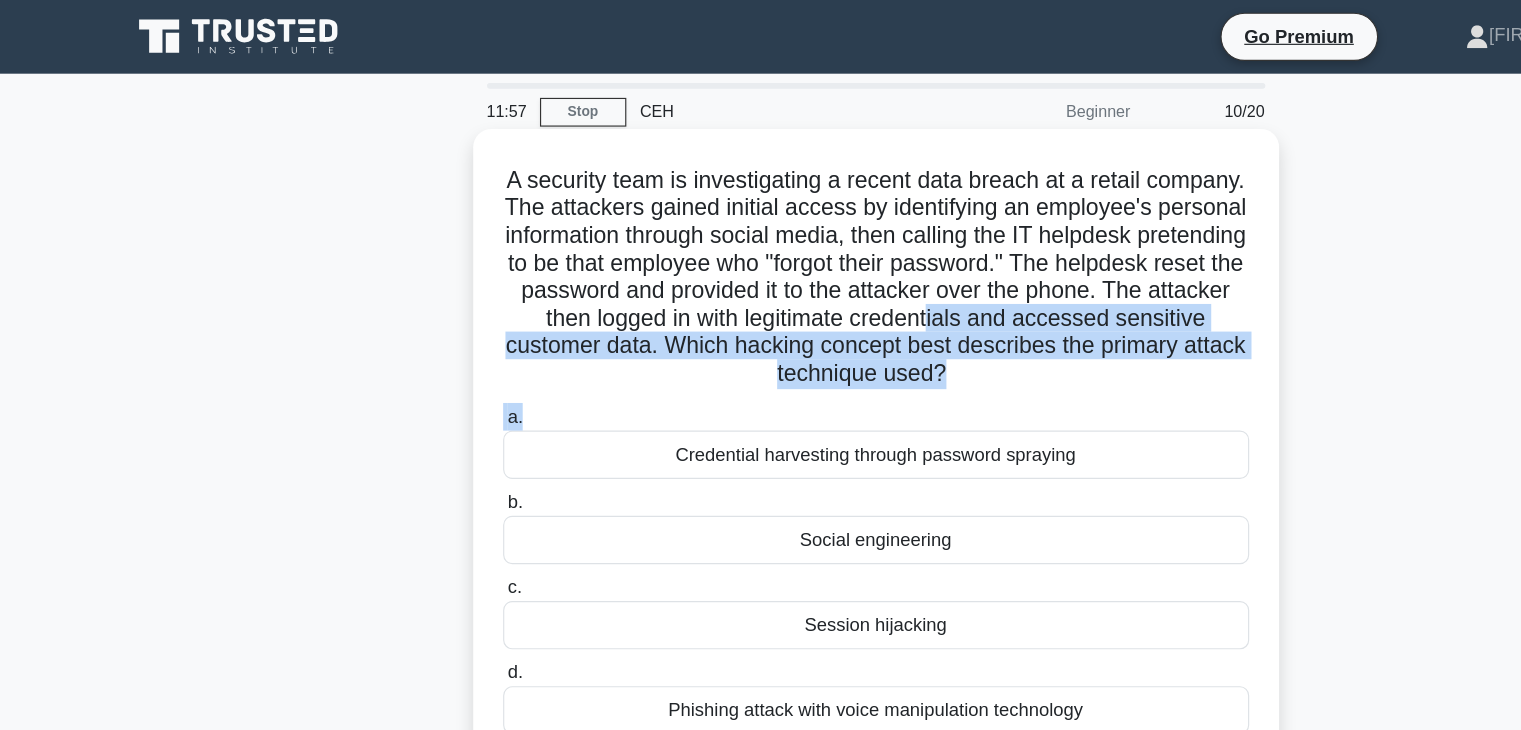 drag, startPoint x: 537, startPoint y: 295, endPoint x: 676, endPoint y: 348, distance: 148.76155 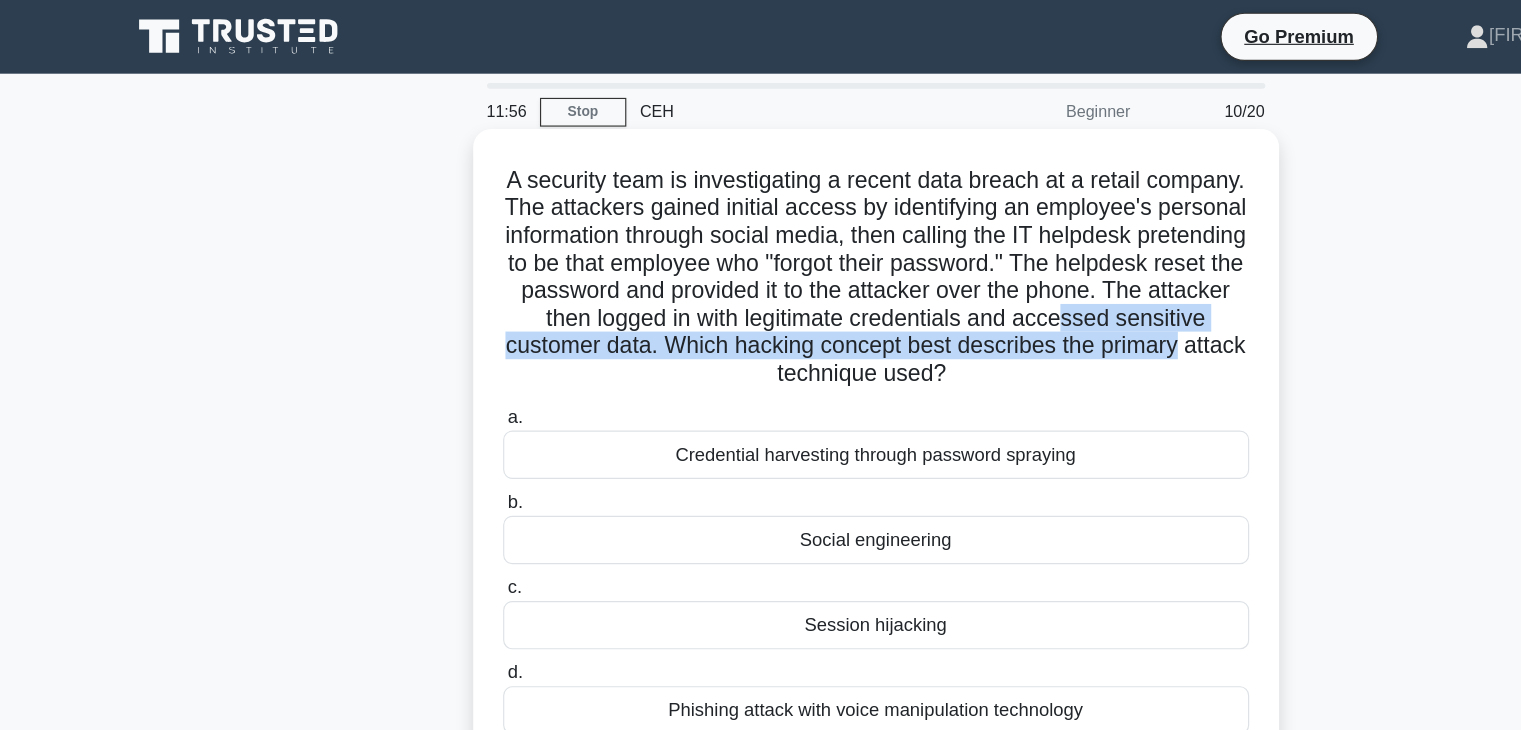 drag, startPoint x: 651, startPoint y: 303, endPoint x: 794, endPoint y: 330, distance: 145.52663 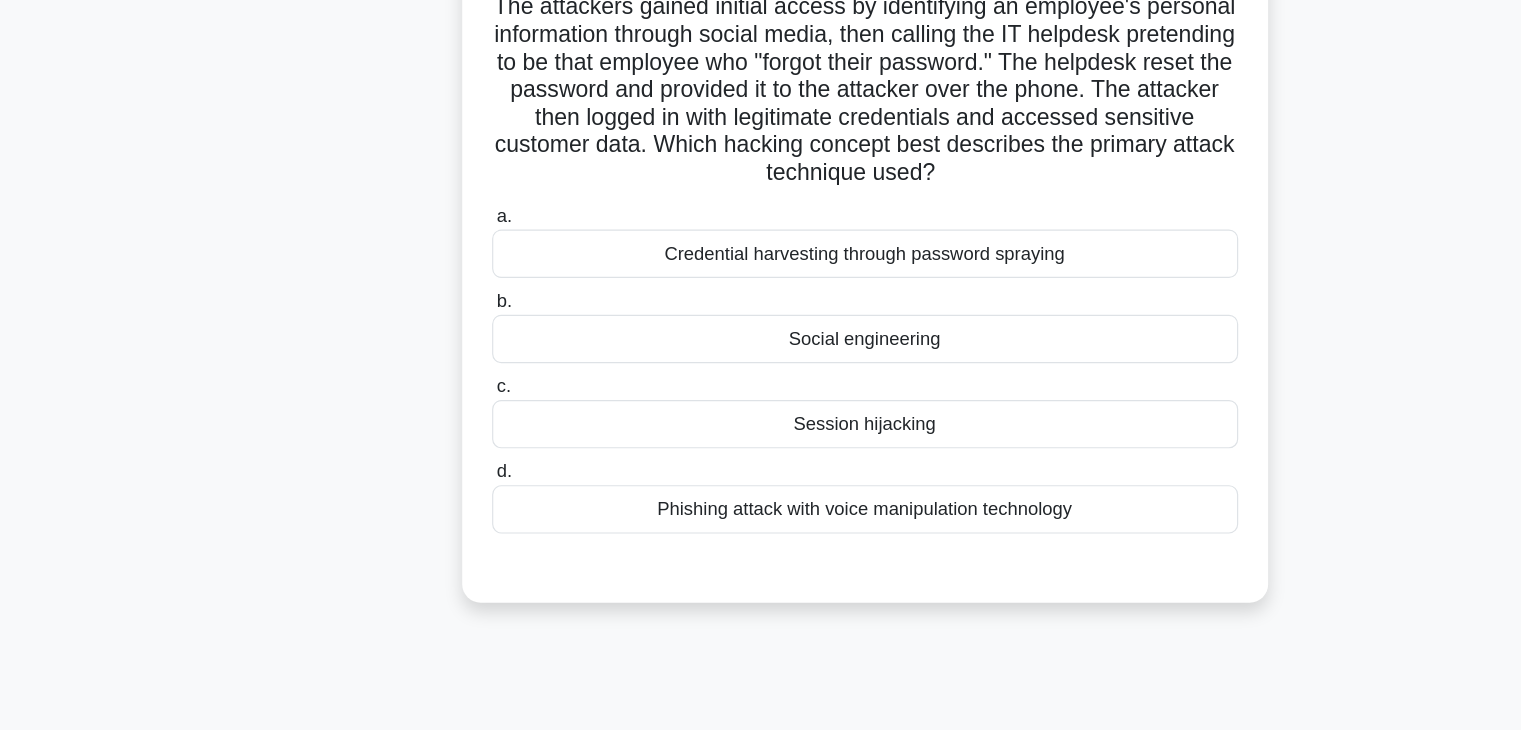 scroll, scrollTop: 80, scrollLeft: 0, axis: vertical 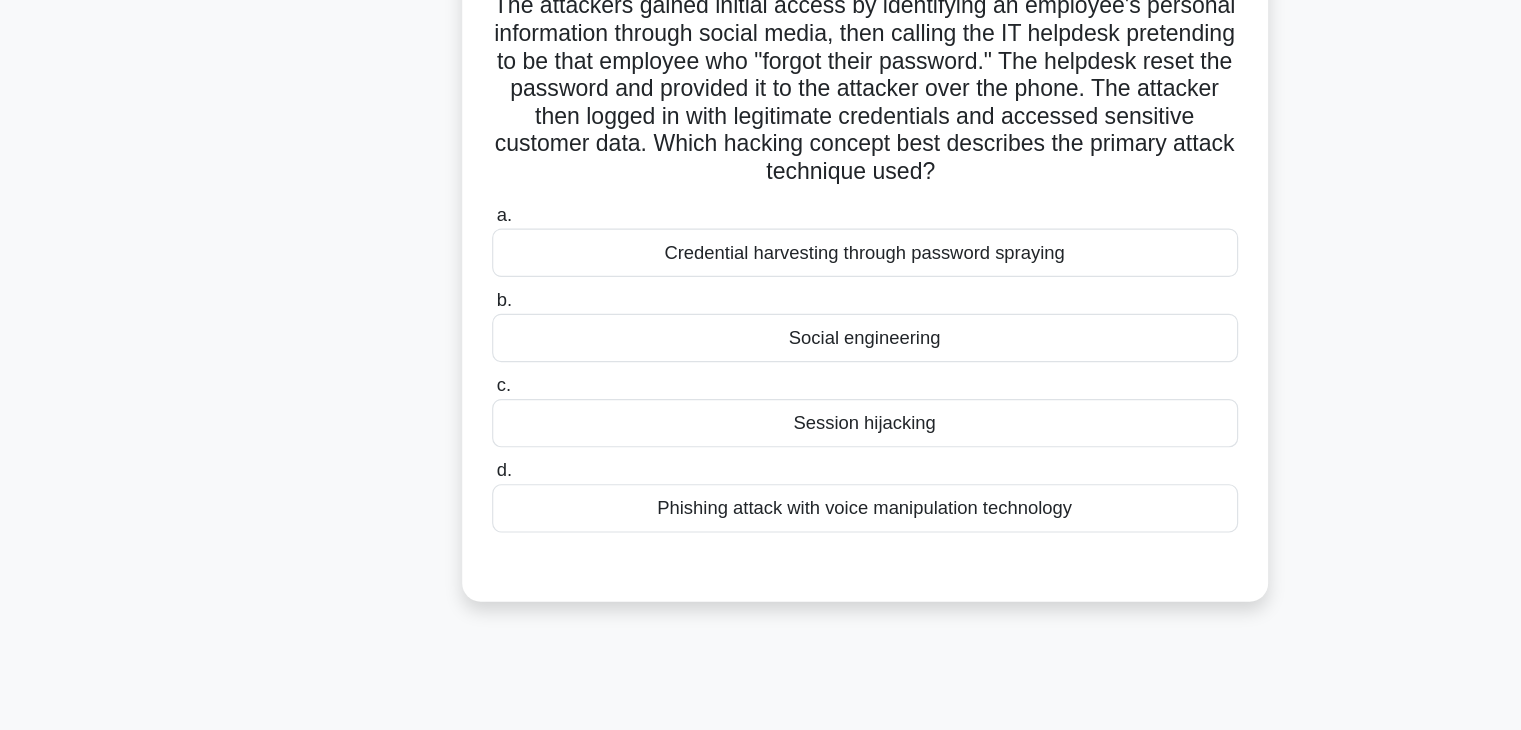 click on "Session hijacking" at bounding box center (761, 463) 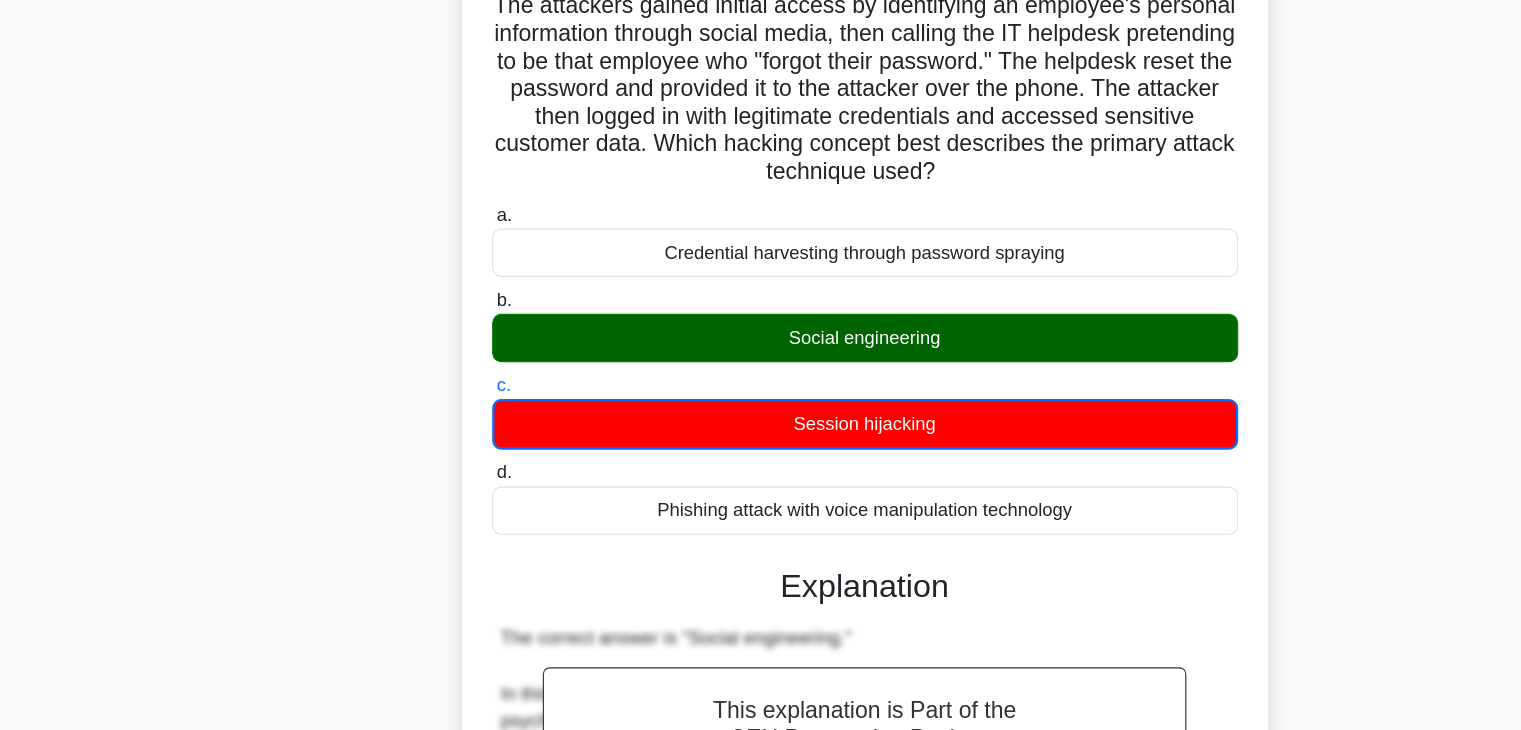 click on "Social engineering" at bounding box center (761, 389) 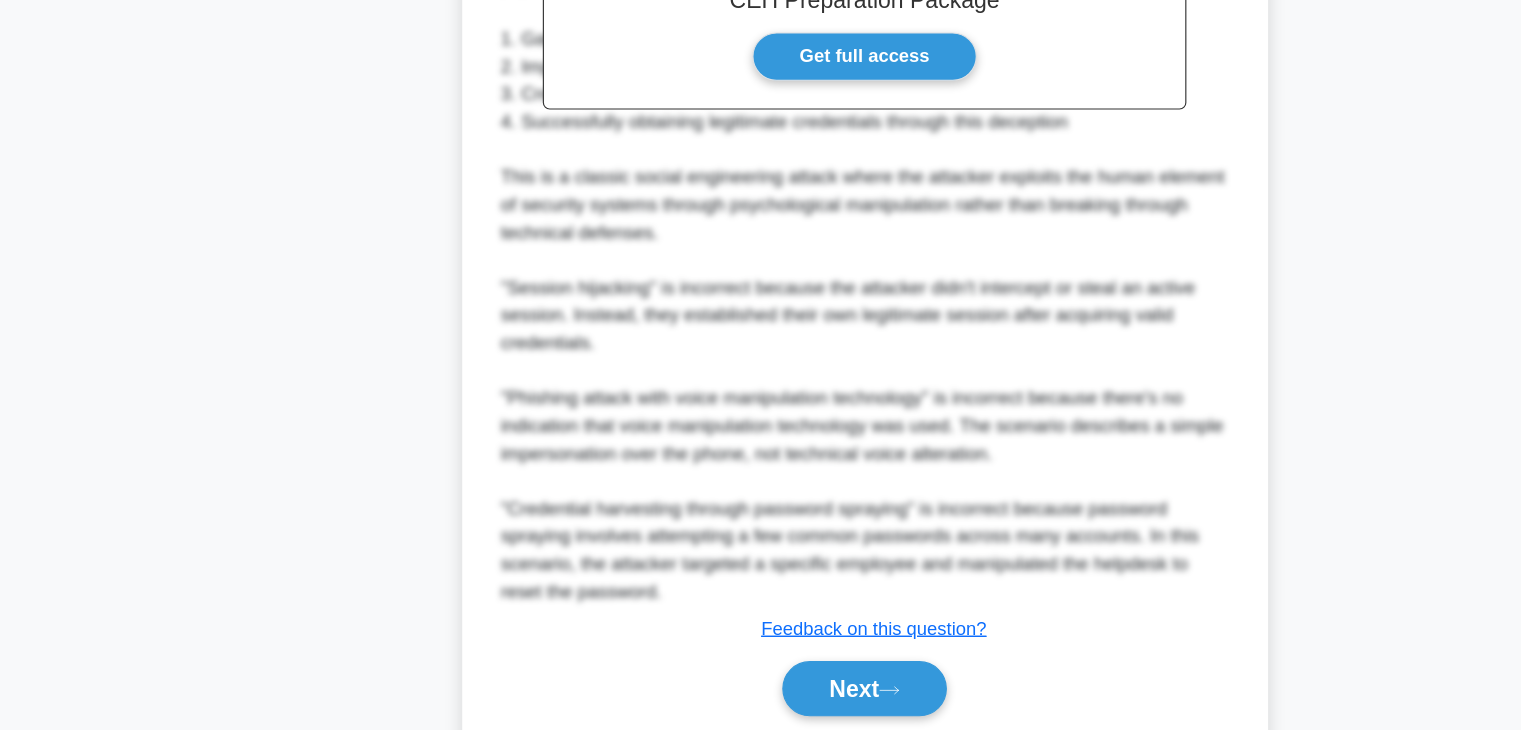 scroll, scrollTop: 790, scrollLeft: 0, axis: vertical 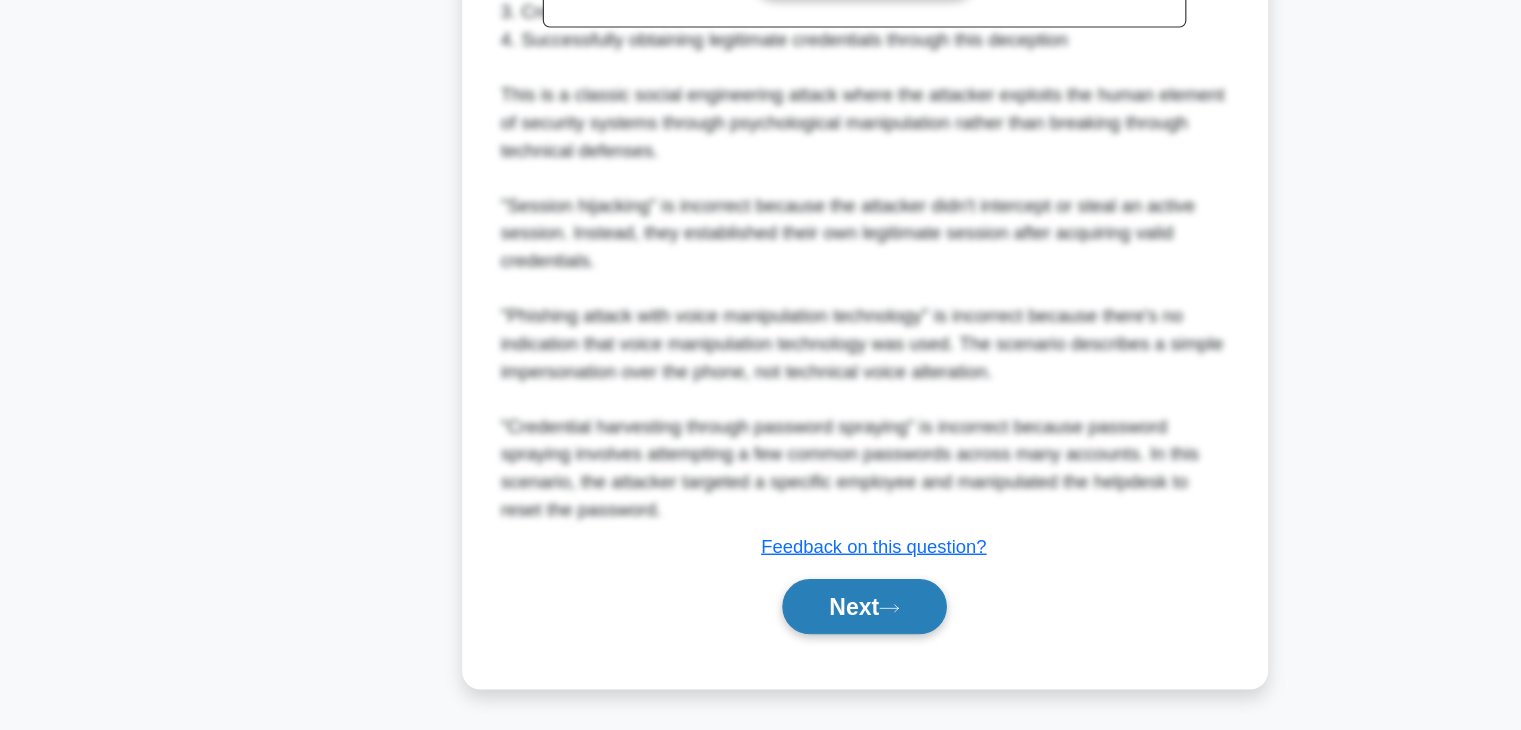 click on "Next" at bounding box center (760, 622) 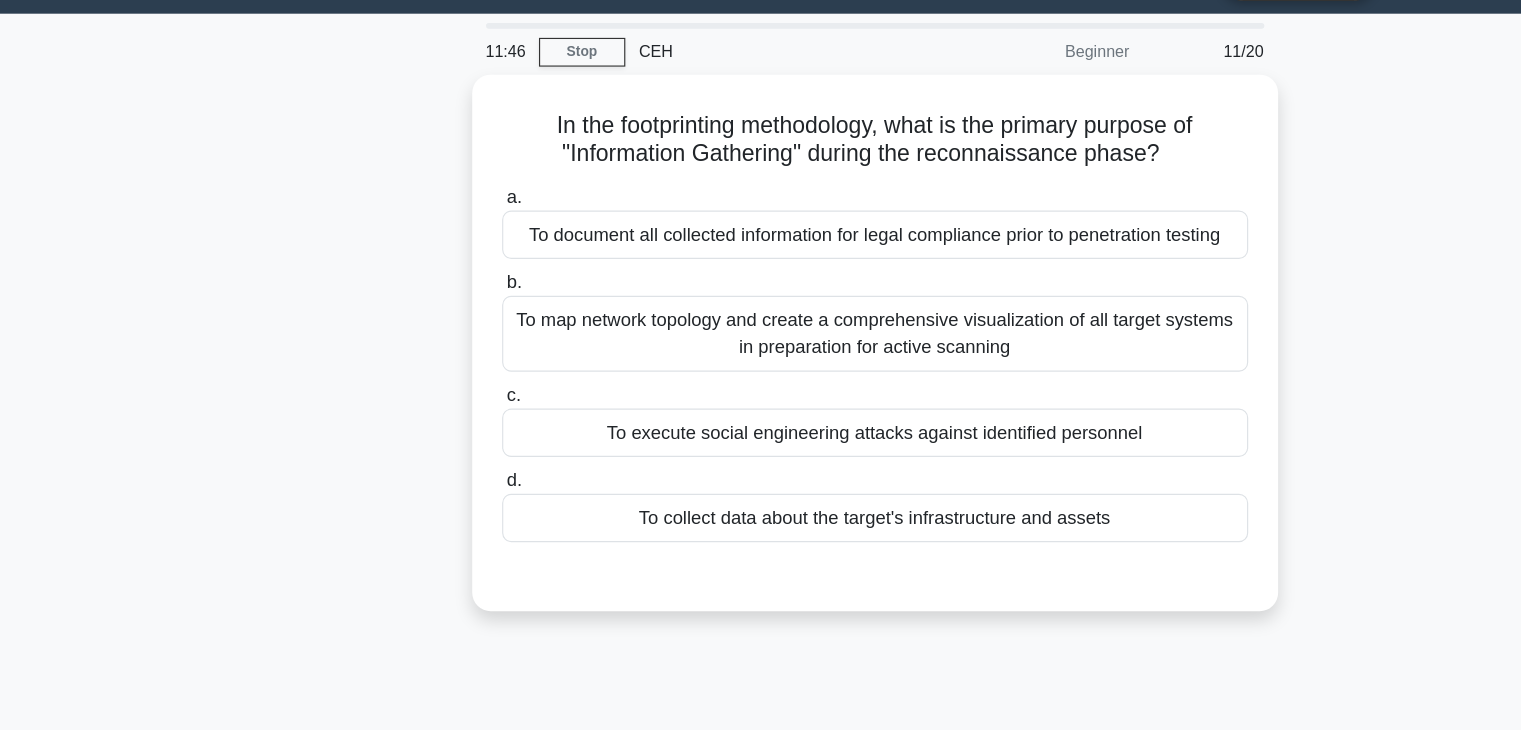 scroll, scrollTop: 45, scrollLeft: 0, axis: vertical 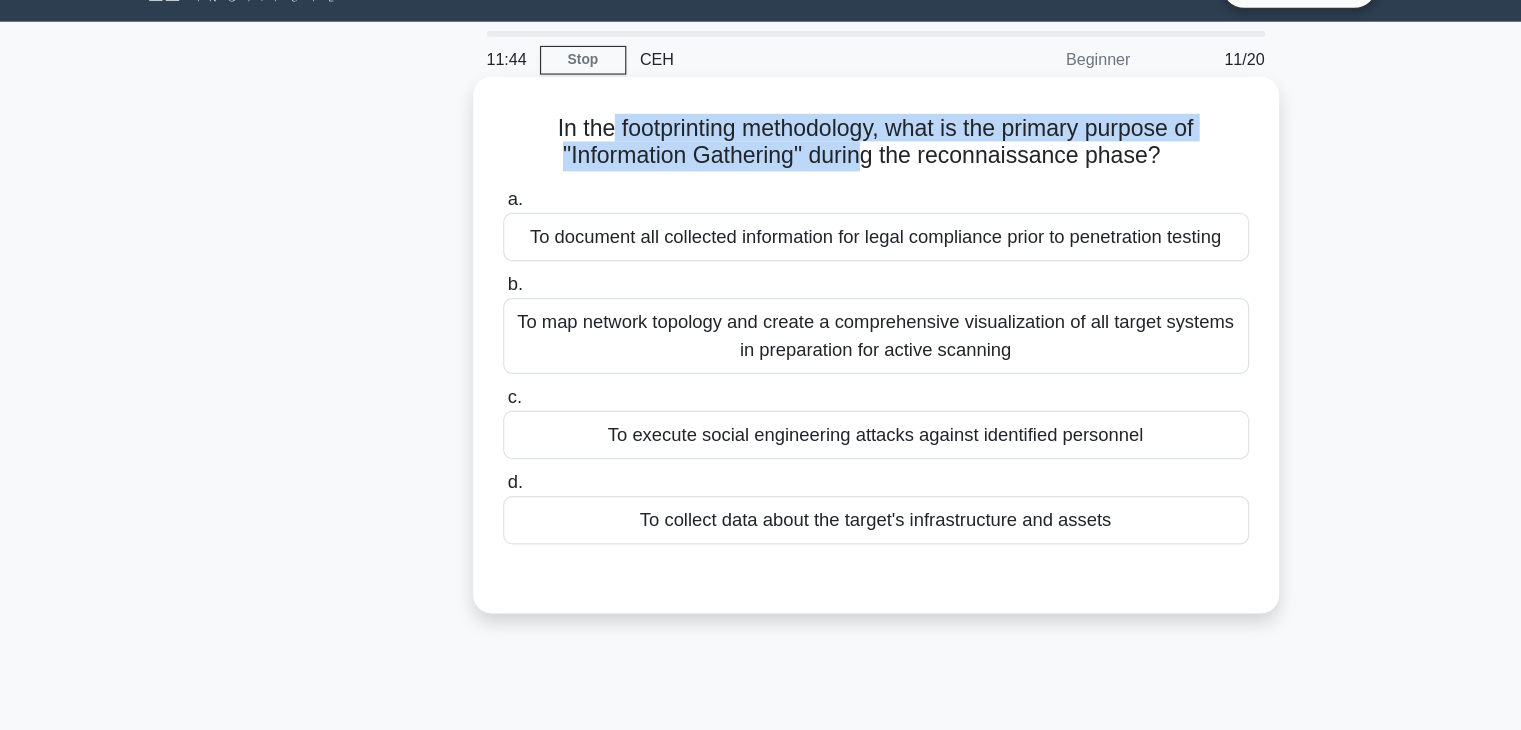 drag, startPoint x: 522, startPoint y: 109, endPoint x: 759, endPoint y: 148, distance: 240.18742 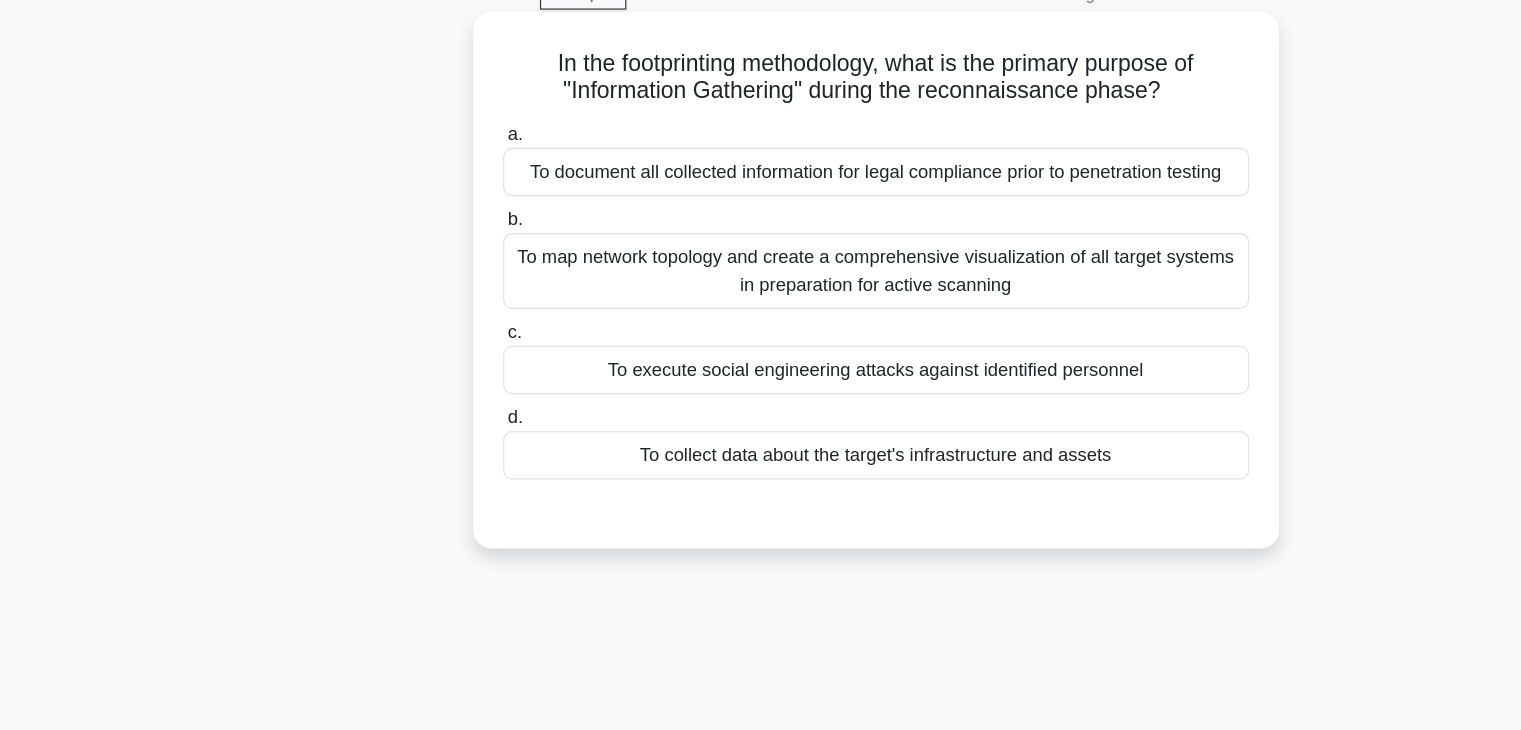 scroll, scrollTop: 45, scrollLeft: 0, axis: vertical 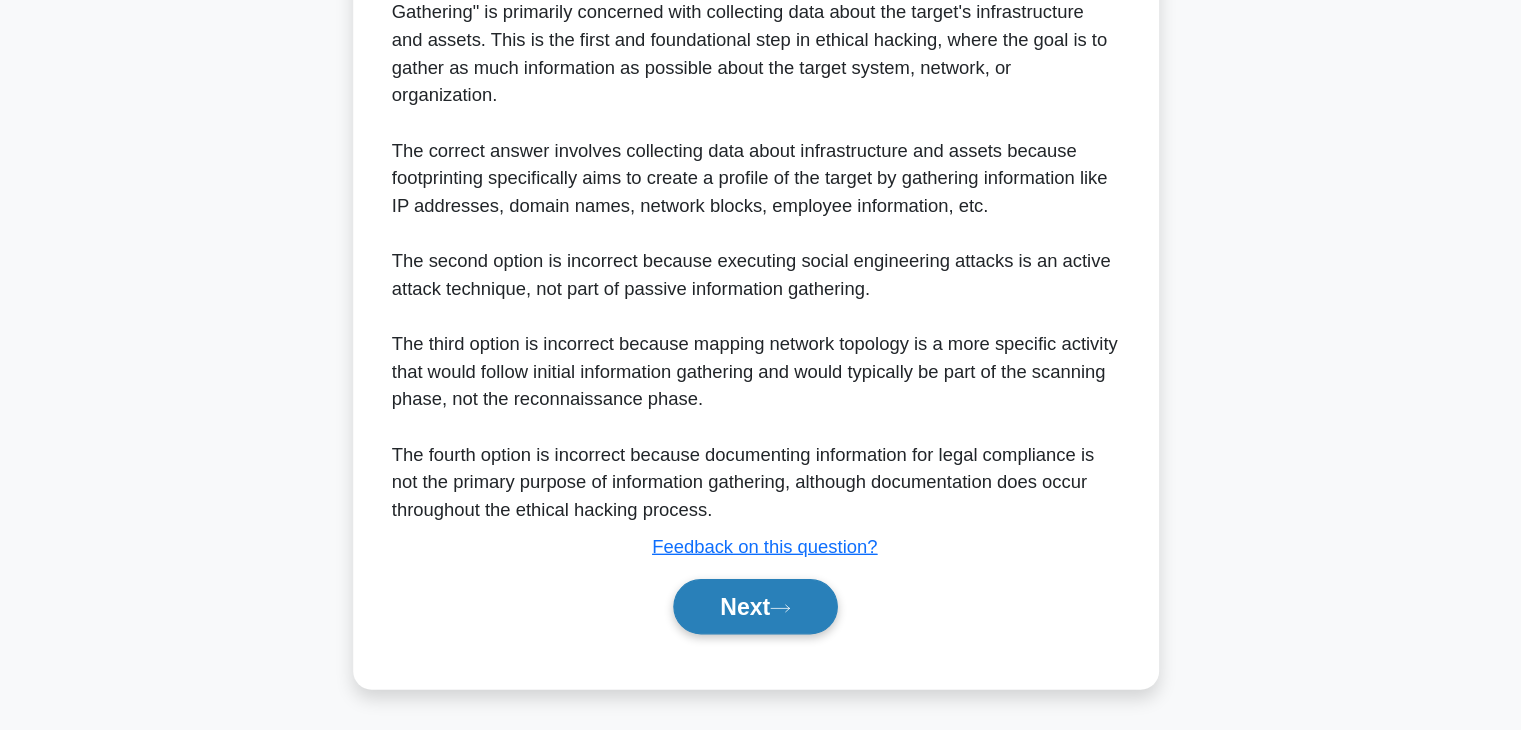 click on "Next" at bounding box center (760, 622) 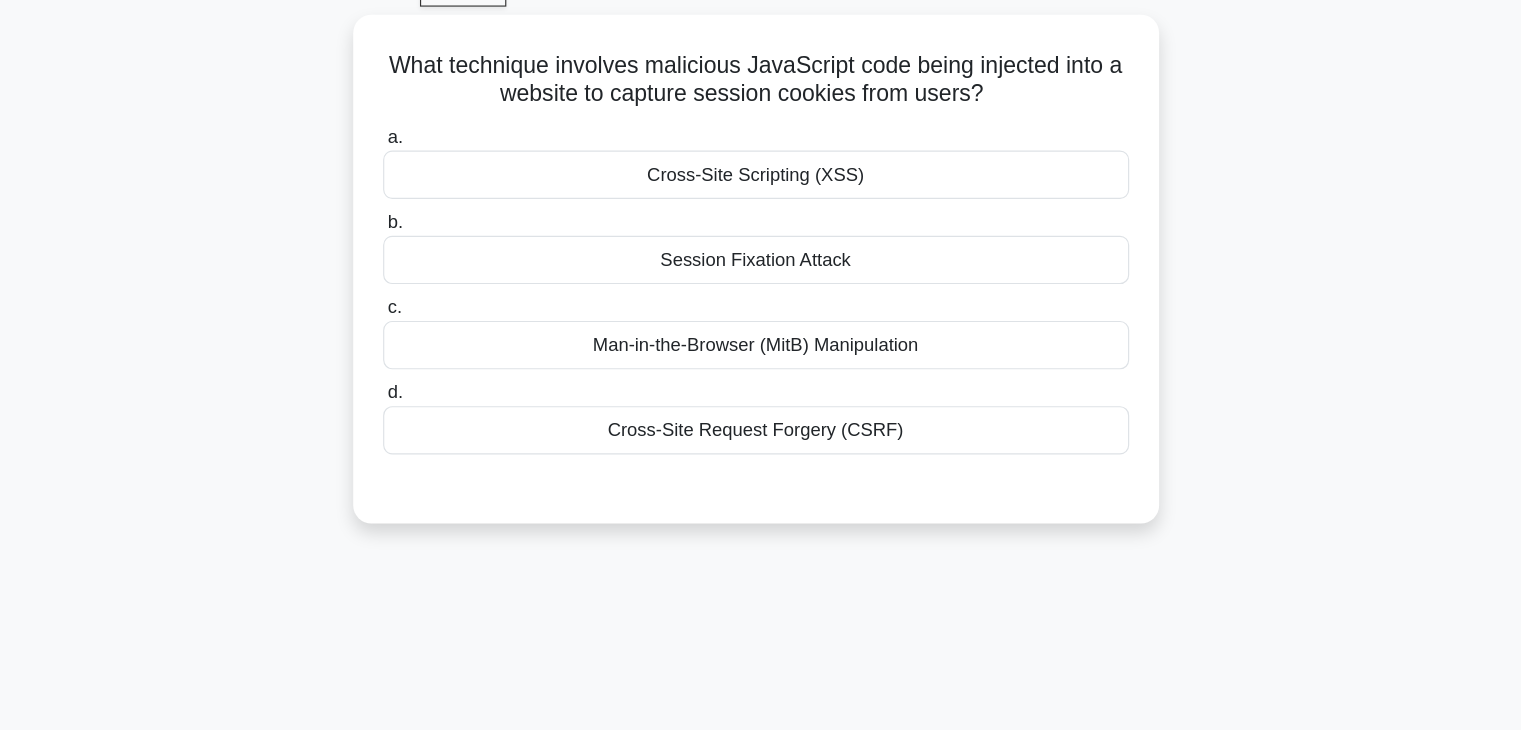scroll, scrollTop: 0, scrollLeft: 0, axis: both 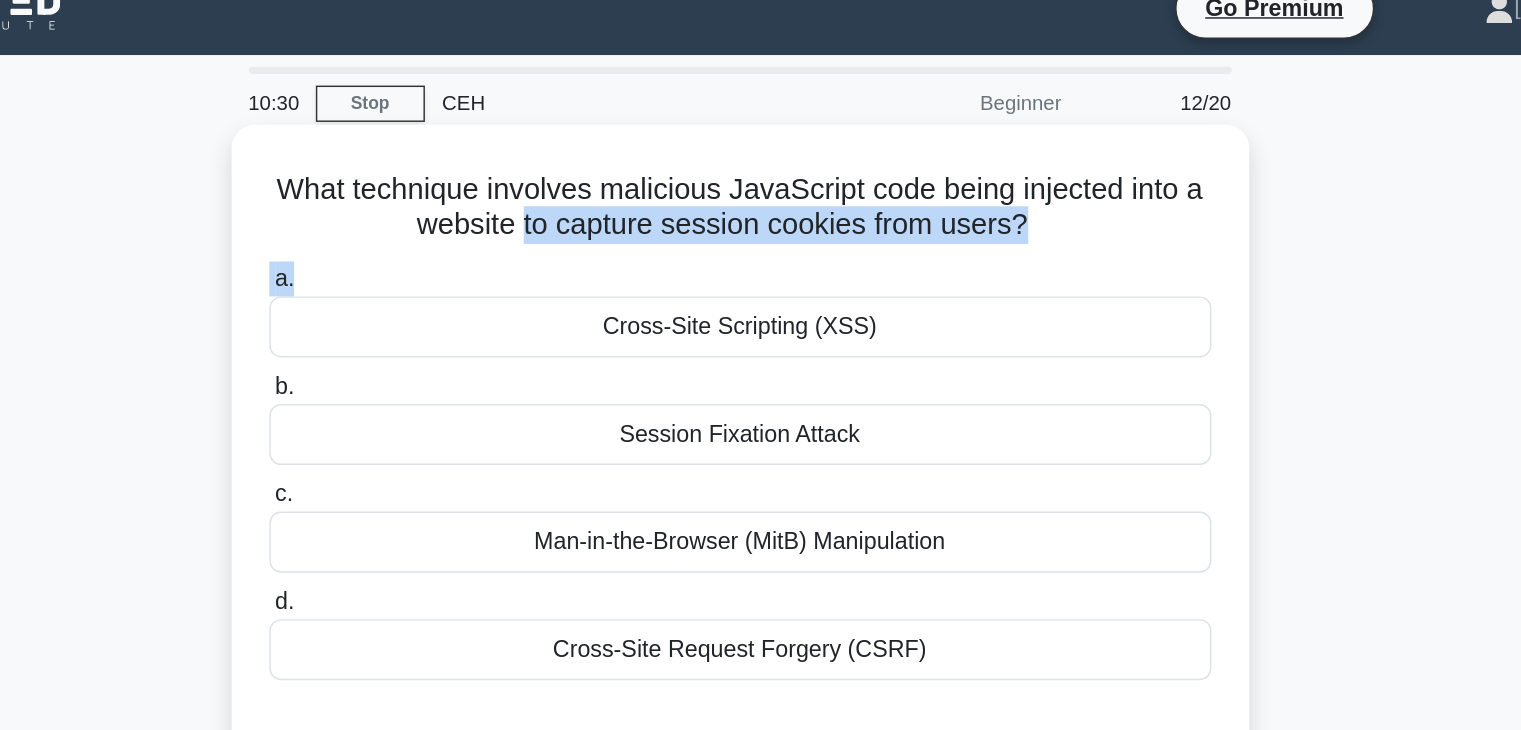drag, startPoint x: 606, startPoint y: 173, endPoint x: 742, endPoint y: 207, distance: 140.1856 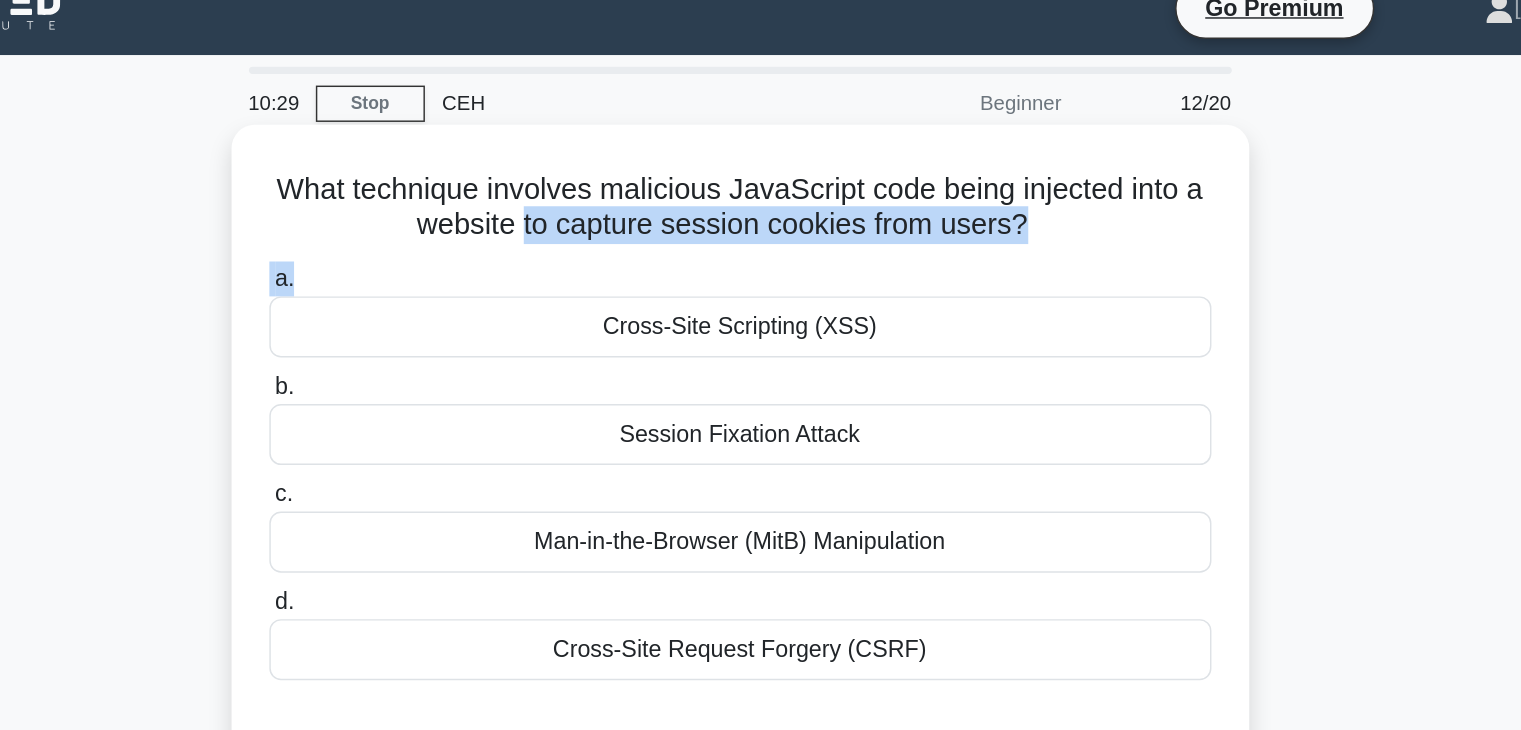 click on "a.
Cross-Site Scripting (XSS)" at bounding box center [761, 239] 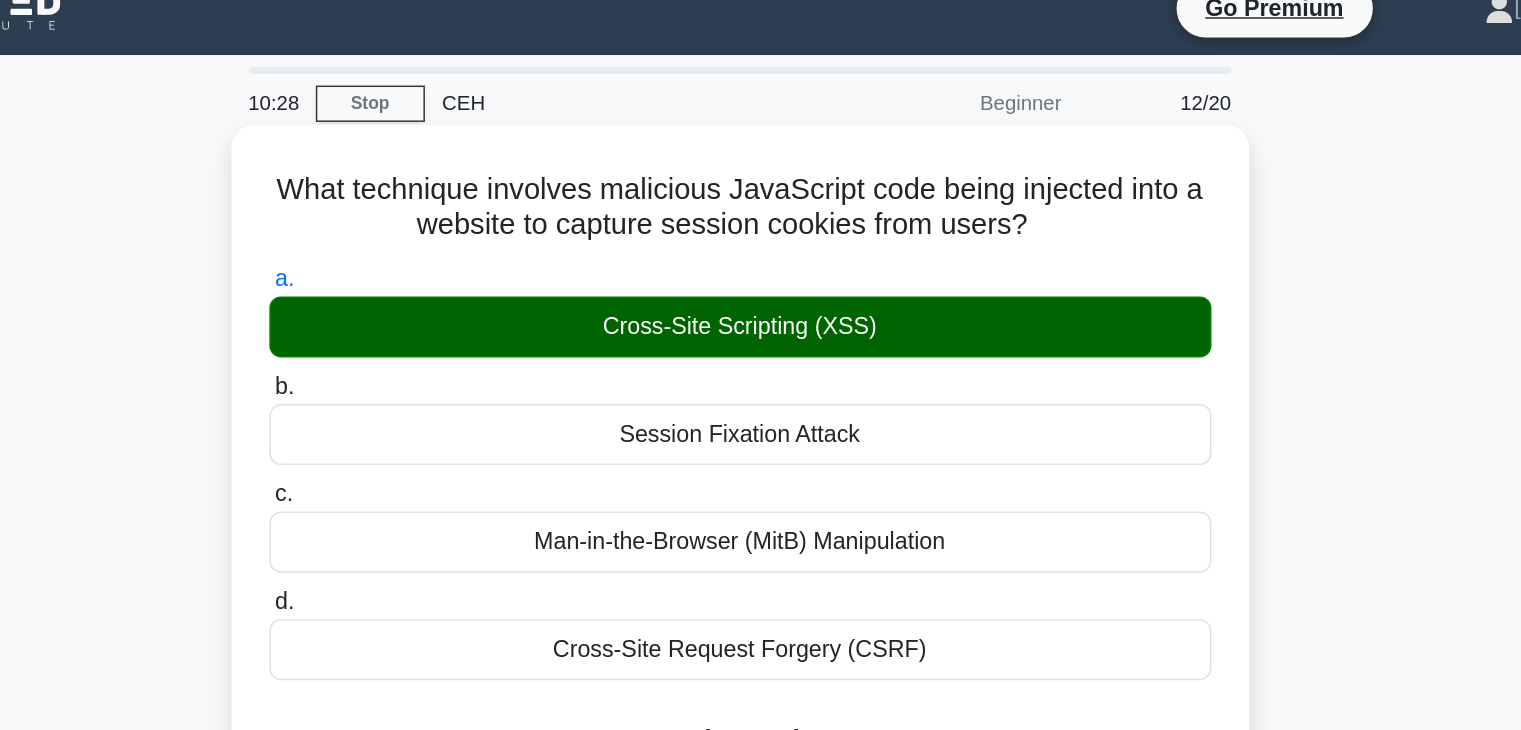 click on "What technique involves malicious JavaScript code being injected into a website to capture session cookies from users?
.spinner_0XTQ{transform-origin:center;animation:spinner_y6GP .75s linear infinite}@keyframes spinner_y6GP{100%{transform:rotate(360deg)}}" at bounding box center (761, 169) 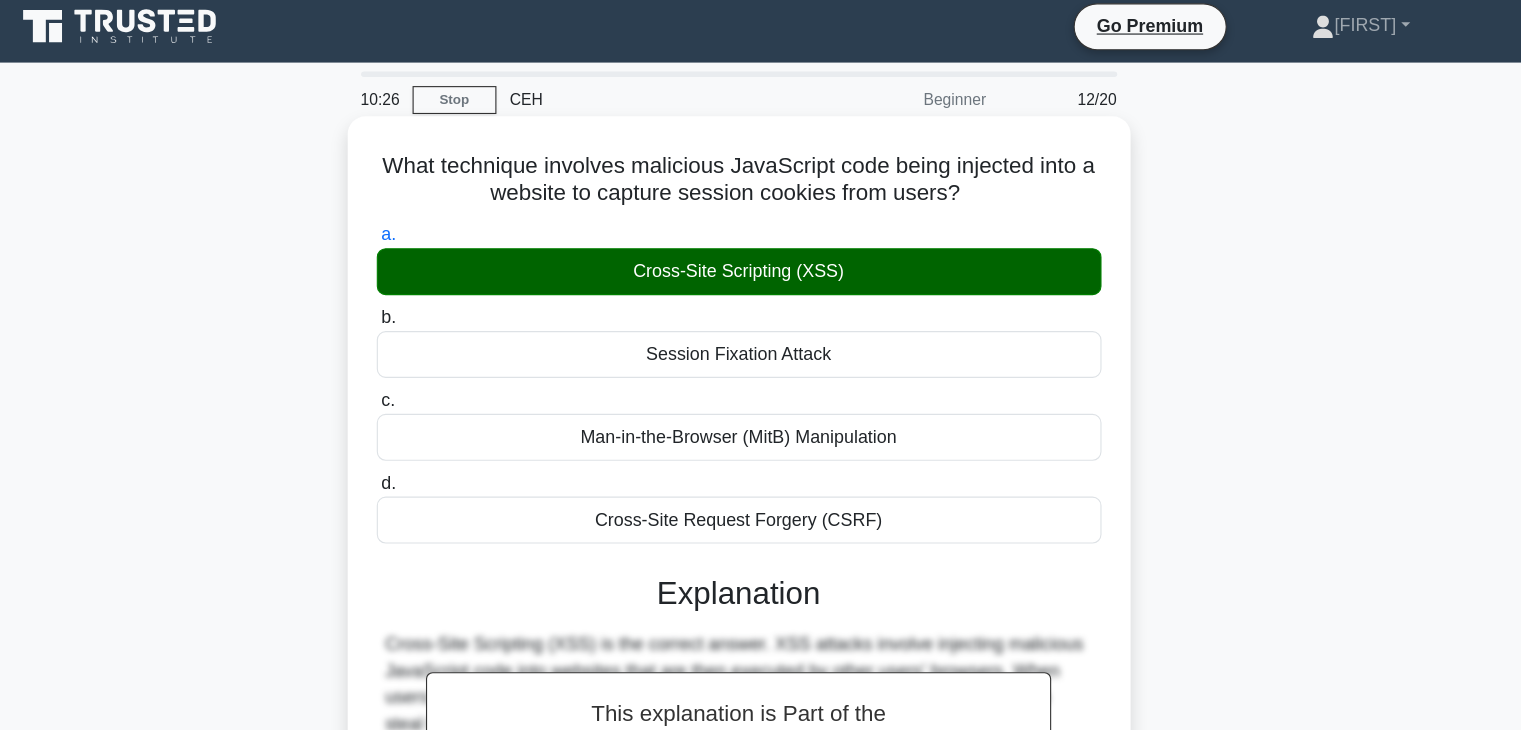 drag, startPoint x: 758, startPoint y: 194, endPoint x: 771, endPoint y: 258, distance: 65.30697 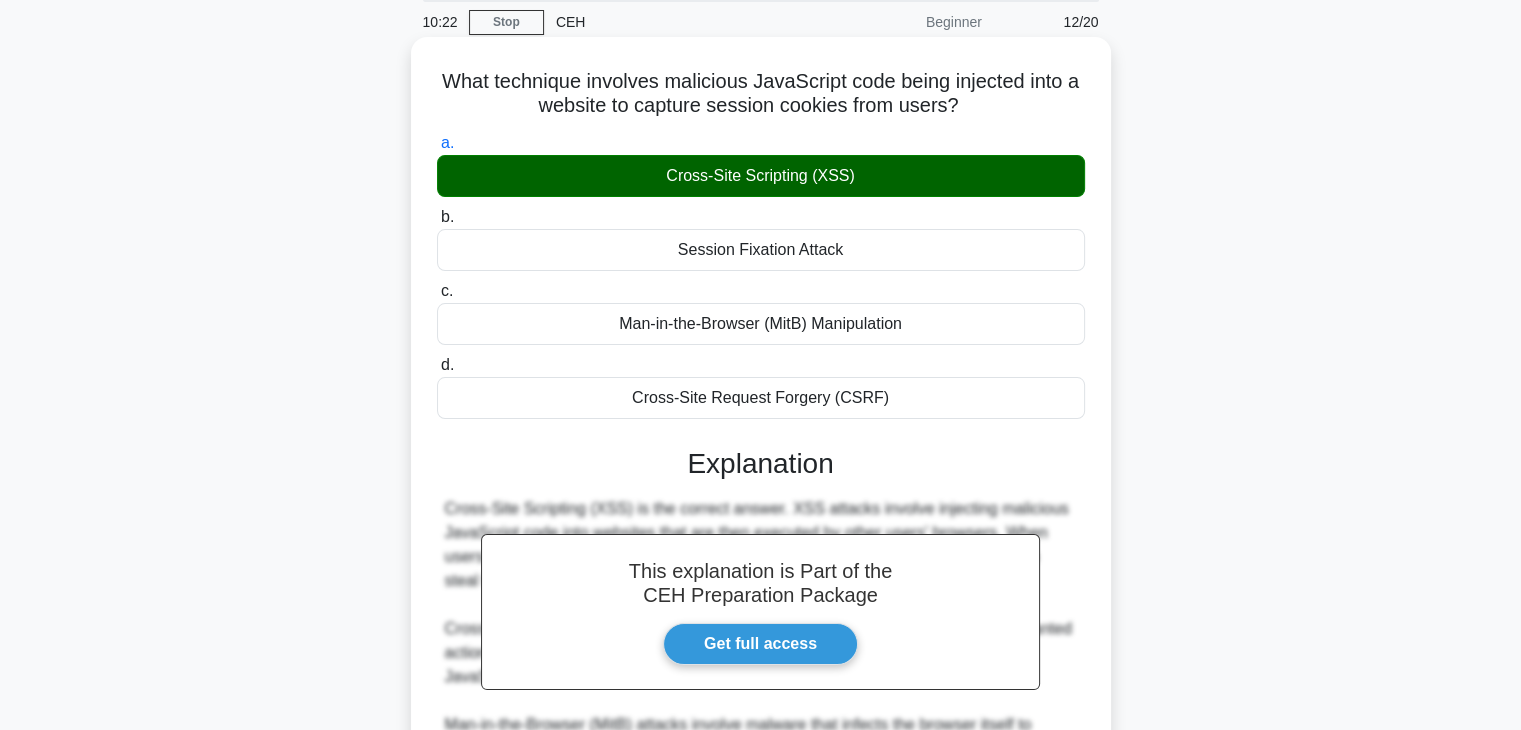 scroll, scrollTop: 0, scrollLeft: 0, axis: both 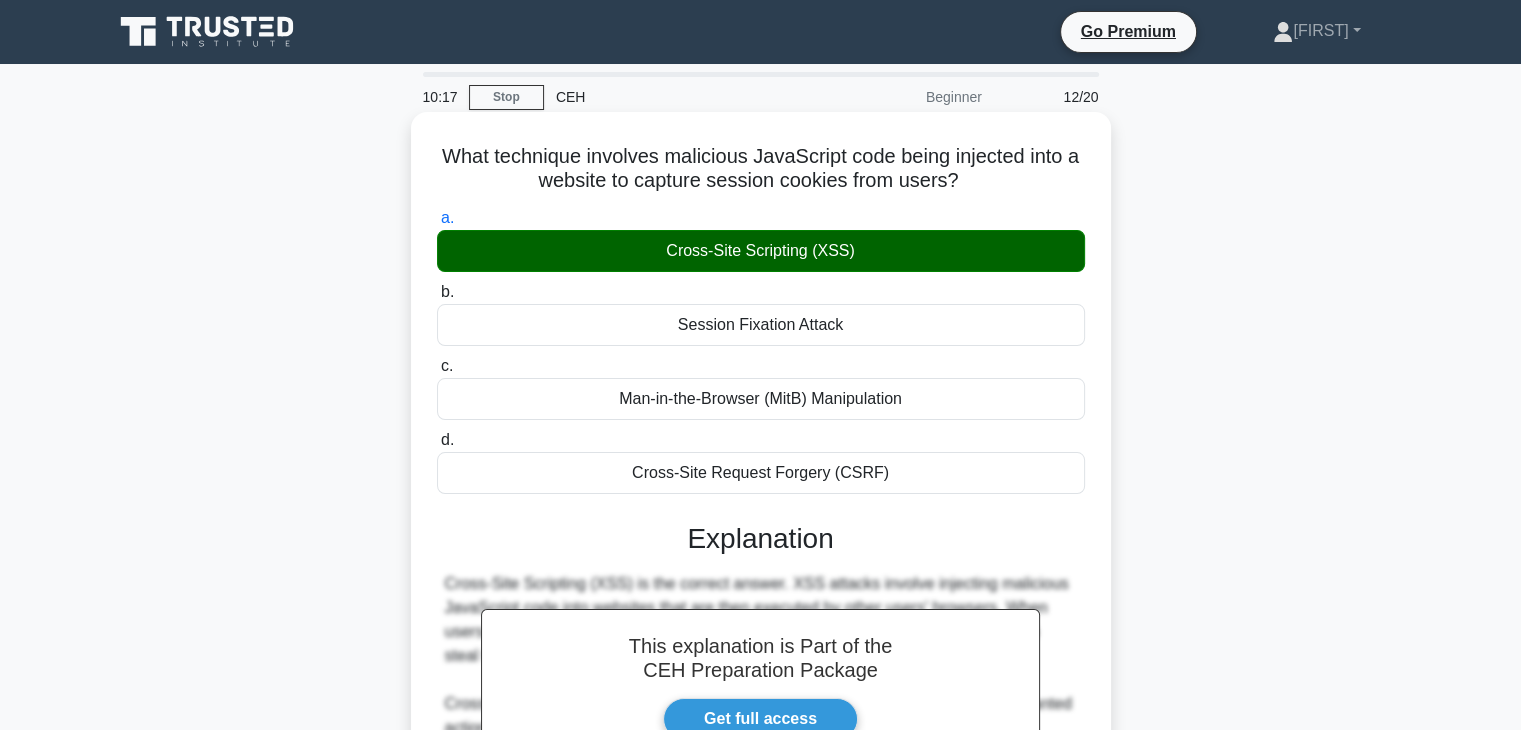 drag, startPoint x: 712, startPoint y: 153, endPoint x: 957, endPoint y: 260, distance: 267.34622 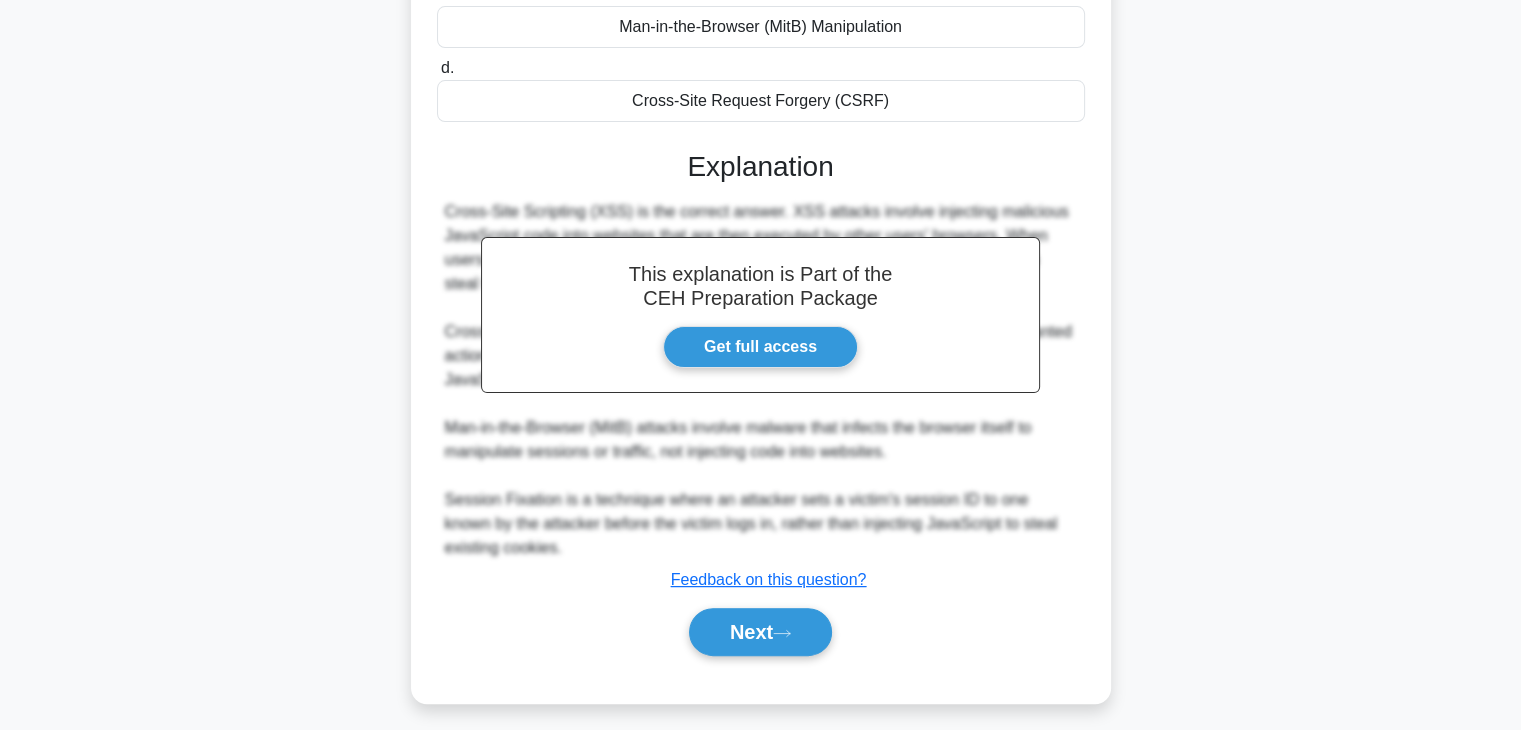 scroll, scrollTop: 382, scrollLeft: 0, axis: vertical 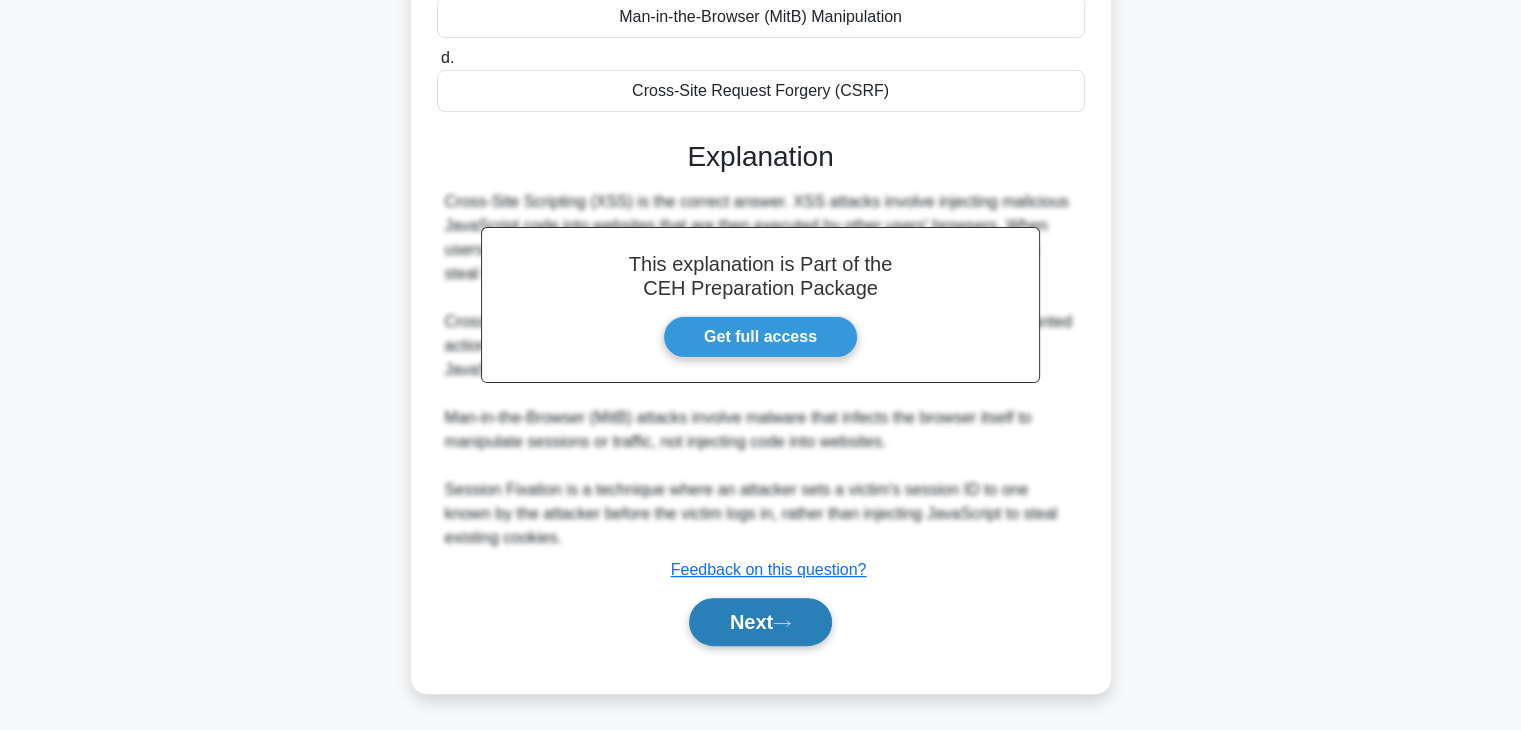 click on "Next" at bounding box center (760, 622) 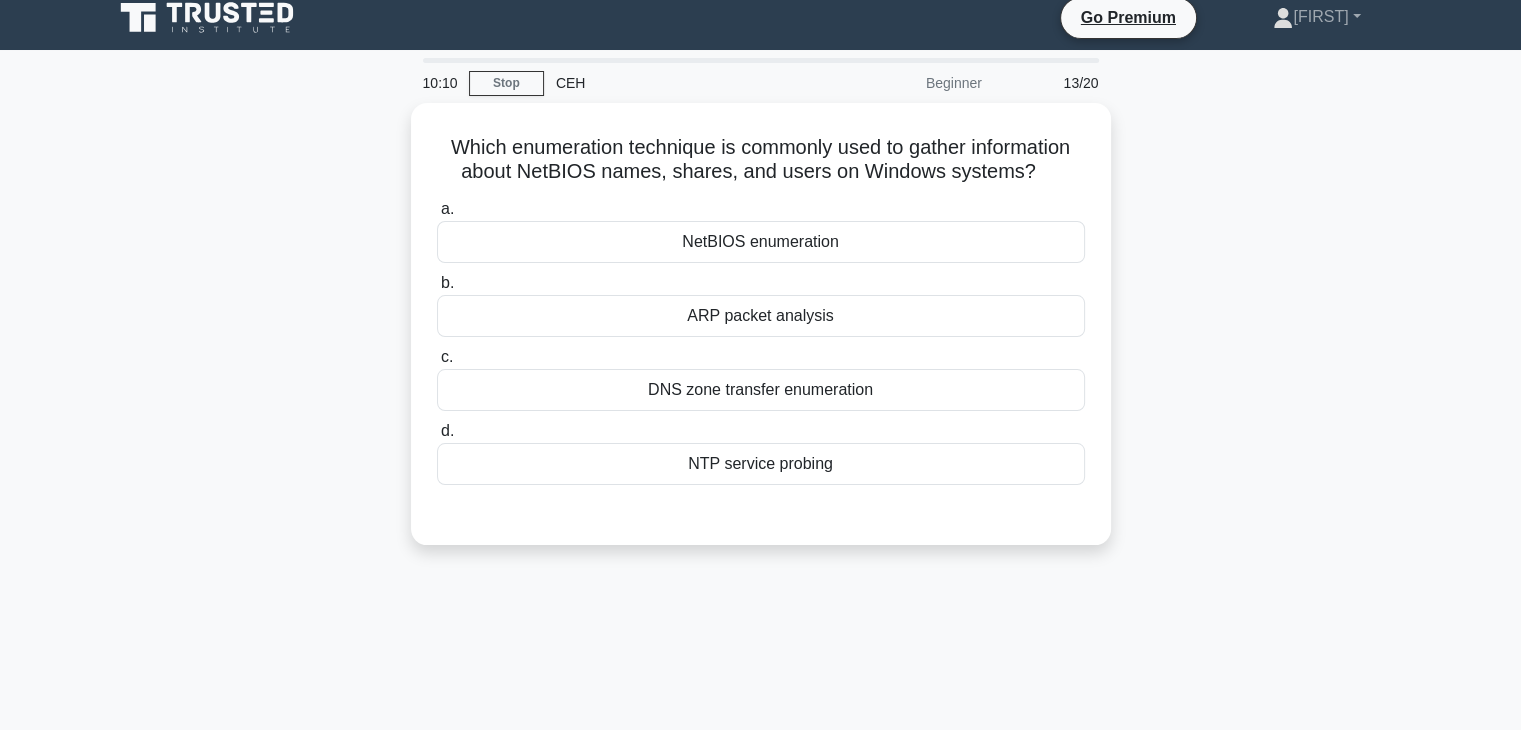 scroll, scrollTop: 0, scrollLeft: 0, axis: both 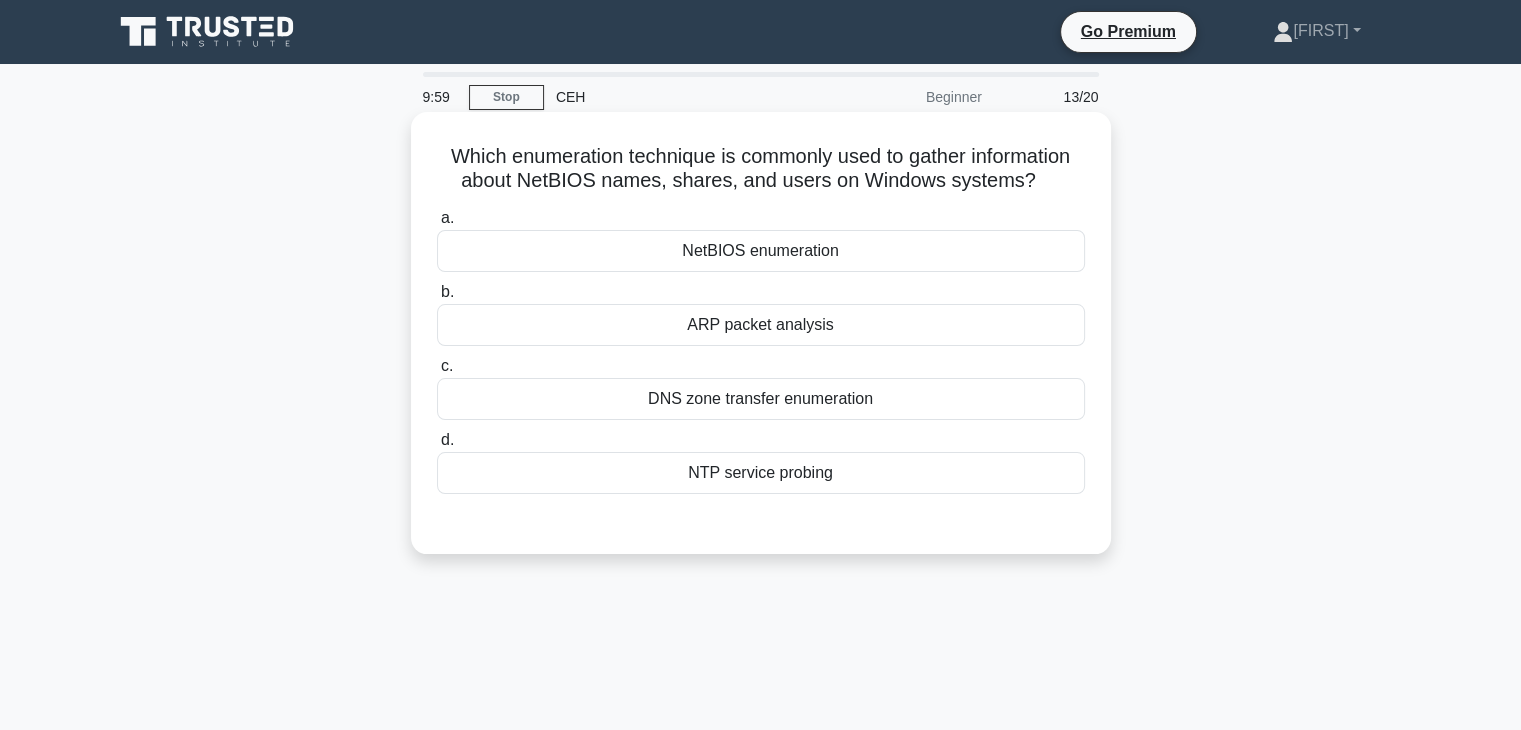 click on "NetBIOS enumeration" at bounding box center [761, 251] 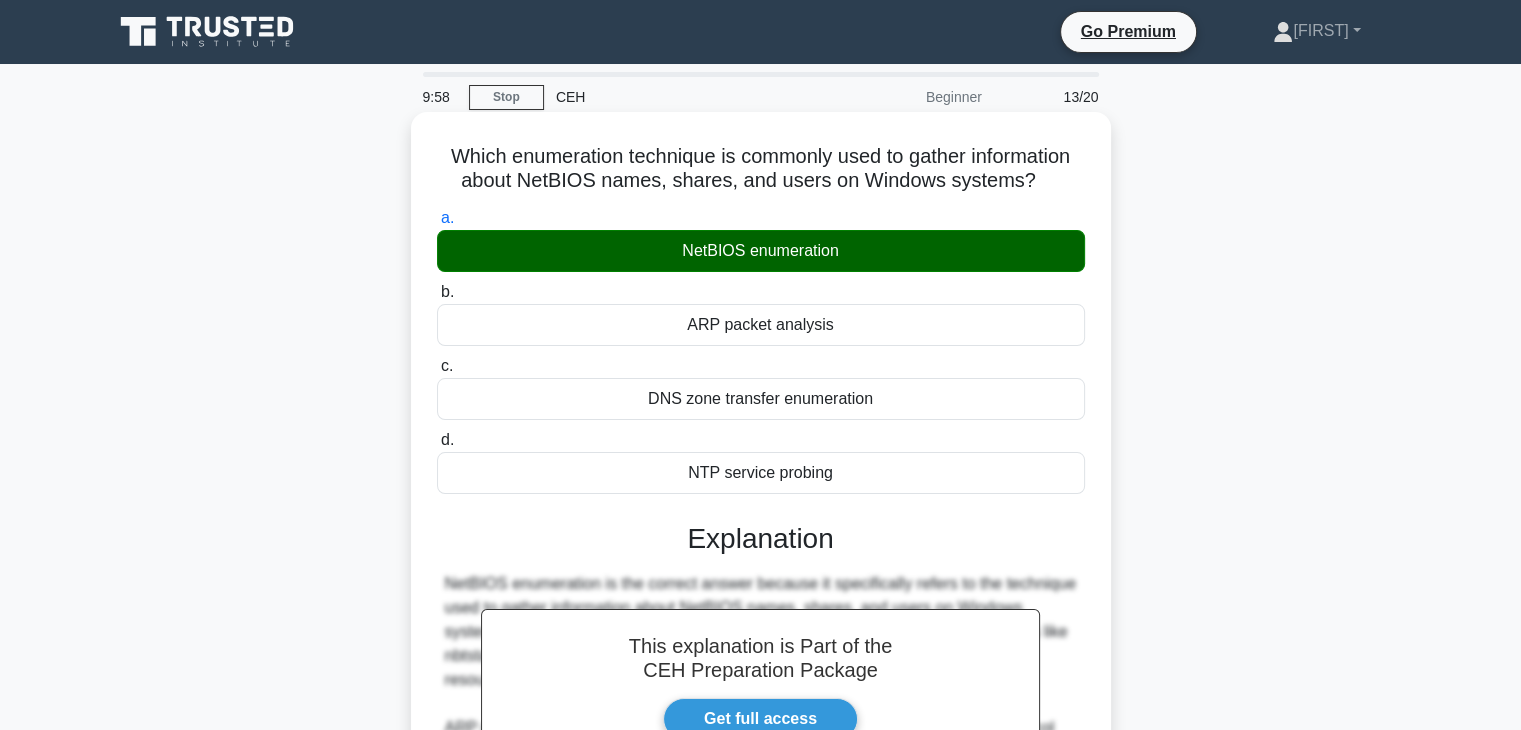 scroll, scrollTop: 430, scrollLeft: 0, axis: vertical 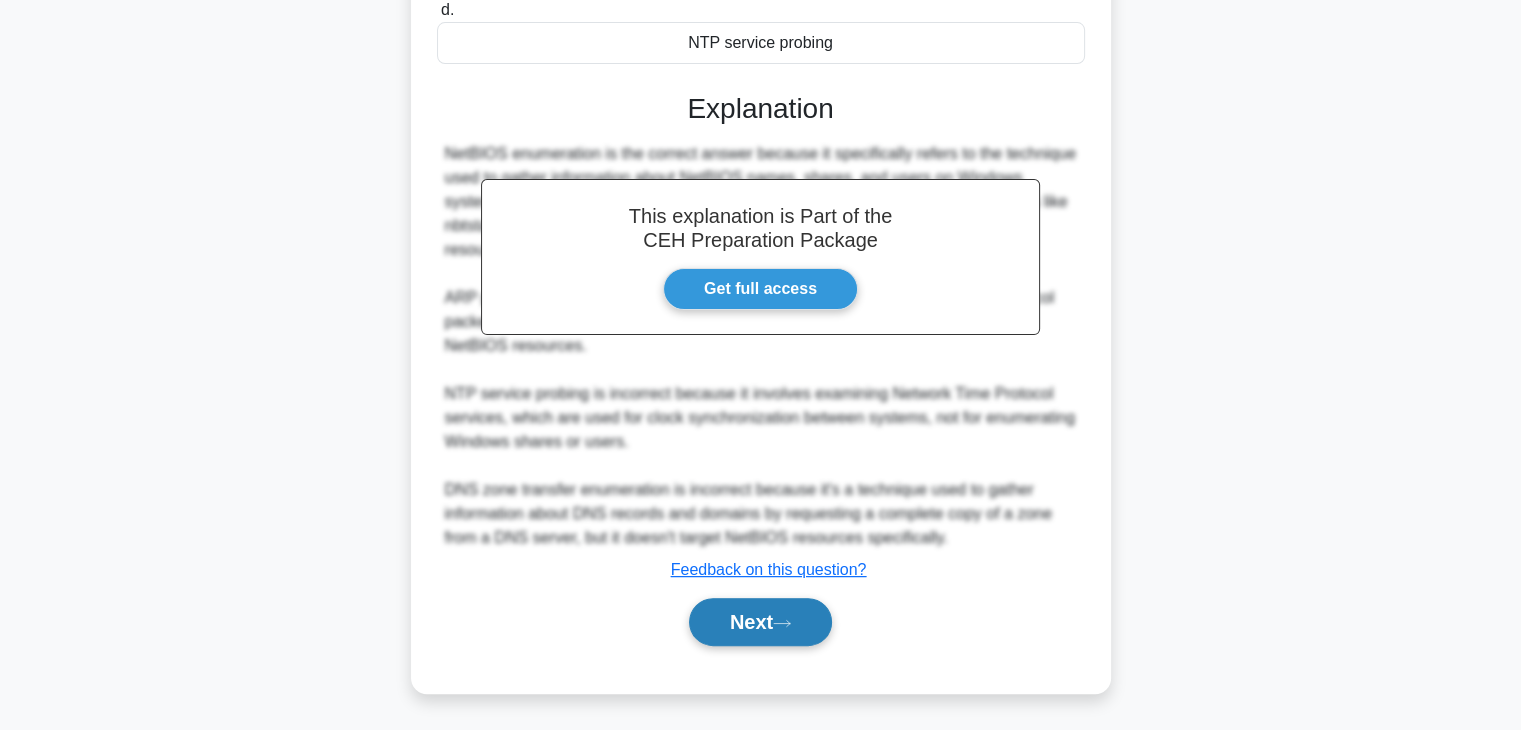 drag, startPoint x: 745, startPoint y: 649, endPoint x: 760, endPoint y: 631, distance: 23.43075 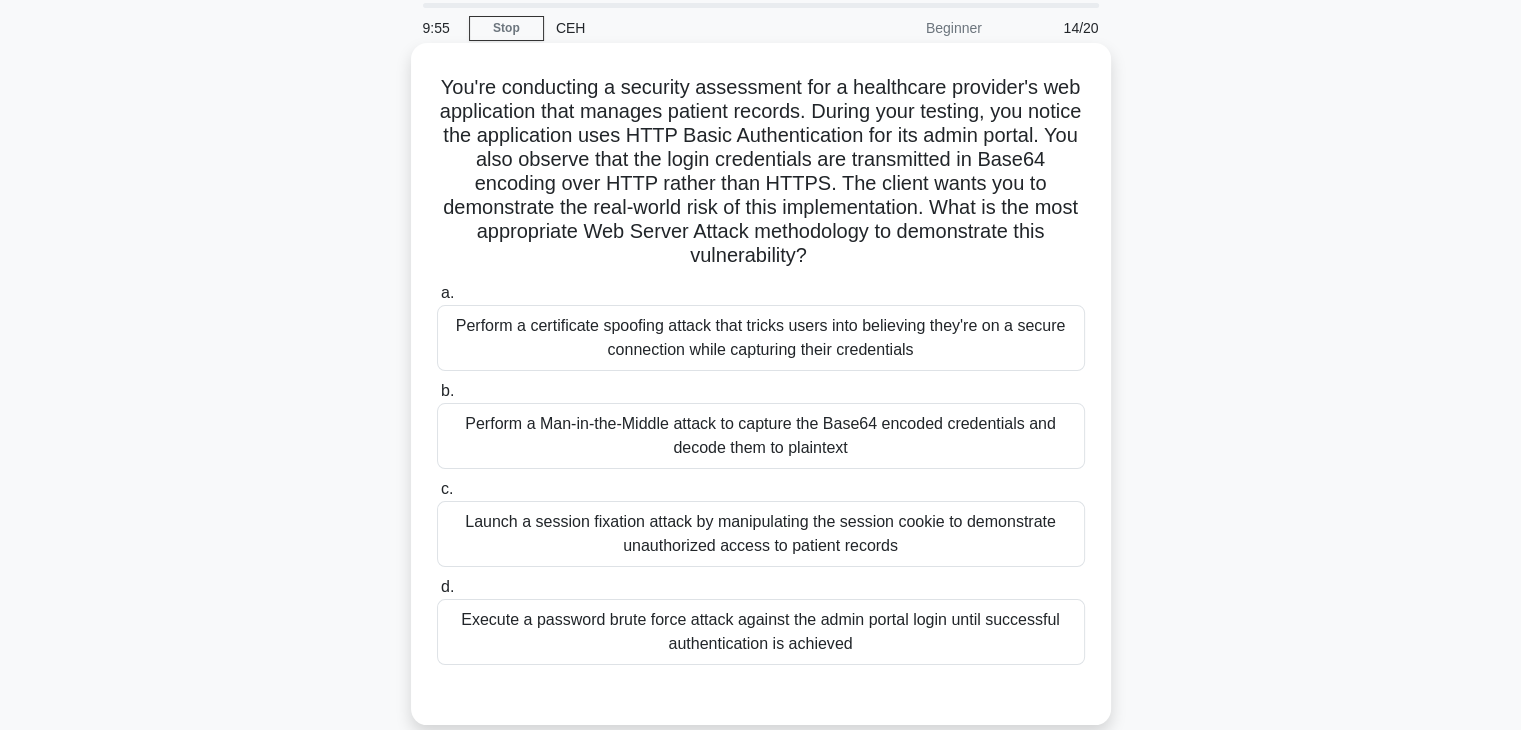 scroll, scrollTop: 68, scrollLeft: 0, axis: vertical 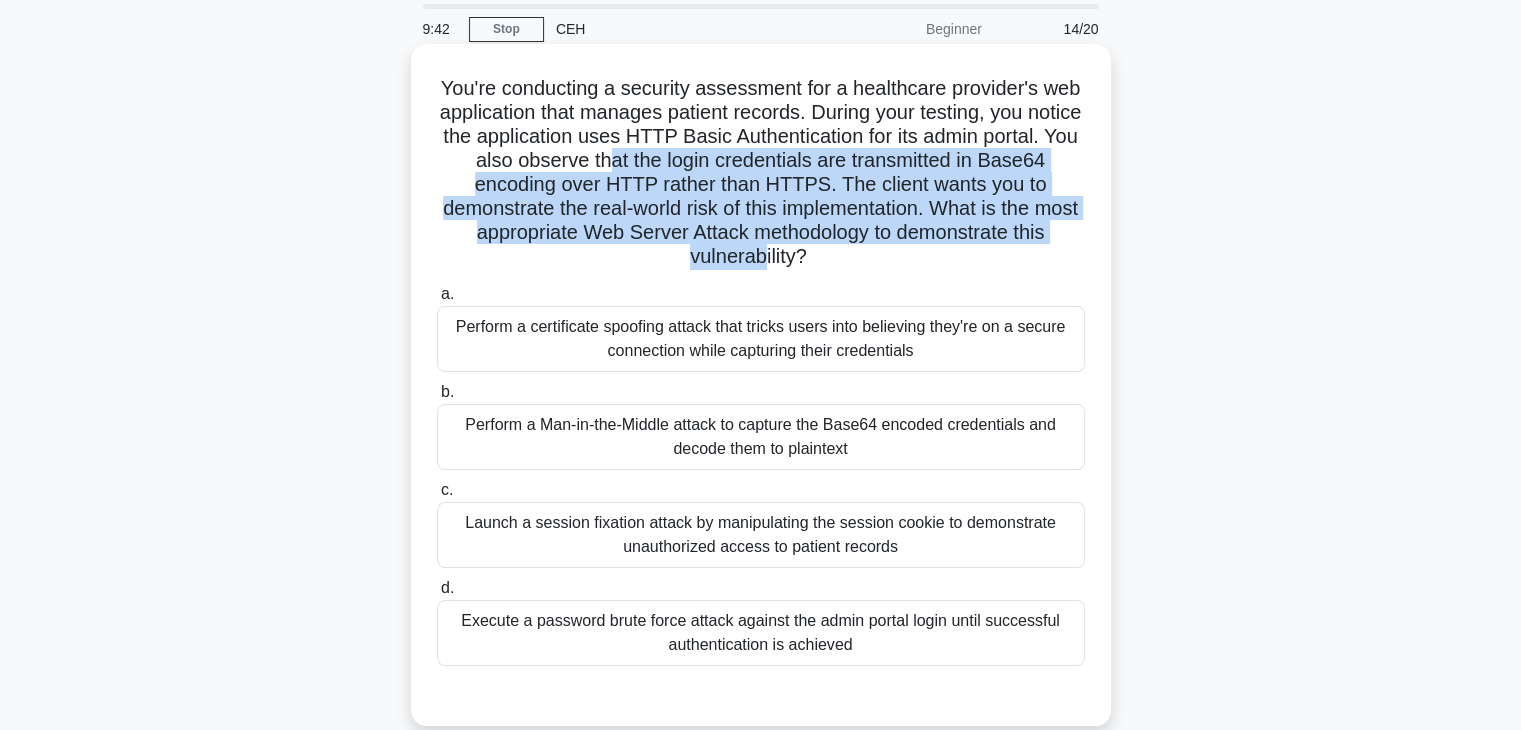 drag, startPoint x: 694, startPoint y: 168, endPoint x: 761, endPoint y: 275, distance: 126.24579 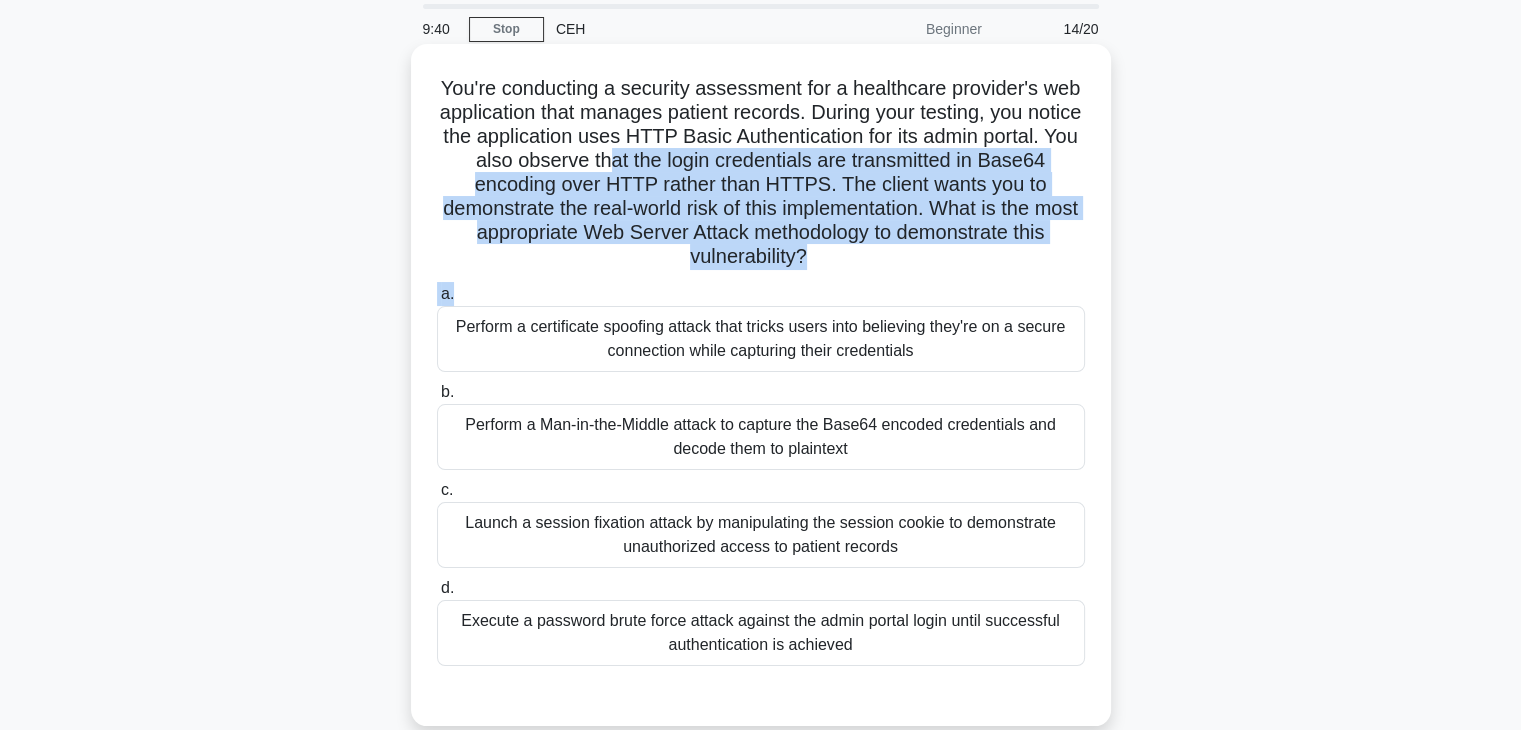 click on ".spinner_0XTQ{transform-origin:center;animation:spinner_y6GP .75s linear infinite}@keyframes spinner_y6GP{100%{transform:rotate(360deg)}}" 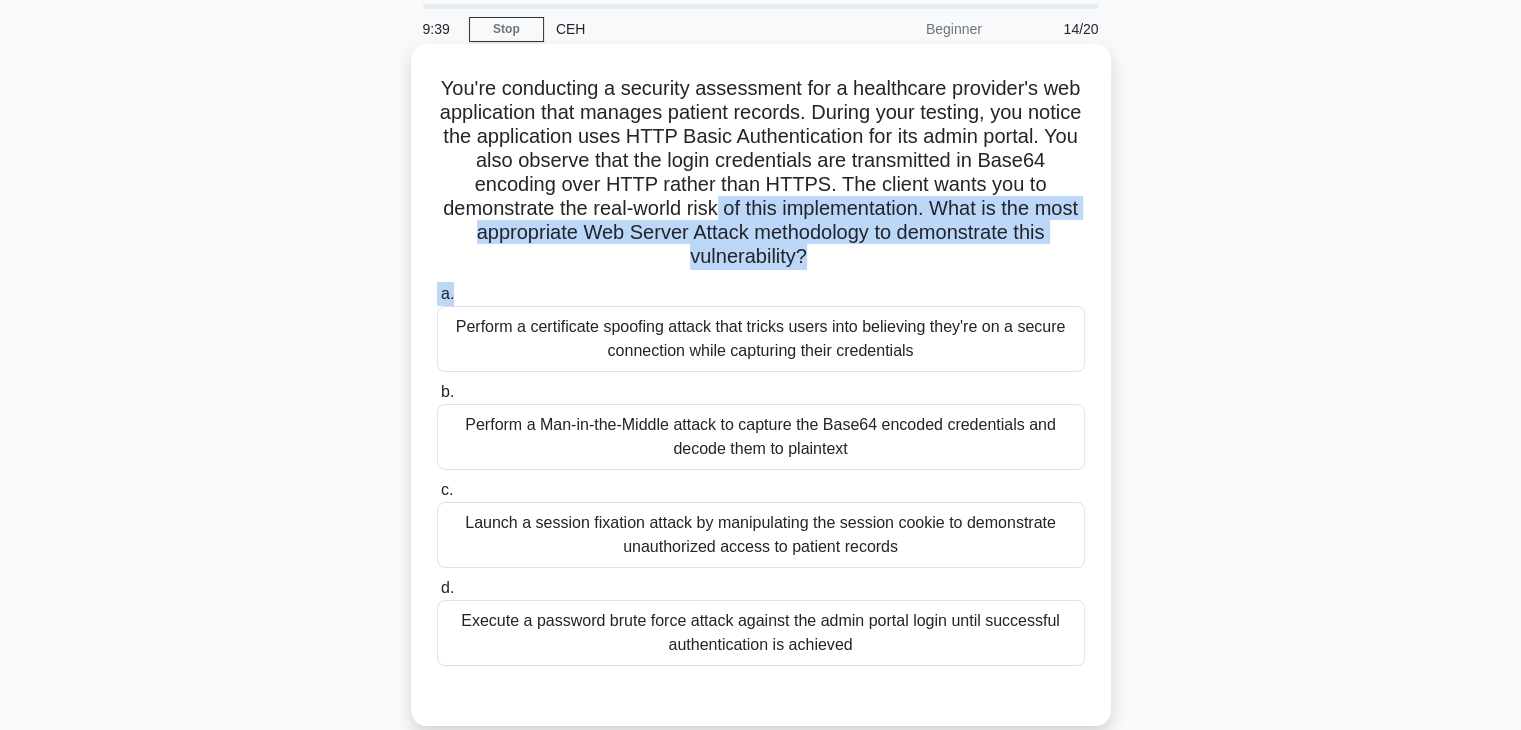 drag, startPoint x: 741, startPoint y: 201, endPoint x: 824, endPoint y: 277, distance: 112.53888 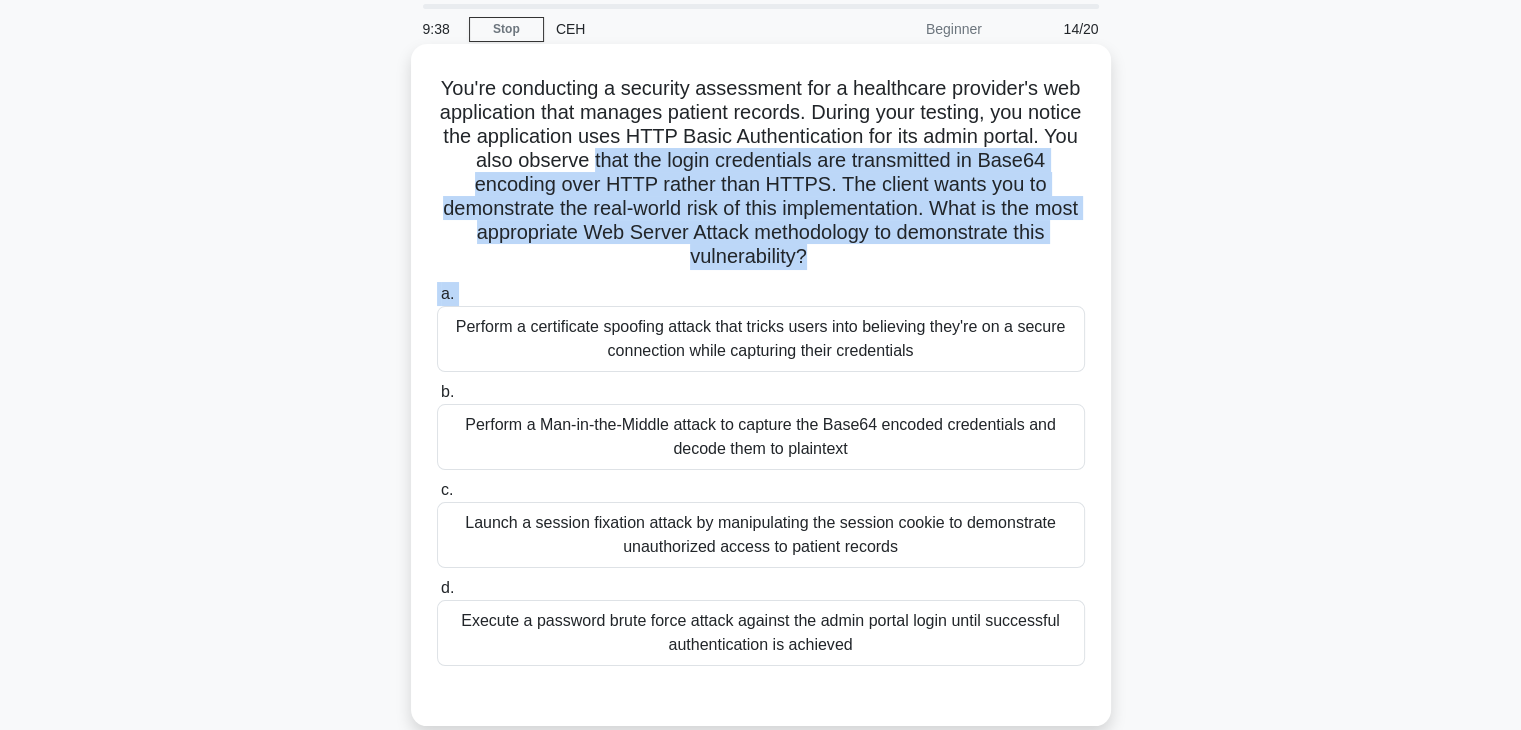 drag, startPoint x: 824, startPoint y: 277, endPoint x: 705, endPoint y: 165, distance: 163.41664 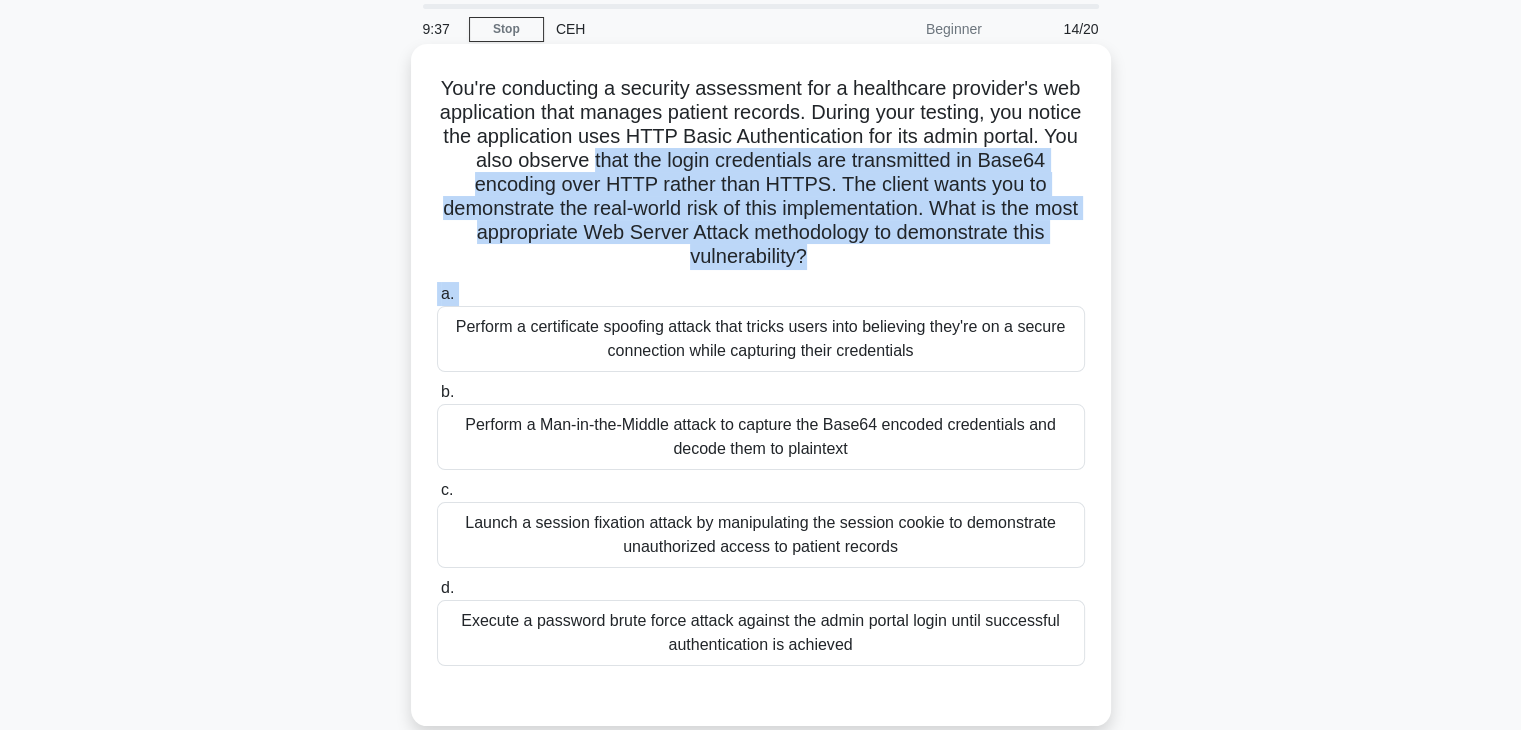 click on "You're conducting a security assessment for a healthcare provider's web application that manages patient records. During your testing, you notice the application uses HTTP Basic Authentication for its admin portal. You also observe that the login credentials are transmitted in Base64 encoding over HTTP rather than HTTPS. The client wants you to demonstrate the real-world risk of this implementation. What is the most appropriate Web Server Attack methodology to demonstrate this vulnerability?
.spinner_0XTQ{transform-origin:center;animation:spinner_y6GP .75s linear infinite}@keyframes spinner_y6GP{100%{transform:rotate(360deg)}}" at bounding box center [761, 173] 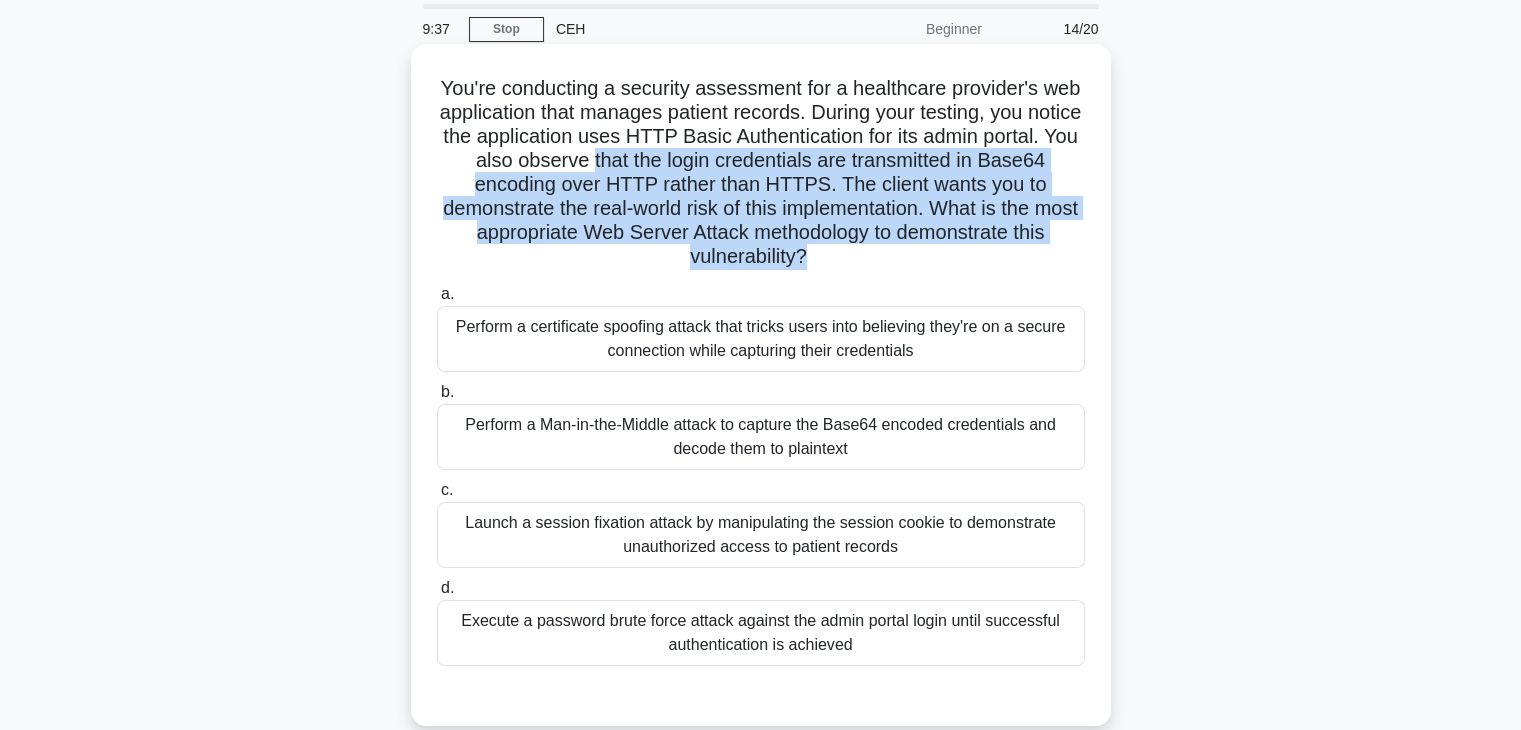 click on "You're conducting a security assessment for a healthcare provider's web application that manages patient records. During your testing, you notice the application uses HTTP Basic Authentication for its admin portal. You also observe that the login credentials are transmitted in Base64 encoding over HTTP rather than HTTPS. The client wants you to demonstrate the real-world risk of this implementation. What is the most appropriate Web Server Attack methodology to demonstrate this vulnerability?
.spinner_0XTQ{transform-origin:center;animation:spinner_y6GP .75s linear infinite}@keyframes spinner_y6GP{100%{transform:rotate(360deg)}}" at bounding box center (761, 173) 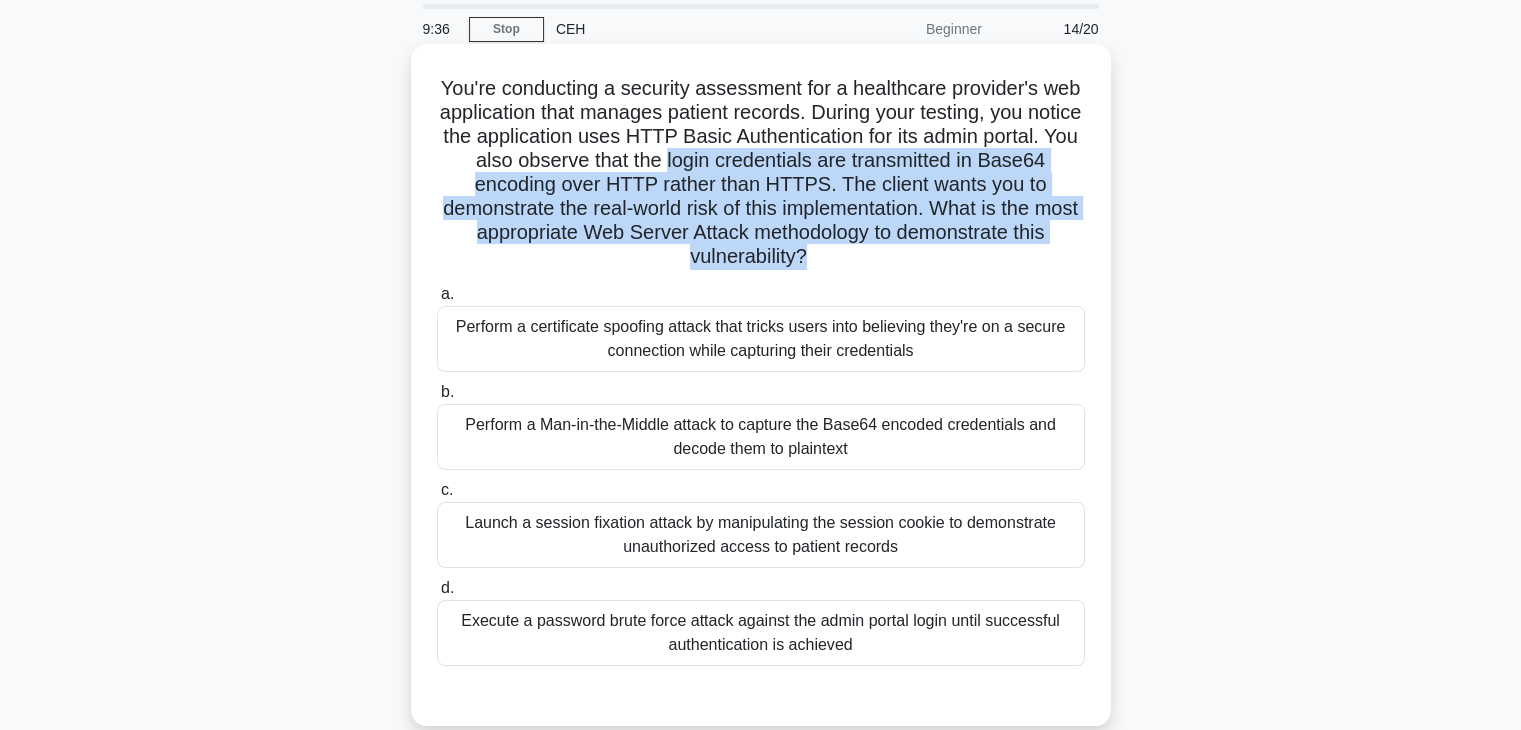 drag, startPoint x: 809, startPoint y: 269, endPoint x: 752, endPoint y: 157, distance: 125.670204 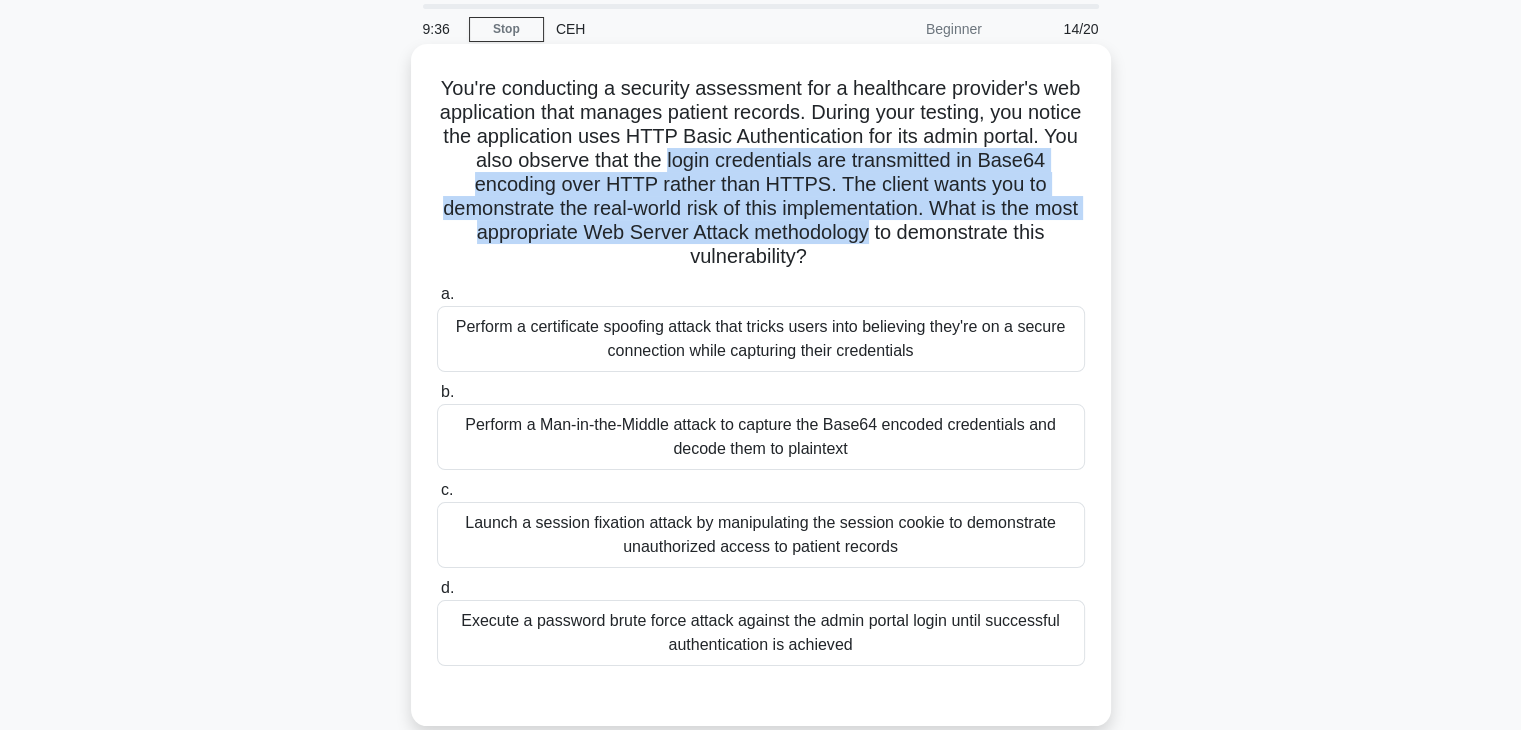 drag, startPoint x: 752, startPoint y: 157, endPoint x: 797, endPoint y: 243, distance: 97.06184 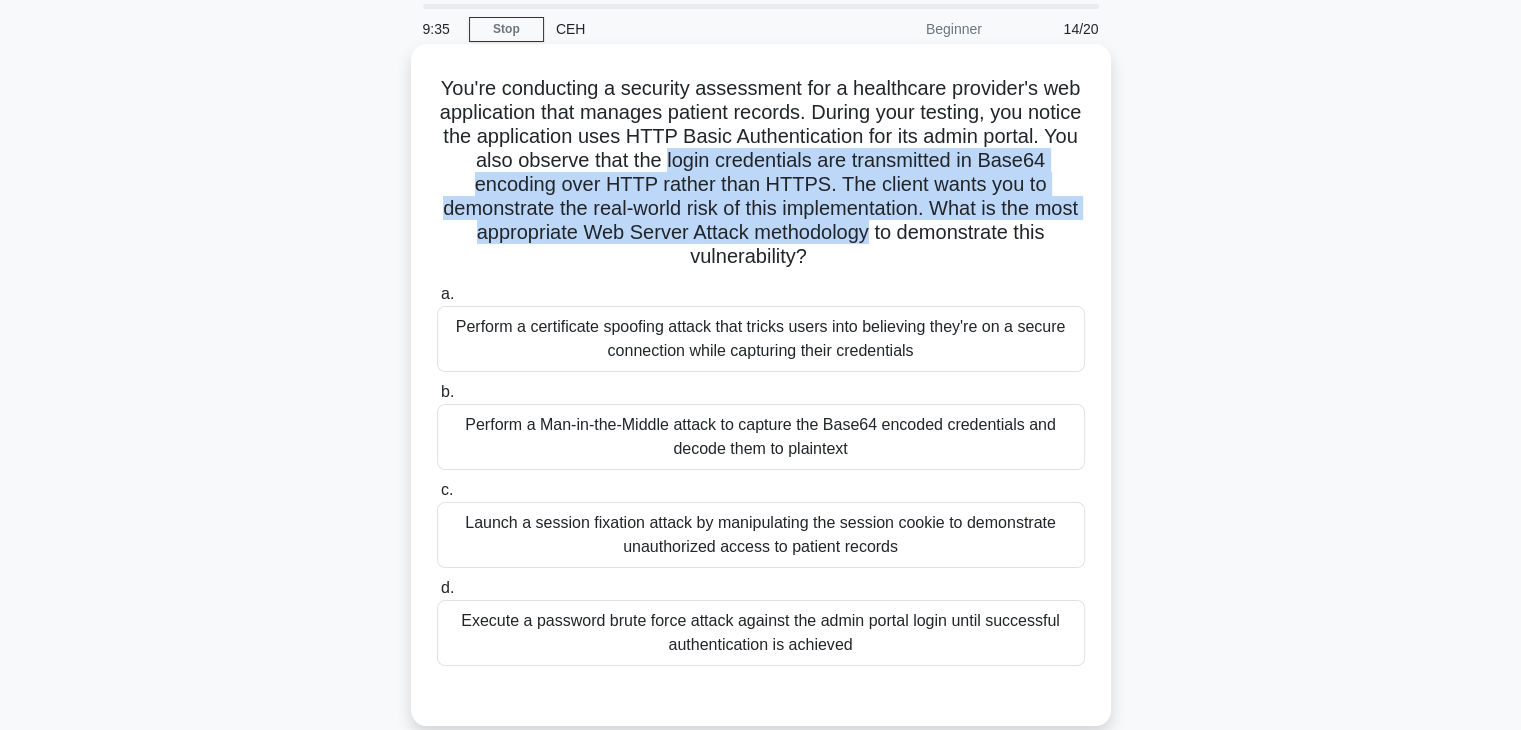 click on "You're conducting a security assessment for a healthcare provider's web application that manages patient records. During your testing, you notice the application uses HTTP Basic Authentication for its admin portal. You also observe that the login credentials are transmitted in Base64 encoding over HTTP rather than HTTPS. The client wants you to demonstrate the real-world risk of this implementation. What is the most appropriate Web Server Attack methodology to demonstrate this vulnerability?
.spinner_0XTQ{transform-origin:center;animation:spinner_y6GP .75s linear infinite}@keyframes spinner_y6GP{100%{transform:rotate(360deg)}}" at bounding box center [761, 173] 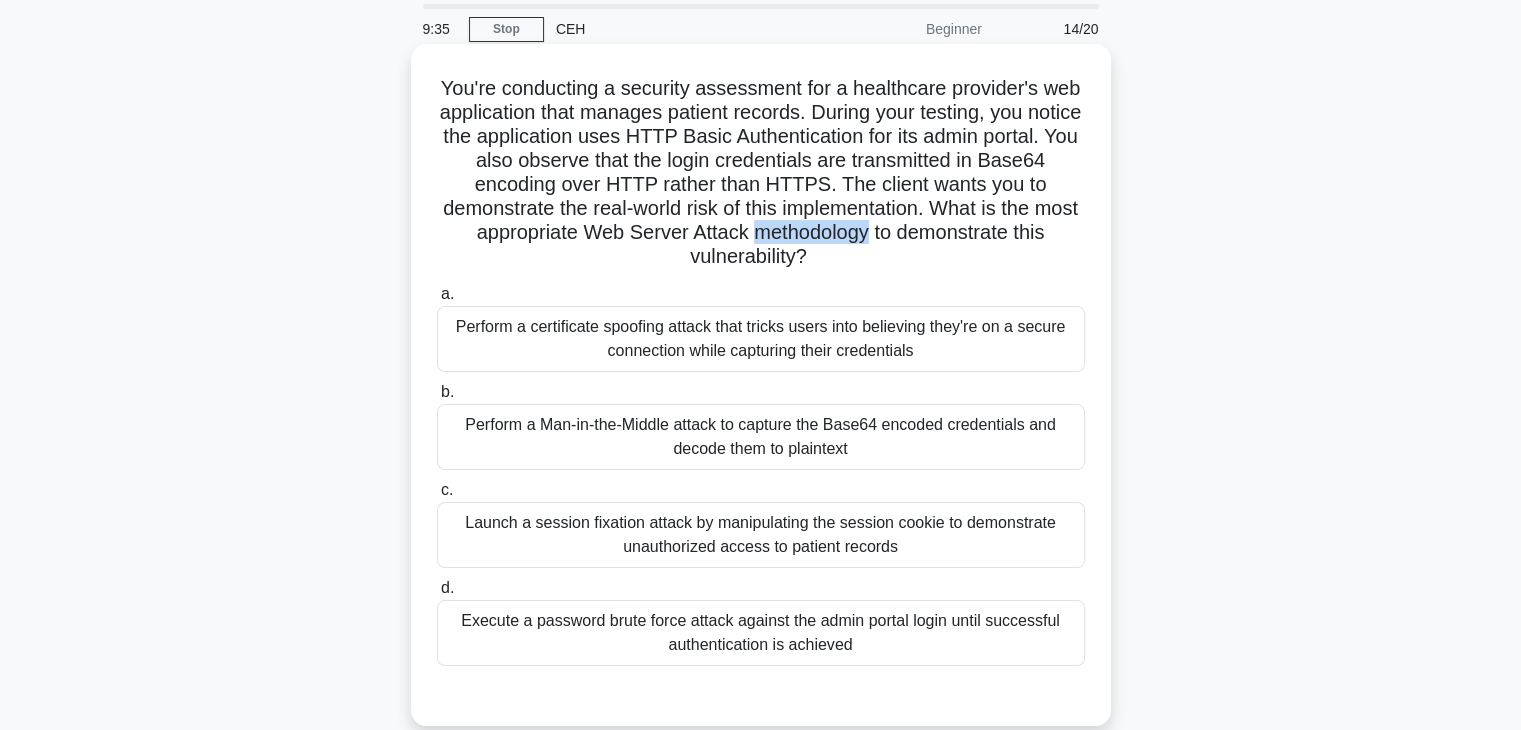 drag, startPoint x: 797, startPoint y: 243, endPoint x: 766, endPoint y: 170, distance: 79.30952 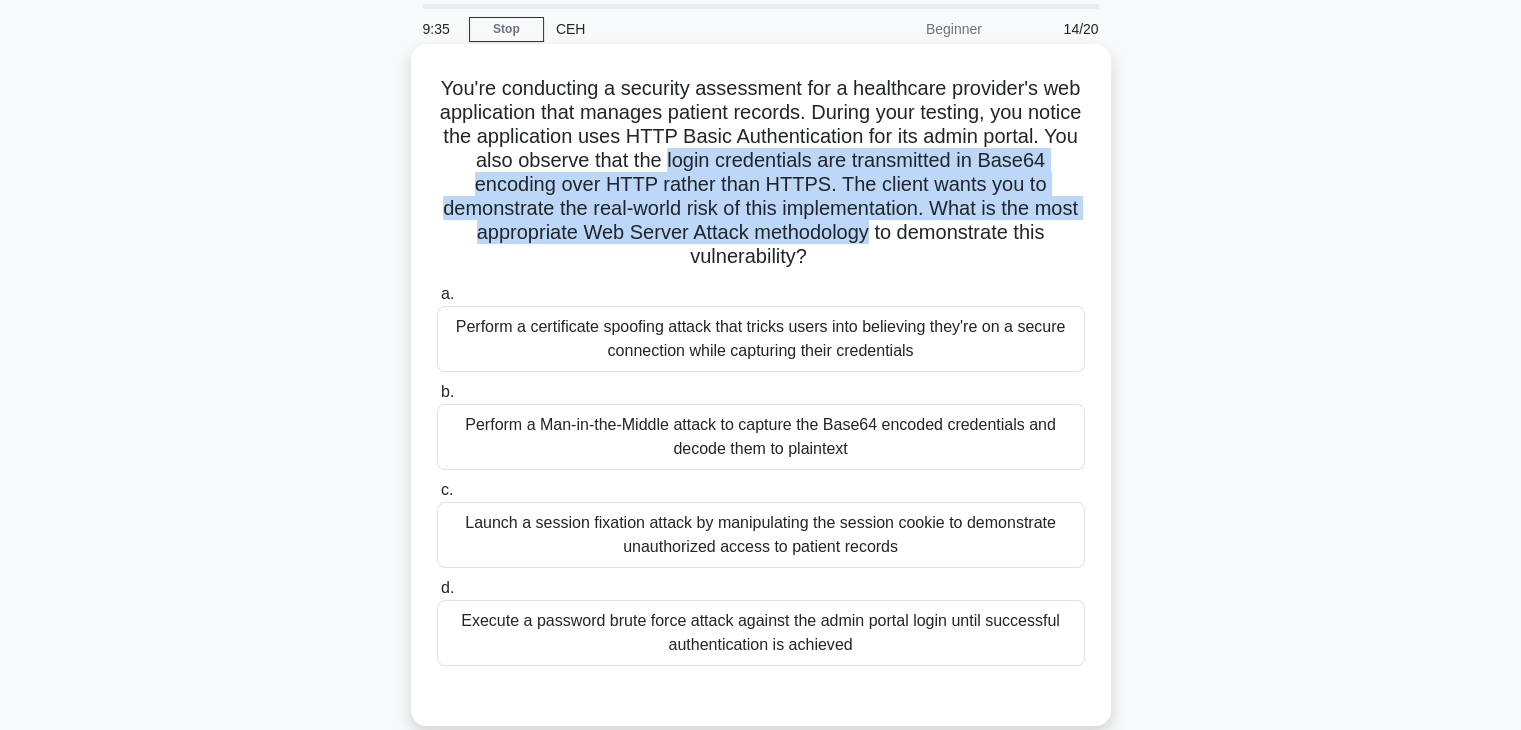 click on "You're conducting a security assessment for a healthcare provider's web application that manages patient records. During your testing, you notice the application uses HTTP Basic Authentication for its admin portal. You also observe that the login credentials are transmitted in Base64 encoding over HTTP rather than HTTPS. The client wants you to demonstrate the real-world risk of this implementation. What is the most appropriate Web Server Attack methodology to demonstrate this vulnerability?
.spinner_0XTQ{transform-origin:center;animation:spinner_y6GP .75s linear infinite}@keyframes spinner_y6GP{100%{transform:rotate(360deg)}}" at bounding box center (761, 173) 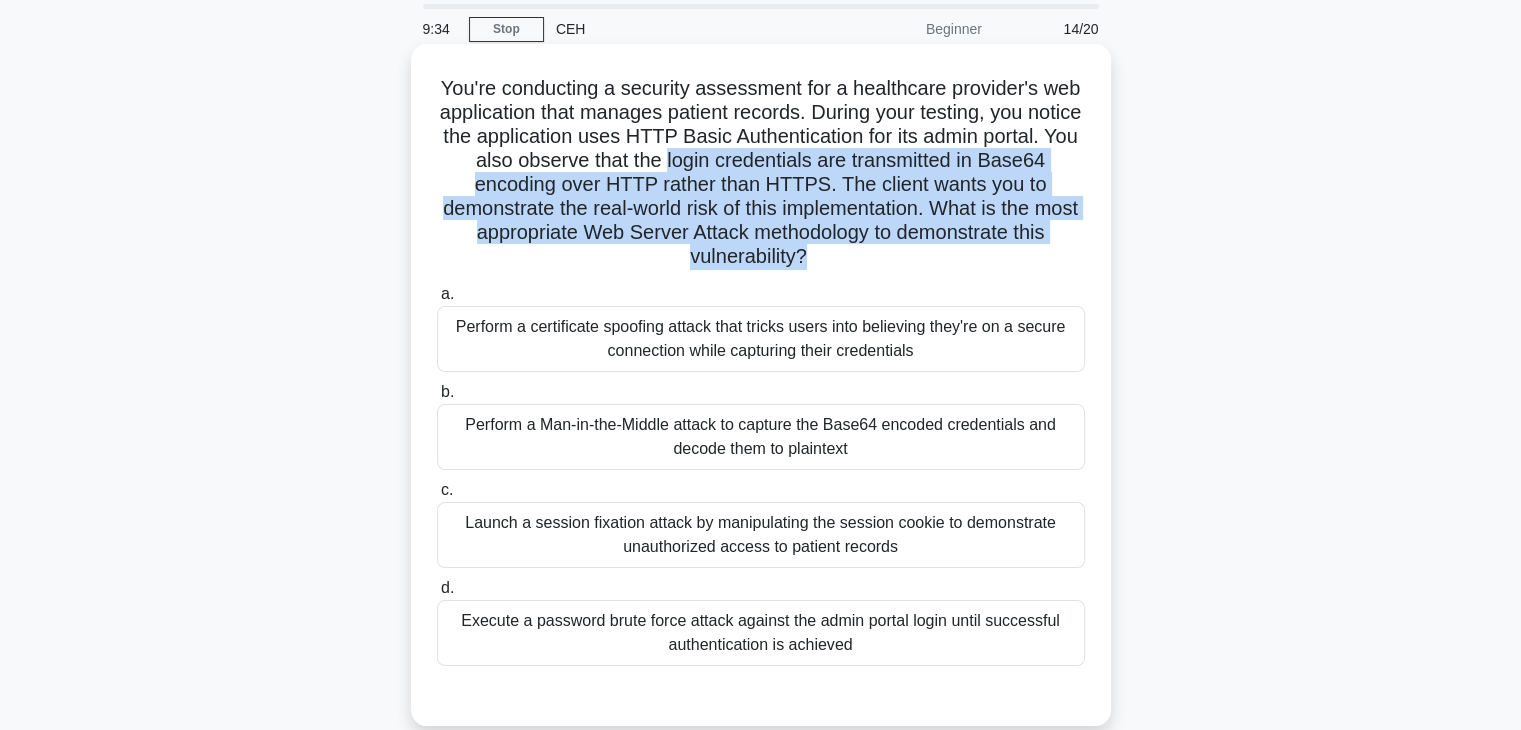 drag, startPoint x: 766, startPoint y: 170, endPoint x: 797, endPoint y: 271, distance: 105.65037 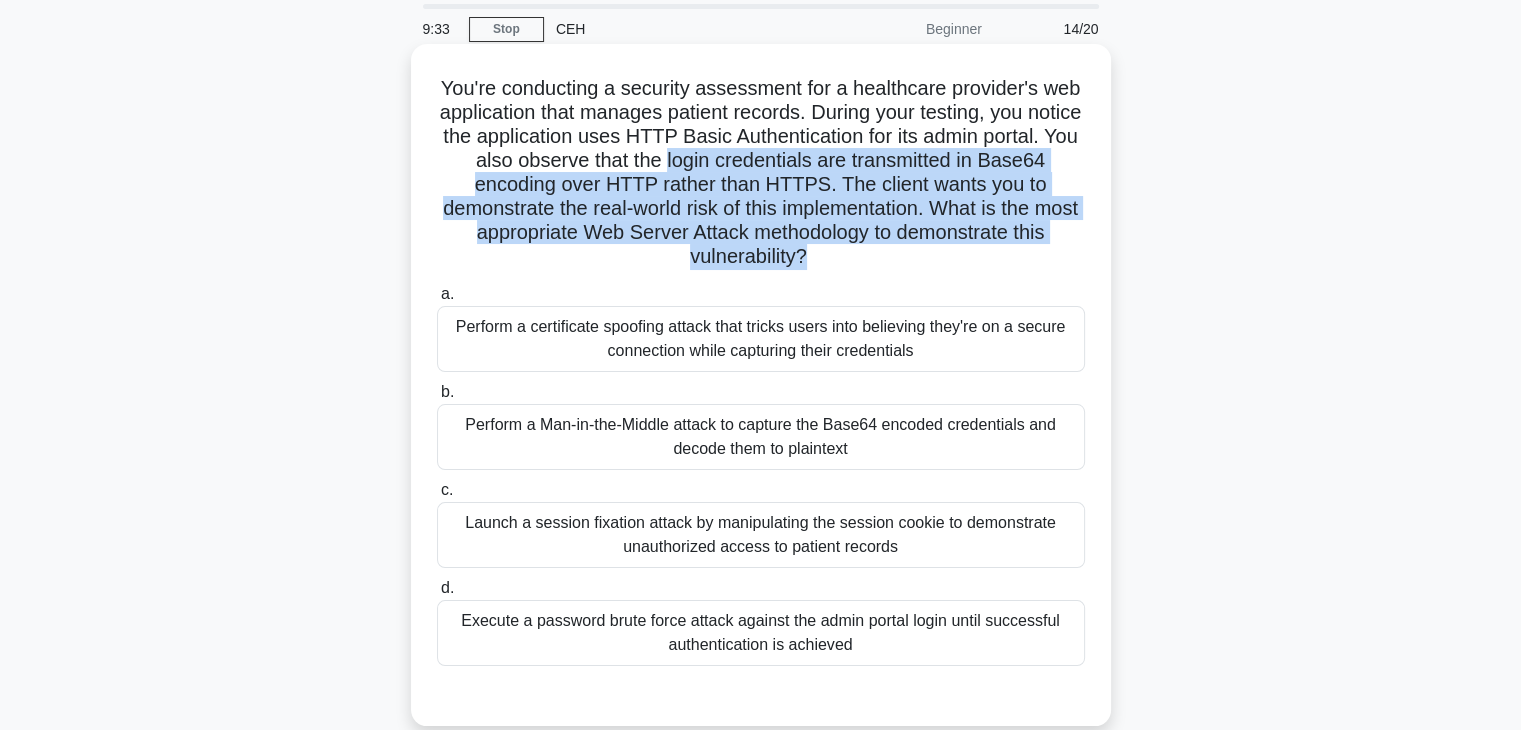 click on "You're conducting a security assessment for a healthcare provider's web application that manages patient records. During your testing, you notice the application uses HTTP Basic Authentication for its admin portal. You also observe that the login credentials are transmitted in Base64 encoding over HTTP rather than HTTPS. The client wants you to demonstrate the real-world risk of this implementation. What is the most appropriate Web Server Attack methodology to demonstrate this vulnerability?
.spinner_0XTQ{transform-origin:center;animation:spinner_y6GP .75s linear infinite}@keyframes spinner_y6GP{100%{transform:rotate(360deg)}}" at bounding box center [761, 173] 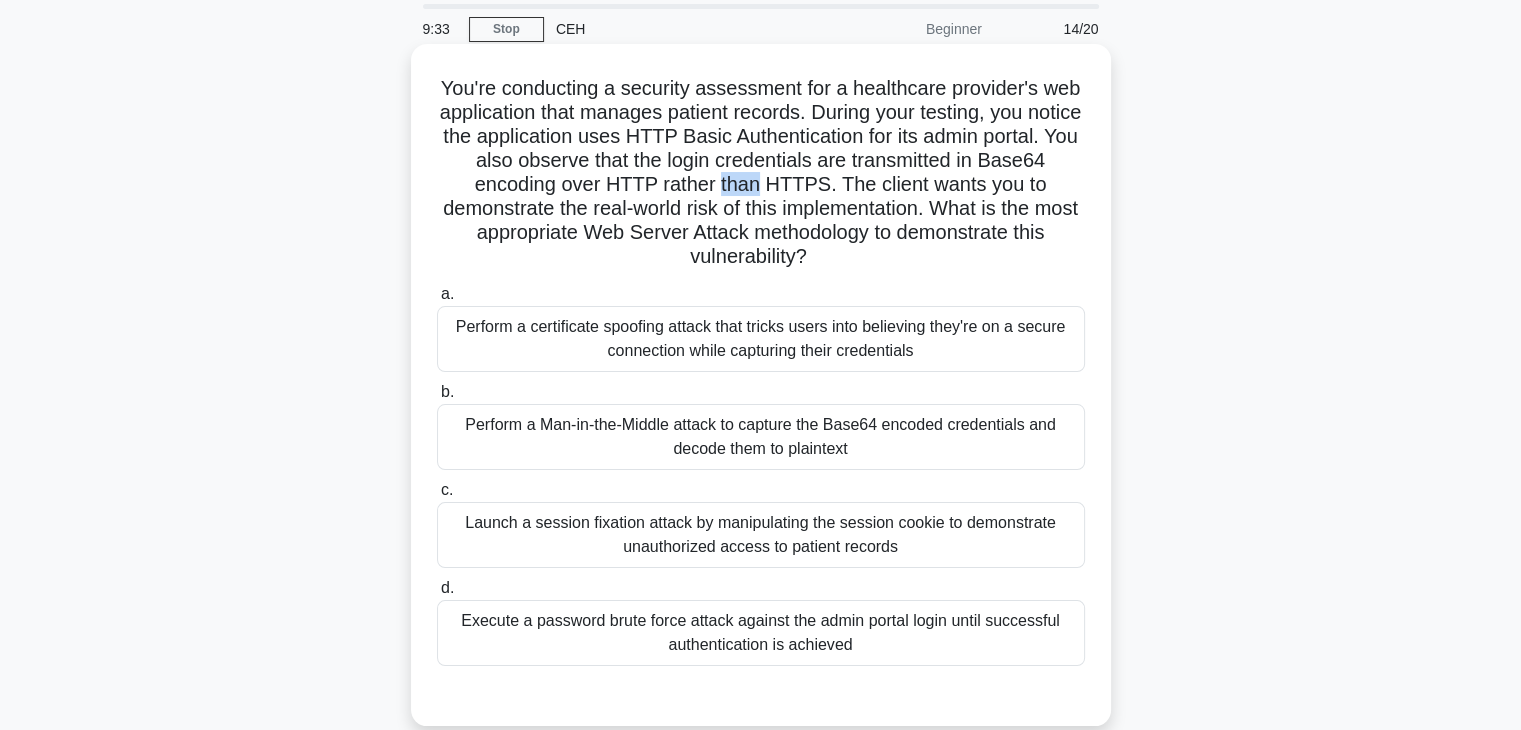click on "You're conducting a security assessment for a healthcare provider's web application that manages patient records. During your testing, you notice the application uses HTTP Basic Authentication for its admin portal. You also observe that the login credentials are transmitted in Base64 encoding over HTTP rather than HTTPS. The client wants you to demonstrate the real-world risk of this implementation. What is the most appropriate Web Server Attack methodology to demonstrate this vulnerability?
.spinner_0XTQ{transform-origin:center;animation:spinner_y6GP .75s linear infinite}@keyframes spinner_y6GP{100%{transform:rotate(360deg)}}" at bounding box center (761, 173) 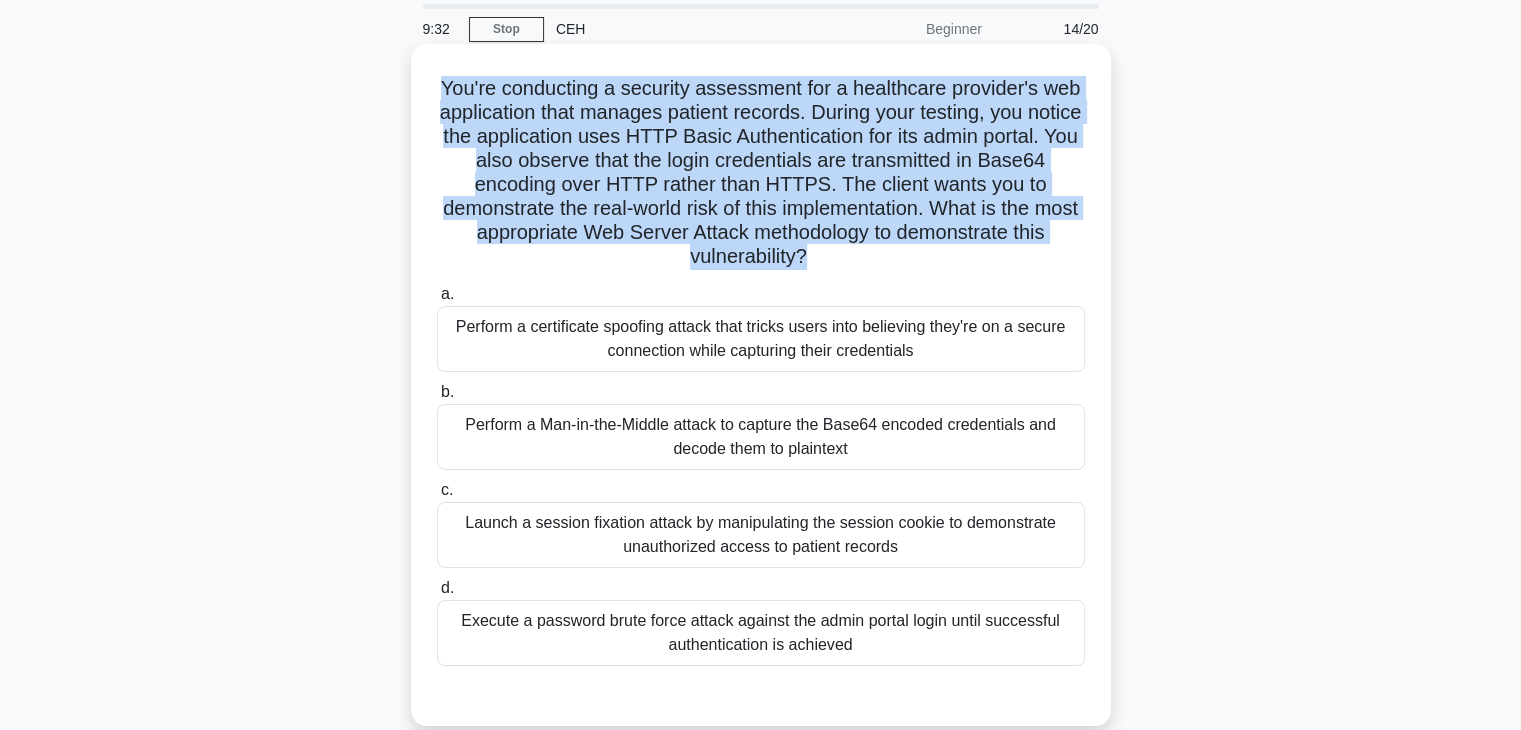 drag, startPoint x: 782, startPoint y: 188, endPoint x: 803, endPoint y: 239, distance: 55.154327 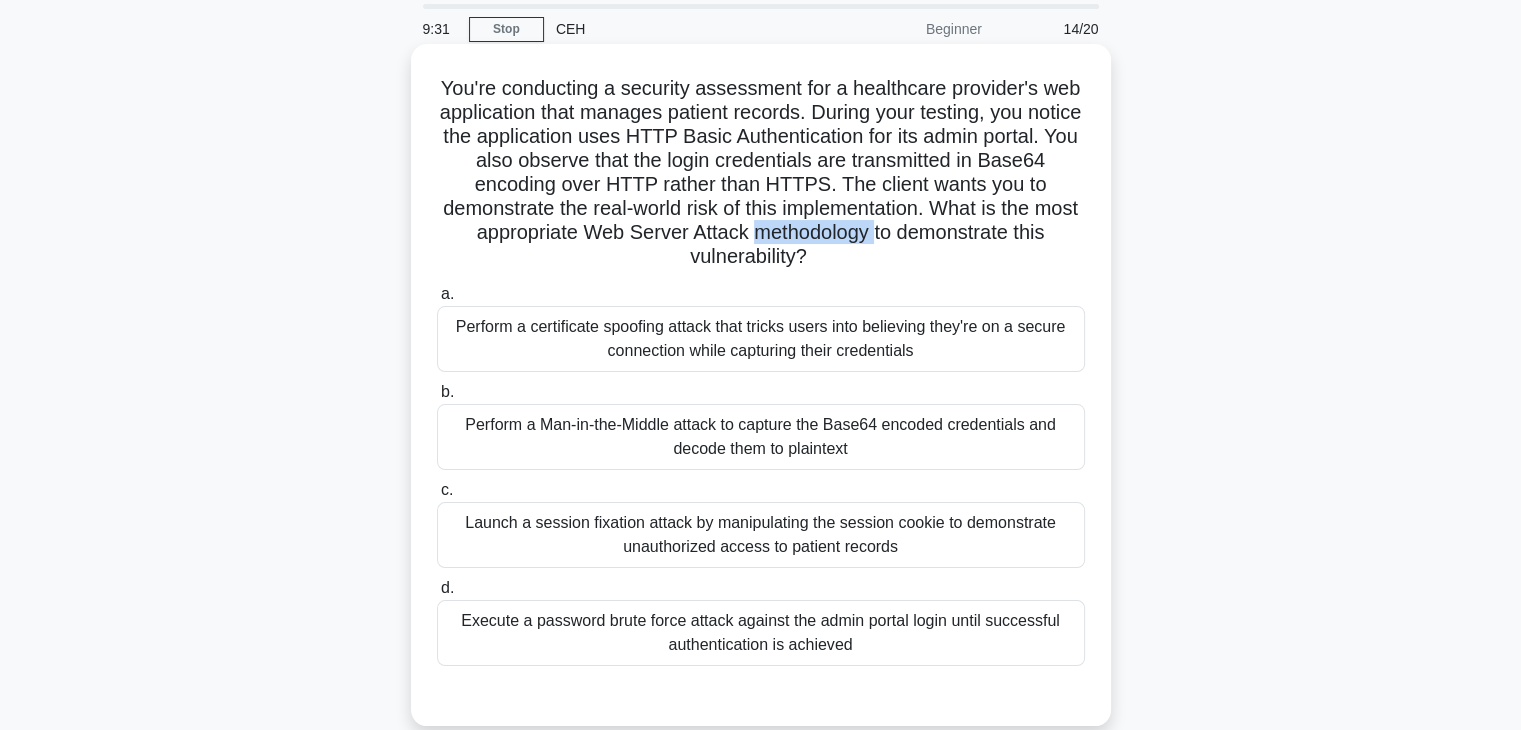 drag, startPoint x: 803, startPoint y: 239, endPoint x: 783, endPoint y: 201, distance: 42.941822 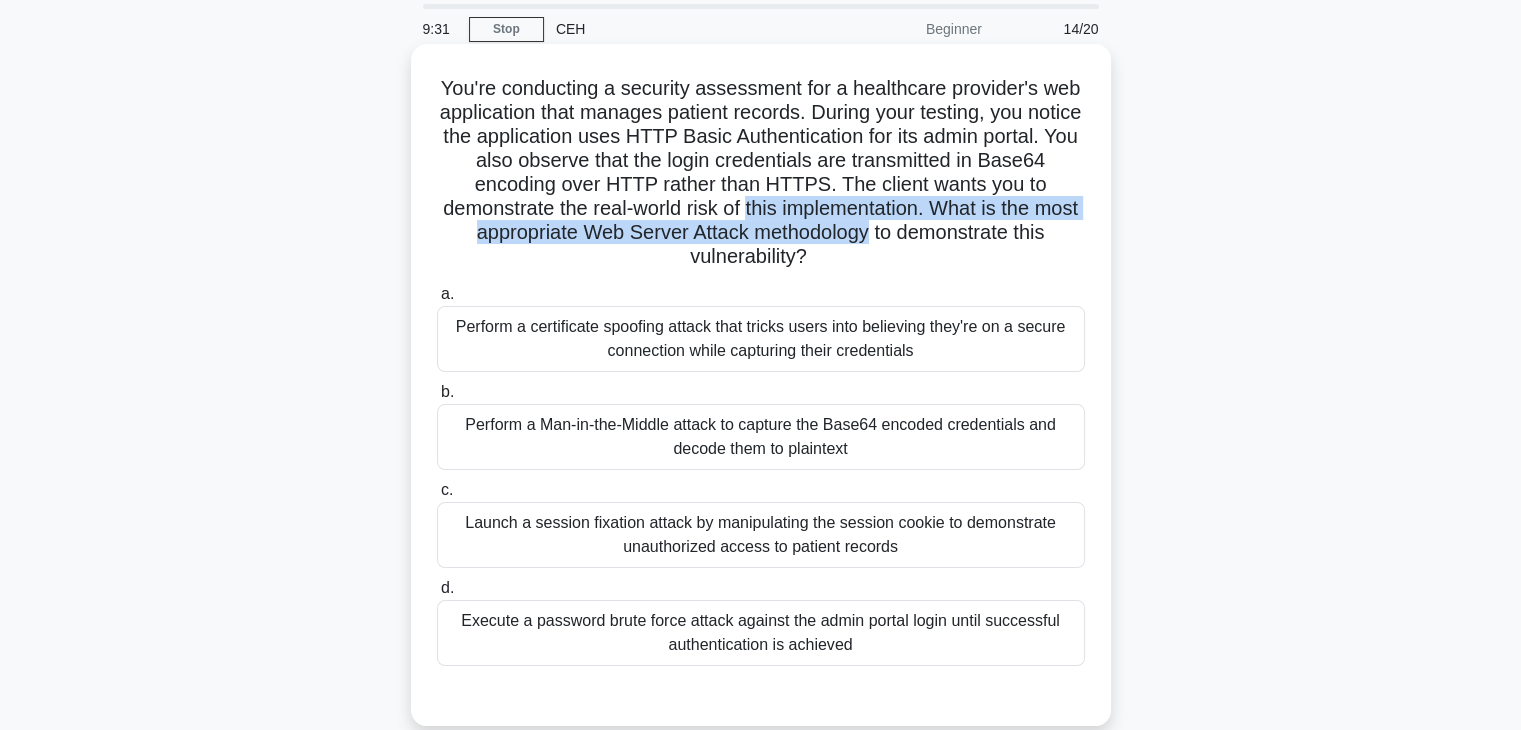 click on "You're conducting a security assessment for a healthcare provider's web application that manages patient records. During your testing, you notice the application uses HTTP Basic Authentication for its admin portal. You also observe that the login credentials are transmitted in Base64 encoding over HTTP rather than HTTPS. The client wants you to demonstrate the real-world risk of this implementation. What is the most appropriate Web Server Attack methodology to demonstrate this vulnerability?
.spinner_0XTQ{transform-origin:center;animation:spinner_y6GP .75s linear infinite}@keyframes spinner_y6GP{100%{transform:rotate(360deg)}}" at bounding box center (761, 173) 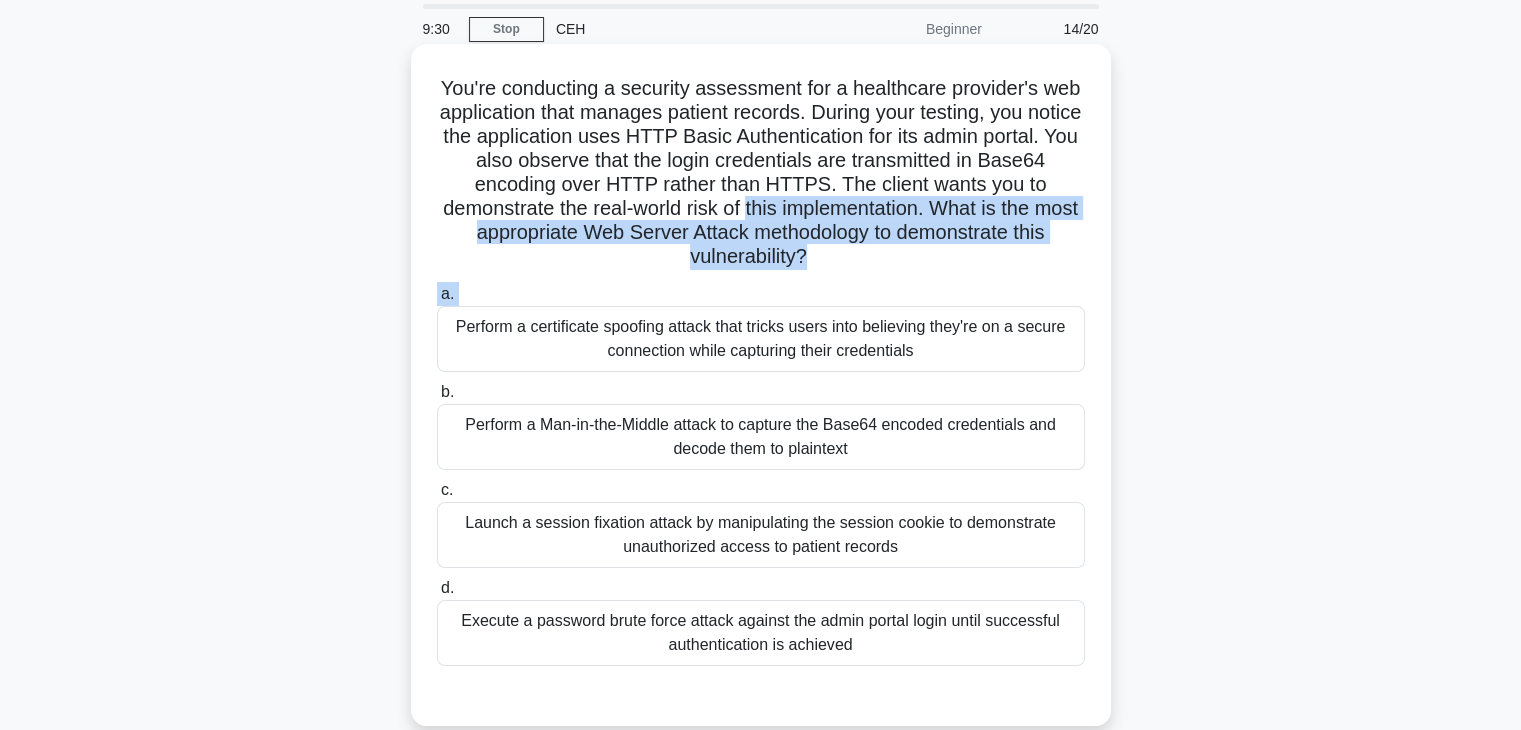 drag, startPoint x: 783, startPoint y: 201, endPoint x: 804, endPoint y: 277, distance: 78.84795 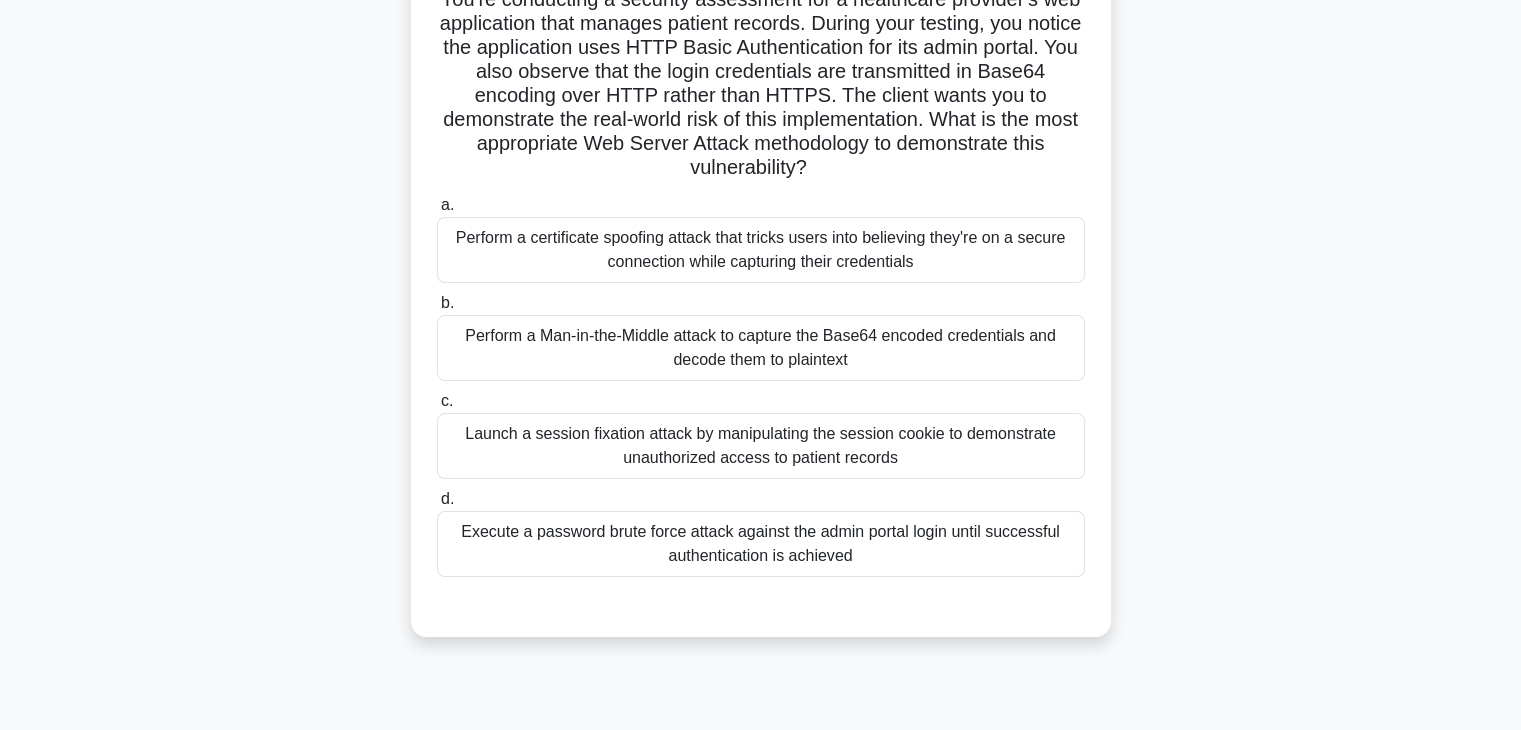 scroll, scrollTop: 159, scrollLeft: 0, axis: vertical 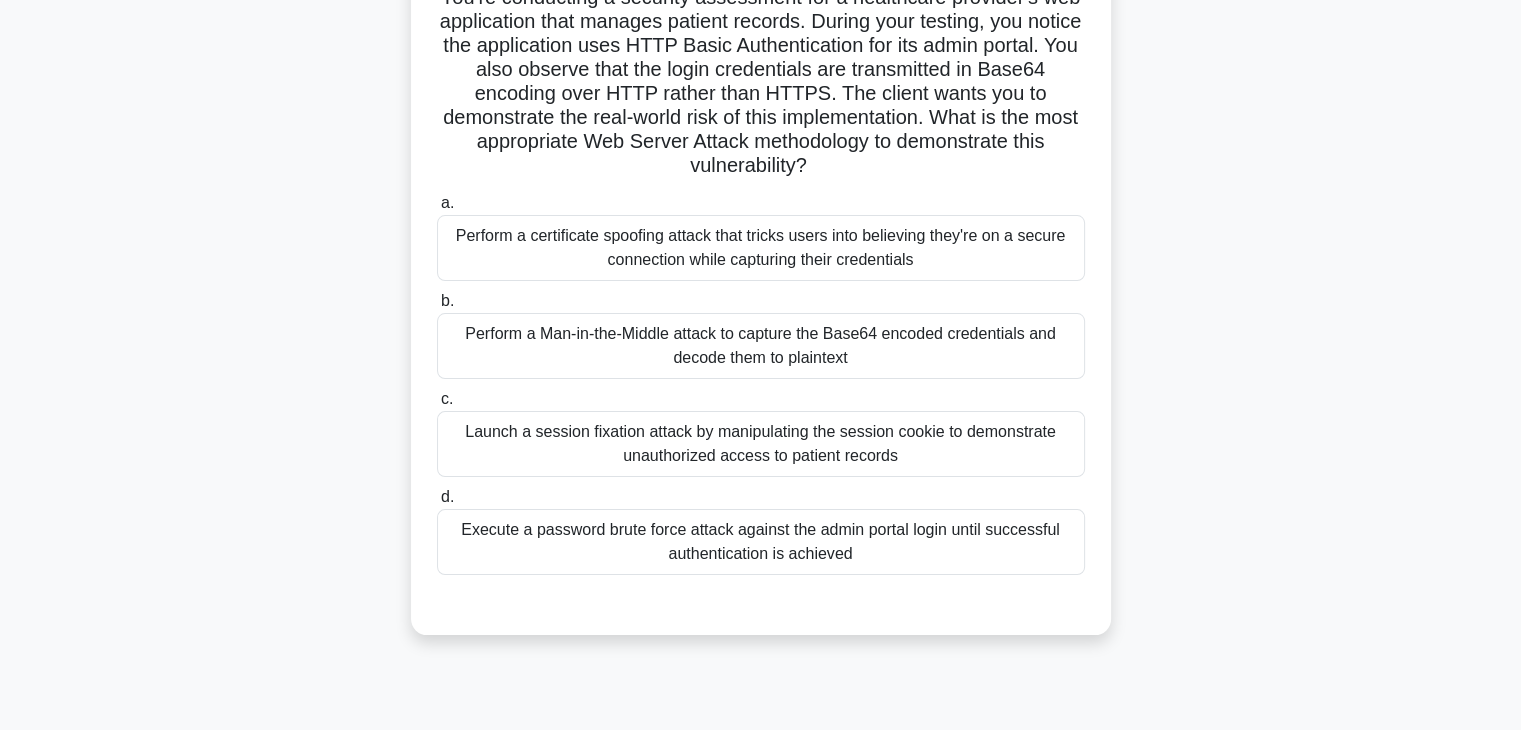 click on "Perform a Man-in-the-Middle attack to capture the Base64 encoded credentials and decode them to plaintext" at bounding box center [761, 346] 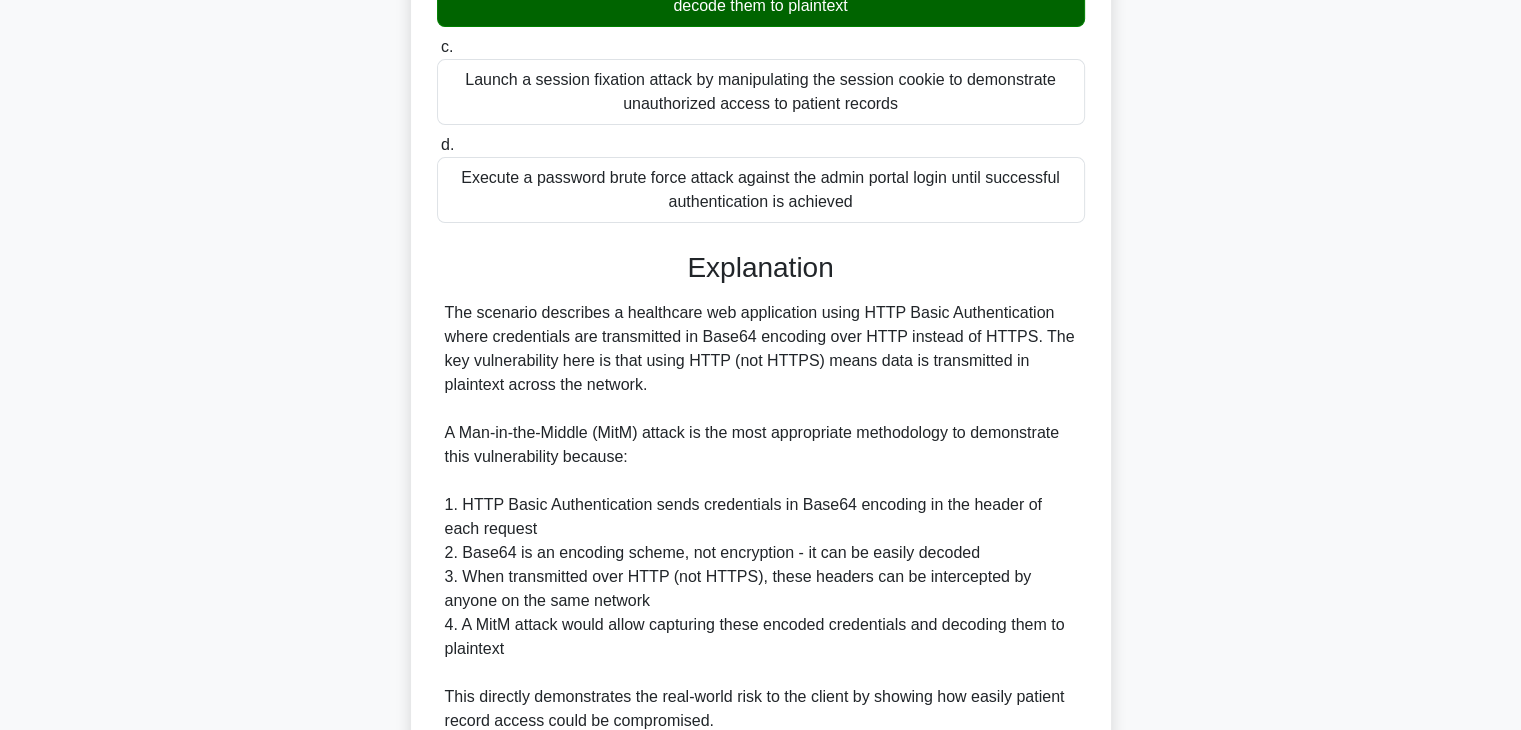 scroll, scrollTop: 910, scrollLeft: 0, axis: vertical 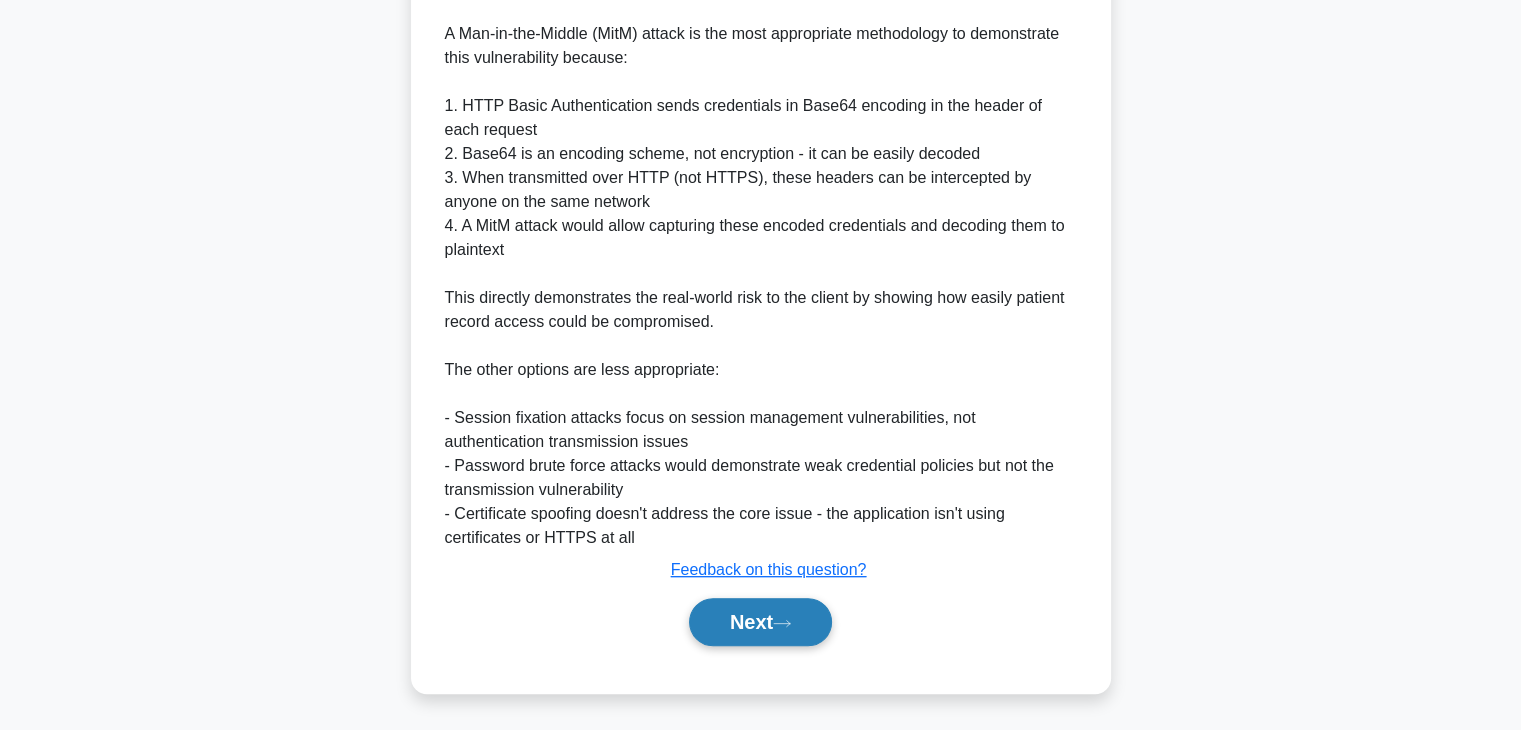 click on "Next" at bounding box center (760, 622) 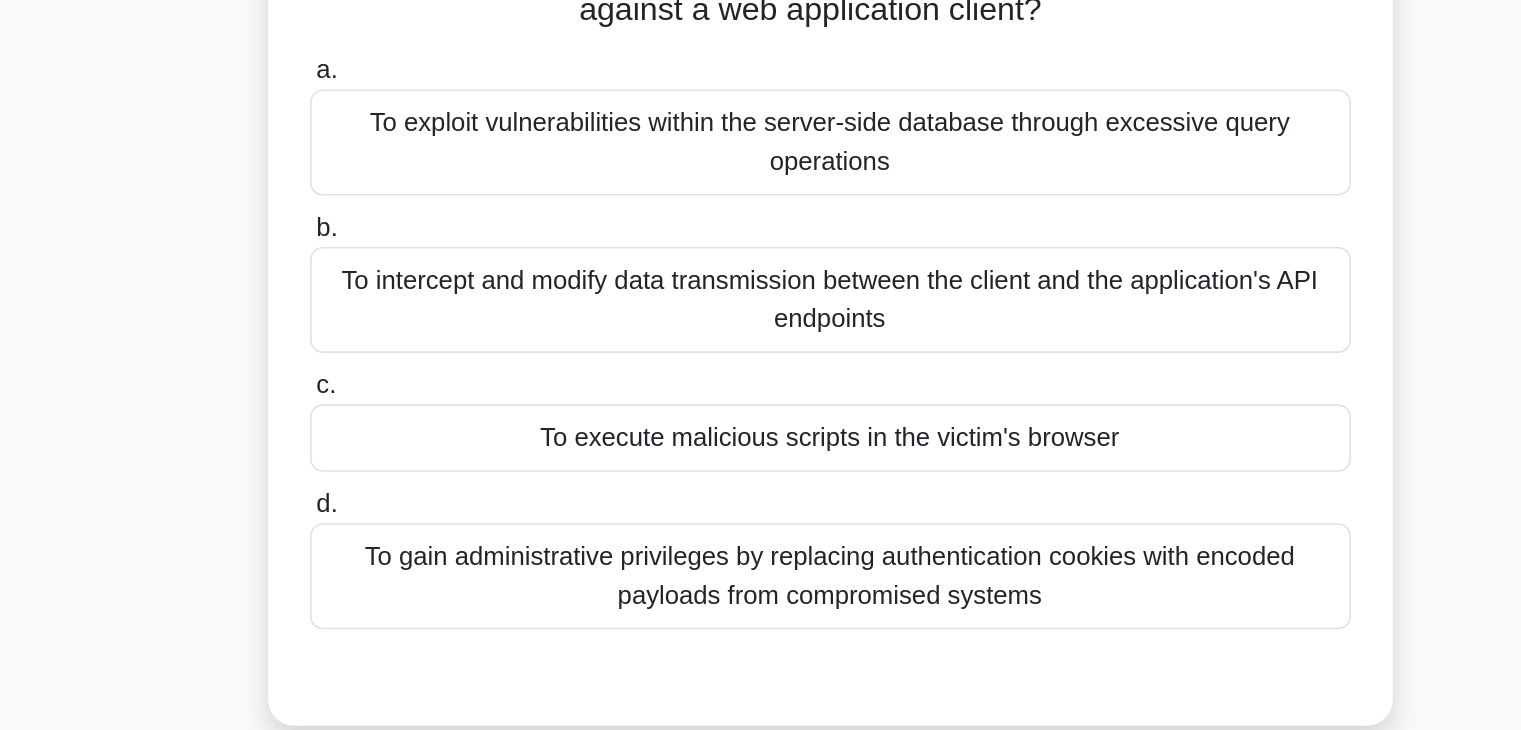 scroll, scrollTop: 0, scrollLeft: 0, axis: both 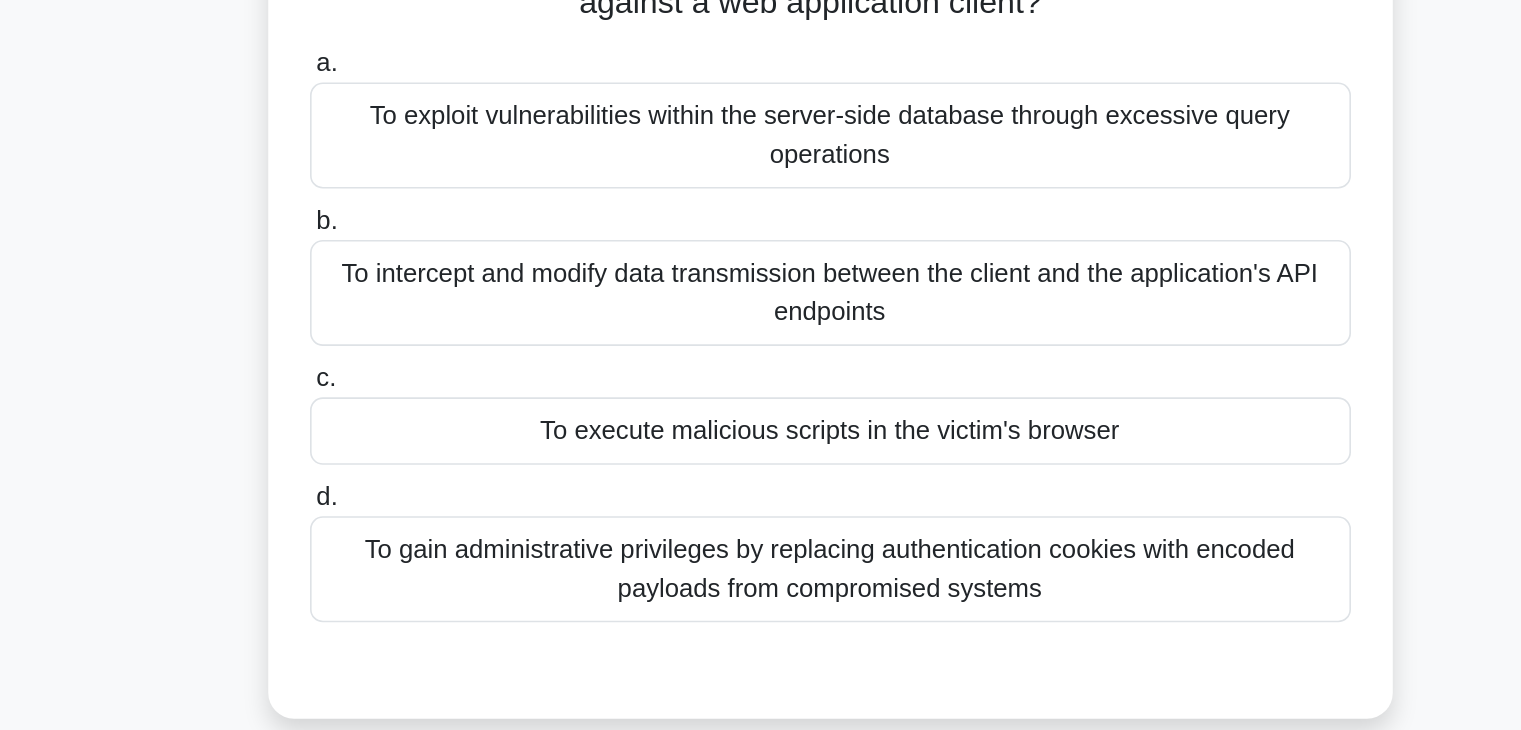 click on "To execute malicious scripts in the victim's browser" at bounding box center [761, 447] 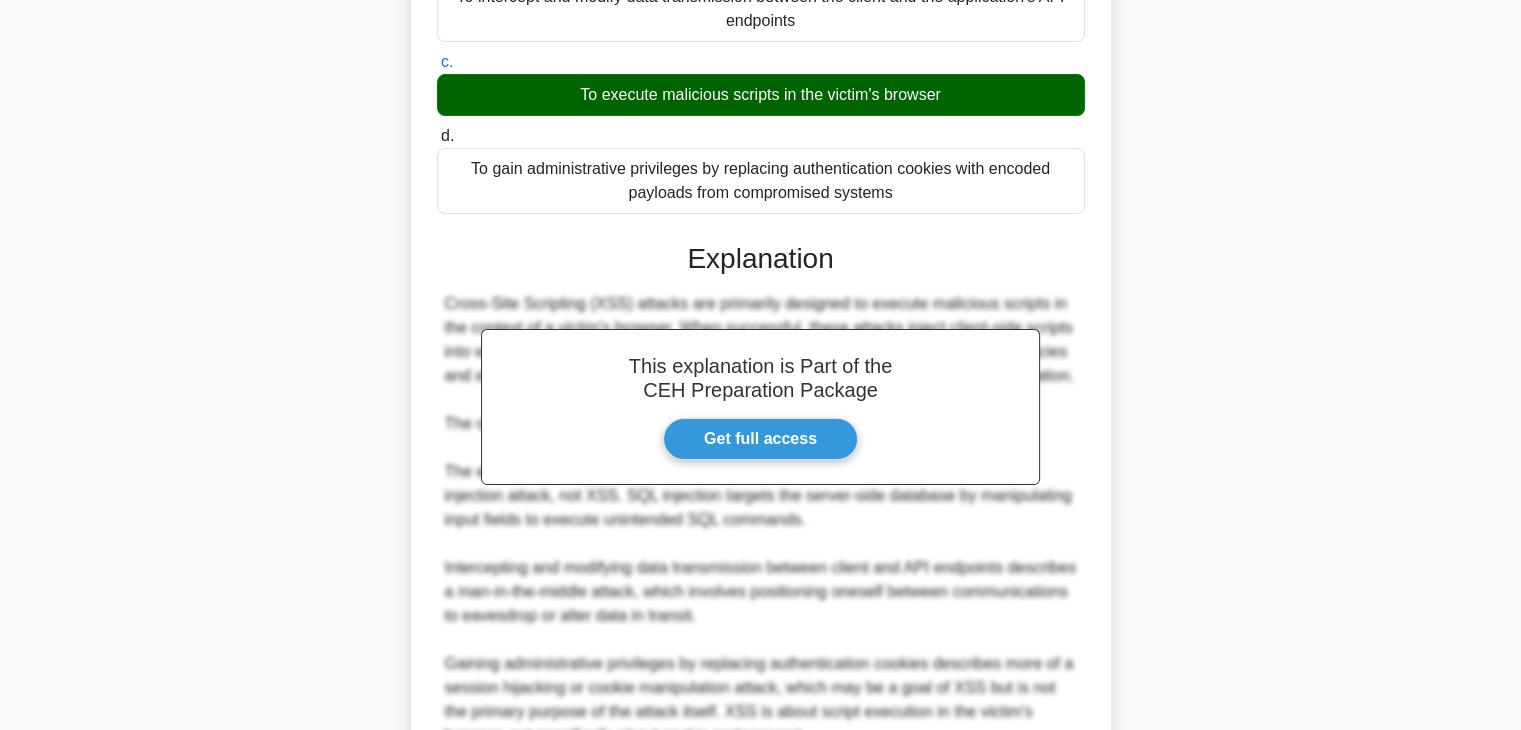 scroll, scrollTop: 550, scrollLeft: 0, axis: vertical 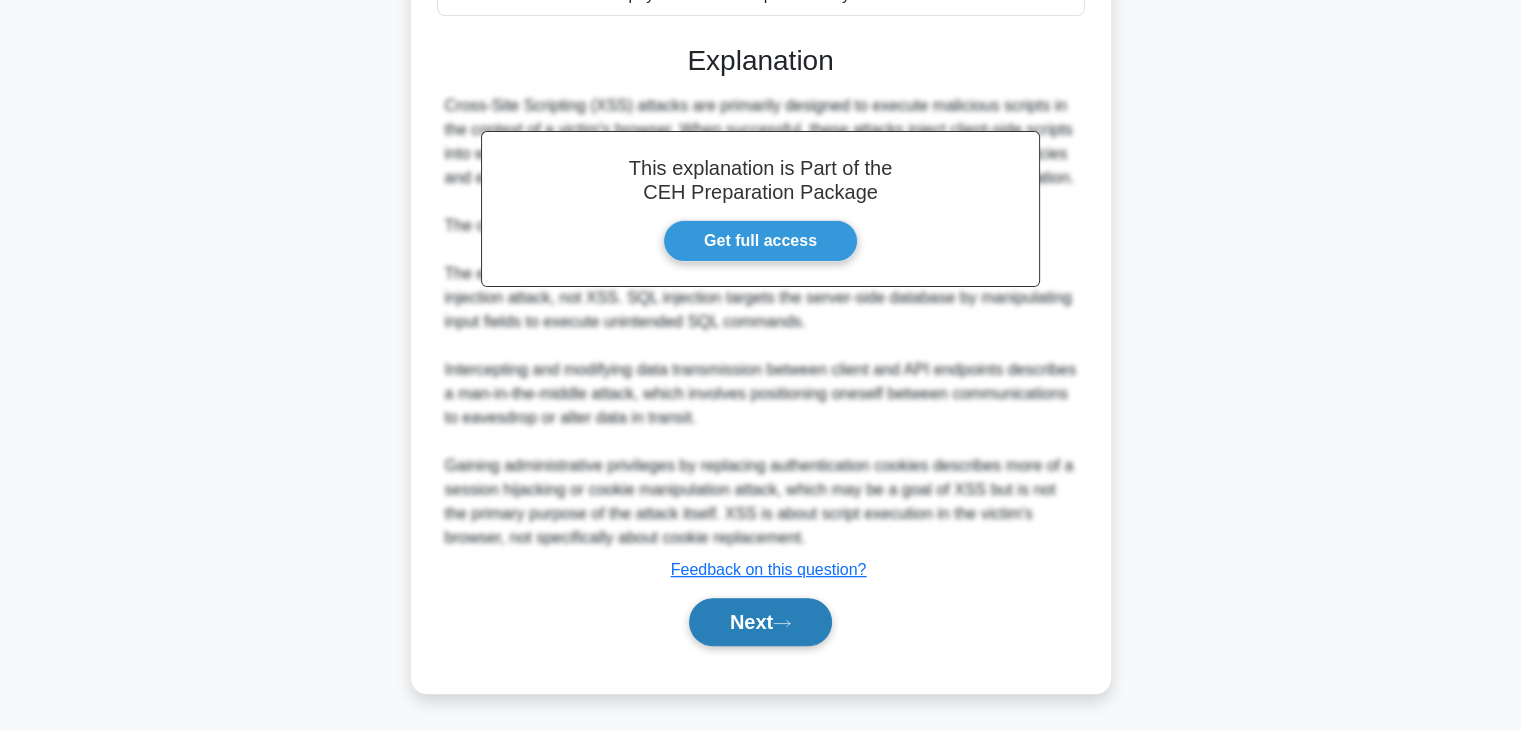 click on "Next" at bounding box center (760, 622) 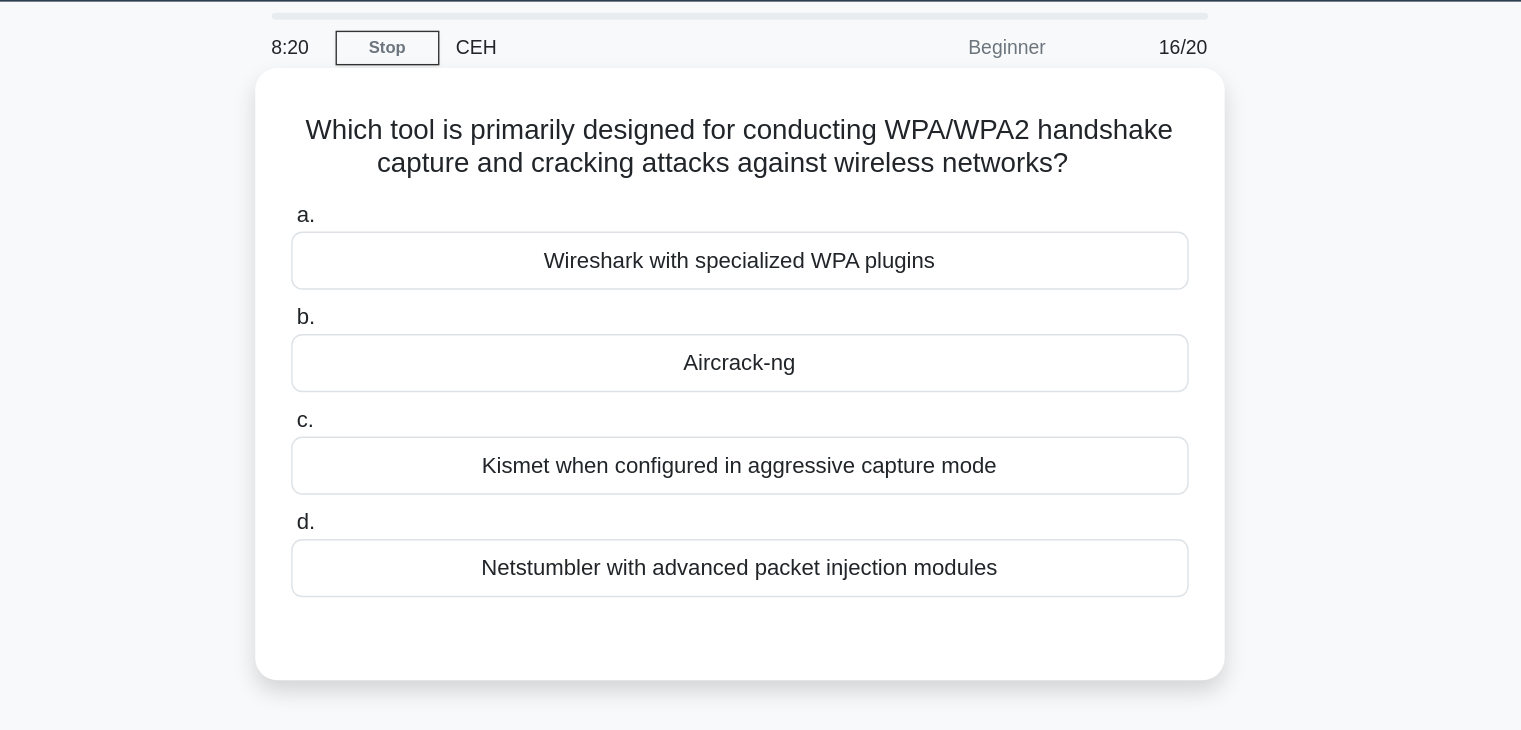 scroll, scrollTop: 15, scrollLeft: 0, axis: vertical 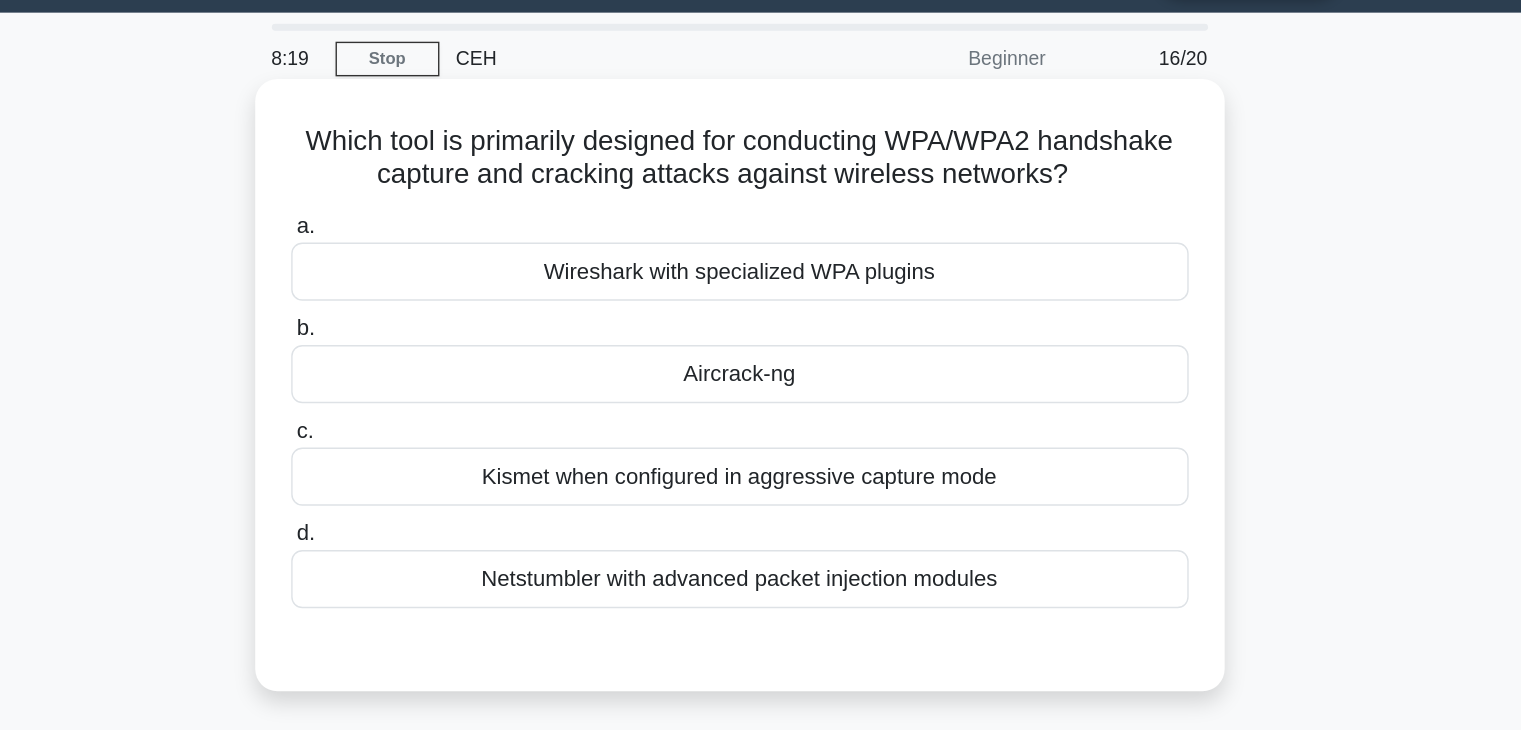 drag, startPoint x: 724, startPoint y: 115, endPoint x: 808, endPoint y: 170, distance: 100.40418 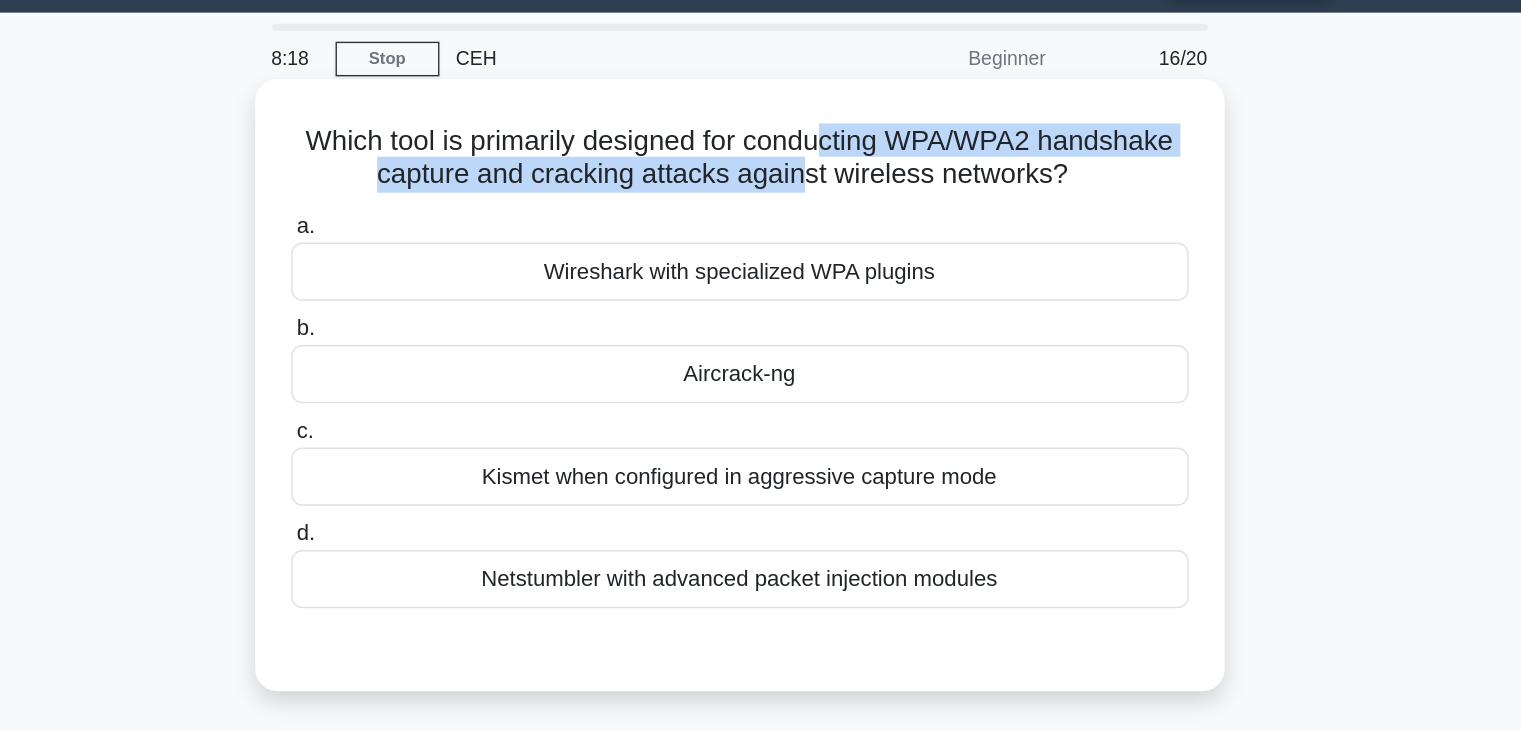 drag, startPoint x: 808, startPoint y: 170, endPoint x: 828, endPoint y: 129, distance: 45.617977 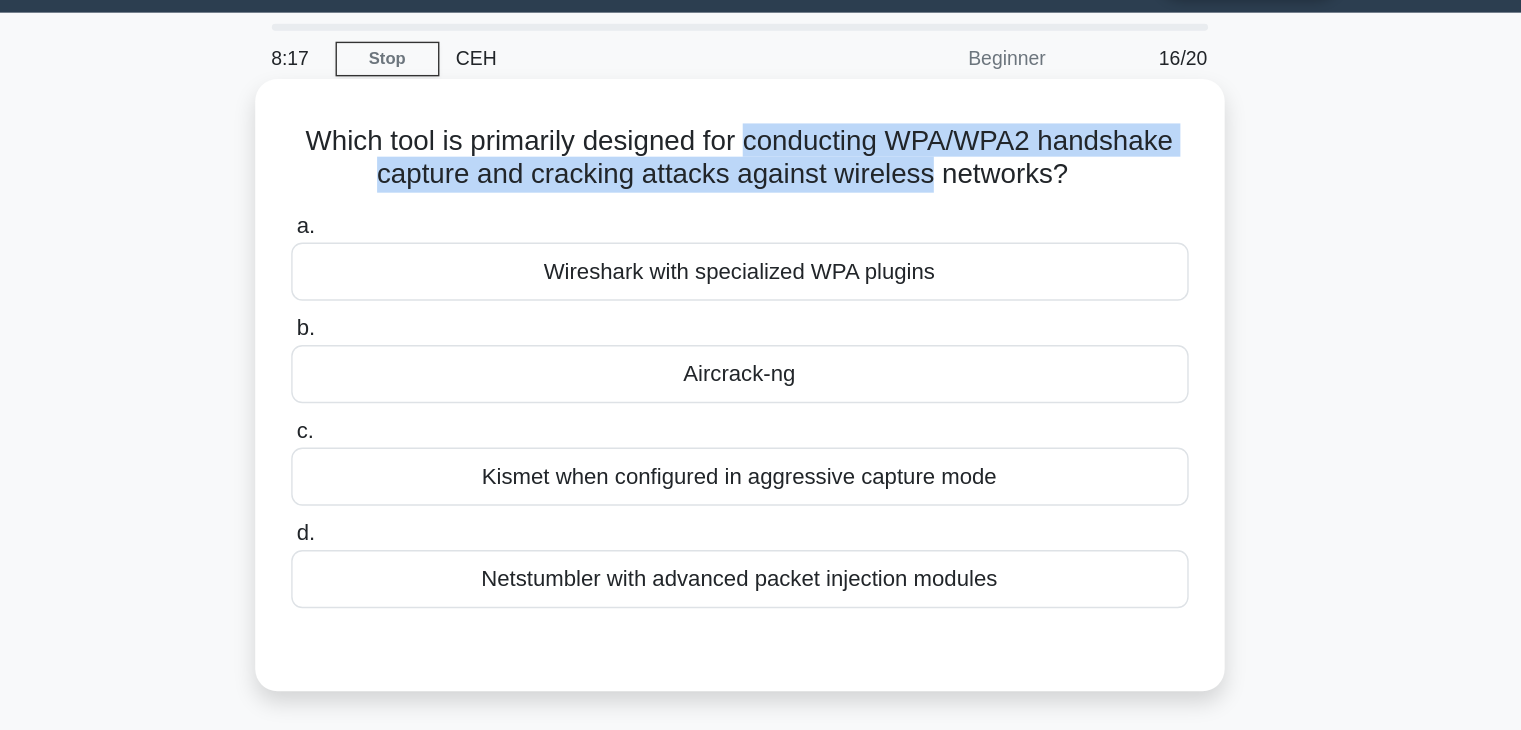 drag, startPoint x: 828, startPoint y: 129, endPoint x: 887, endPoint y: 167, distance: 70.178345 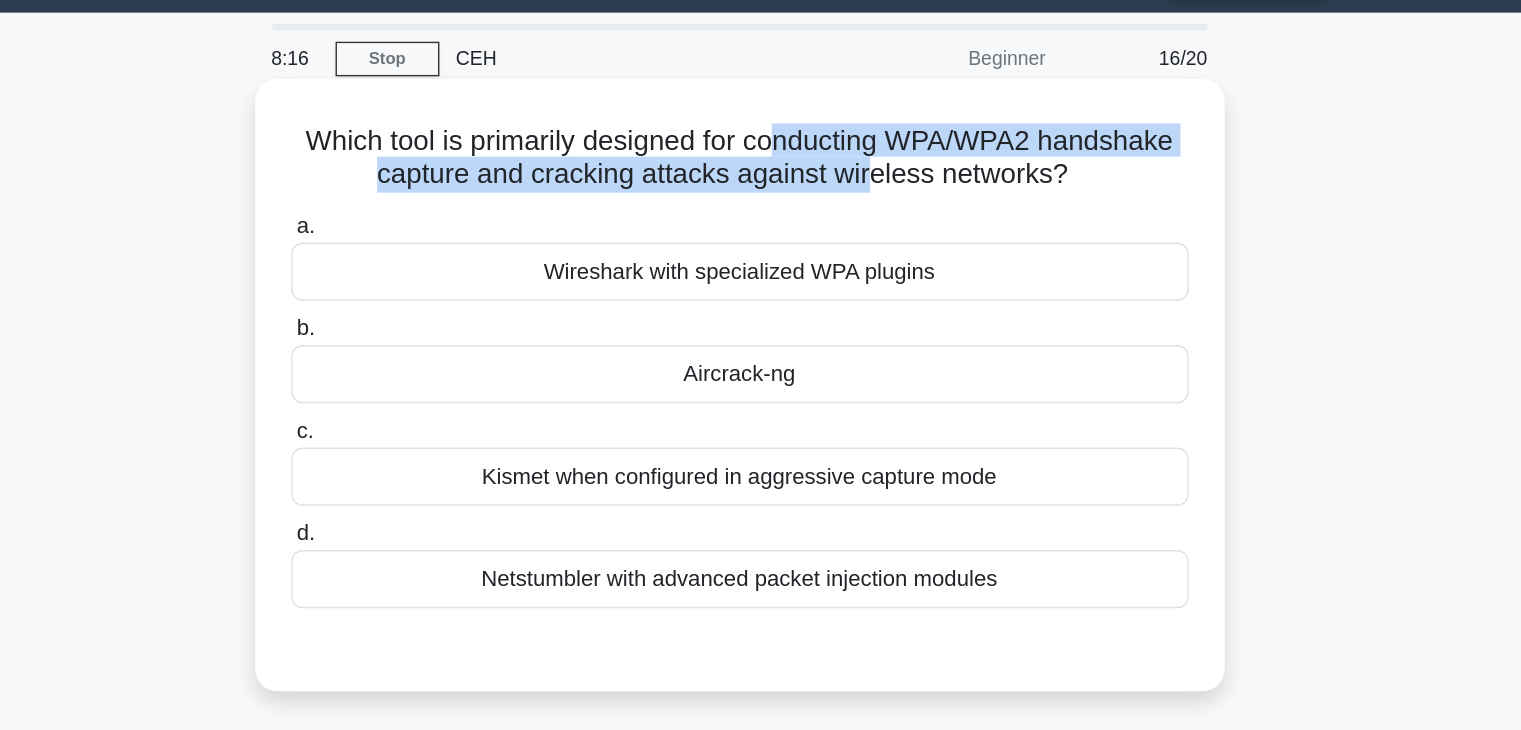 drag, startPoint x: 793, startPoint y: 114, endPoint x: 866, endPoint y: 186, distance: 102.53292 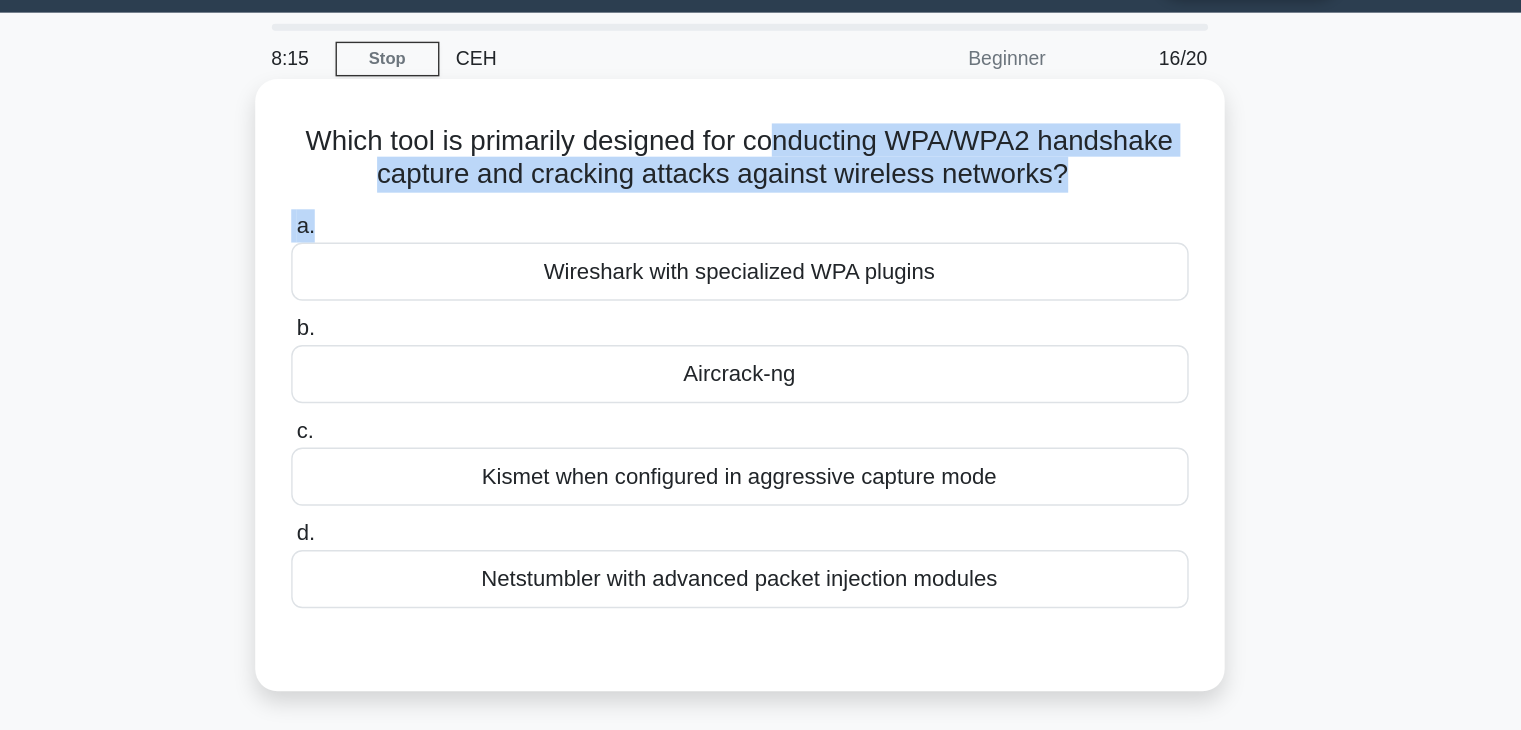 click on "Which tool is primarily designed for conducting WPA/WPA2 handshake capture and cracking attacks against wireless networks?
.spinner_0XTQ{transform-origin:center;animation:spinner_y6GP .75s linear infinite}@keyframes spinner_y6GP{100%{transform:rotate(360deg)}}
a.
Wireshark with specialized WPA plugins
b." at bounding box center (761, 318) 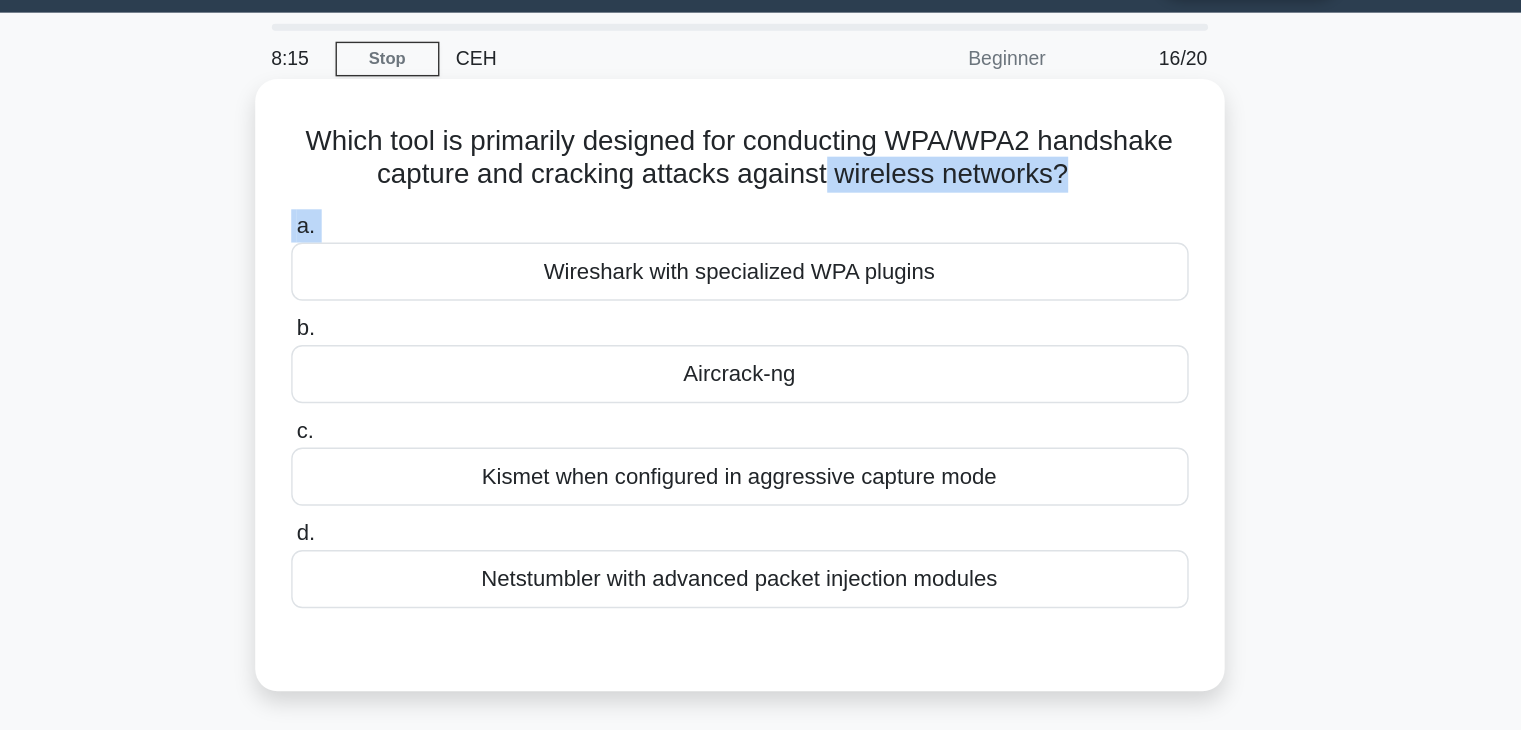 drag, startPoint x: 866, startPoint y: 186, endPoint x: 811, endPoint y: 148, distance: 66.85058 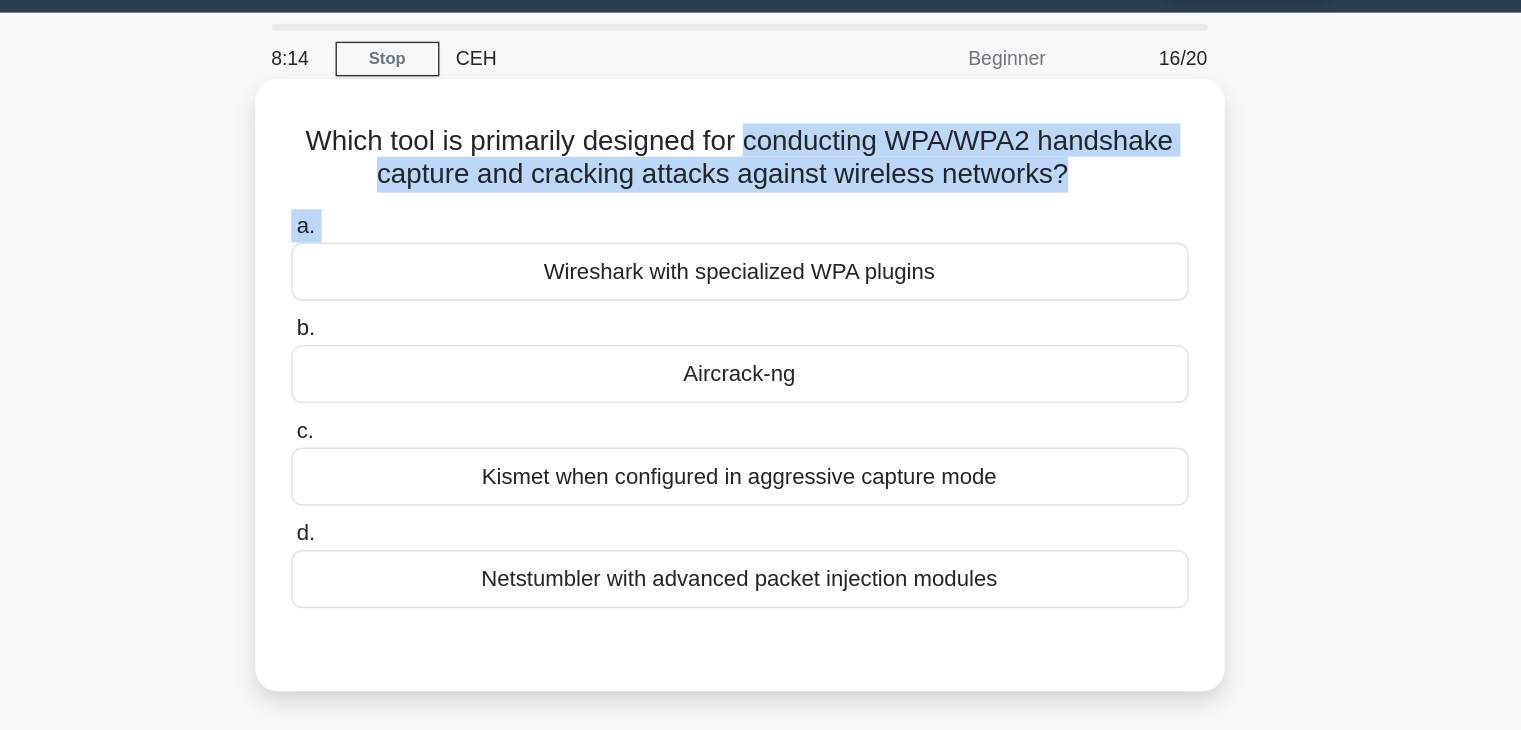 click on "Which tool is primarily designed for conducting WPA/WPA2 handshake capture and cracking attacks against wireless networks?
.spinner_0XTQ{transform-origin:center;animation:spinner_y6GP .75s linear infinite}@keyframes spinner_y6GP{100%{transform:rotate(360deg)}}" at bounding box center (761, 154) 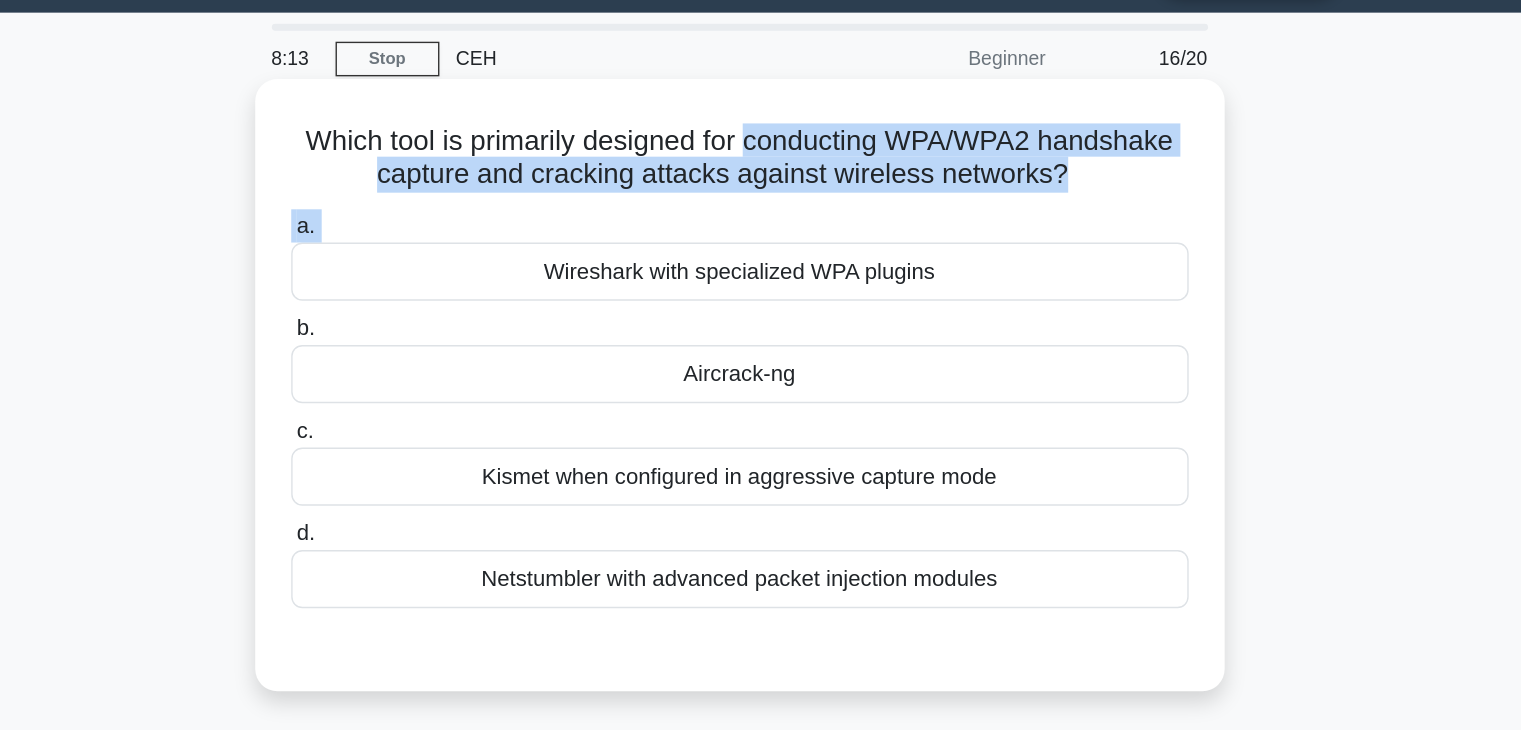click on "a.
Wireshark with specialized WPA plugins" at bounding box center (761, 224) 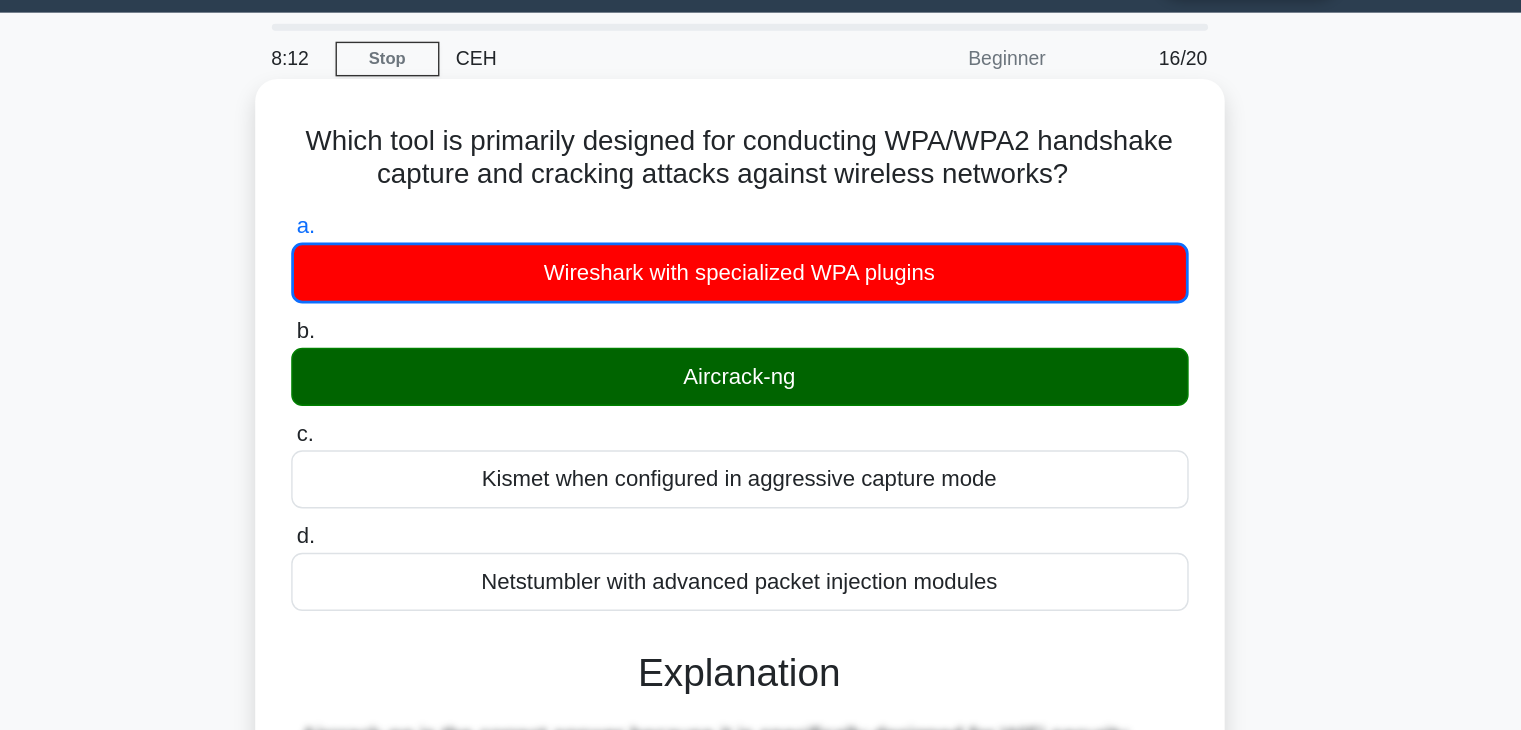 click on "Aircrack-ng" at bounding box center (761, 312) 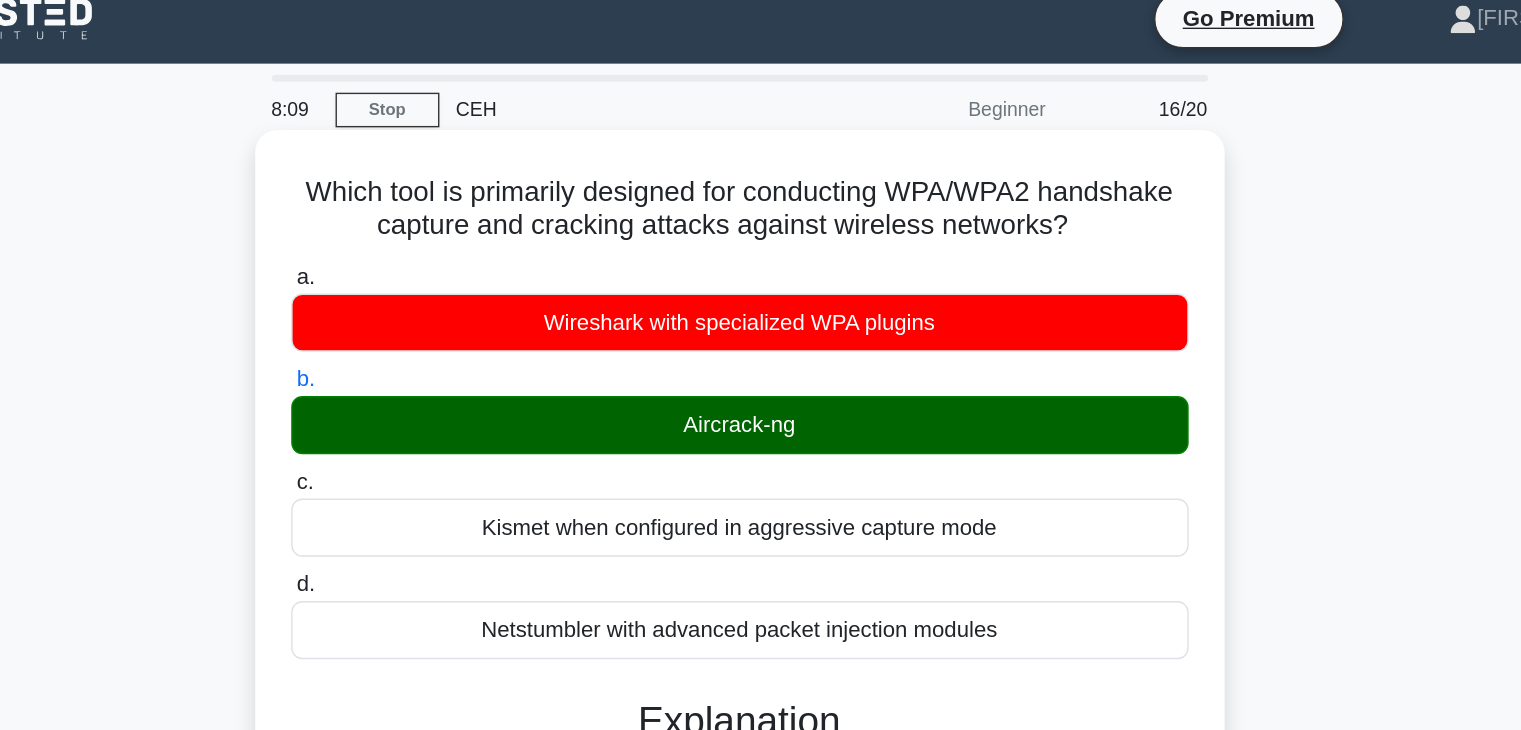 scroll, scrollTop: 0, scrollLeft: 0, axis: both 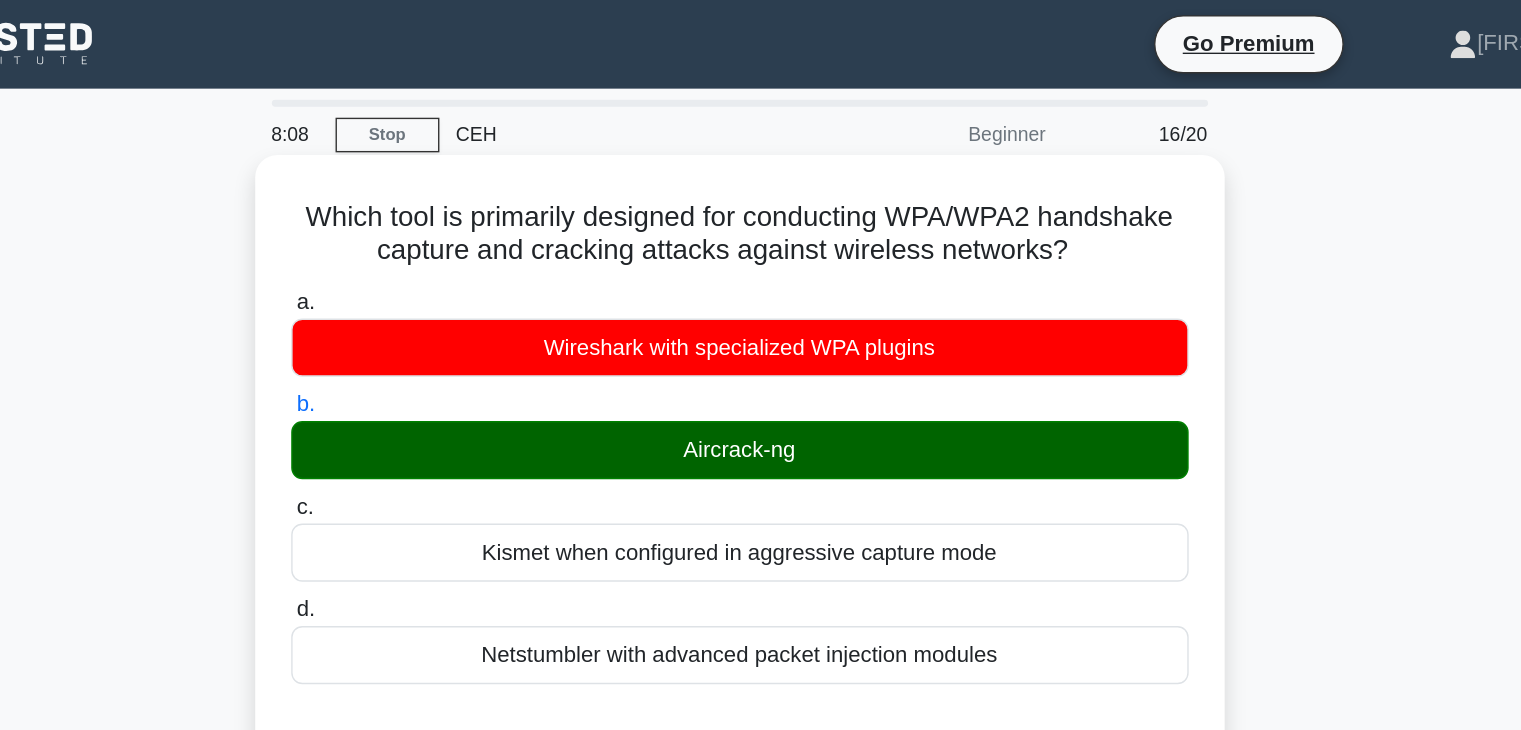 drag, startPoint x: 689, startPoint y: 414, endPoint x: 760, endPoint y: 405, distance: 71.568146 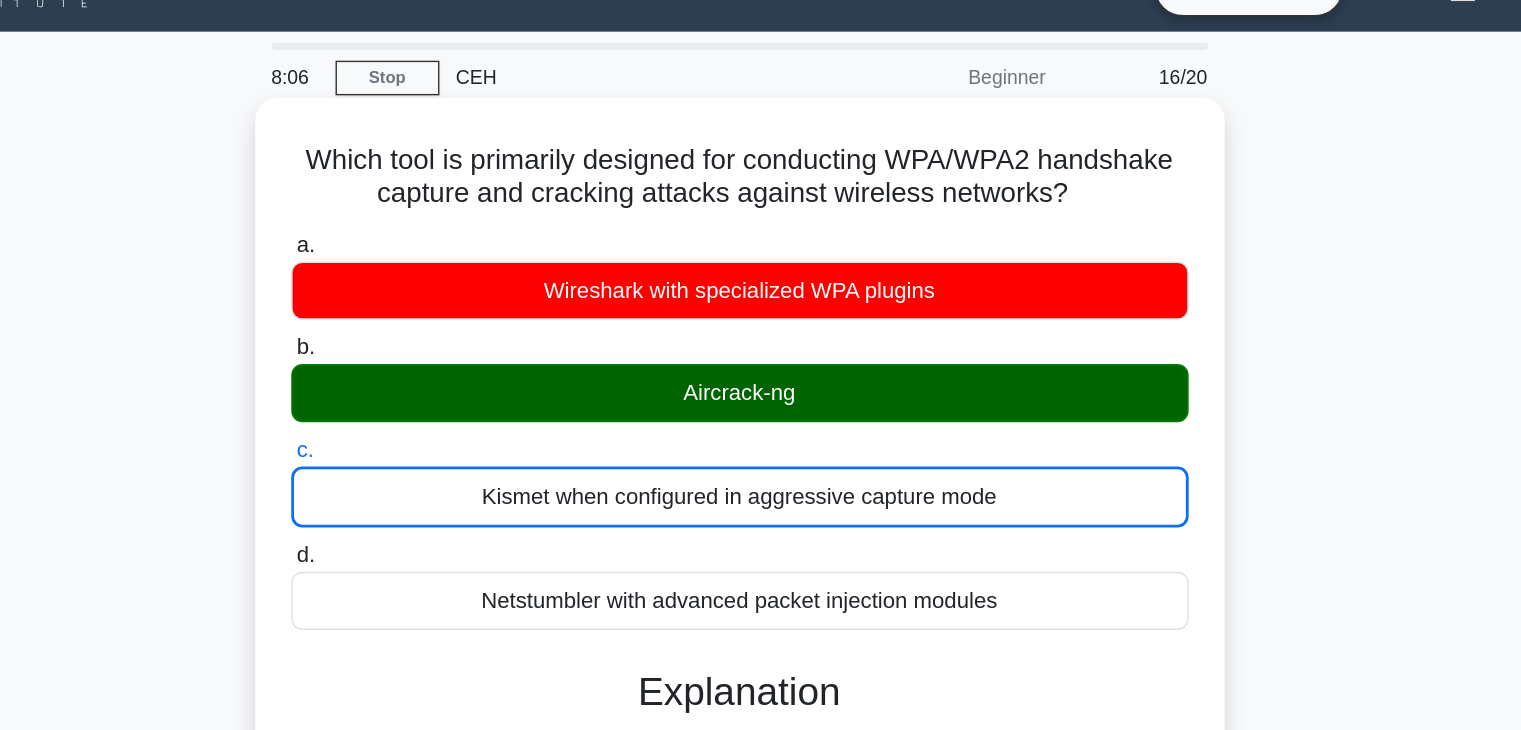 drag, startPoint x: 758, startPoint y: 421, endPoint x: 783, endPoint y: 434, distance: 28.178005 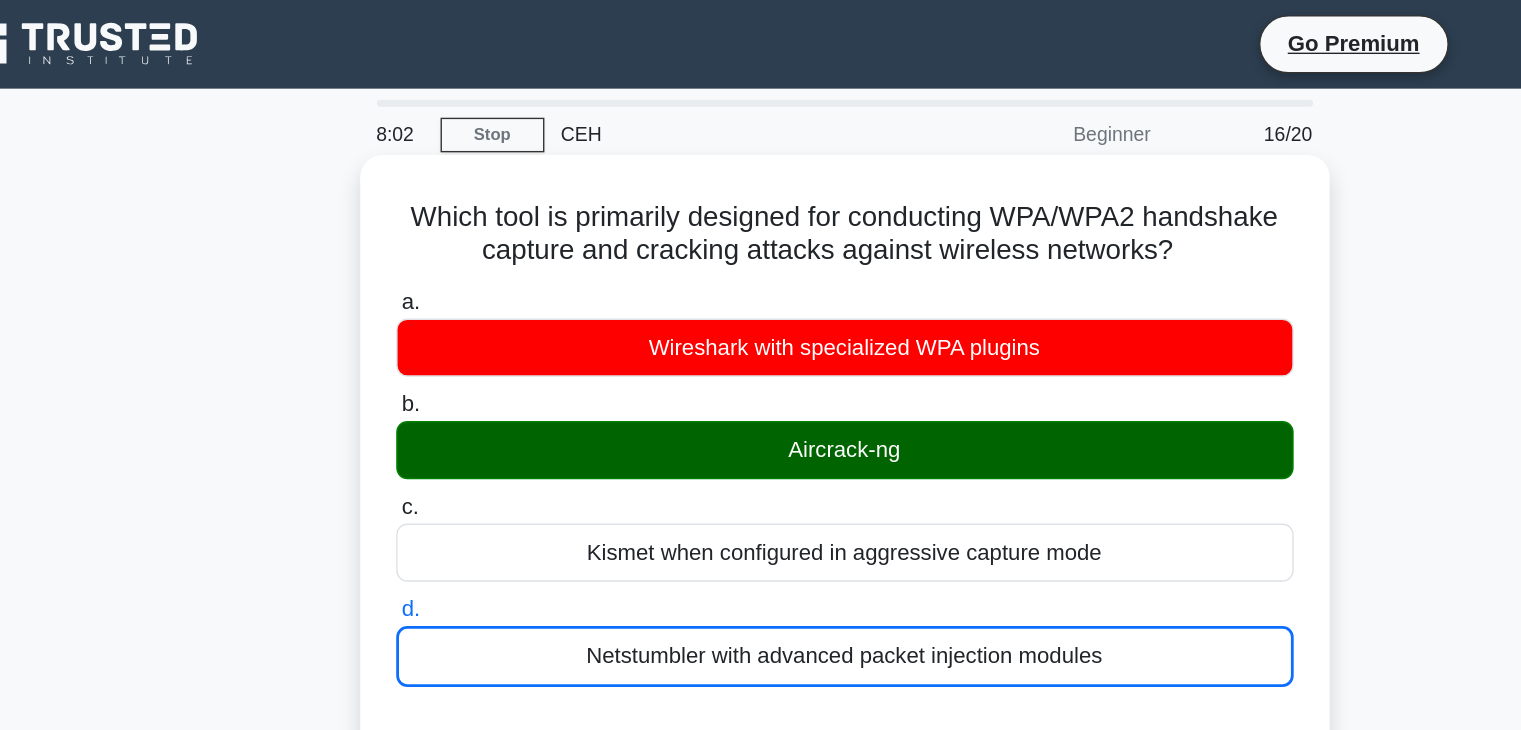 click on "Netstumbler with advanced packet injection modules" at bounding box center [761, 474] 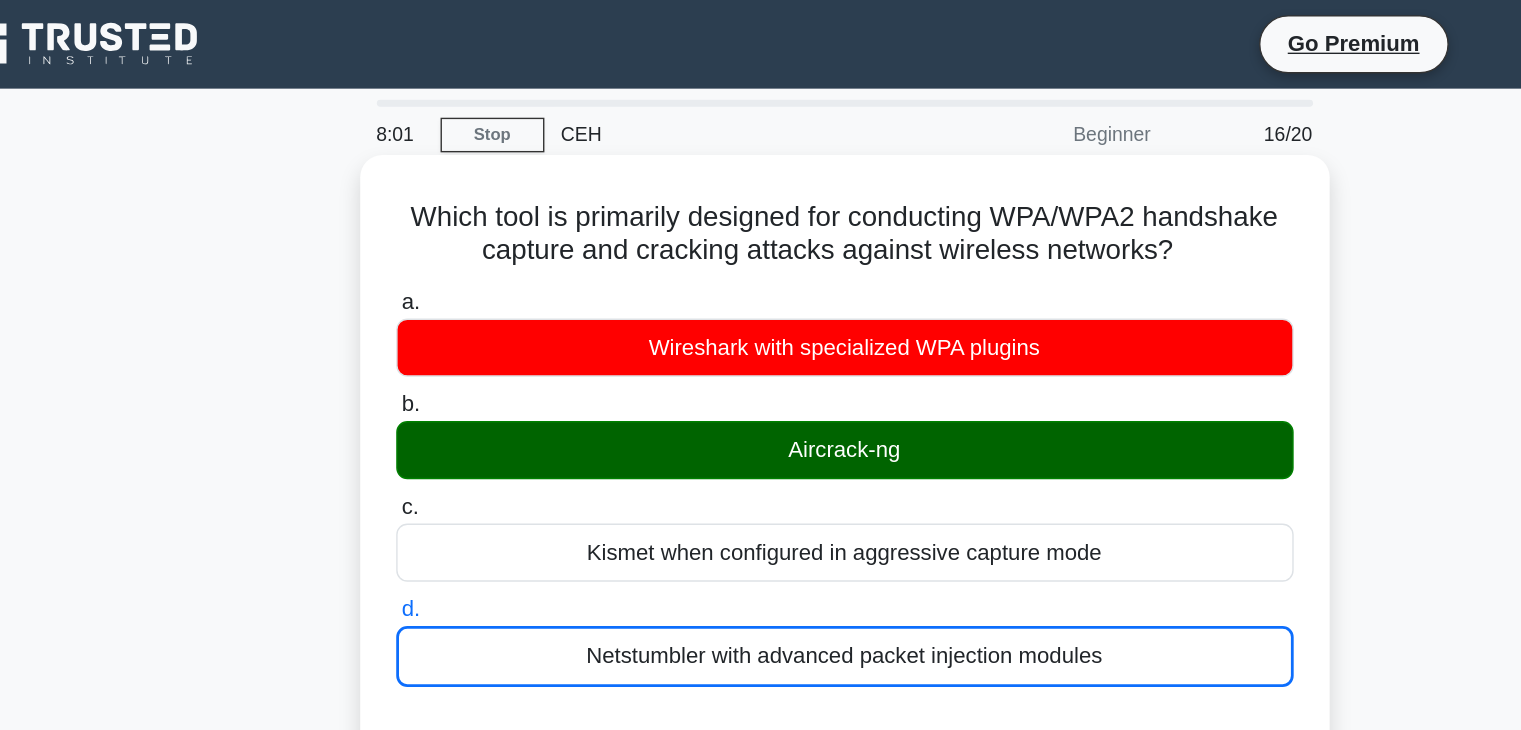 click on "Aircrack-ng" at bounding box center (761, 325) 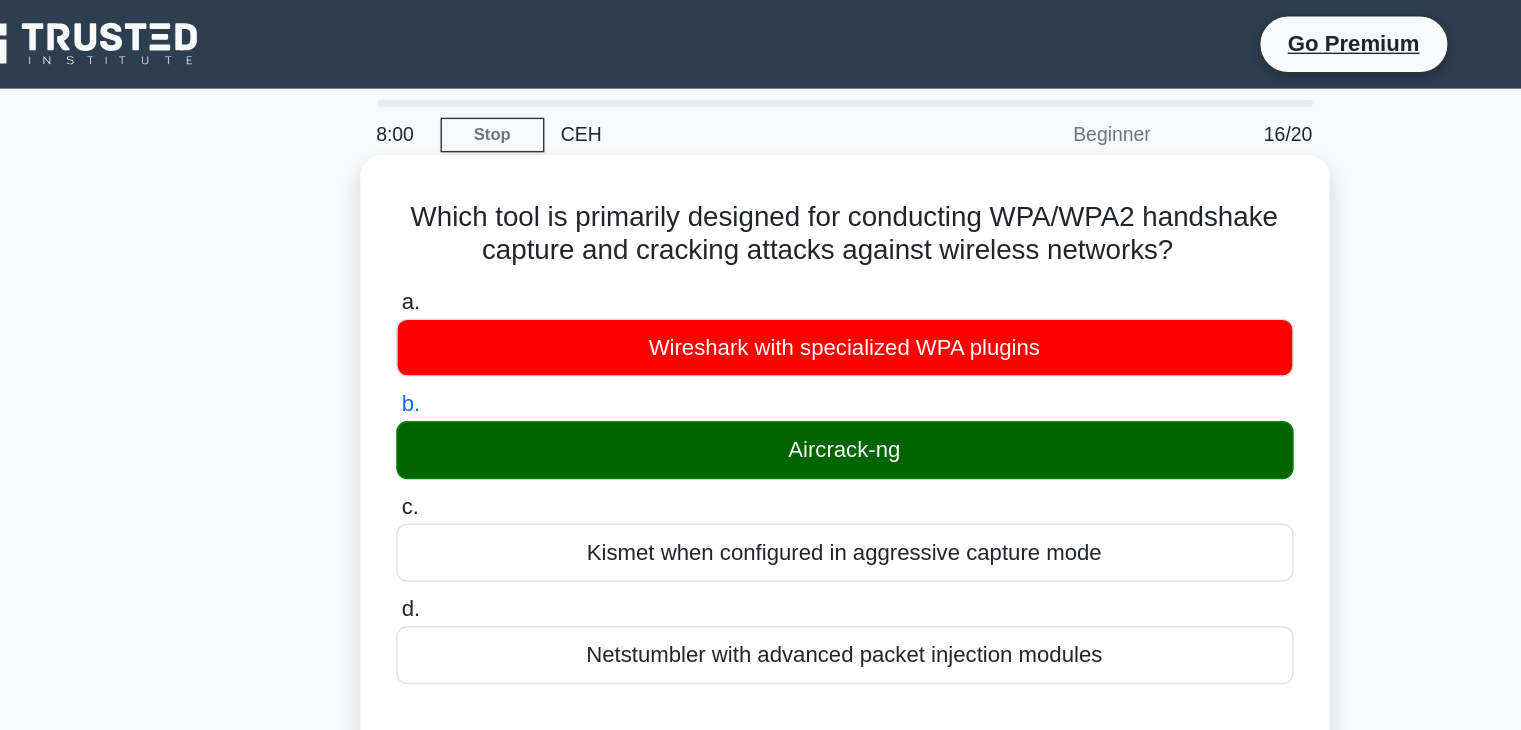 click on "Aircrack-ng" at bounding box center [761, 325] 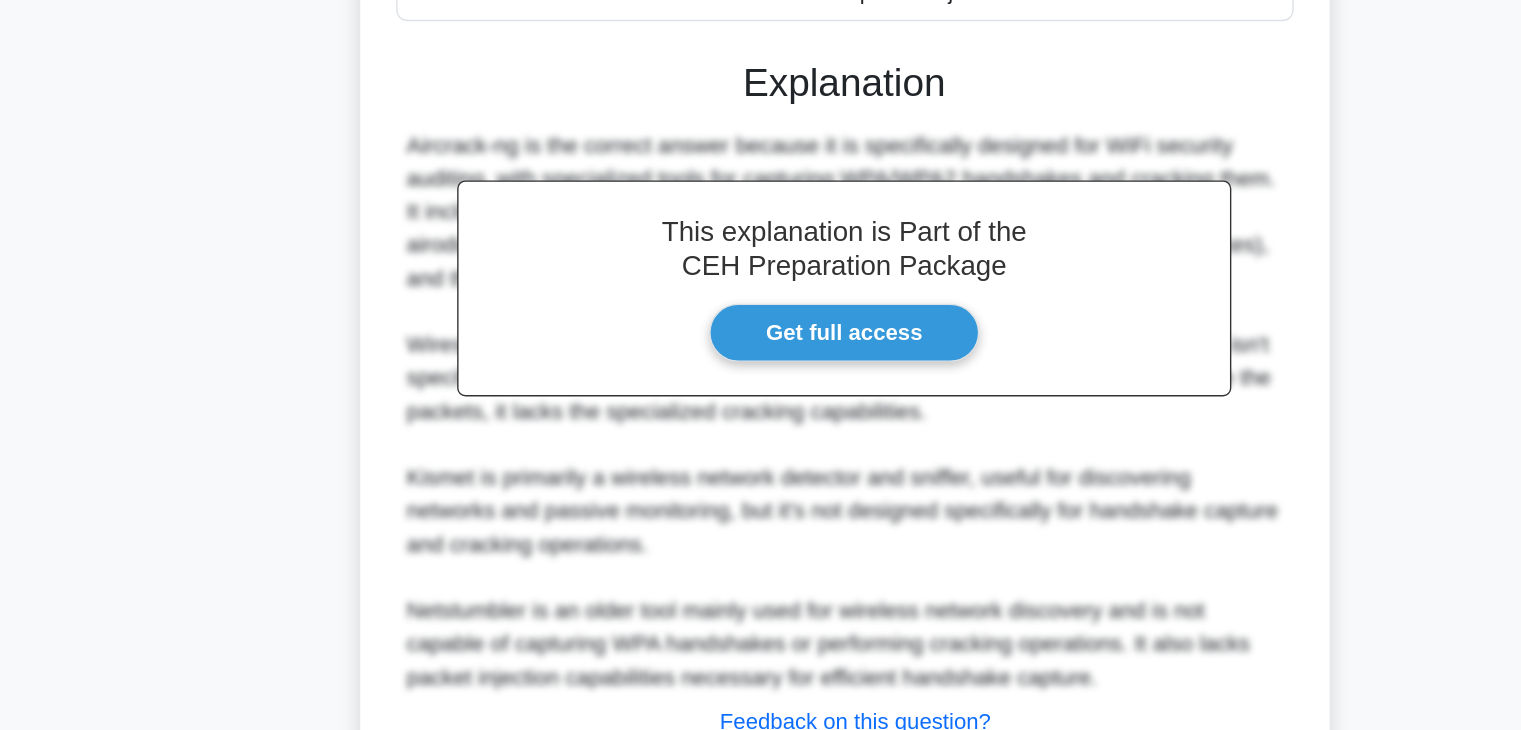 scroll, scrollTop: 430, scrollLeft: 0, axis: vertical 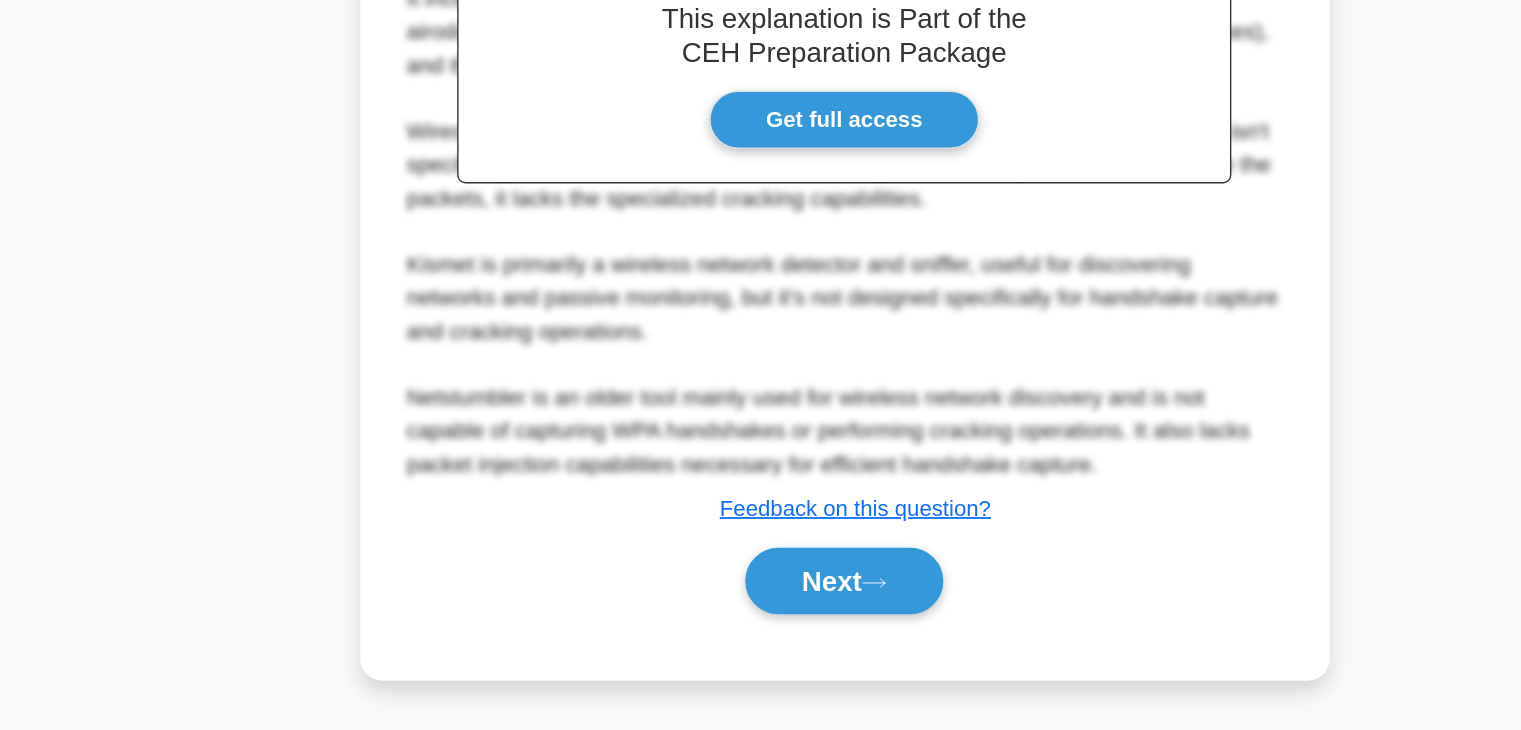 click on "Next" at bounding box center (761, 622) 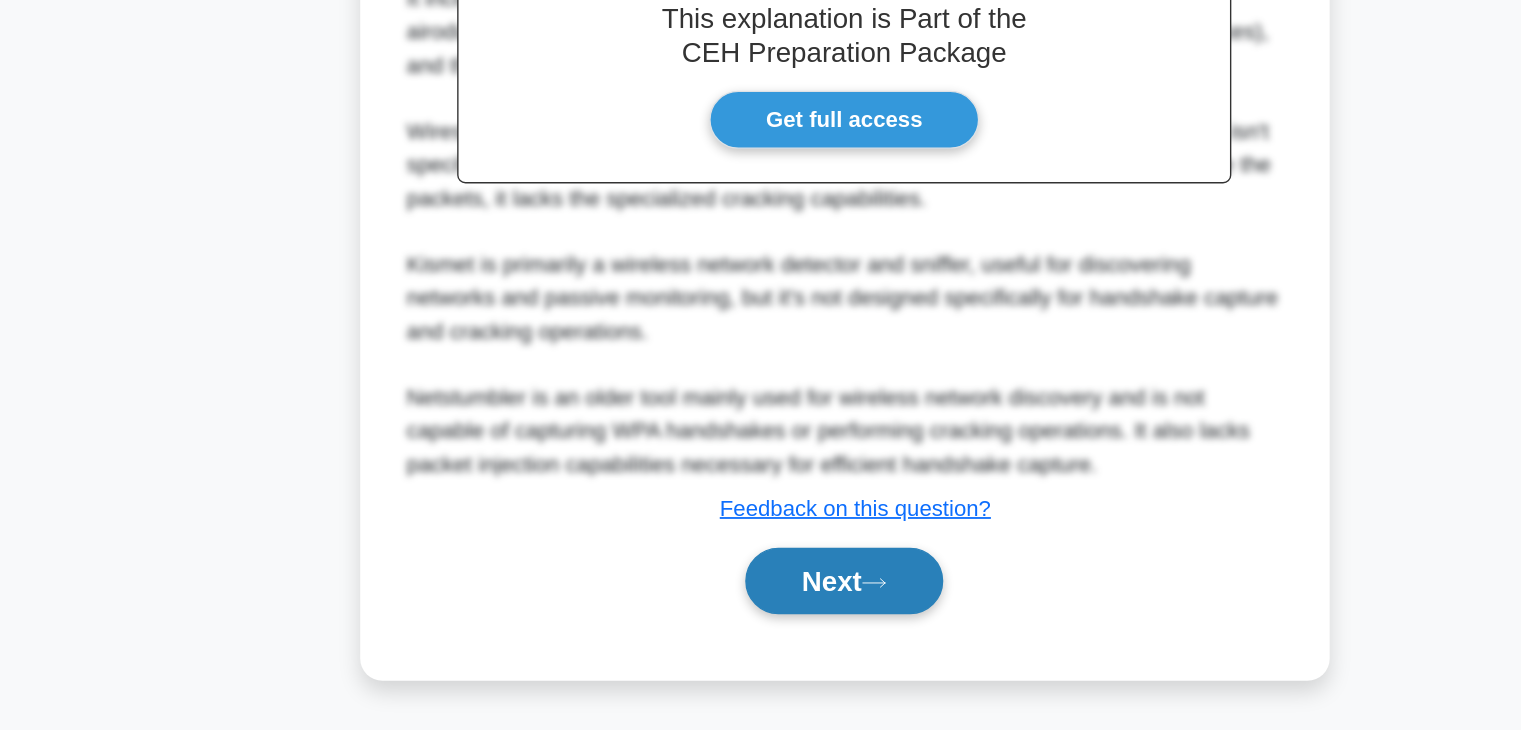 click on "Next" at bounding box center [760, 622] 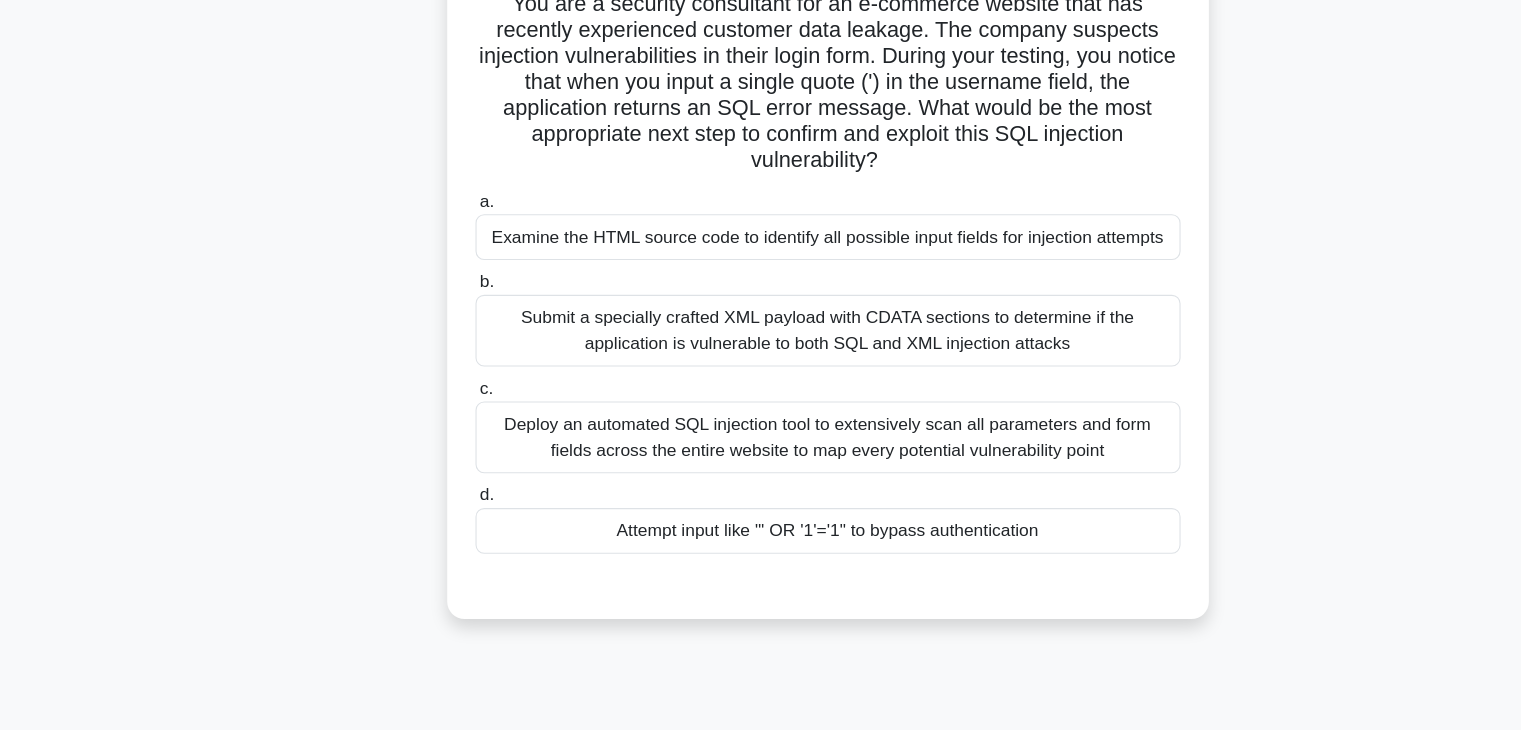 scroll, scrollTop: 152, scrollLeft: 0, axis: vertical 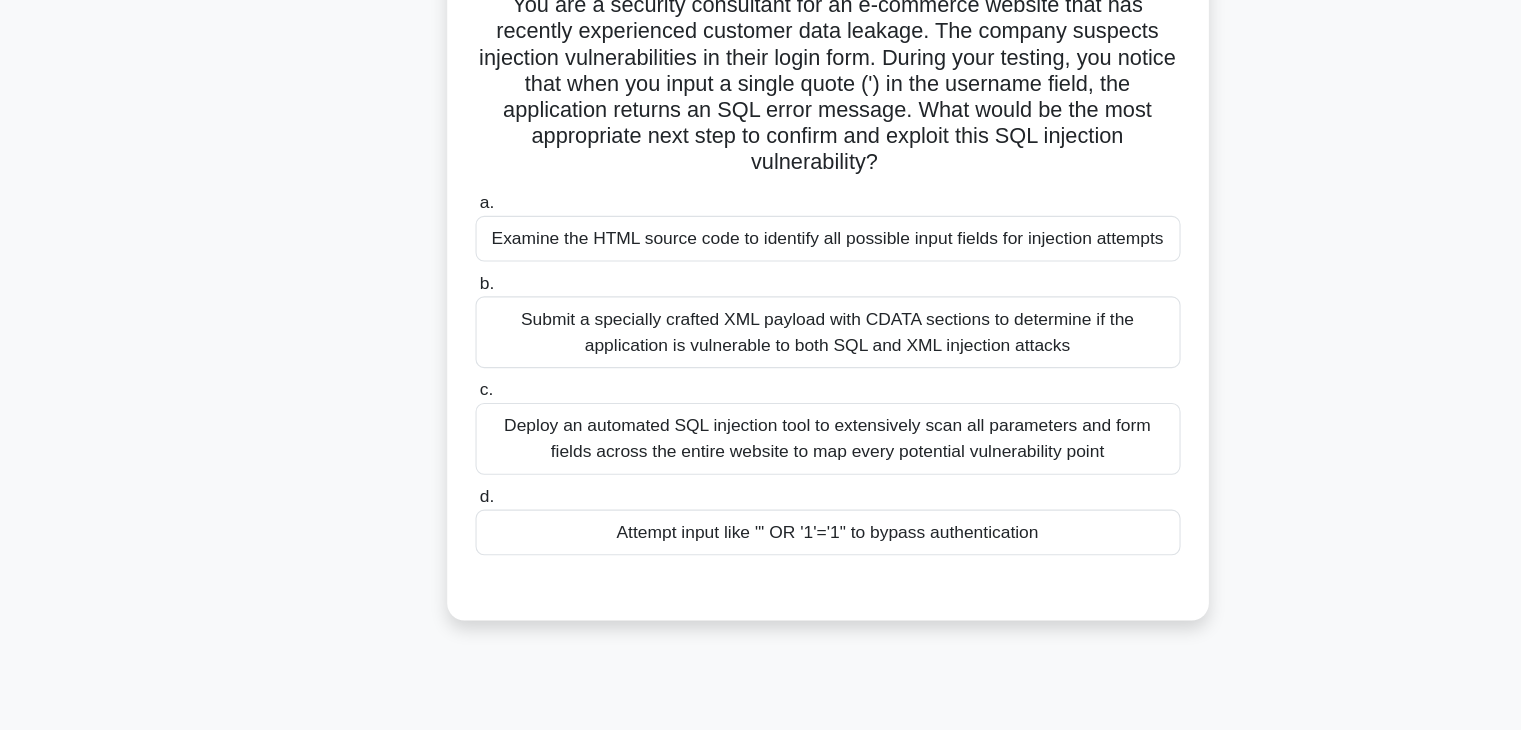 click on "Attempt input like "' OR '1'='1" to bypass authentication" at bounding box center (761, 489) 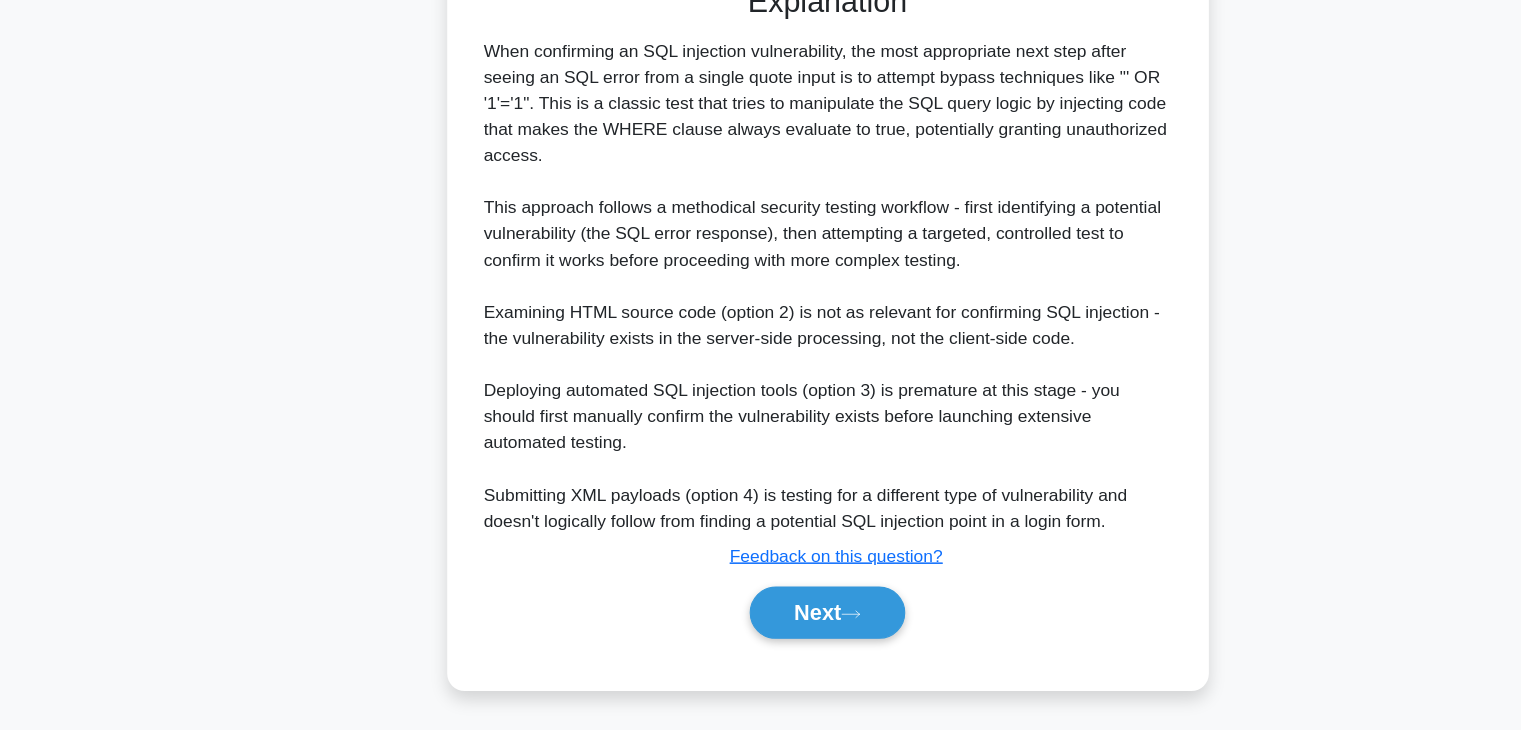 scroll, scrollTop: 645, scrollLeft: 0, axis: vertical 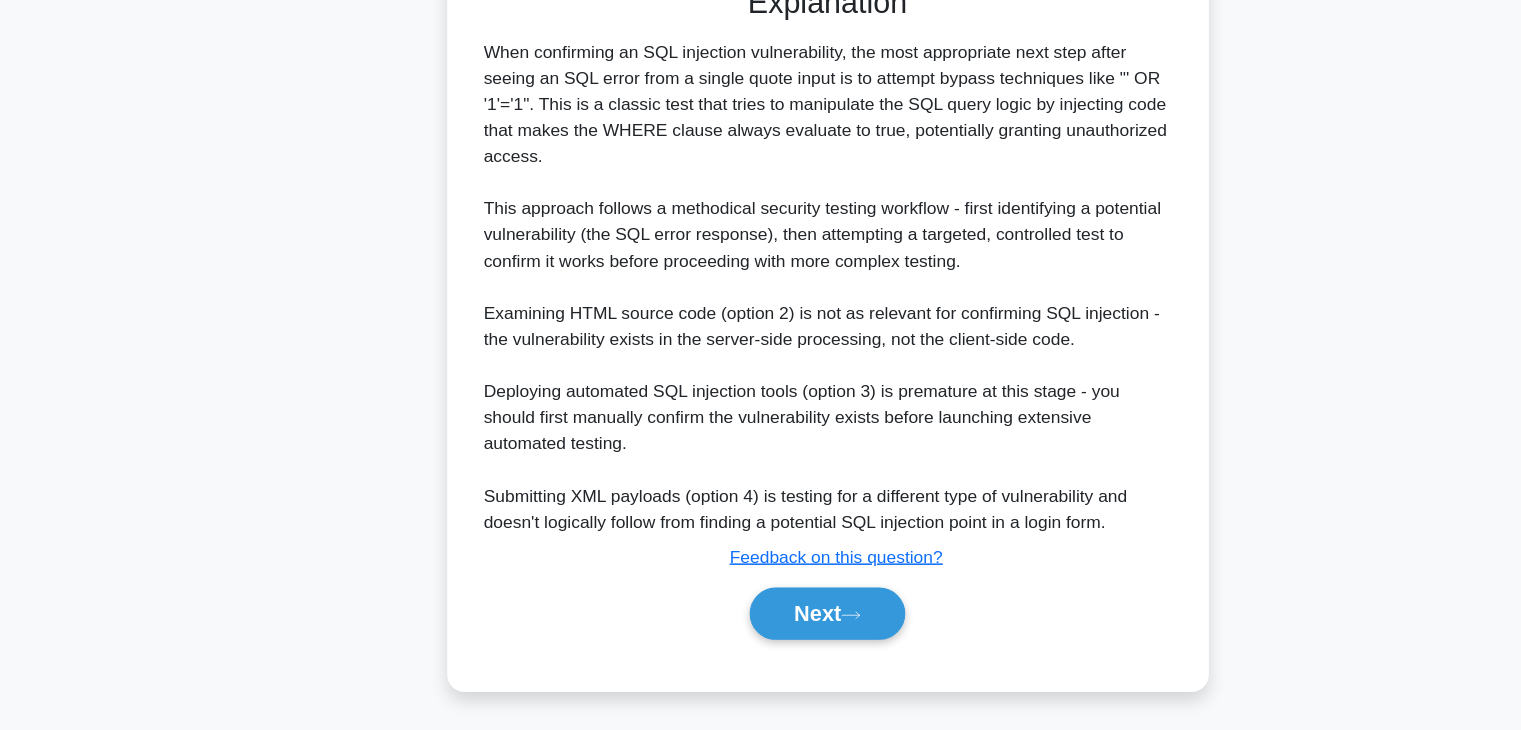 click on "Next" at bounding box center (761, 623) 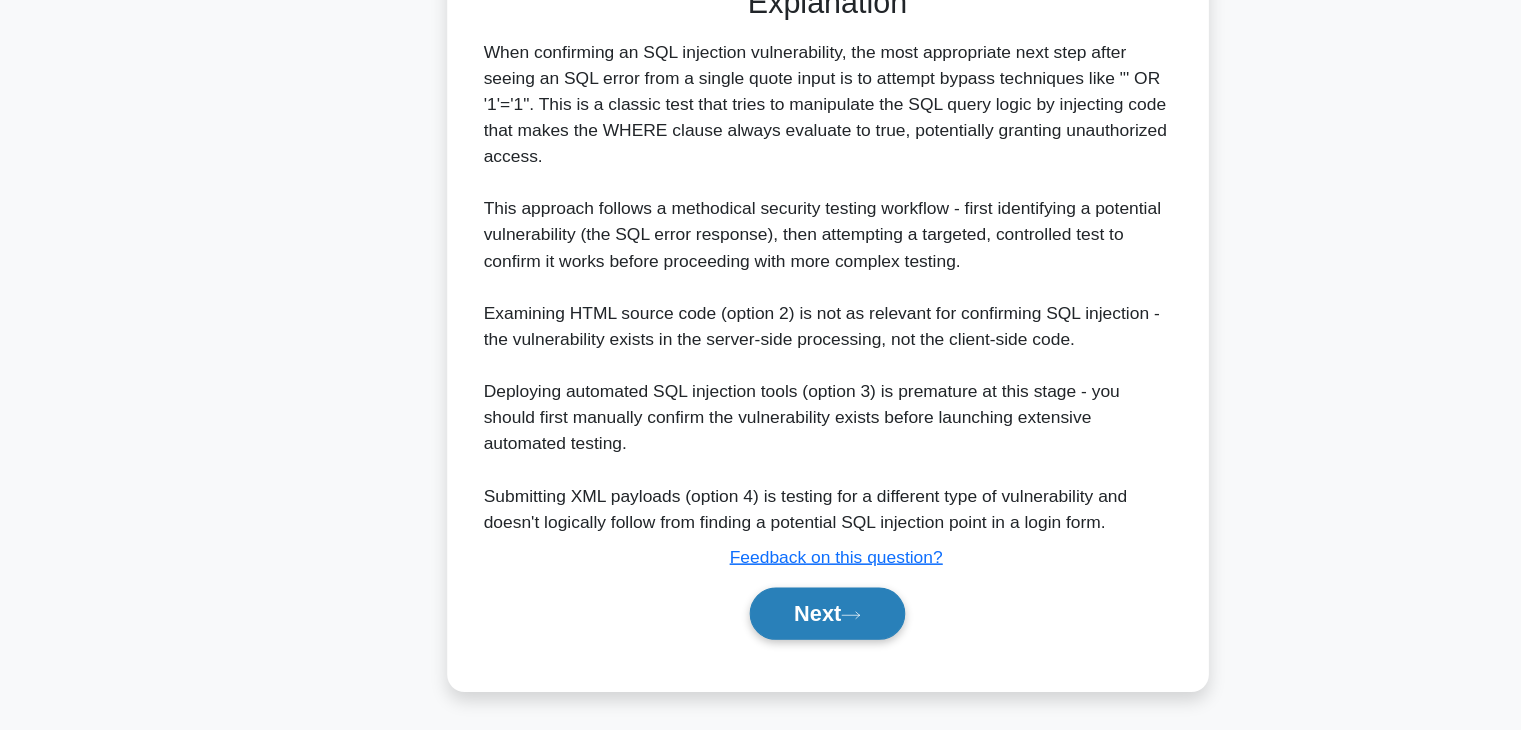 click 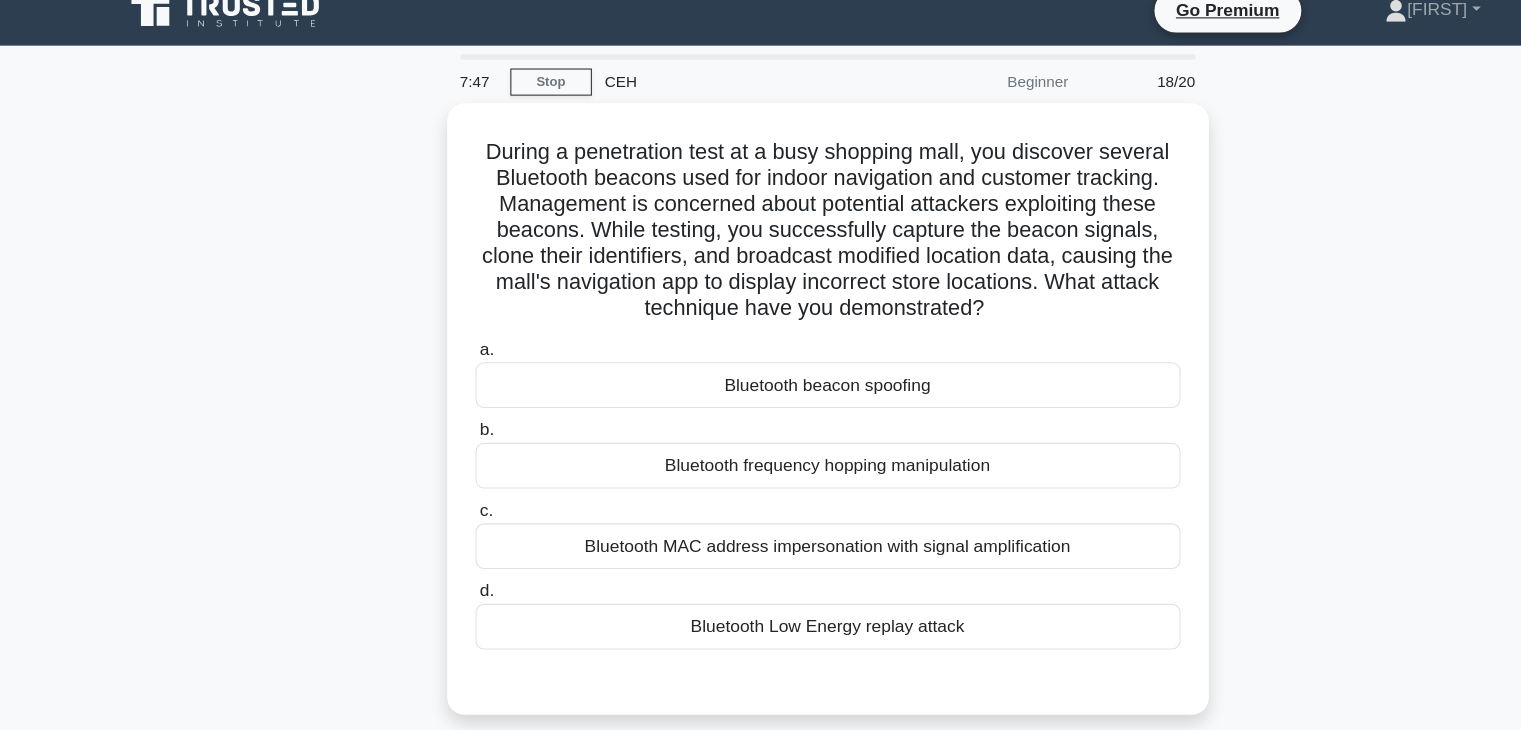 scroll, scrollTop: 0, scrollLeft: 0, axis: both 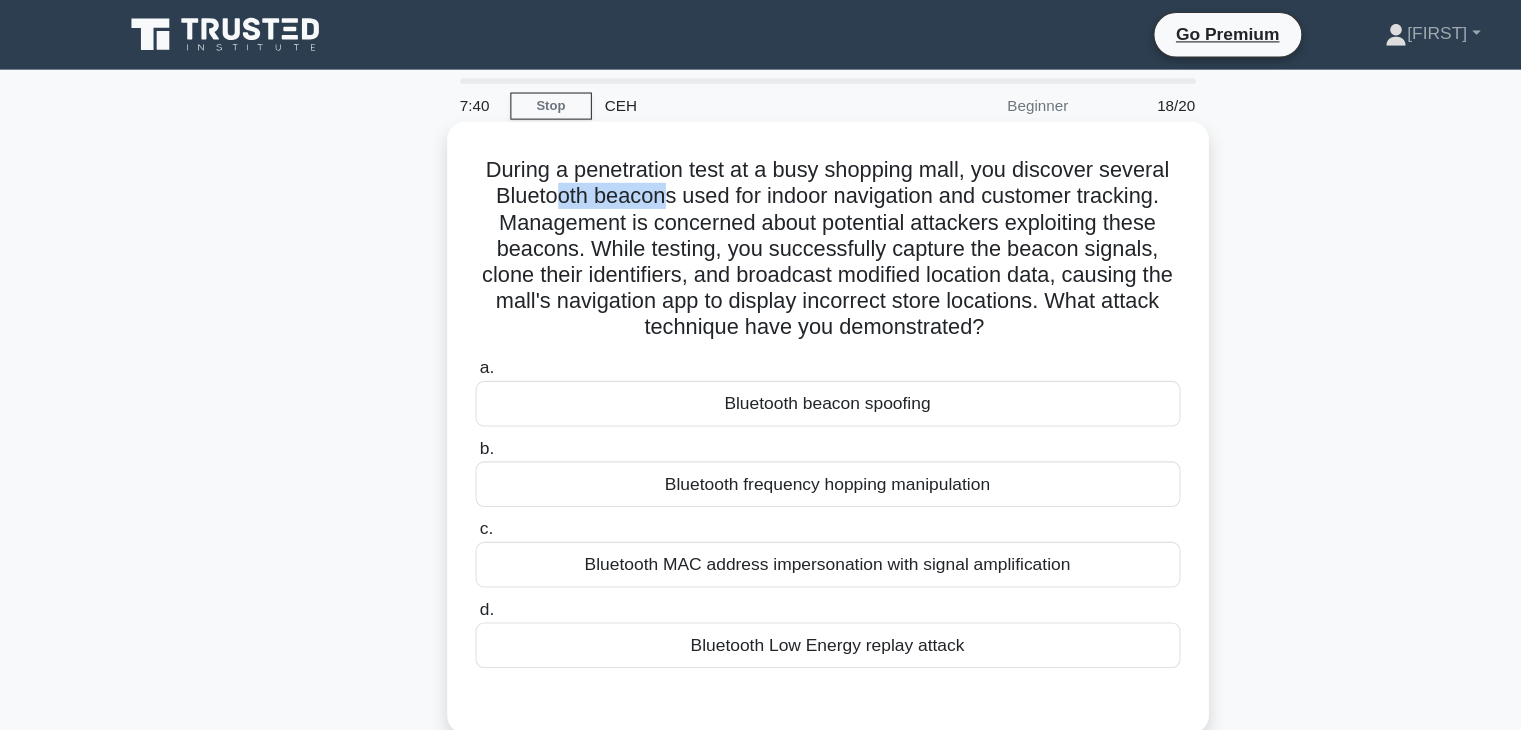 drag, startPoint x: 498, startPoint y: 186, endPoint x: 609, endPoint y: 192, distance: 111.16204 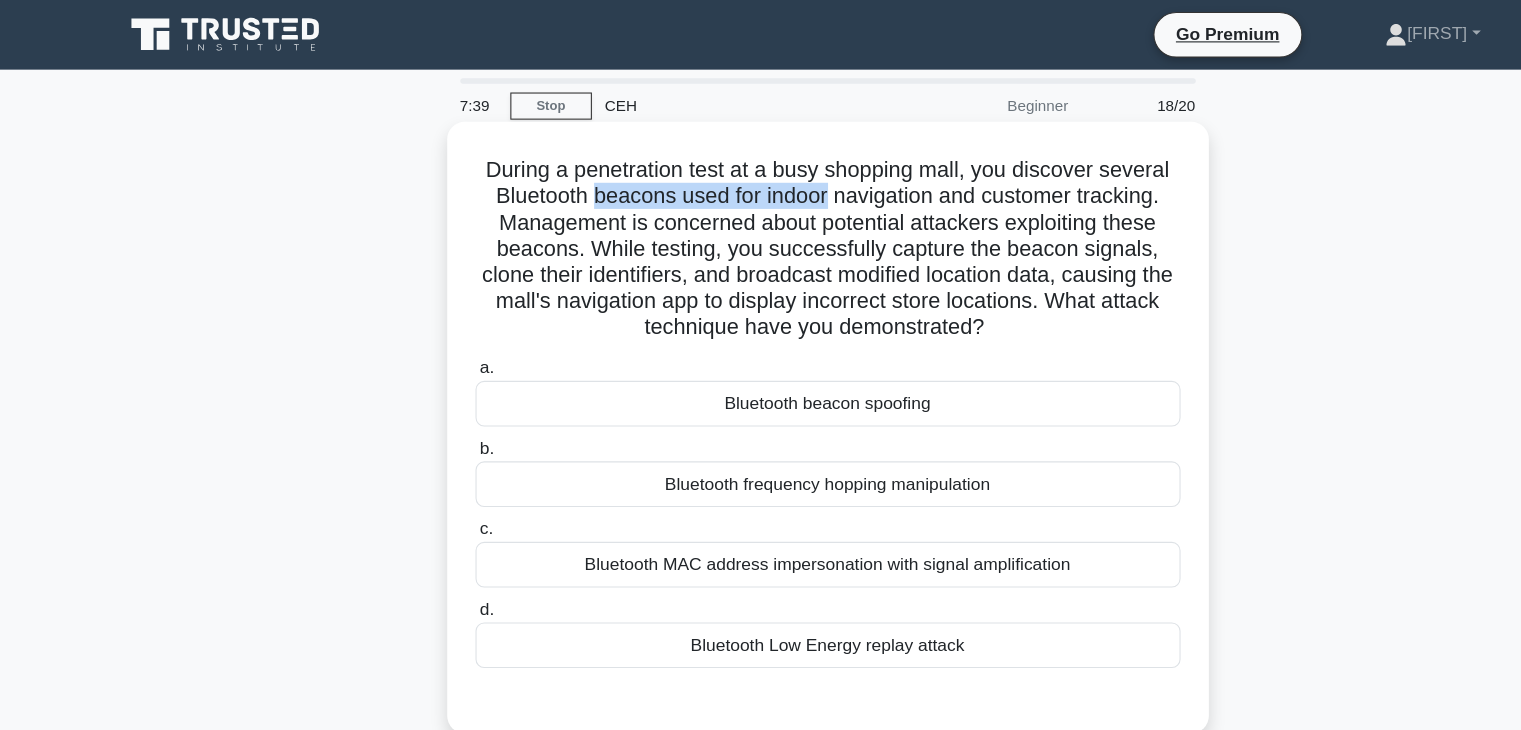 drag, startPoint x: 609, startPoint y: 192, endPoint x: 749, endPoint y: 186, distance: 140.12851 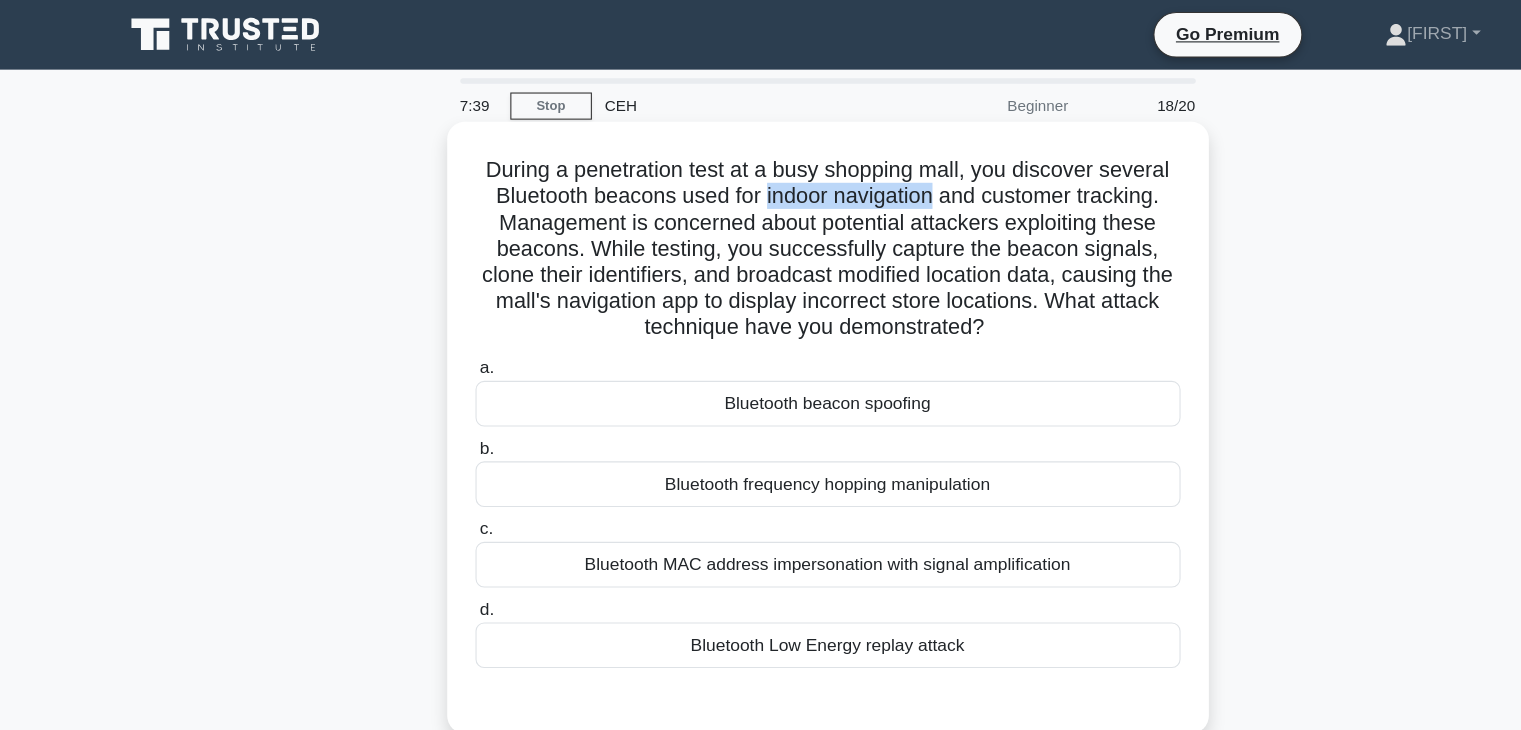 drag, startPoint x: 749, startPoint y: 186, endPoint x: 815, endPoint y: 177, distance: 66.61081 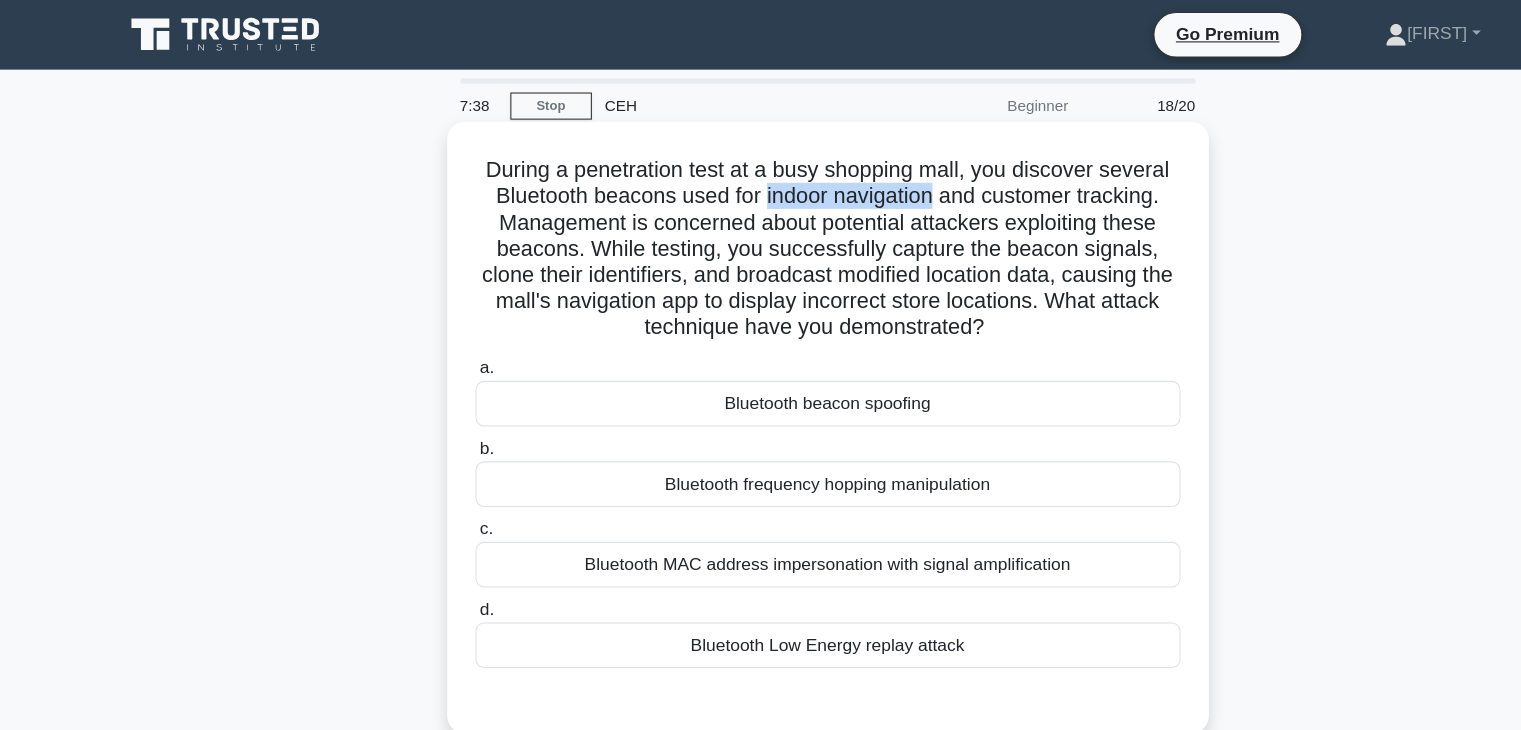 click on "During a penetration test at a busy shopping mall, you discover several Bluetooth beacons used for indoor navigation and customer tracking. Management is concerned about potential attackers exploiting these beacons. While testing, you successfully capture the beacon signals, clone their identifiers, and broadcast modified location data, causing the mall's navigation app to display incorrect store locations. What attack technique have you demonstrated?
.spinner_0XTQ{transform-origin:center;animation:spinner_y6GP .75s linear infinite}@keyframes spinner_y6GP{100%{transform:rotate(360deg)}}" at bounding box center [761, 229] 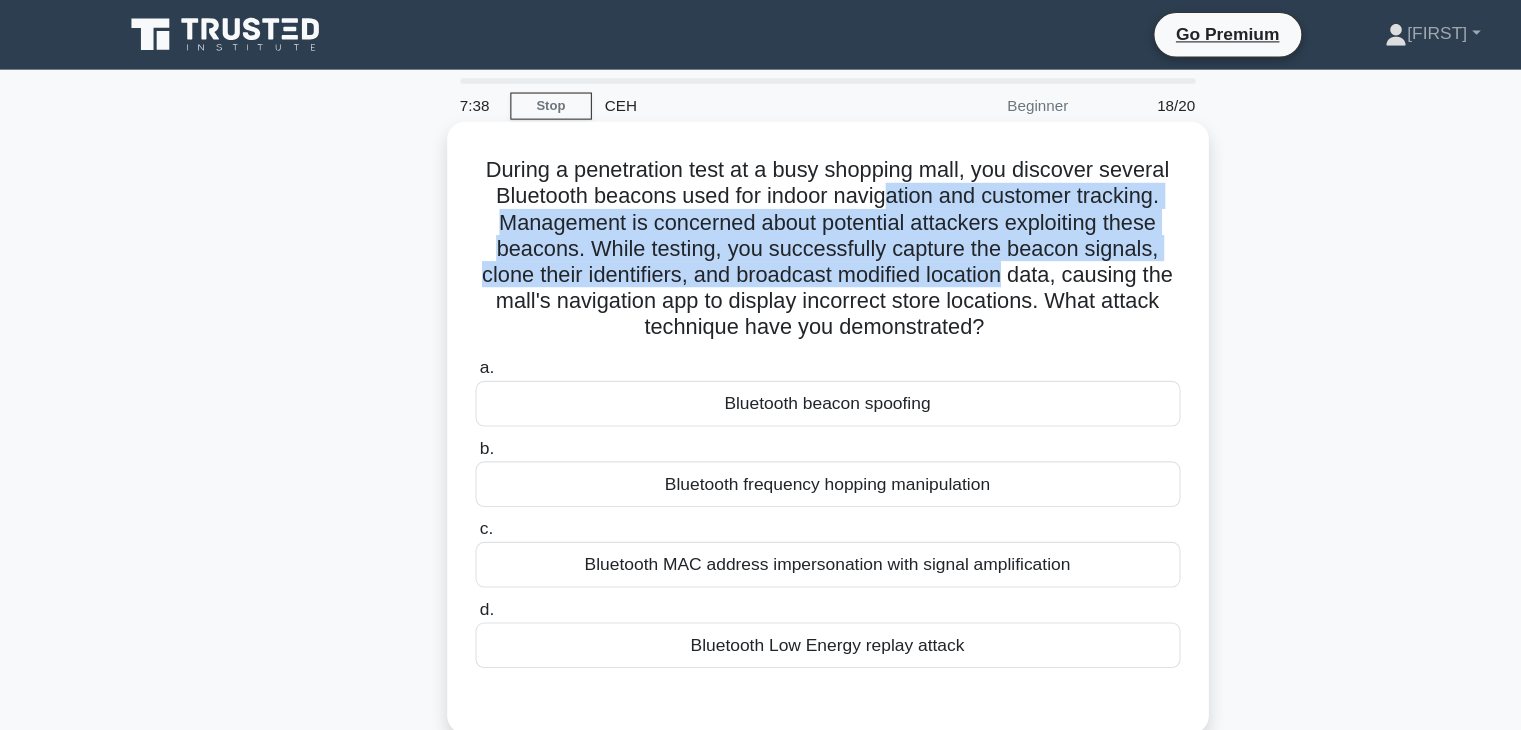 drag, startPoint x: 815, startPoint y: 177, endPoint x: 945, endPoint y: 257, distance: 152.64337 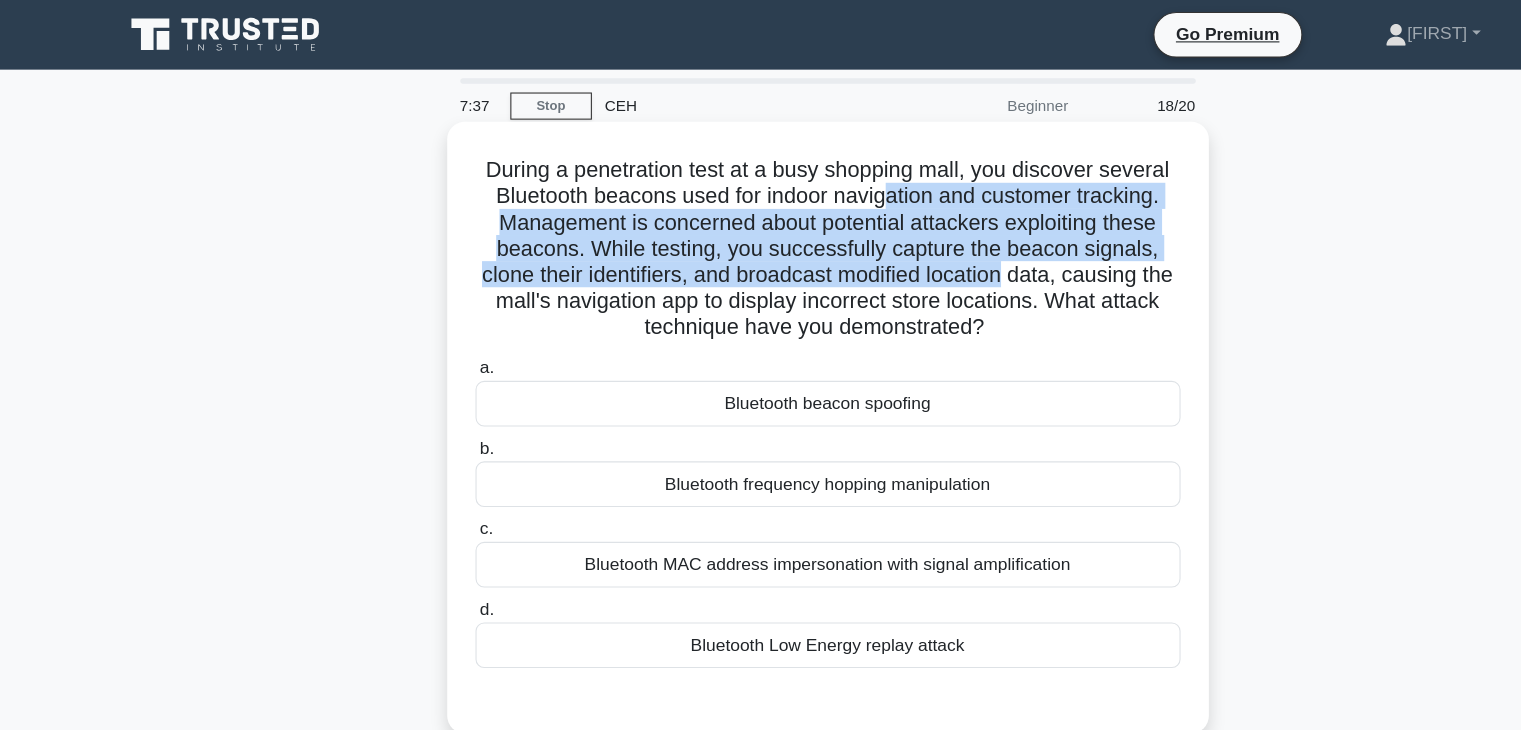 click on "During a penetration test at a busy shopping mall, you discover several Bluetooth beacons used for indoor navigation and customer tracking. Management is concerned about potential attackers exploiting these beacons. While testing, you successfully capture the beacon signals, clone their identifiers, and broadcast modified location data, causing the mall's navigation app to display incorrect store locations. What attack technique have you demonstrated?
.spinner_0XTQ{transform-origin:center;animation:spinner_y6GP .75s linear infinite}@keyframes spinner_y6GP{100%{transform:rotate(360deg)}}" at bounding box center [761, 229] 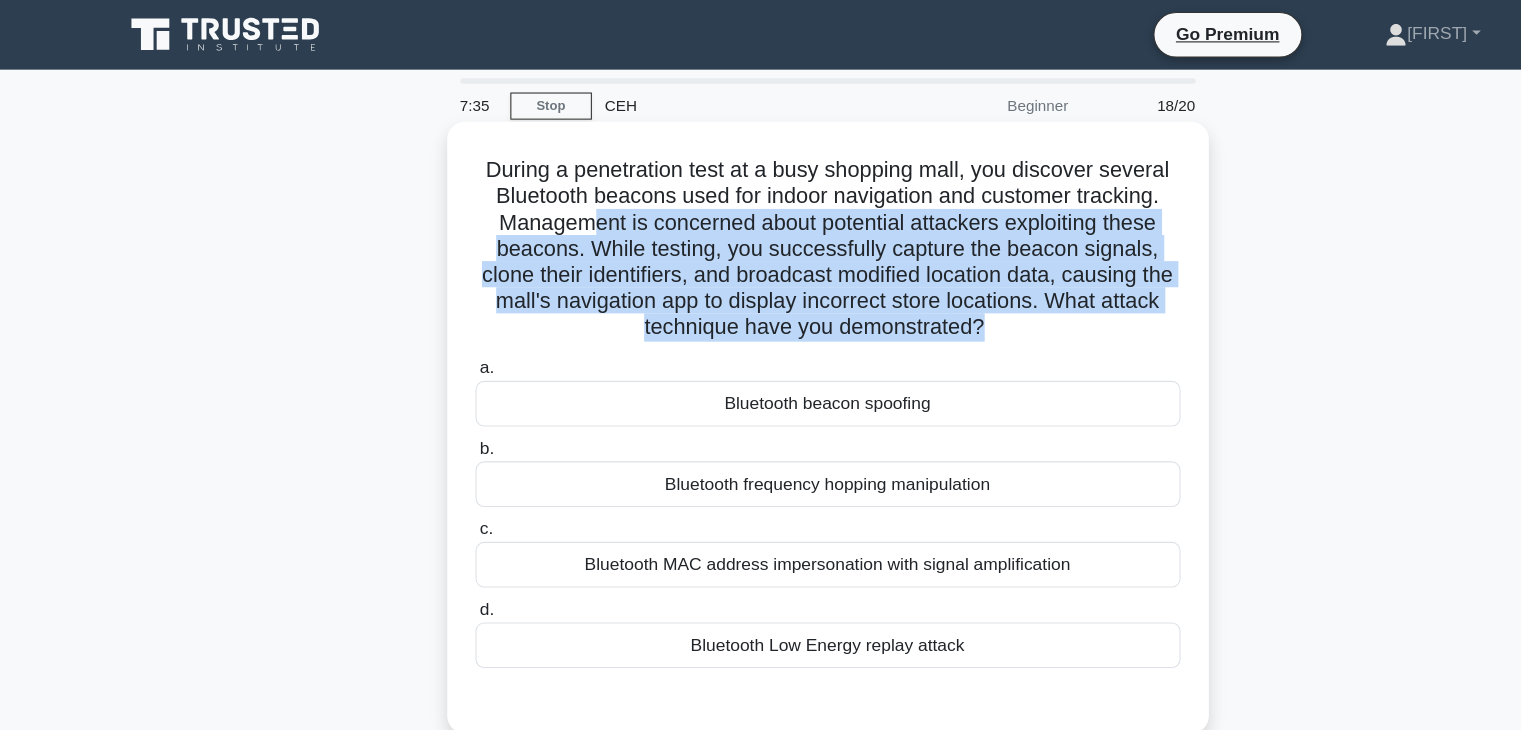 drag, startPoint x: 541, startPoint y: 214, endPoint x: 933, endPoint y: 317, distance: 405.30606 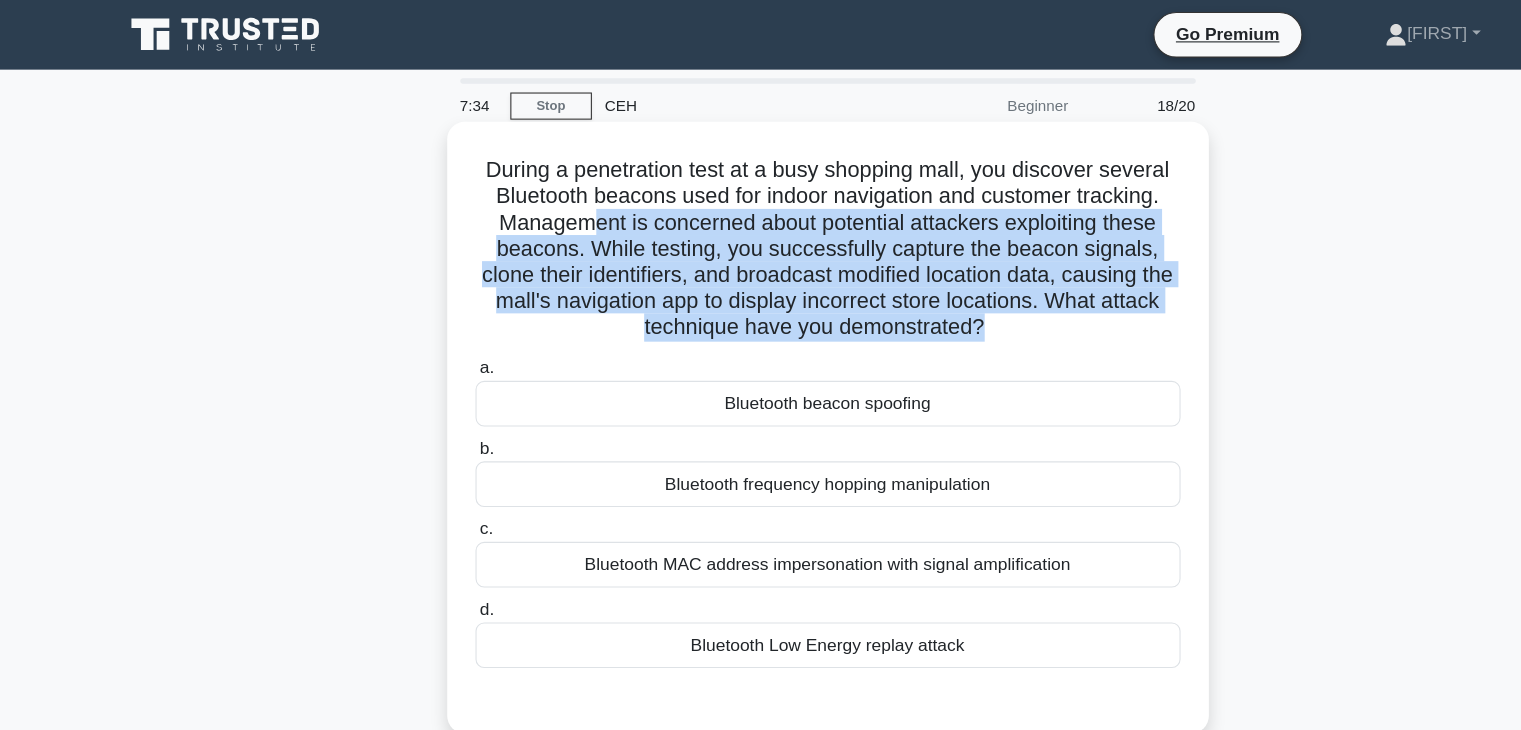 drag, startPoint x: 933, startPoint y: 317, endPoint x: 935, endPoint y: 200, distance: 117.01709 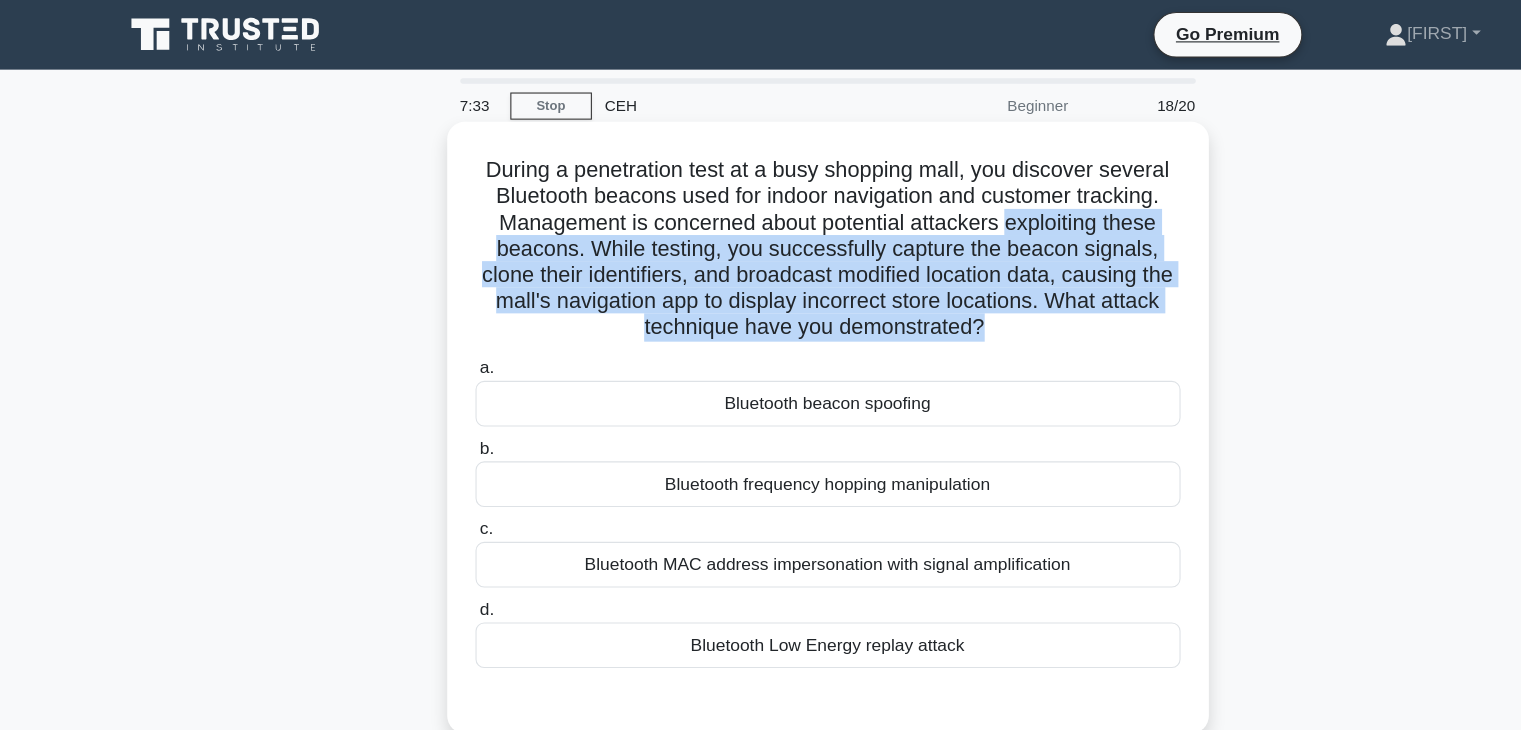 drag, startPoint x: 935, startPoint y: 200, endPoint x: 957, endPoint y: 304, distance: 106.30146 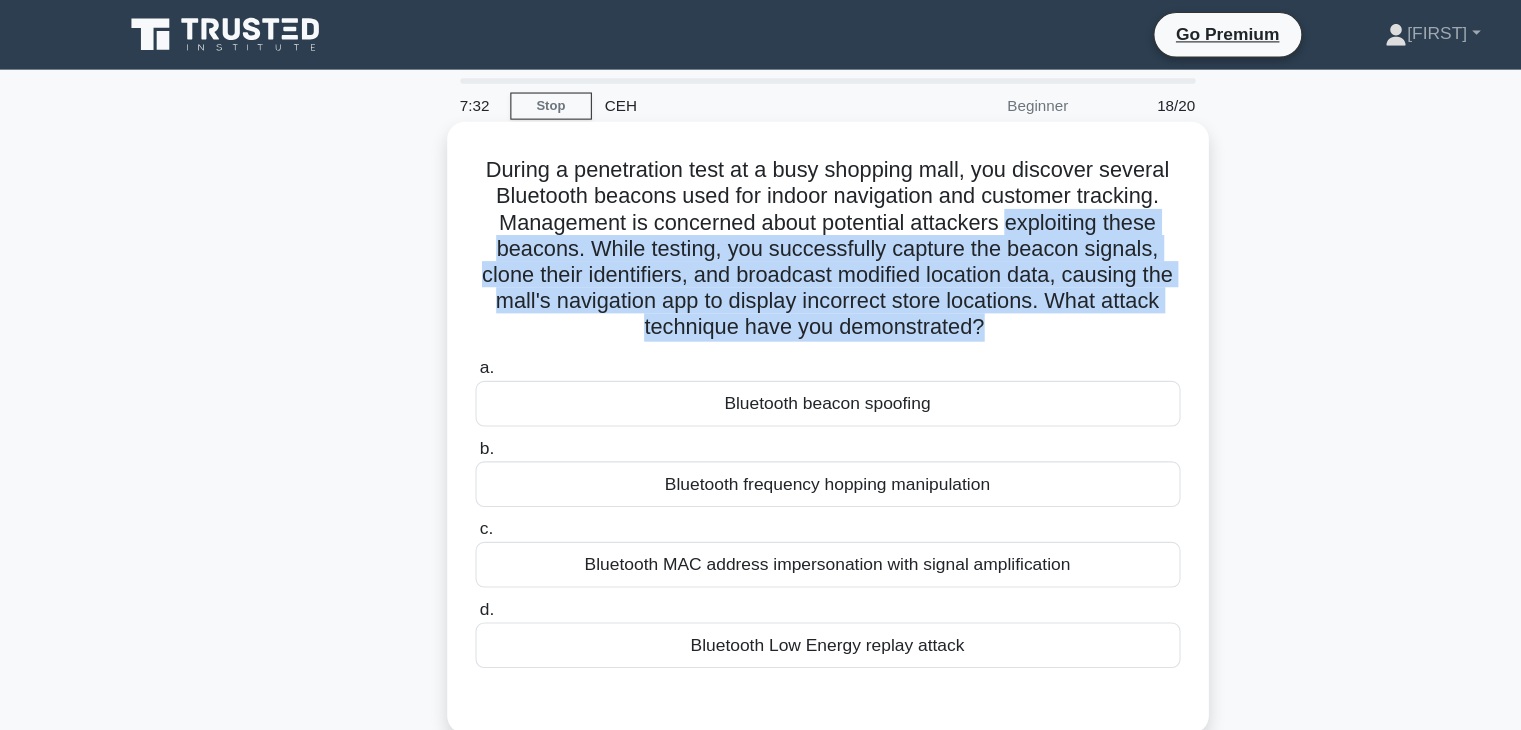 click on ".spinner_0XTQ{transform-origin:center;animation:spinner_y6GP .75s linear infinite}@keyframes spinner_y6GP{100%{transform:rotate(360deg)}}" 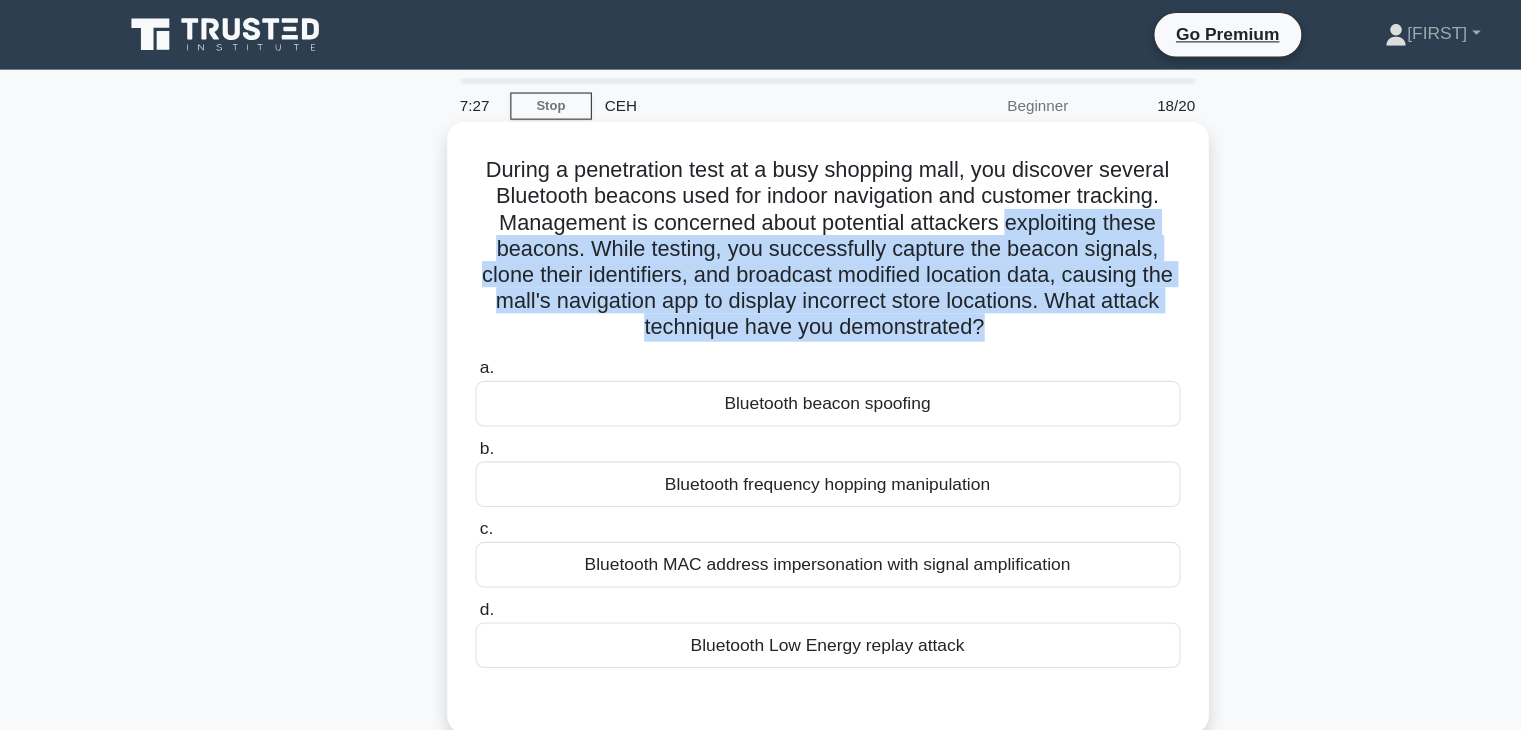 drag, startPoint x: 927, startPoint y: 239, endPoint x: 949, endPoint y: 308, distance: 72.42237 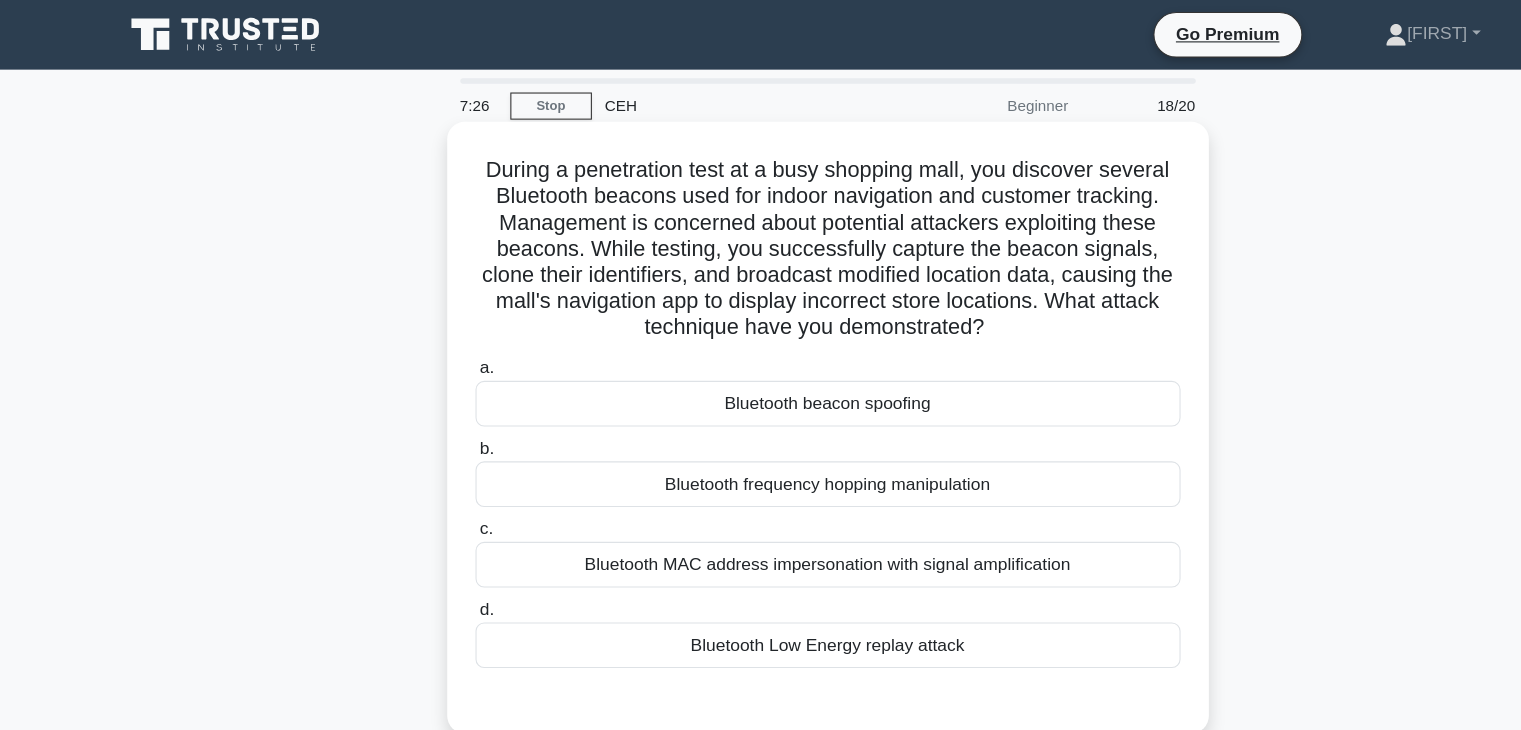click on ".spinner_0XTQ{transform-origin:center;animation:spinner_y6GP .75s linear infinite}@keyframes spinner_y6GP{100%{transform:rotate(360deg)}}" 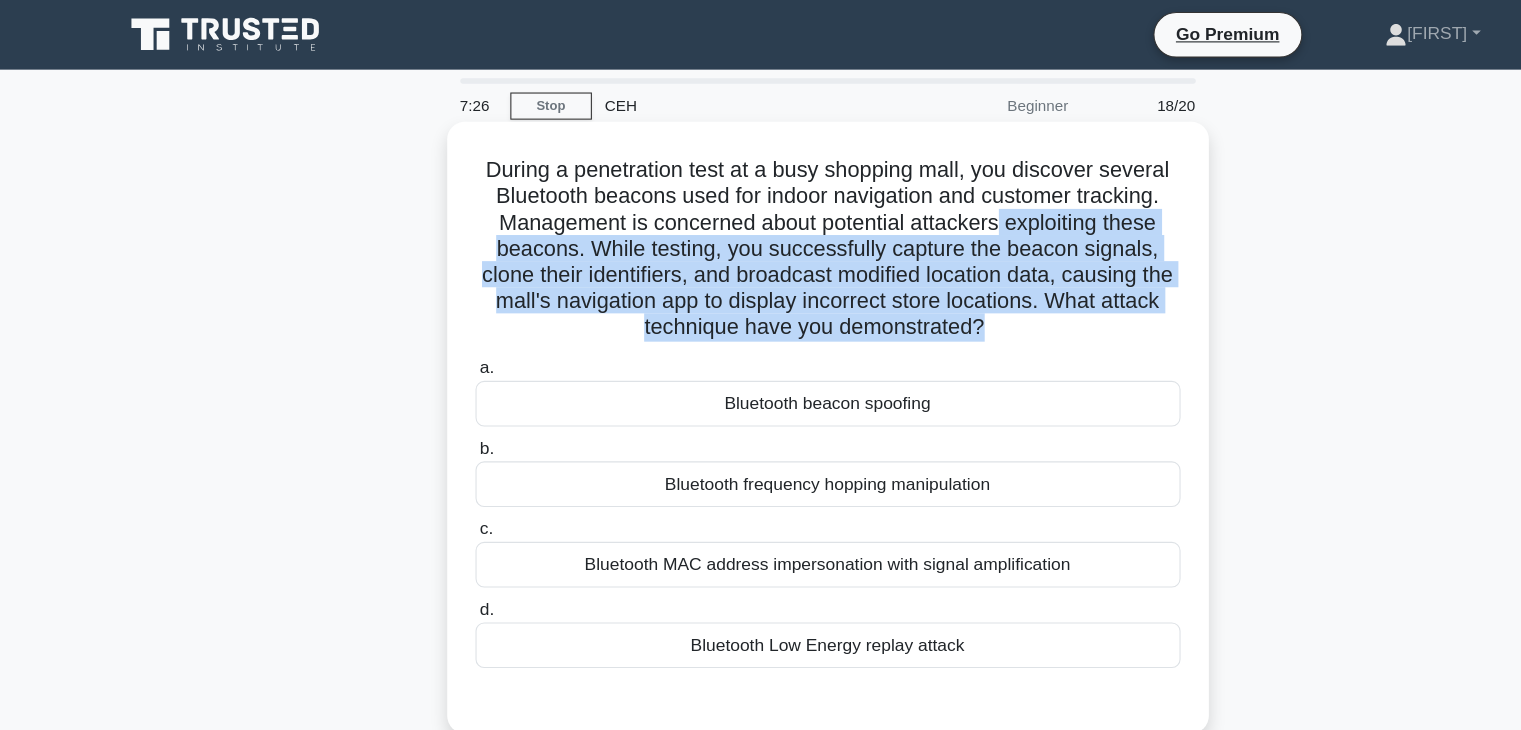 drag, startPoint x: 949, startPoint y: 308, endPoint x: 922, endPoint y: 217, distance: 94.92102 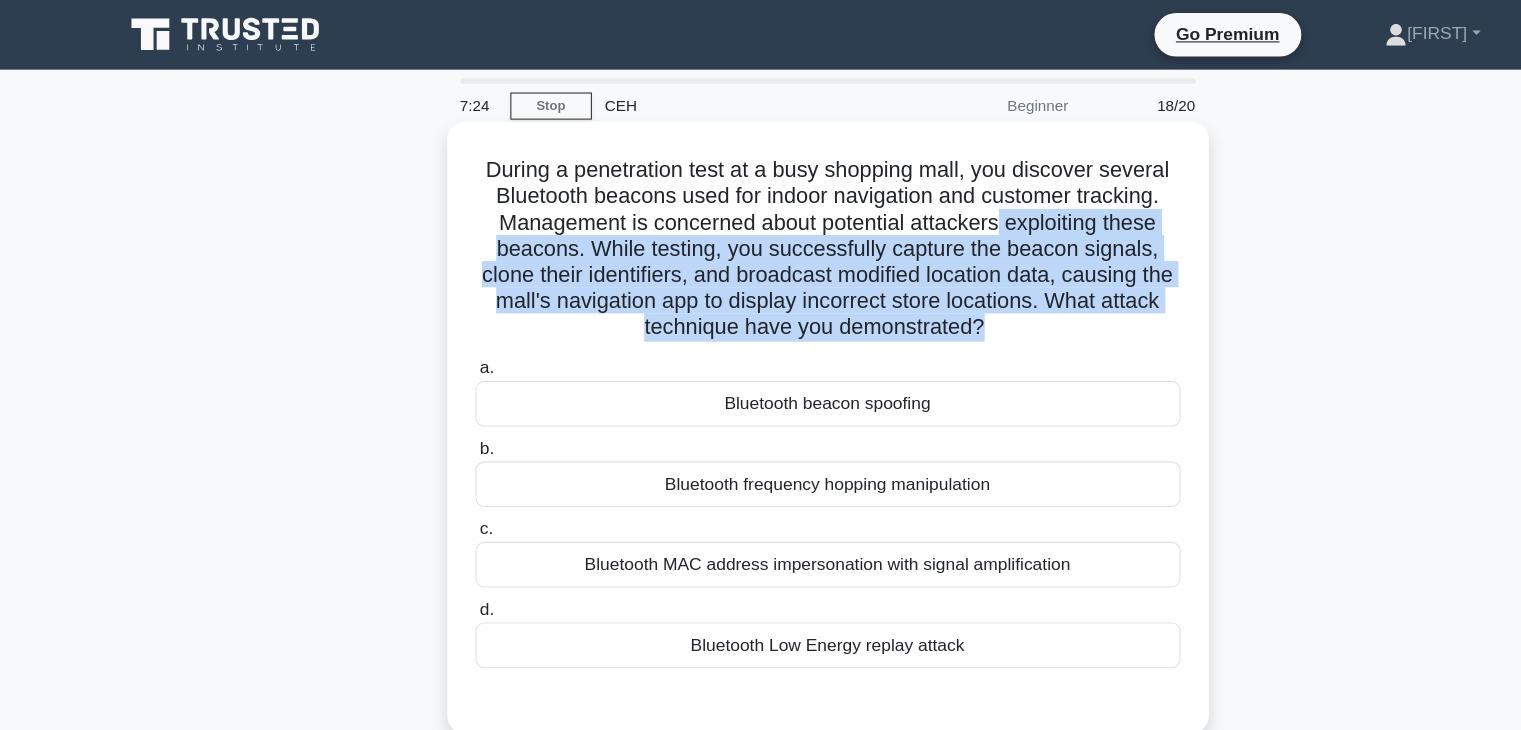 click on "During a penetration test at a busy shopping mall, you discover several Bluetooth beacons used for indoor navigation and customer tracking. Management is concerned about potential attackers exploiting these beacons. While testing, you successfully capture the beacon signals, clone their identifiers, and broadcast modified location data, causing the mall's navigation app to display incorrect store locations. What attack technique have you demonstrated?
.spinner_0XTQ{transform-origin:center;animation:spinner_y6GP .75s linear infinite}@keyframes spinner_y6GP{100%{transform:rotate(360deg)}}" at bounding box center [761, 229] 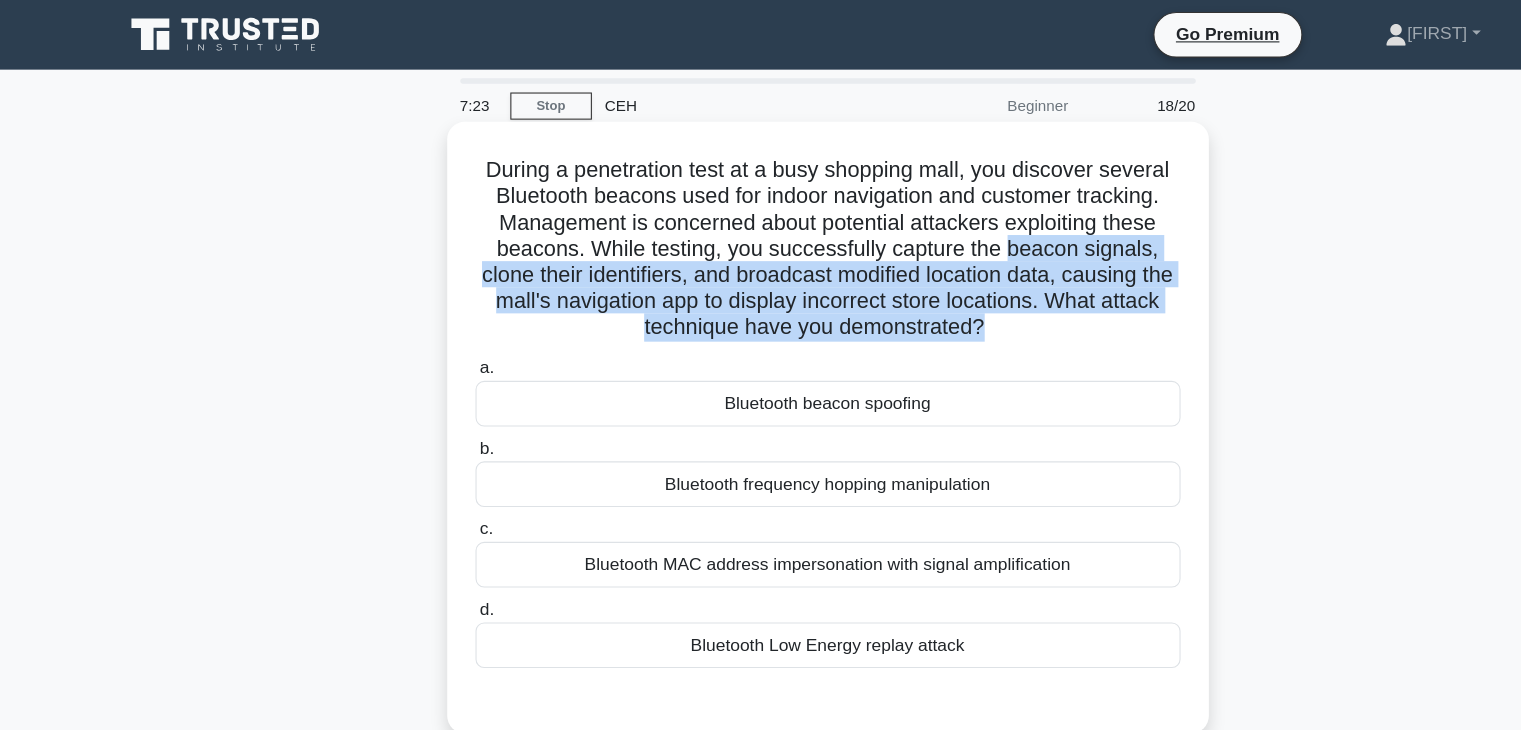 drag, startPoint x: 938, startPoint y: 231, endPoint x: 939, endPoint y: 295, distance: 64.00781 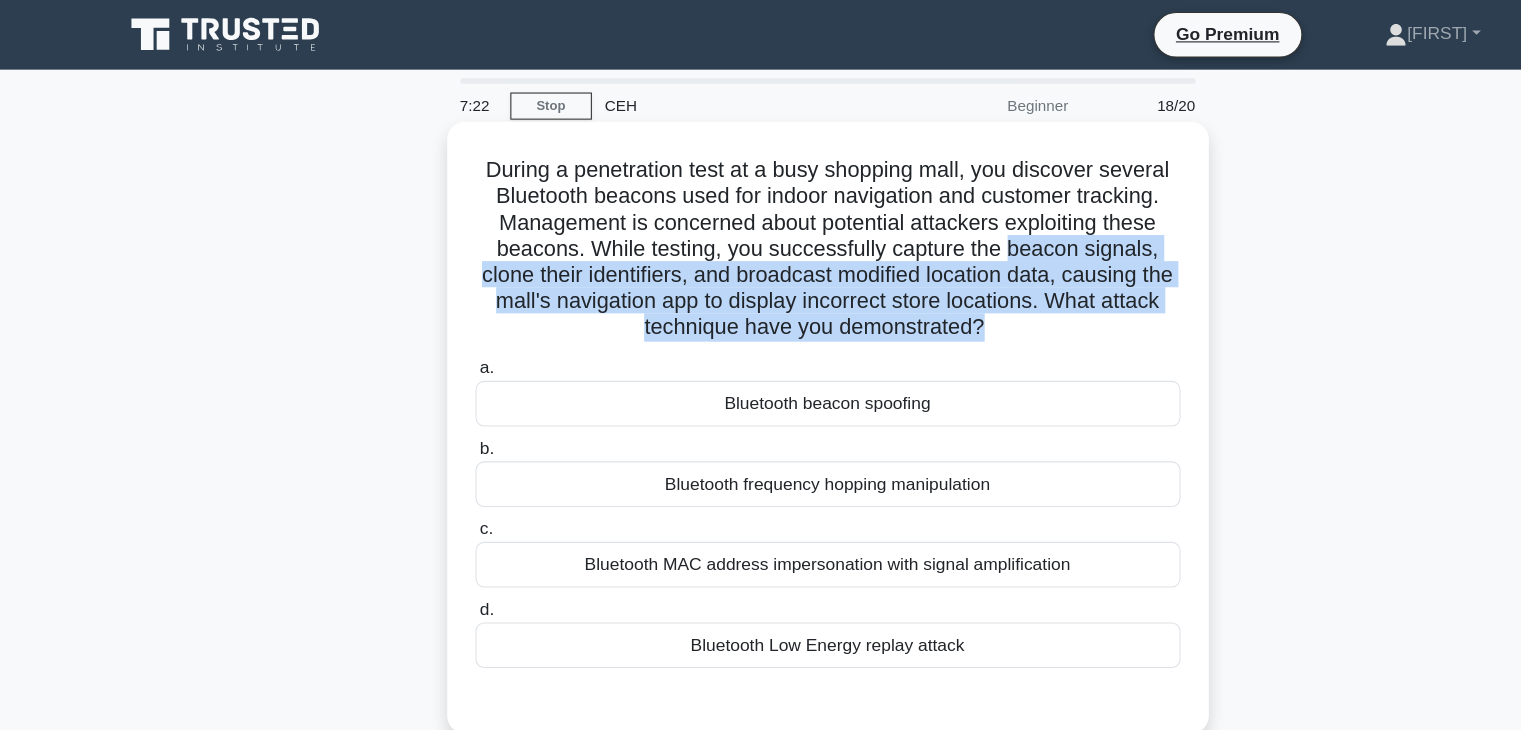 drag, startPoint x: 939, startPoint y: 295, endPoint x: 927, endPoint y: 221, distance: 74.96666 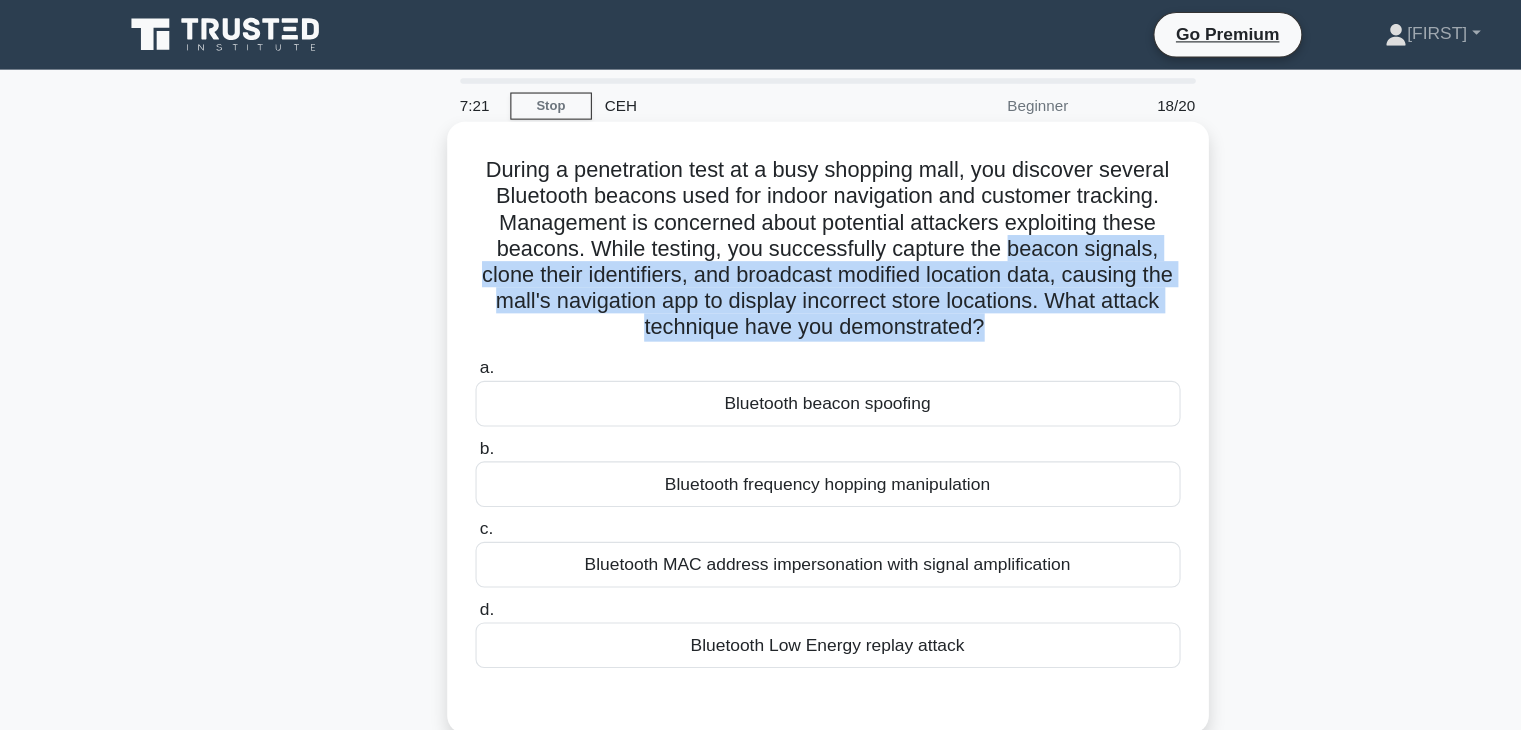 drag, startPoint x: 927, startPoint y: 221, endPoint x: 938, endPoint y: 292, distance: 71.84706 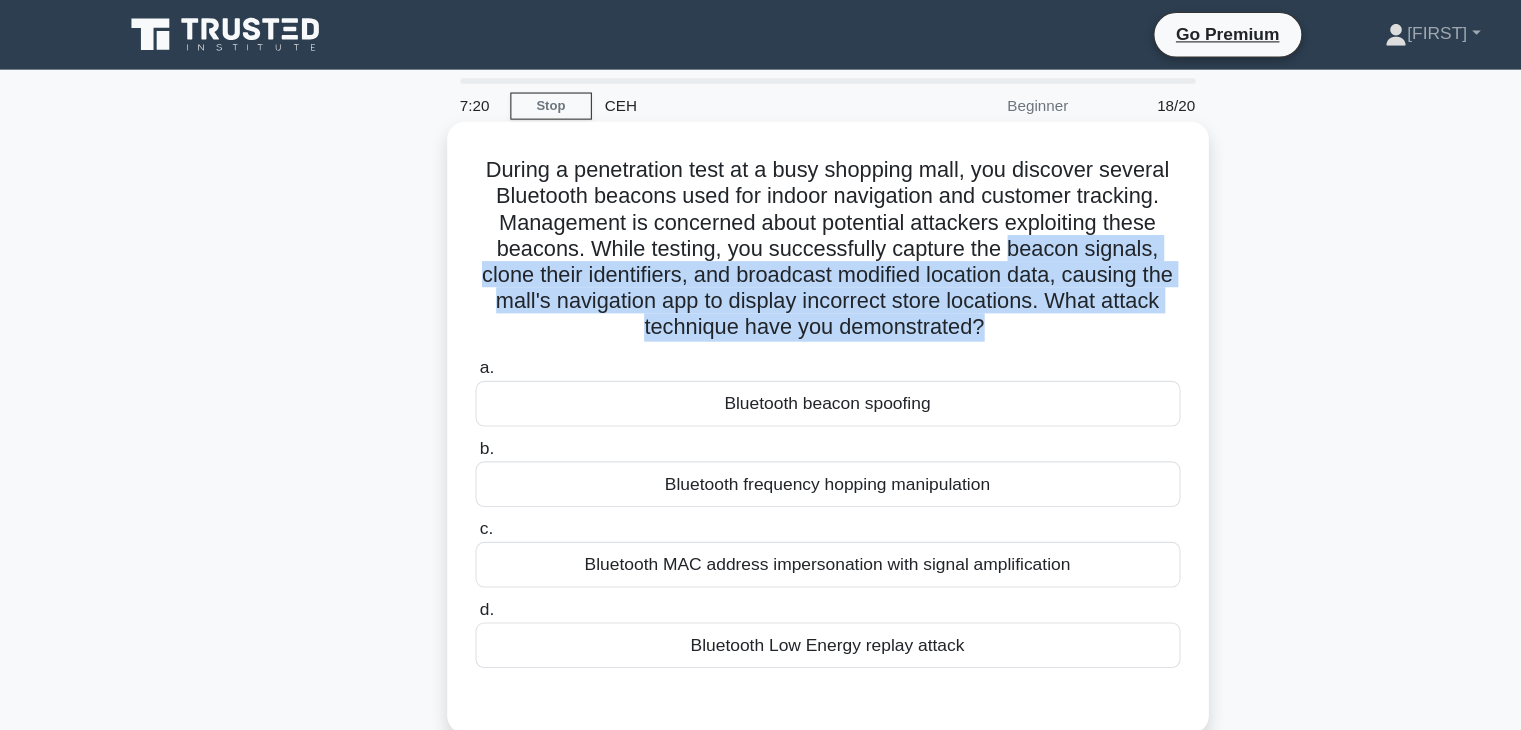 click on "During a penetration test at a busy shopping mall, you discover several Bluetooth beacons used for indoor navigation and customer tracking. Management is concerned about potential attackers exploiting these beacons. While testing, you successfully capture the beacon signals, clone their identifiers, and broadcast modified location data, causing the mall's navigation app to display incorrect store locations. What attack technique have you demonstrated?
.spinner_0XTQ{transform-origin:center;animation:spinner_y6GP .75s linear infinite}@keyframes spinner_y6GP{100%{transform:rotate(360deg)}}" at bounding box center [761, 229] 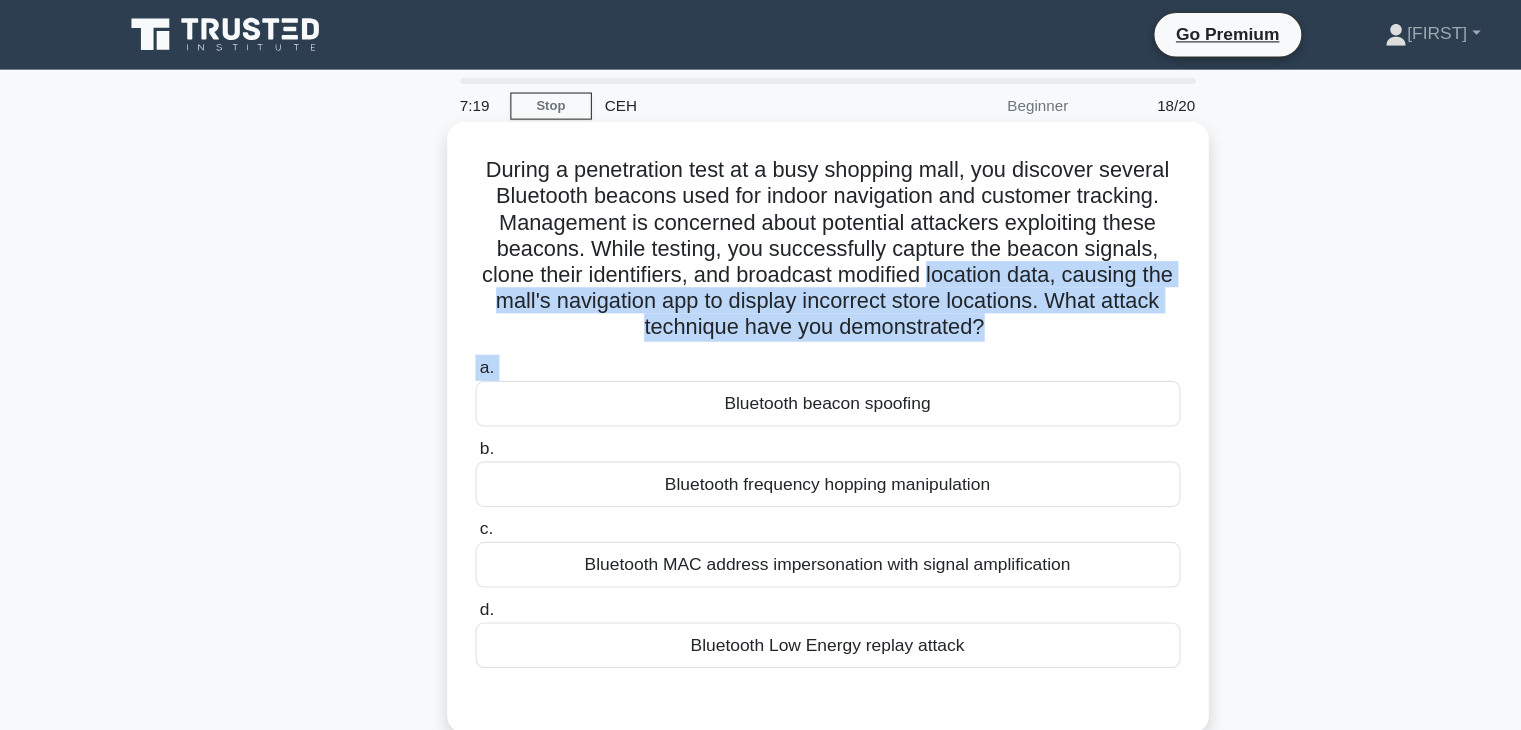 drag, startPoint x: 926, startPoint y: 251, endPoint x: 927, endPoint y: 326, distance: 75.00667 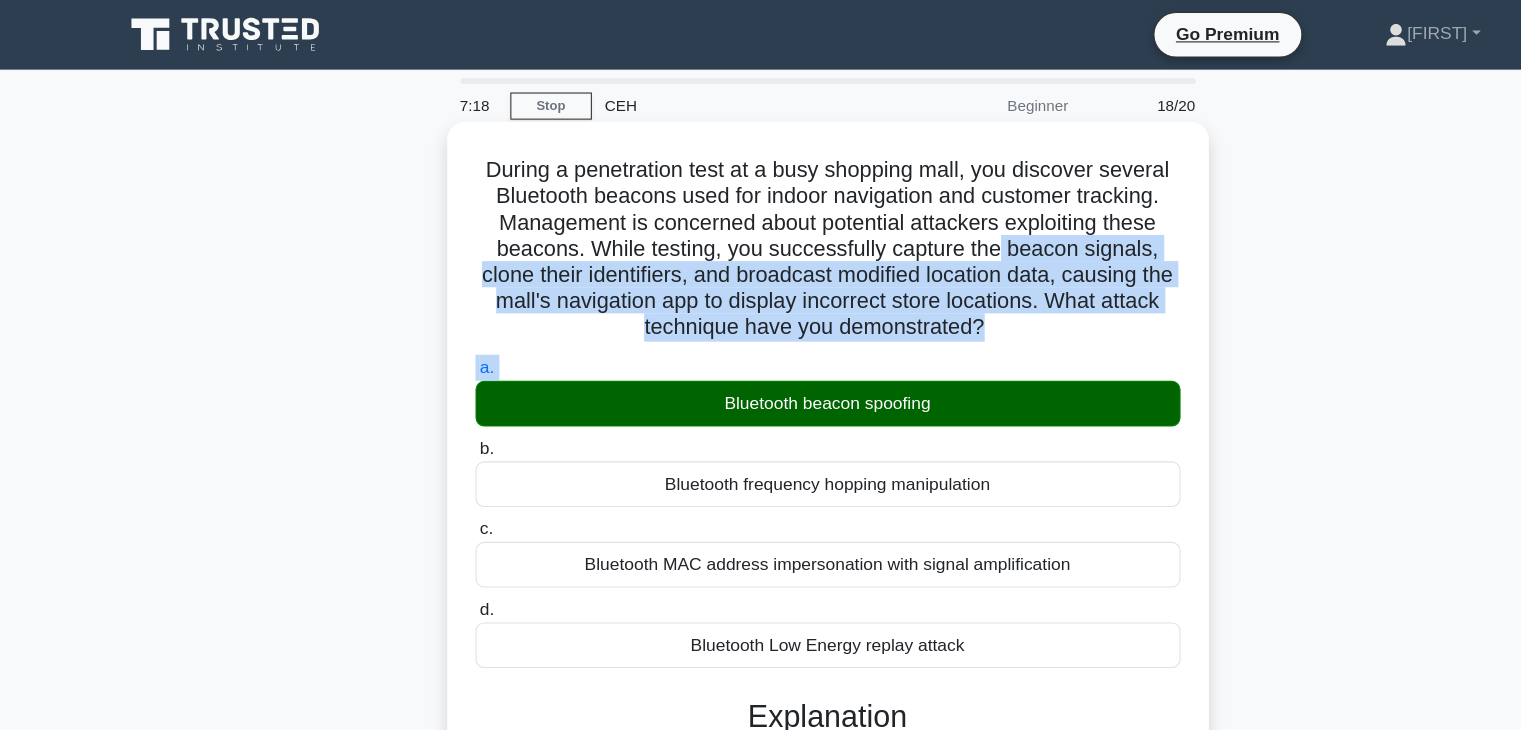 drag, startPoint x: 927, startPoint y: 326, endPoint x: 925, endPoint y: 222, distance: 104.019226 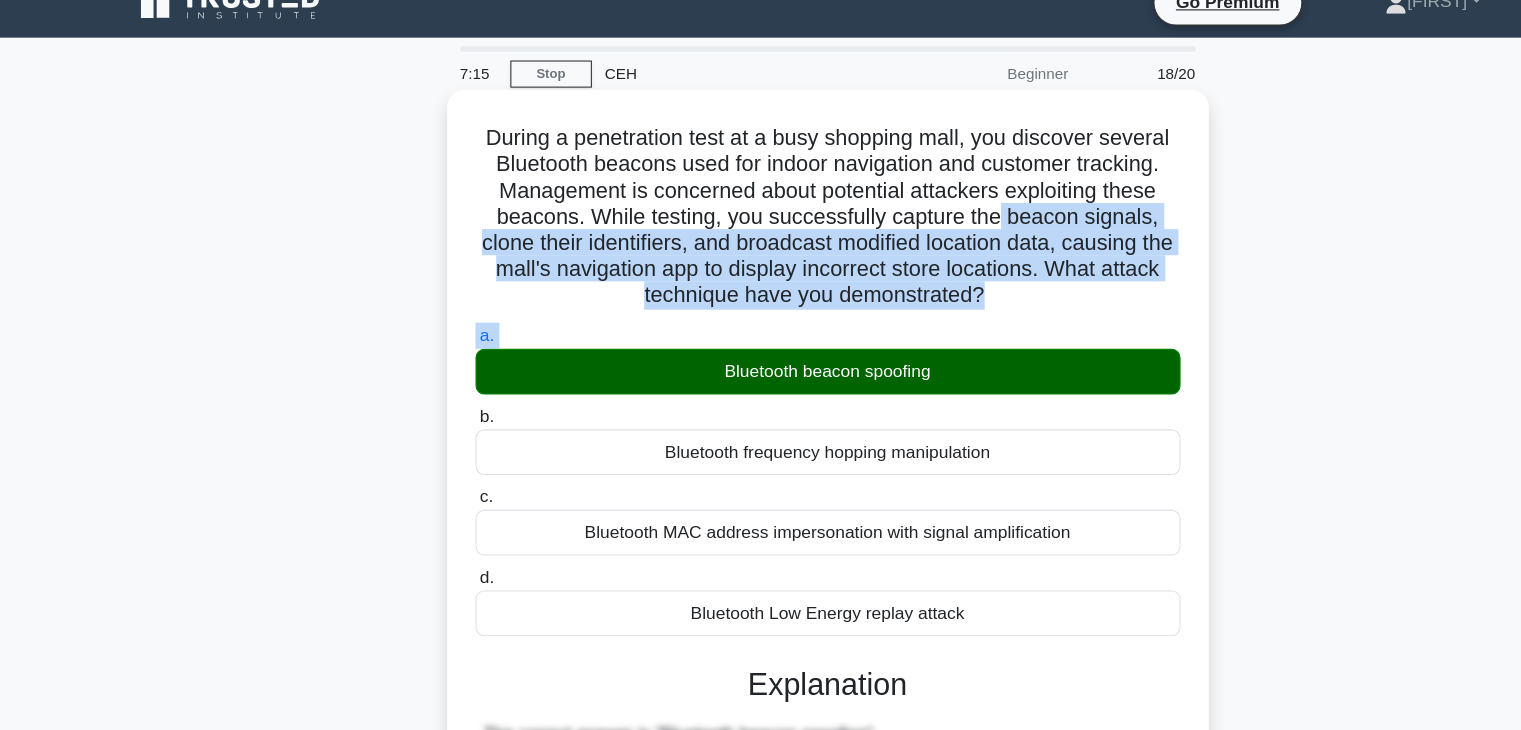 click on "a.
Bluetooth beacon spoofing" at bounding box center (761, 359) 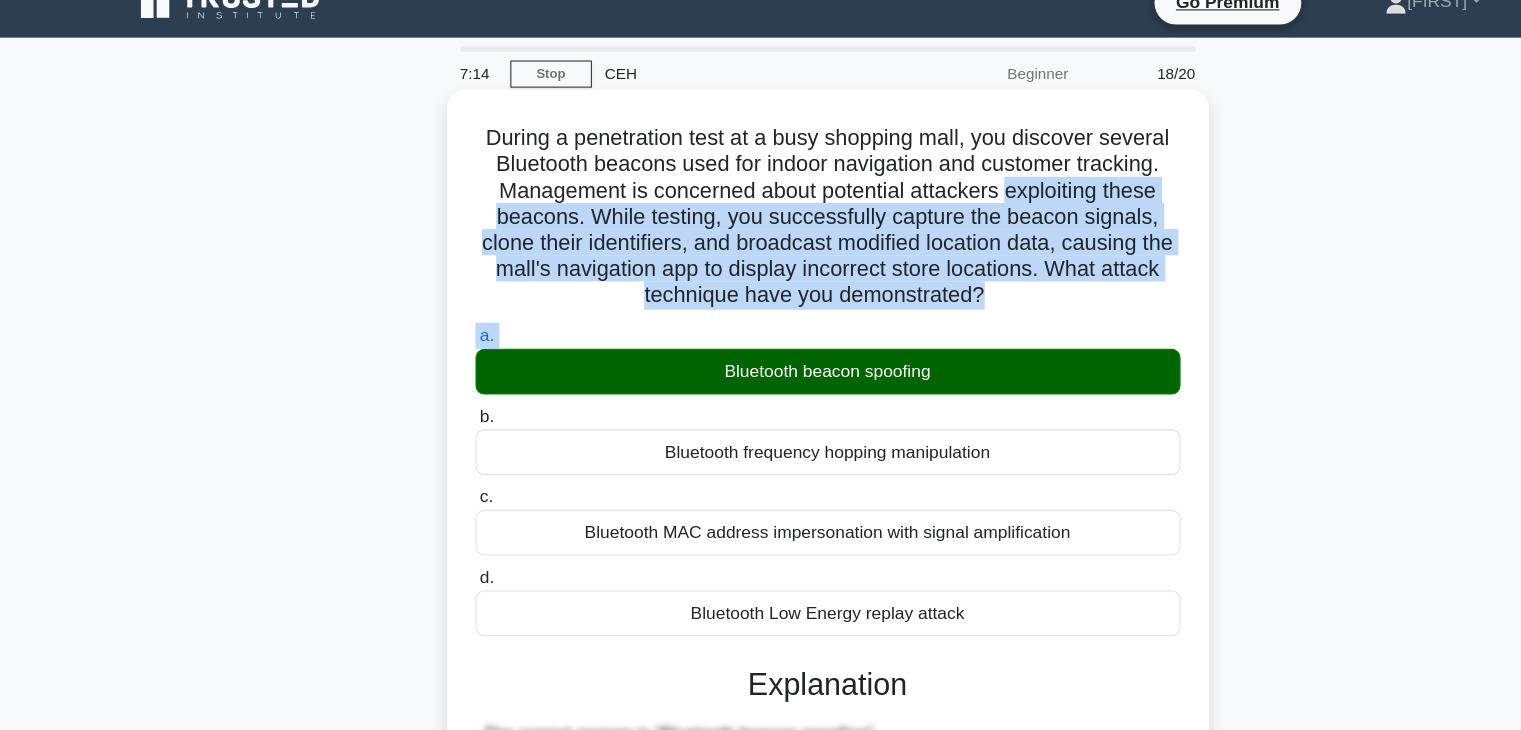 click on "During a penetration test at a busy shopping mall, you discover several Bluetooth beacons used for indoor navigation and customer tracking. Management is concerned about potential attackers exploiting these beacons. While testing, you successfully capture the beacon signals, clone their identifiers, and broadcast modified location data, causing the mall's navigation app to display incorrect store locations. What attack technique have you demonstrated?
.spinner_0XTQ{transform-origin:center;animation:spinner_y6GP .75s linear infinite}@keyframes spinner_y6GP{100%{transform:rotate(360deg)}}" at bounding box center [761, 229] 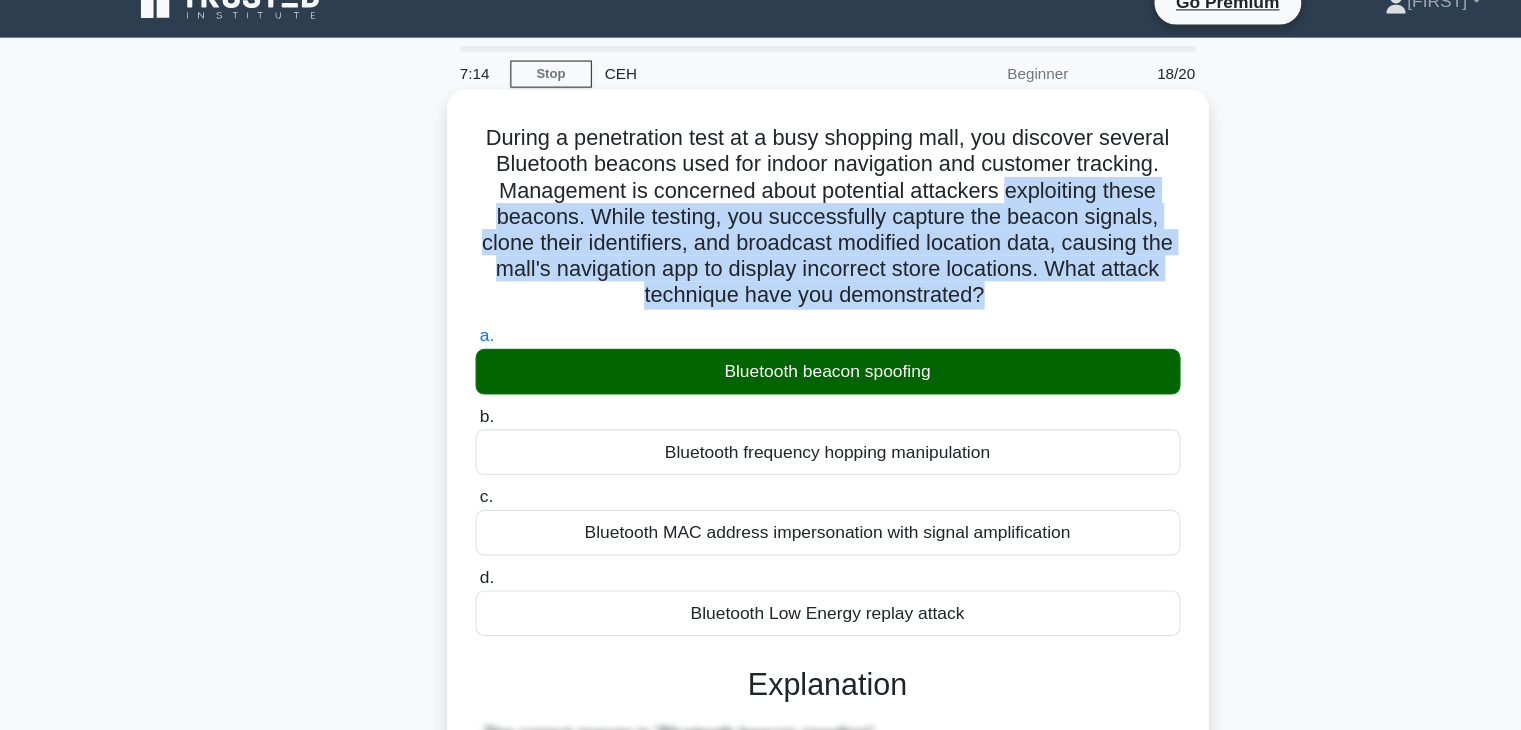 drag, startPoint x: 925, startPoint y: 201, endPoint x: 960, endPoint y: 315, distance: 119.25183 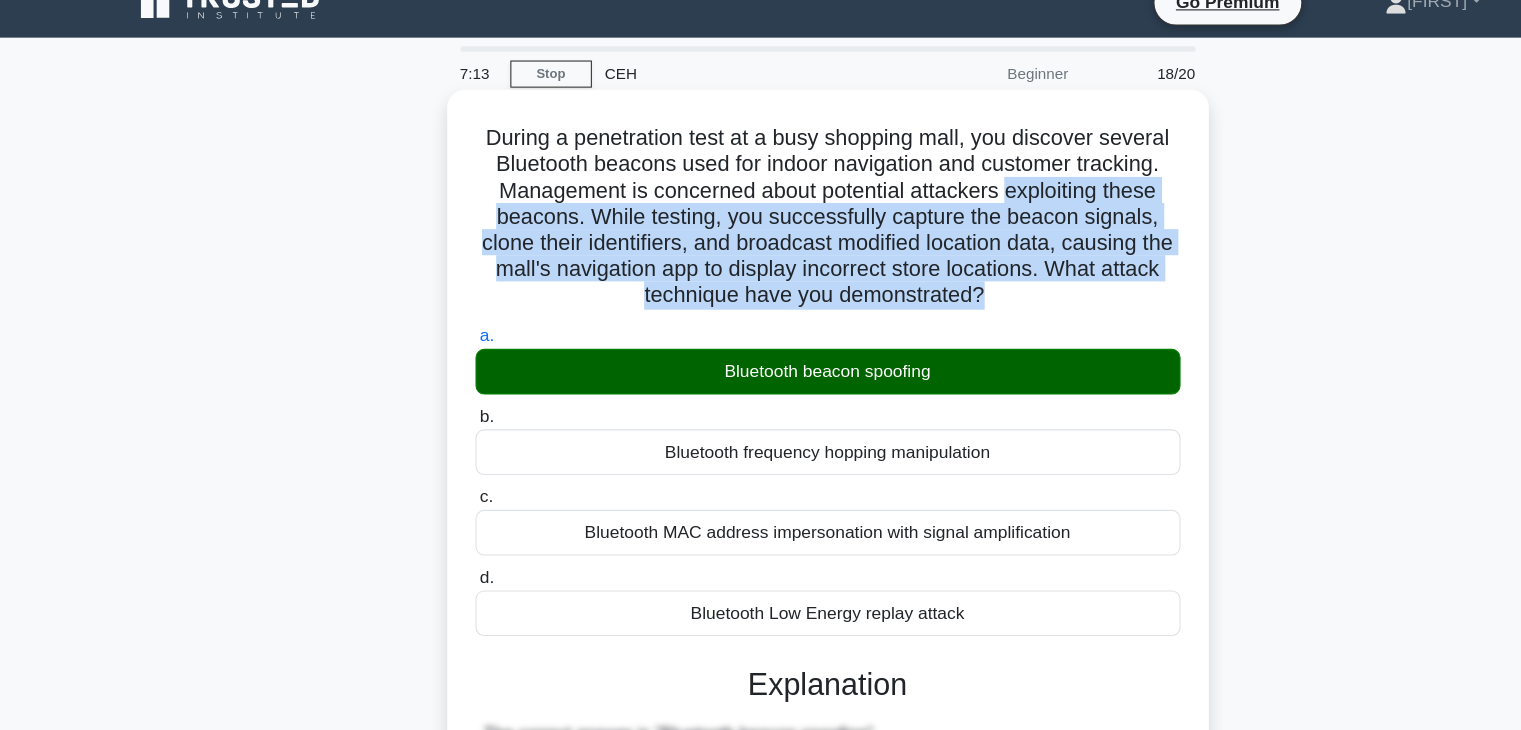 click on "During a penetration test at a busy shopping mall, you discover several Bluetooth beacons used for indoor navigation and customer tracking. Management is concerned about potential attackers exploiting these beacons. While testing, you successfully capture the beacon signals, clone their identifiers, and broadcast modified location data, causing the mall's navigation app to display incorrect store locations. What attack technique have you demonstrated?
.spinner_0XTQ{transform-origin:center;animation:spinner_y6GP .75s linear infinite}@keyframes spinner_y6GP{100%{transform:rotate(360deg)}}
a.
b. c. d." at bounding box center (761, 701) 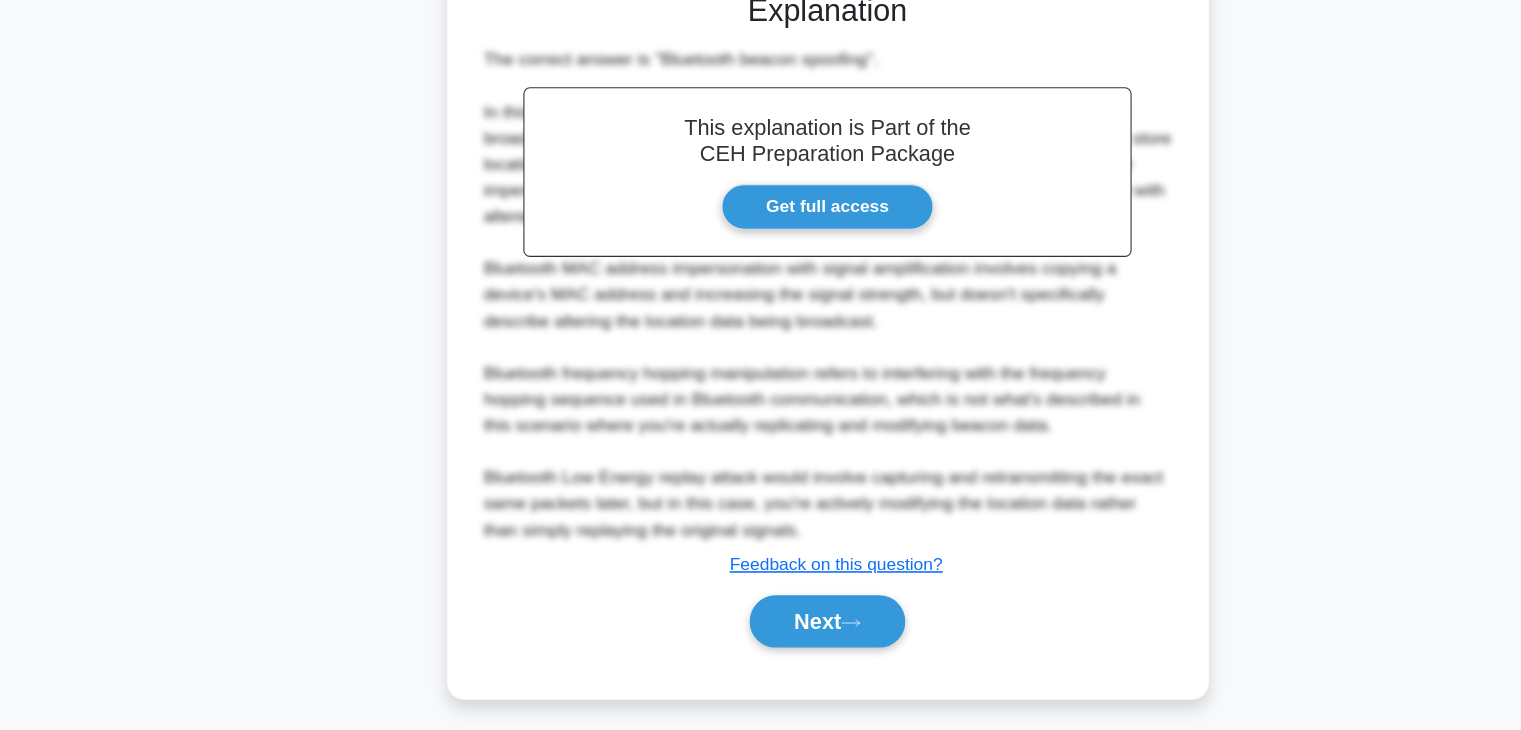 scroll, scrollTop: 598, scrollLeft: 0, axis: vertical 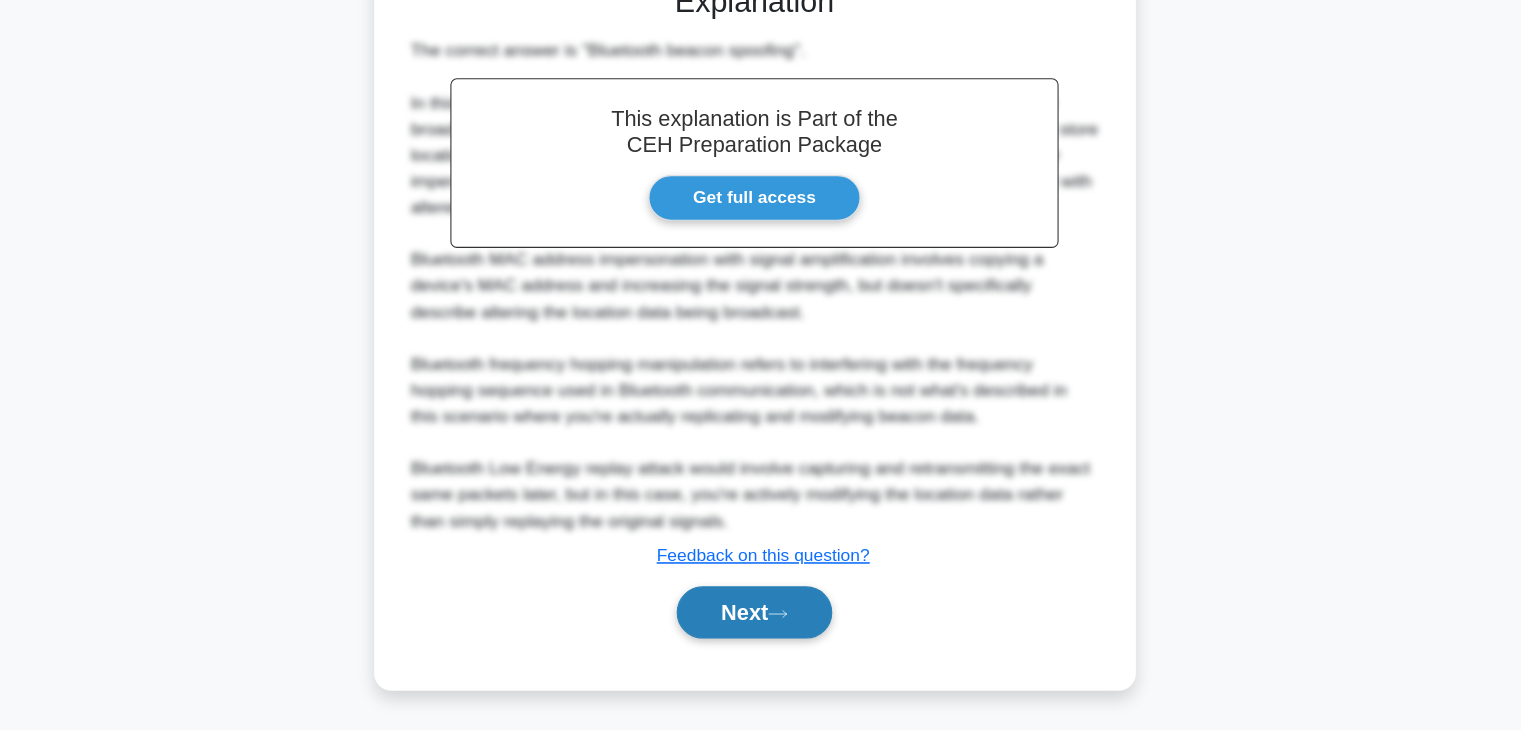 click on "Next" at bounding box center (760, 622) 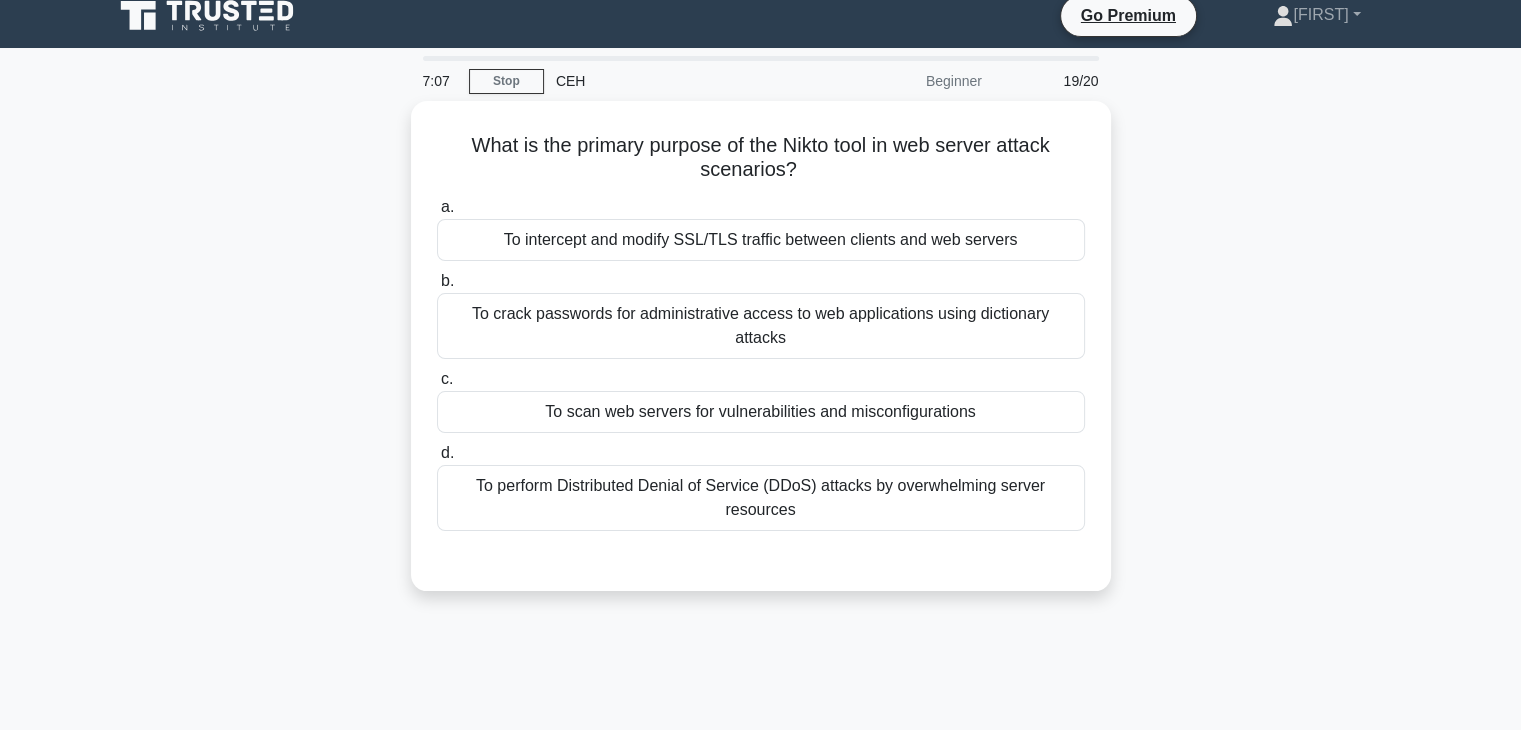 scroll, scrollTop: 0, scrollLeft: 0, axis: both 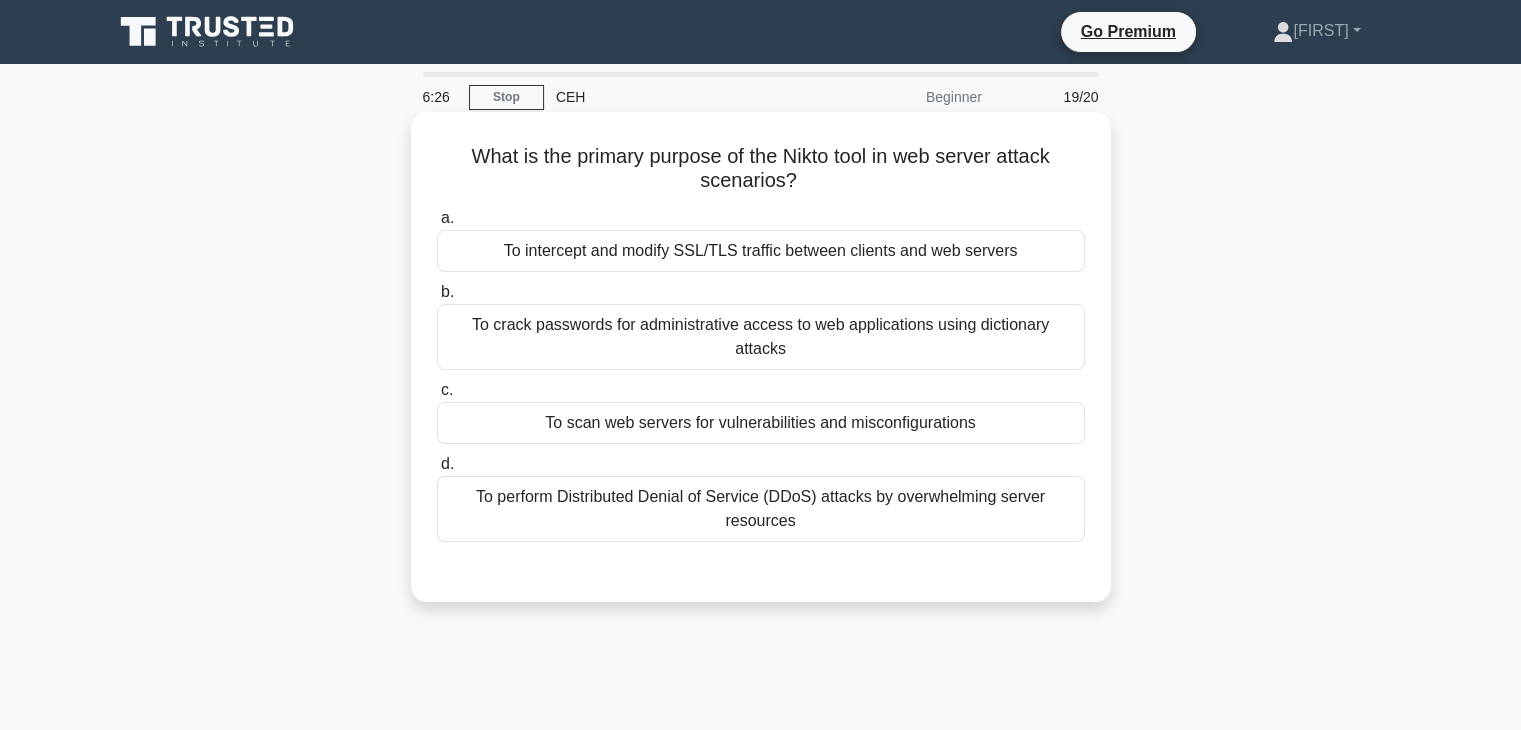 drag, startPoint x: 542, startPoint y: 156, endPoint x: 832, endPoint y: 182, distance: 291.16318 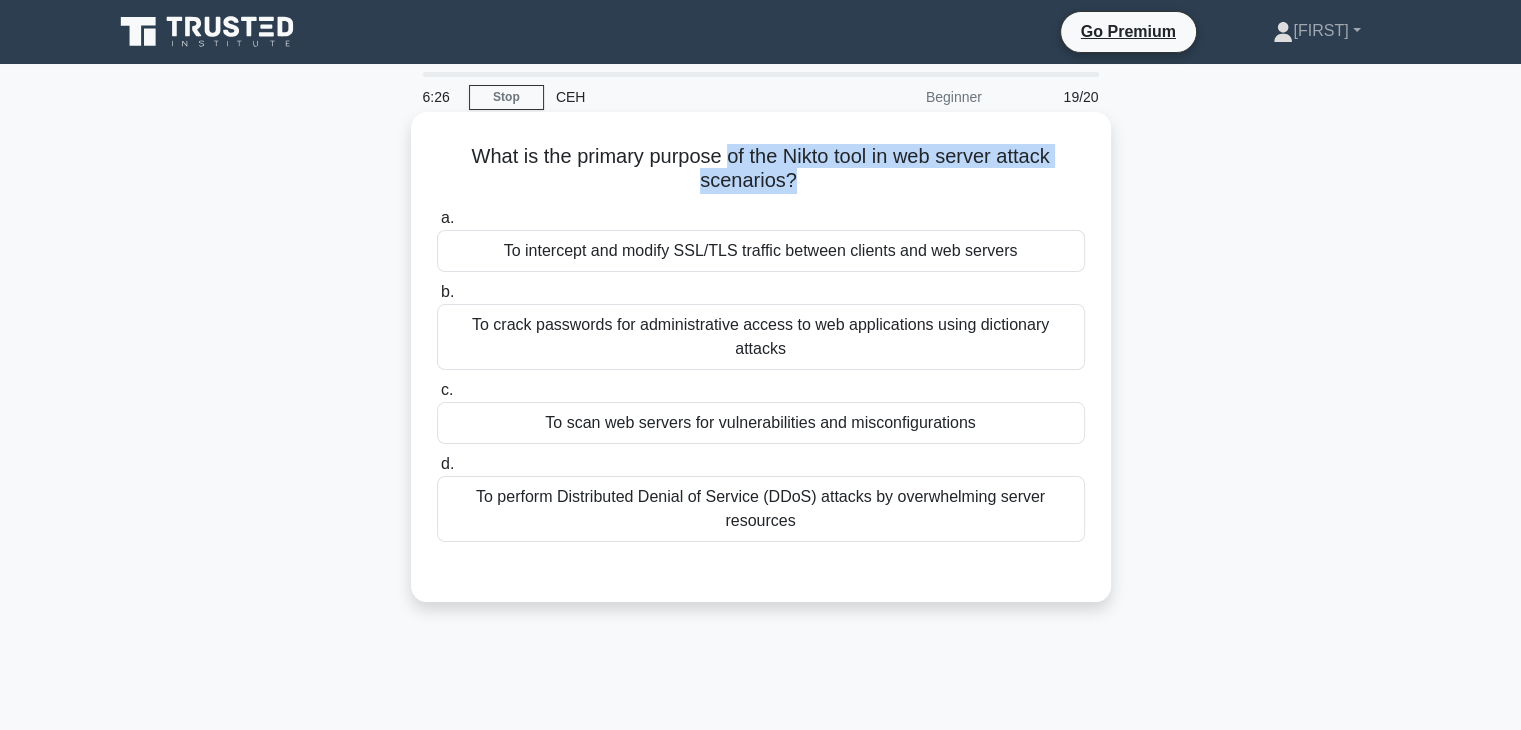 drag, startPoint x: 832, startPoint y: 182, endPoint x: 722, endPoint y: 140, distance: 117.74549 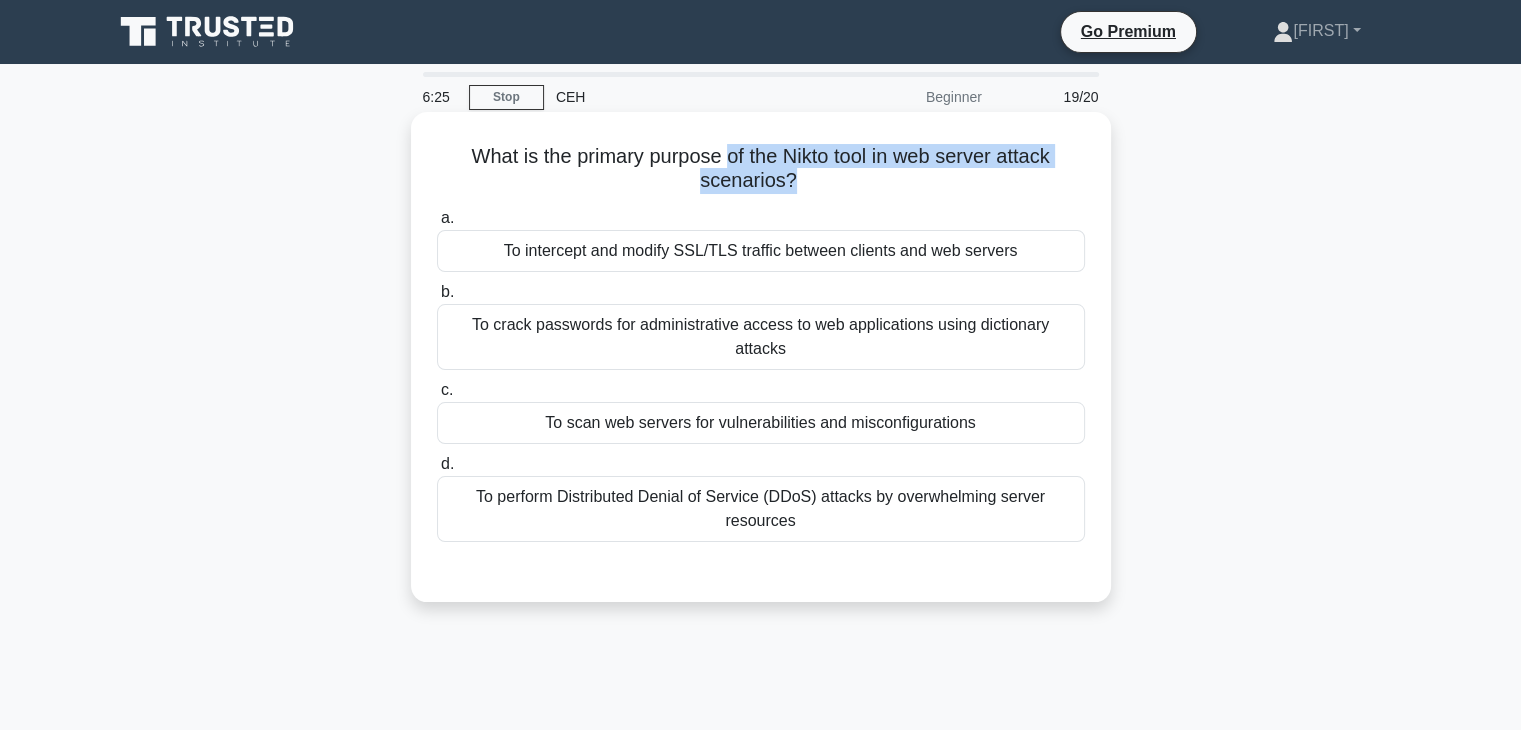click on "What is the primary purpose of the Nikto tool in web server attack scenarios?
.spinner_0XTQ{transform-origin:center;animation:spinner_y6GP .75s linear infinite}@keyframes spinner_y6GP{100%{transform:rotate(360deg)}}
a.
To intercept and modify SSL/TLS traffic between clients and web servers
b. c. d." at bounding box center (761, 357) 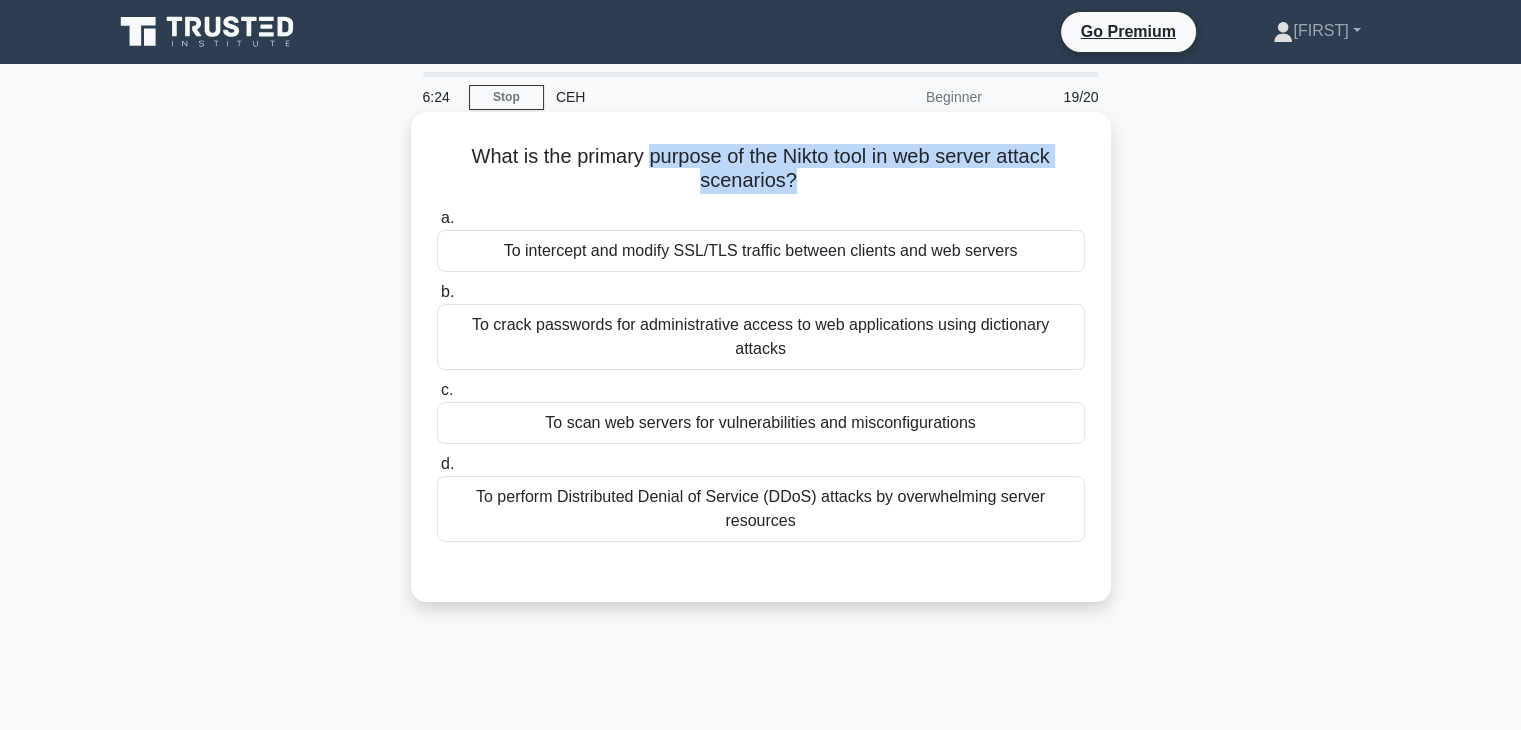 drag, startPoint x: 807, startPoint y: 194, endPoint x: 708, endPoint y: 145, distance: 110.46266 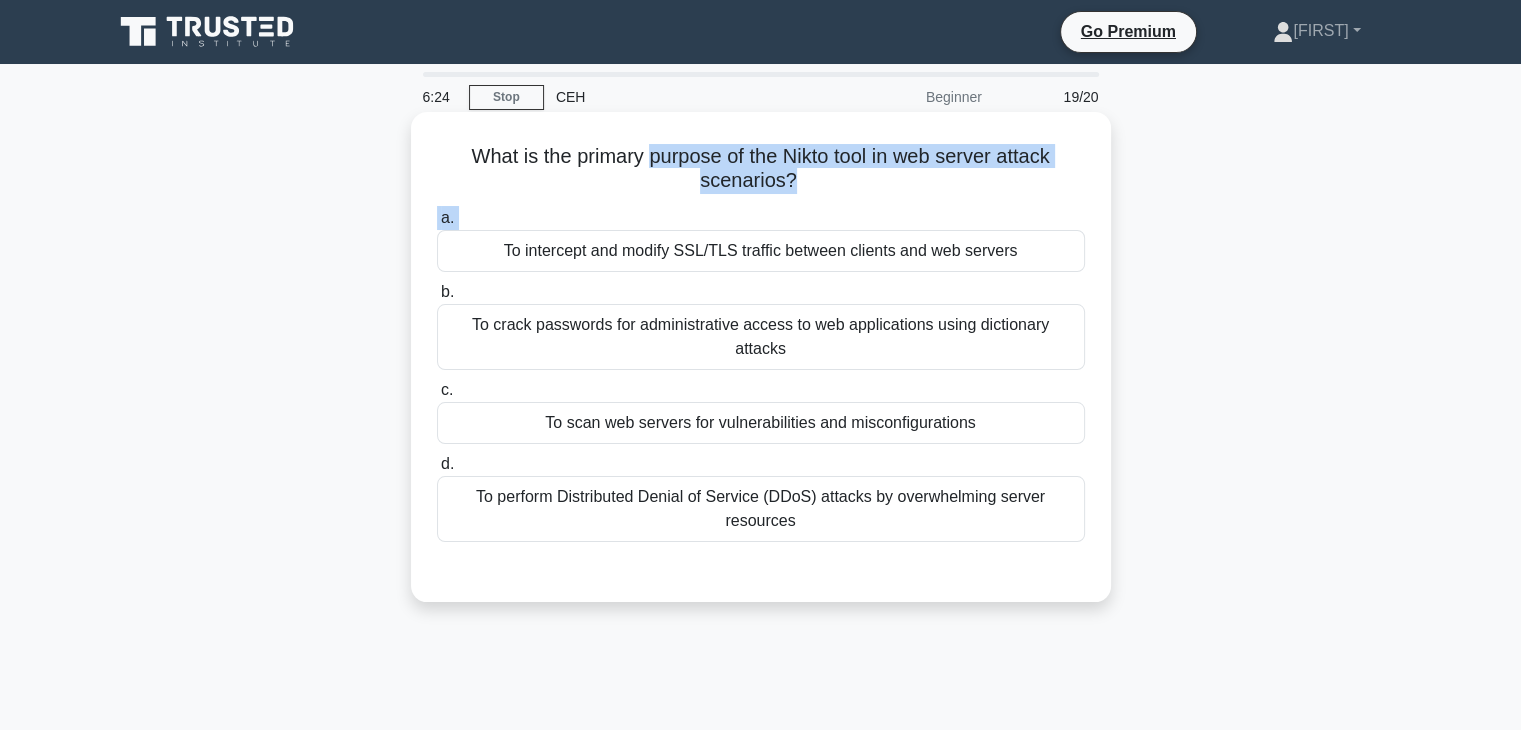 drag, startPoint x: 708, startPoint y: 145, endPoint x: 878, endPoint y: 220, distance: 185.80904 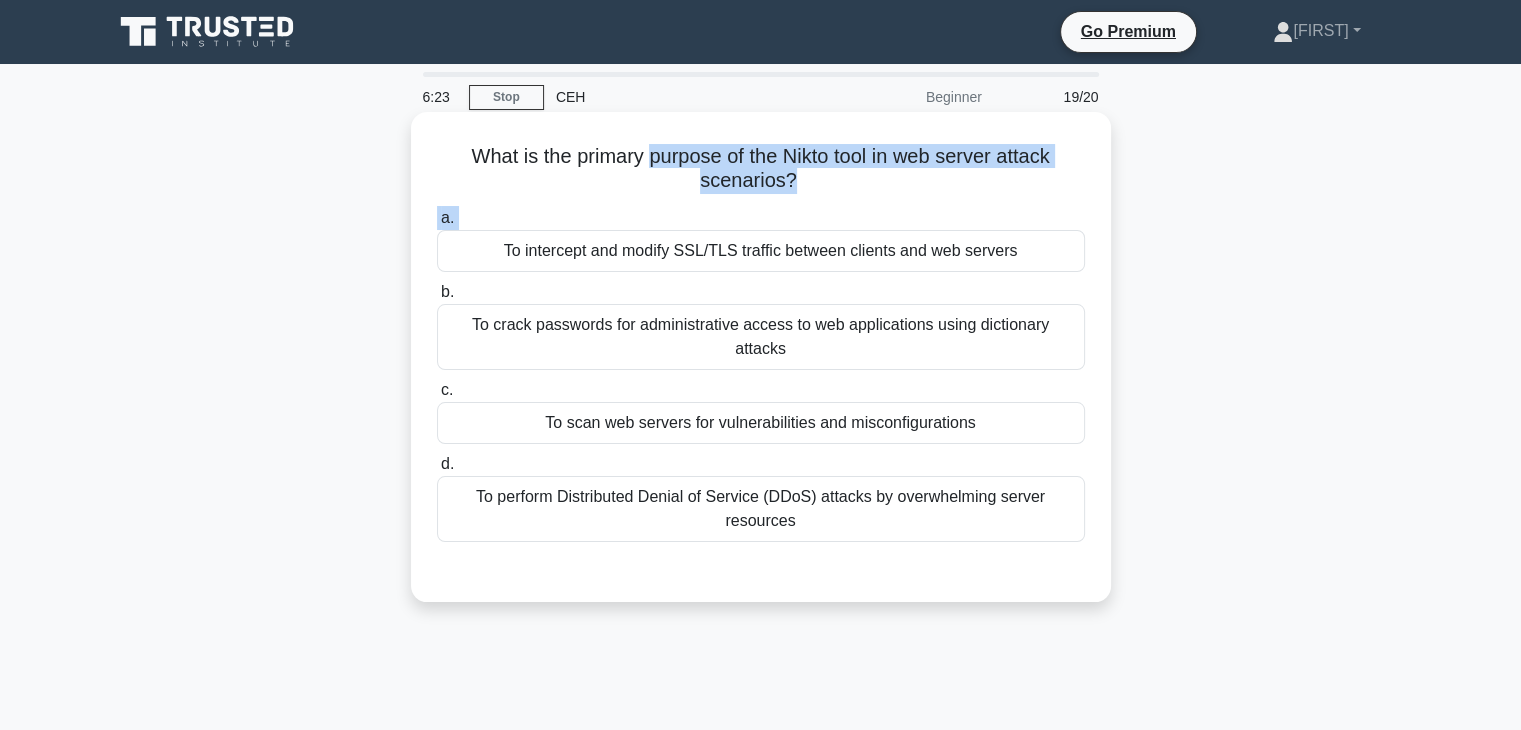 click on "a.
To intercept and modify SSL/TLS traffic between clients and web servers" at bounding box center [761, 239] 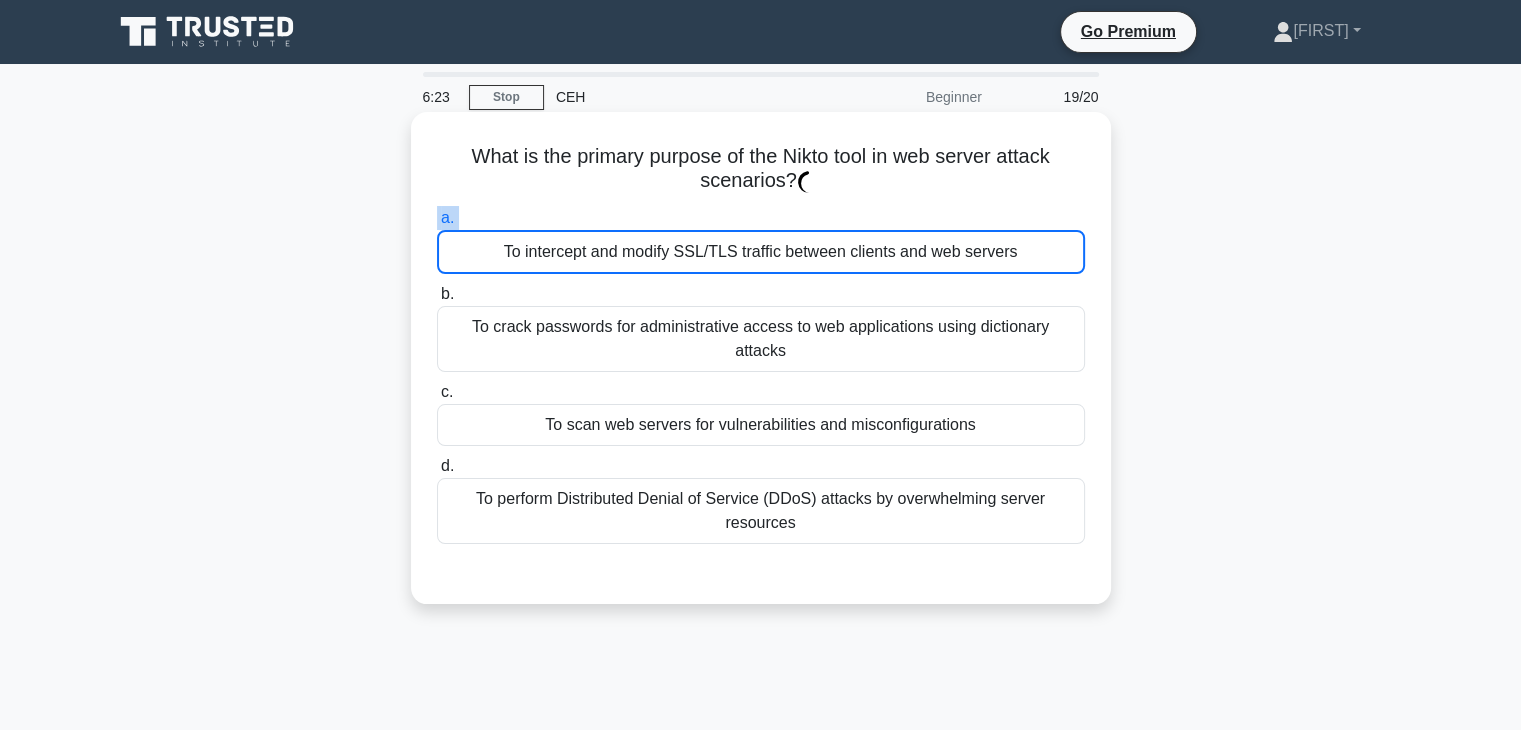 drag, startPoint x: 878, startPoint y: 220, endPoint x: 719, endPoint y: 158, distance: 170.66048 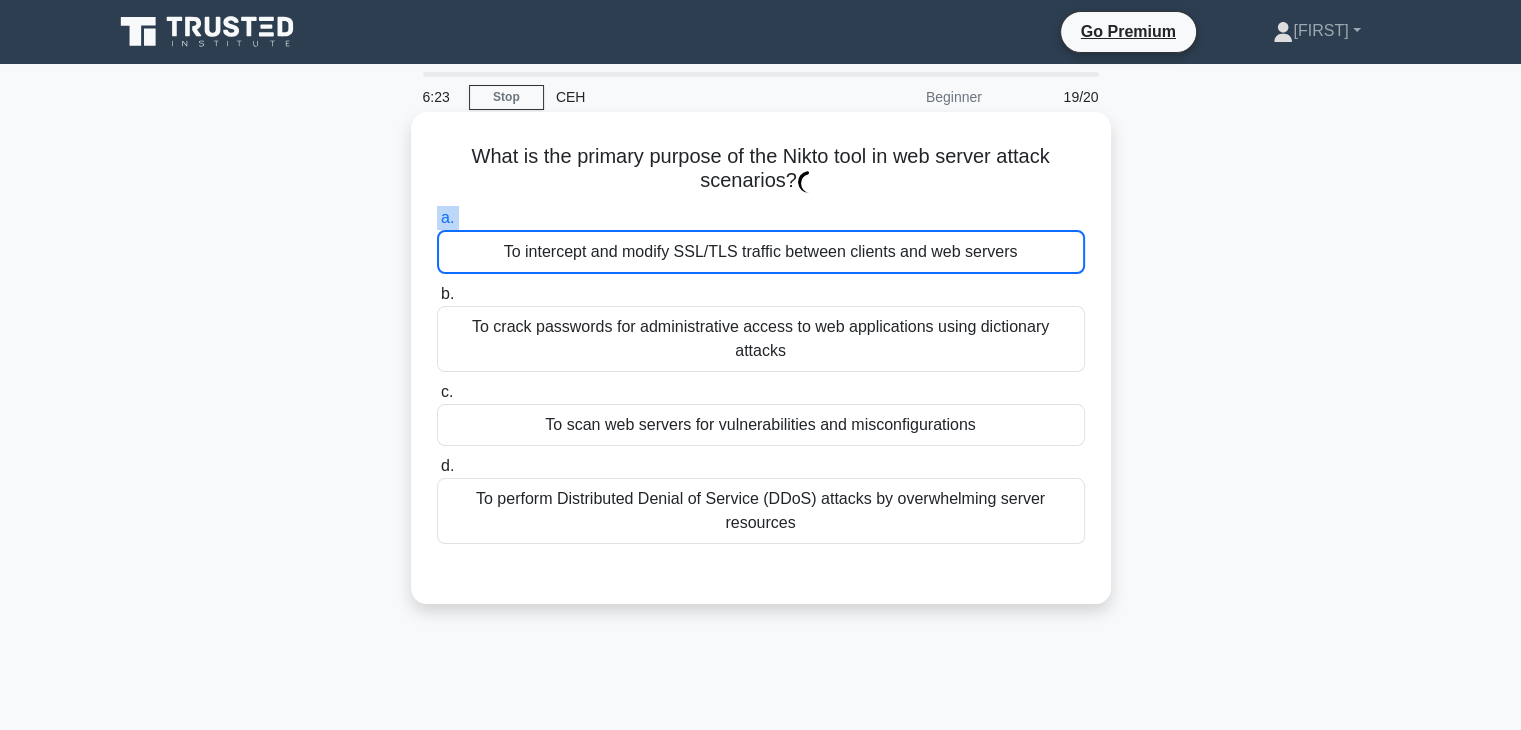 click on "What is the primary purpose of the Nikto tool in web server attack scenarios?
.spinner_0XTQ{transform-origin:center;animation:spinner_y6GP .75s linear infinite}@keyframes spinner_y6GP{100%{transform:rotate(360deg)}}
a.
To intercept and modify SSL/TLS traffic between clients and web servers
b. c. d." at bounding box center (761, 358) 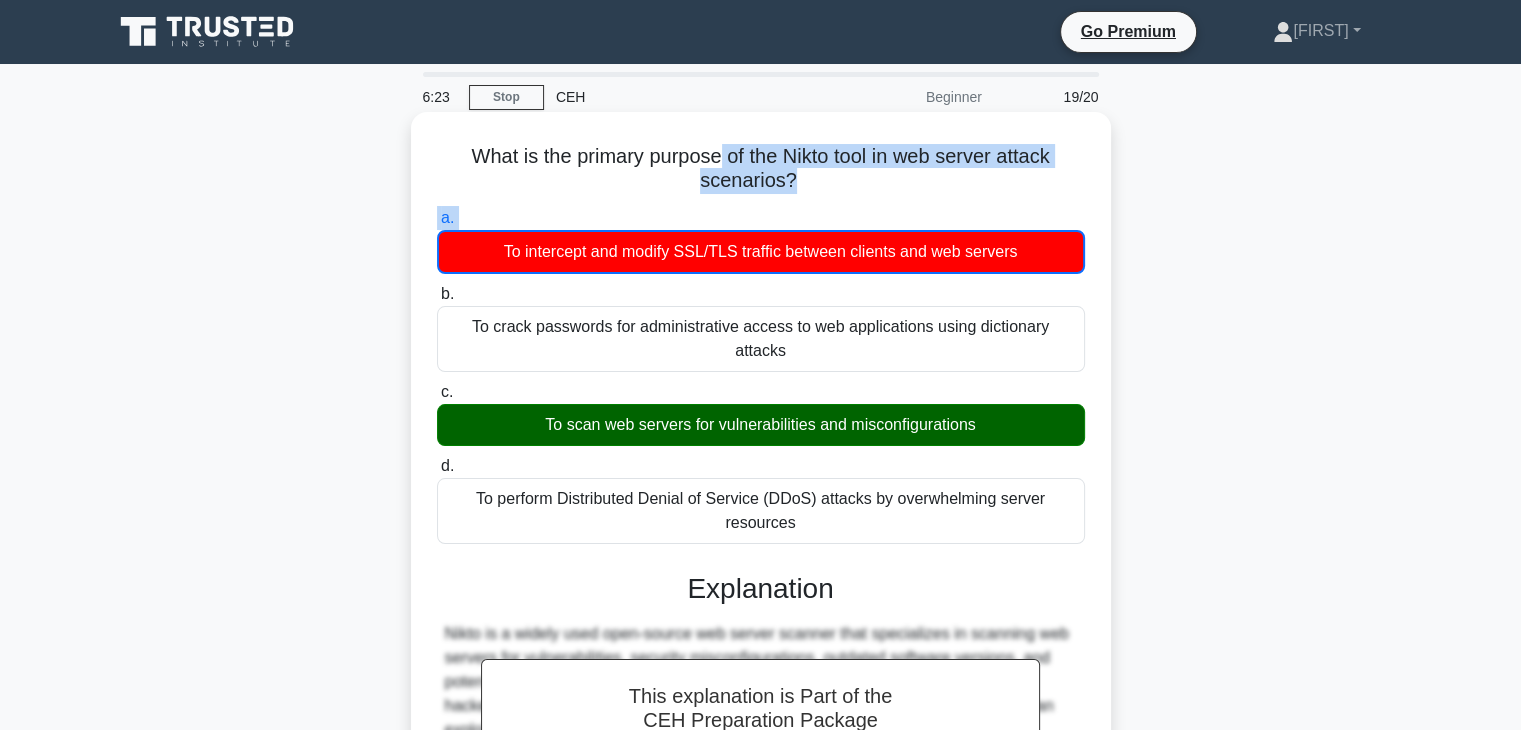 click on "What is the primary purpose of the Nikto tool in web server attack scenarios?
.spinner_0XTQ{transform-origin:center;animation:spinner_y6GP .75s linear infinite}@keyframes spinner_y6GP{100%{transform:rotate(360deg)}}" at bounding box center (761, 169) 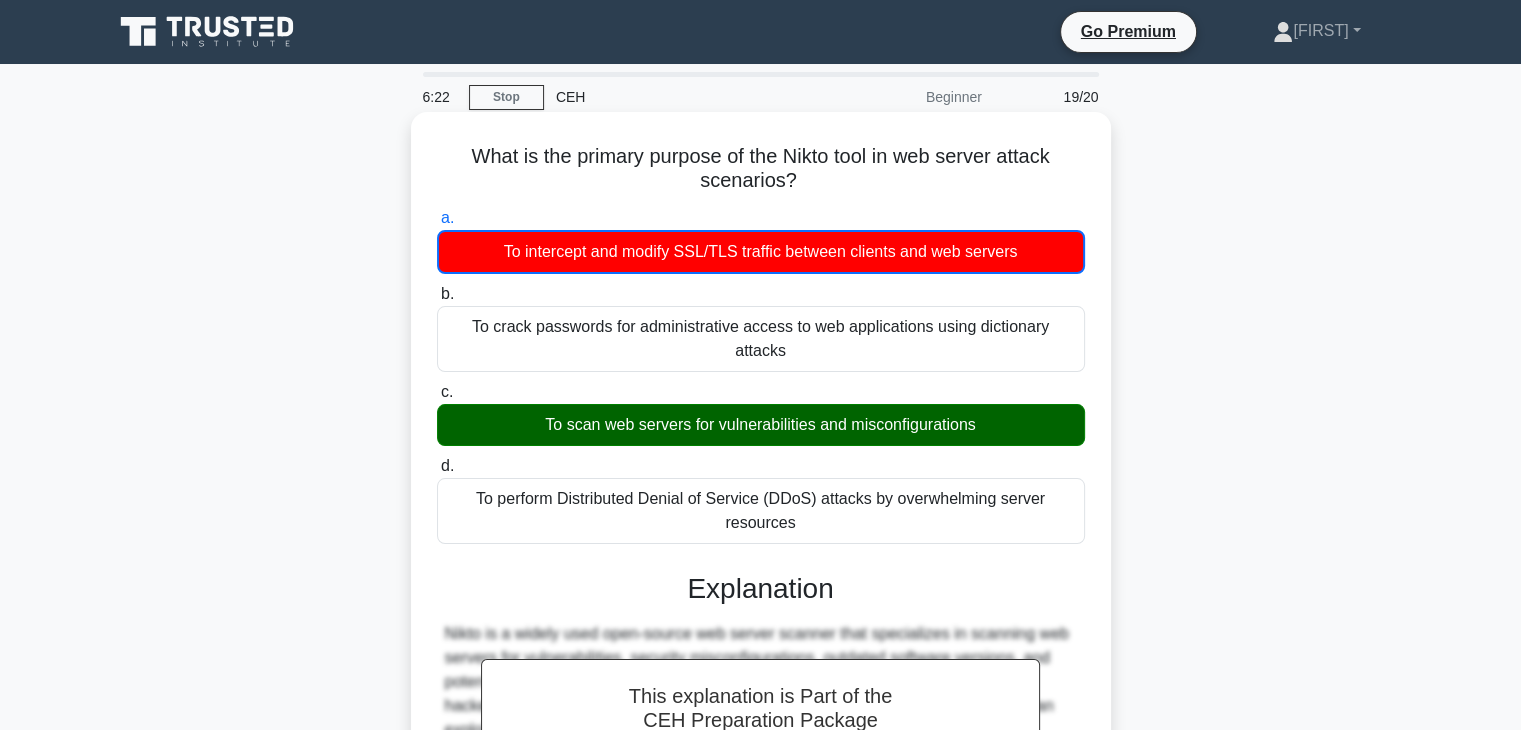 click on "To perform Distributed Denial of Service (DDoS) attacks by overwhelming server resources" at bounding box center (761, 511) 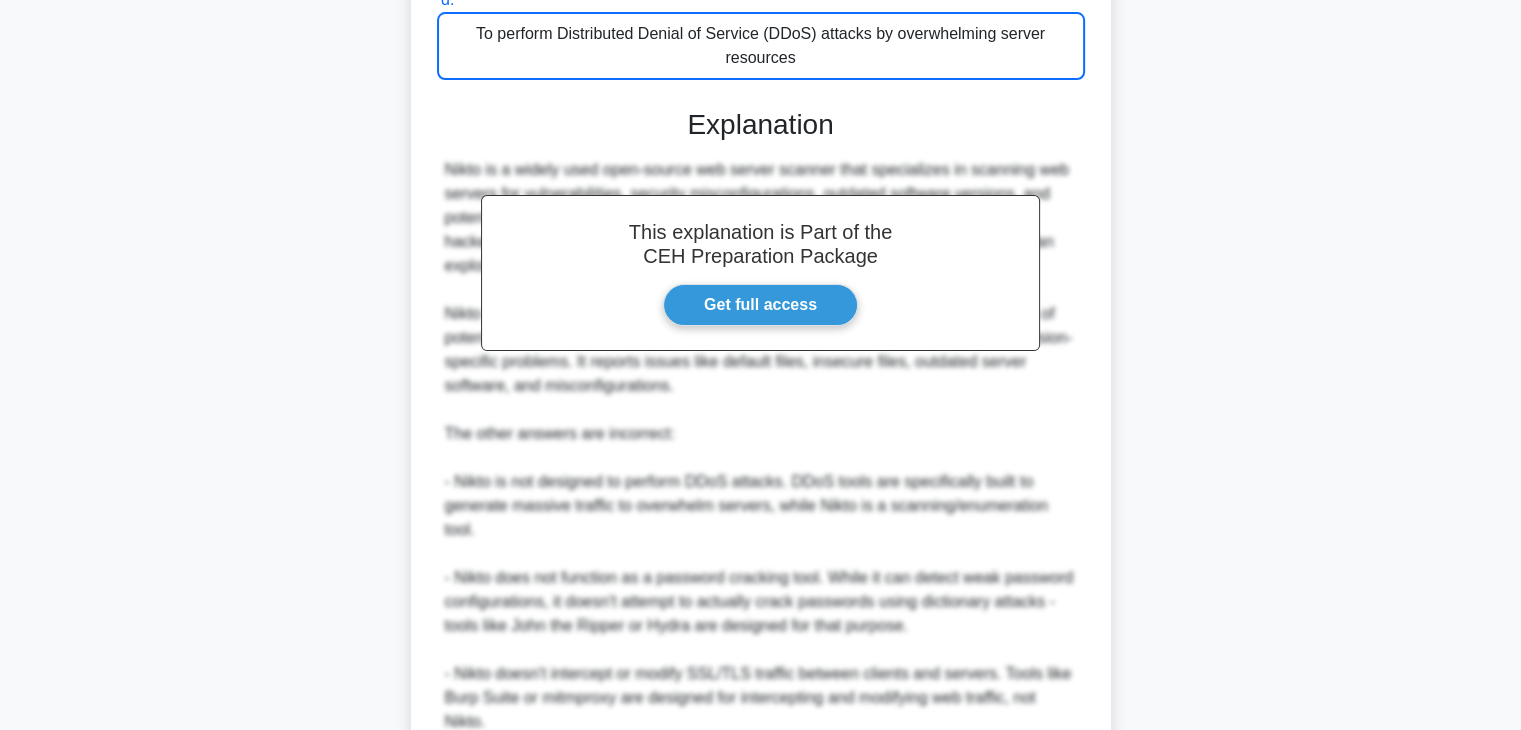 scroll, scrollTop: 624, scrollLeft: 0, axis: vertical 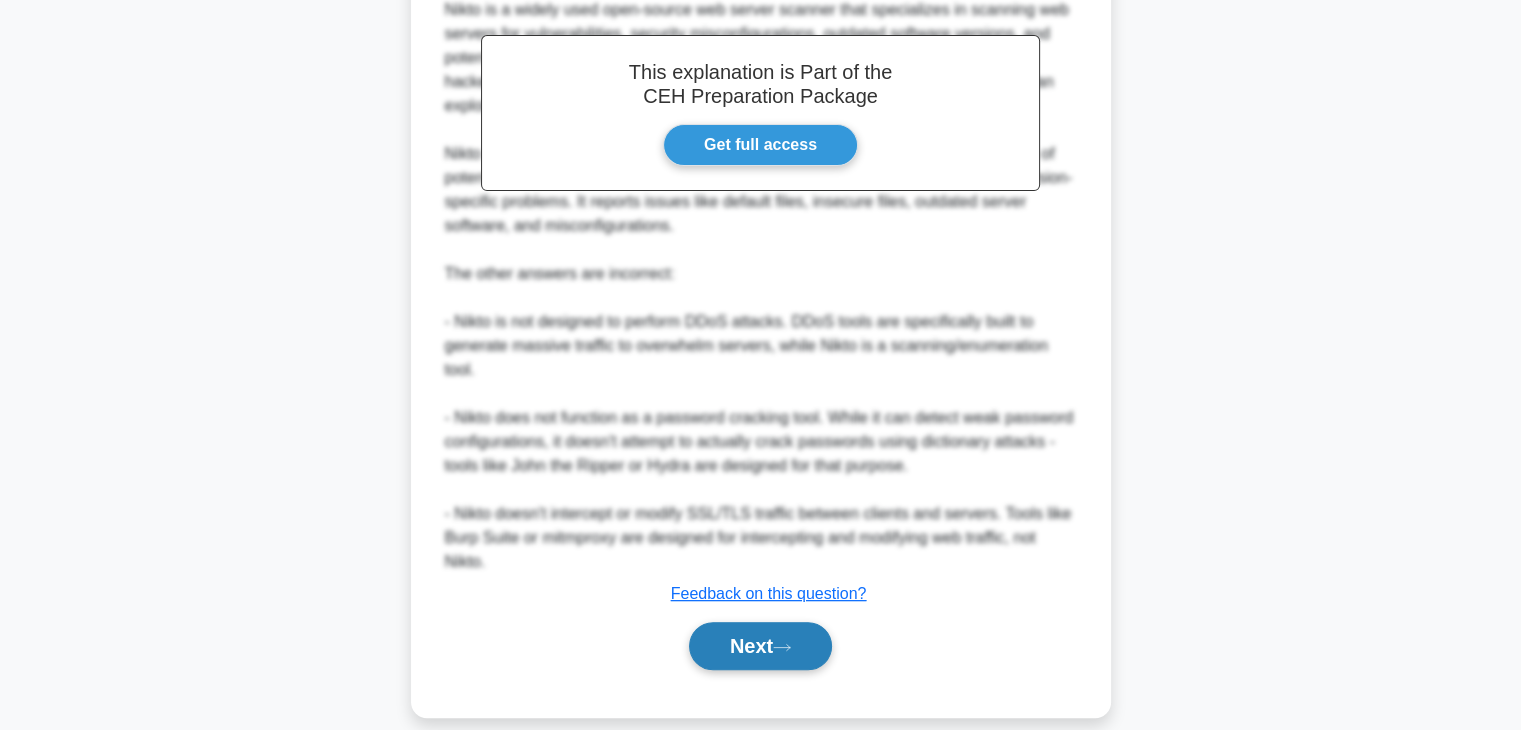 click on "Next" at bounding box center (760, 646) 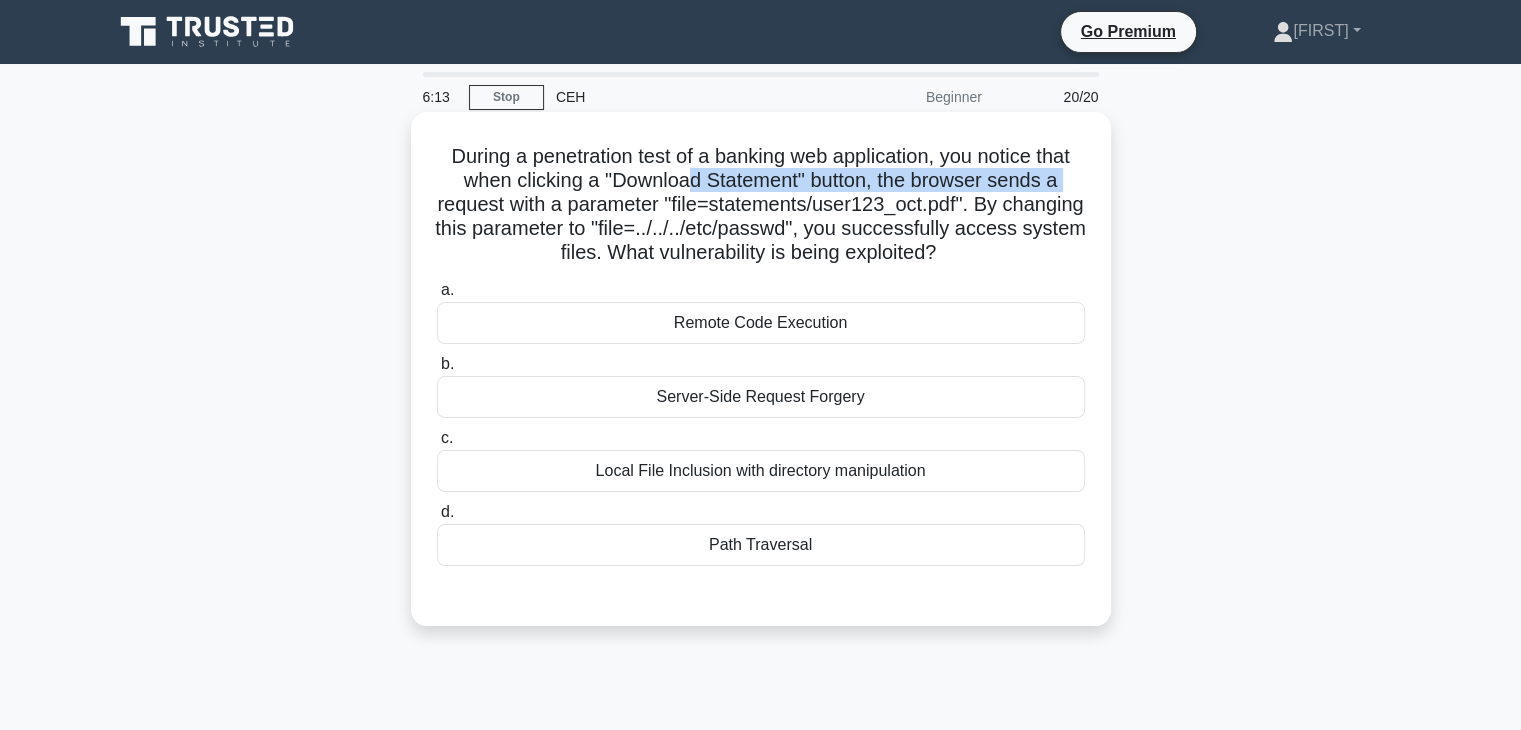 drag, startPoint x: 347, startPoint y: 206, endPoint x: 693, endPoint y: 177, distance: 347.2132 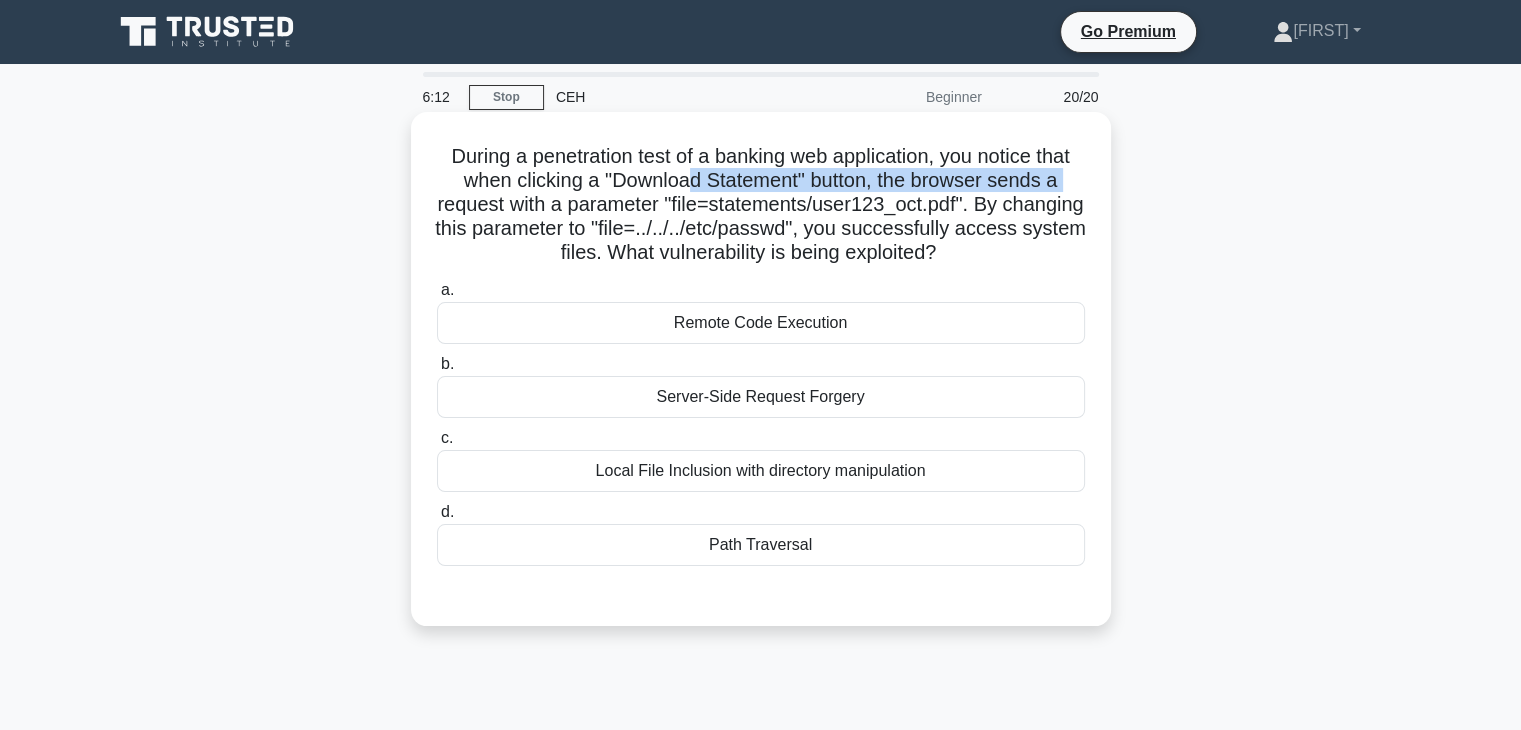 click on "During a penetration test of a banking web application, you notice that when clicking a "Download Statement" button, the browser sends a request with a parameter "file=statements/user123_oct.pdf". By changing this parameter to "file=../../../etc/passwd", you successfully access system files. What vulnerability is being exploited?
.spinner_0XTQ{transform-origin:center;animation:spinner_y6GP .75s linear infinite}@keyframes spinner_y6GP{100%{transform:rotate(360deg)}}" at bounding box center [761, 205] 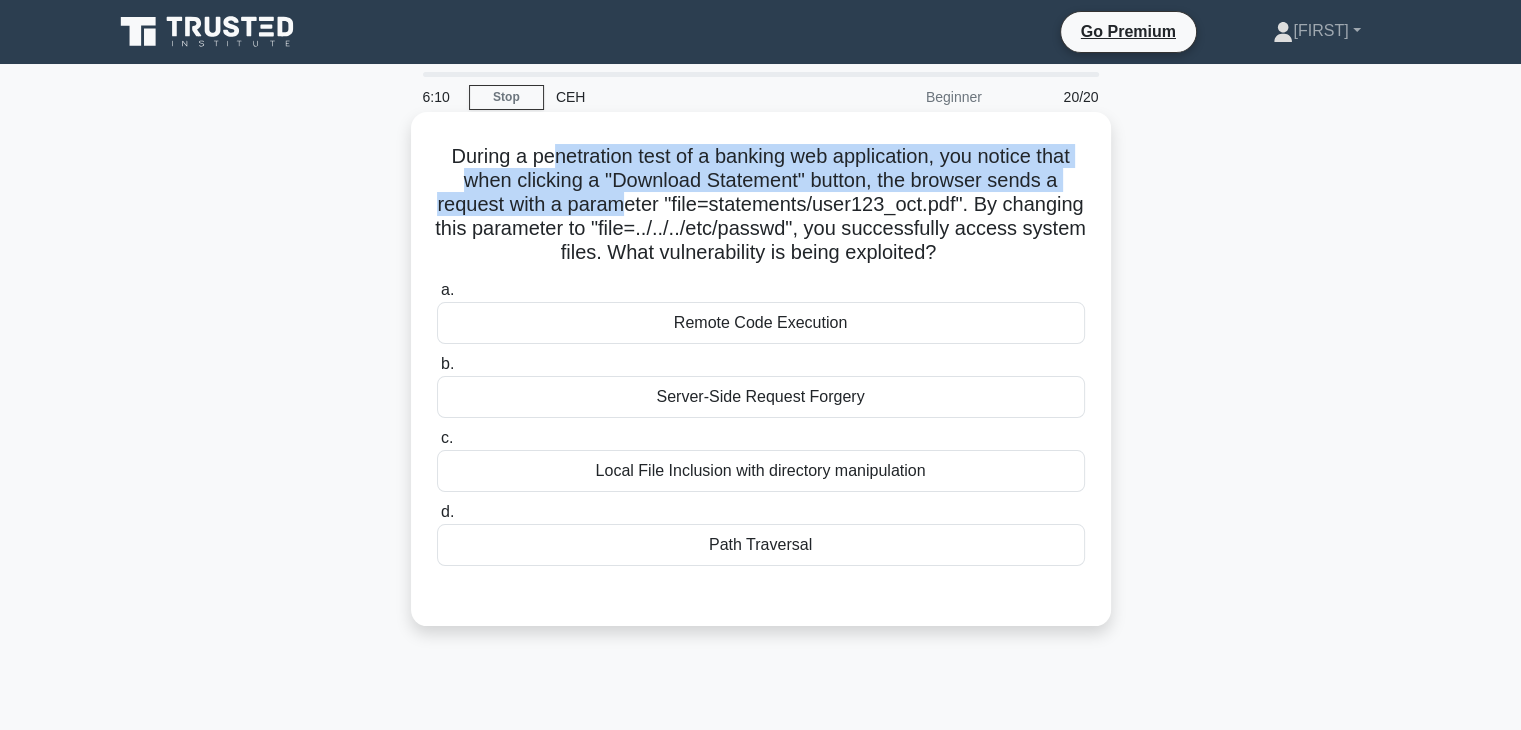 drag, startPoint x: 539, startPoint y: 157, endPoint x: 661, endPoint y: 205, distance: 131.10301 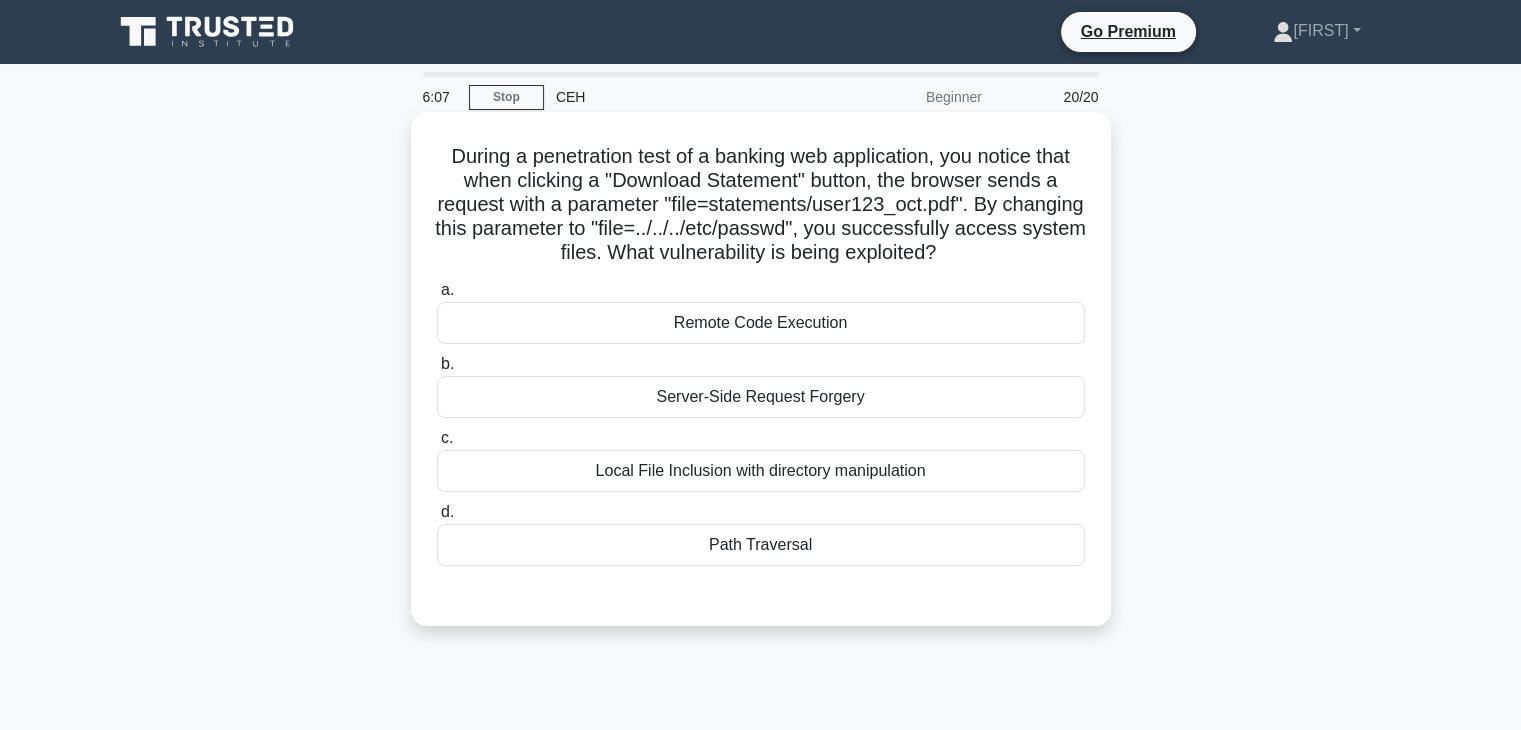 click on "During a penetration test of a banking web application, you notice that when clicking a "Download Statement" button, the browser sends a request with a parameter "file=statements/user123_oct.pdf". By changing this parameter to "file=../../../etc/passwd", you successfully access system files. What vulnerability is being exploited?
.spinner_0XTQ{transform-origin:center;animation:spinner_y6GP .75s linear infinite}@keyframes spinner_y6GP{100%{transform:rotate(360deg)}}
a.
b. c. d." at bounding box center [761, 369] 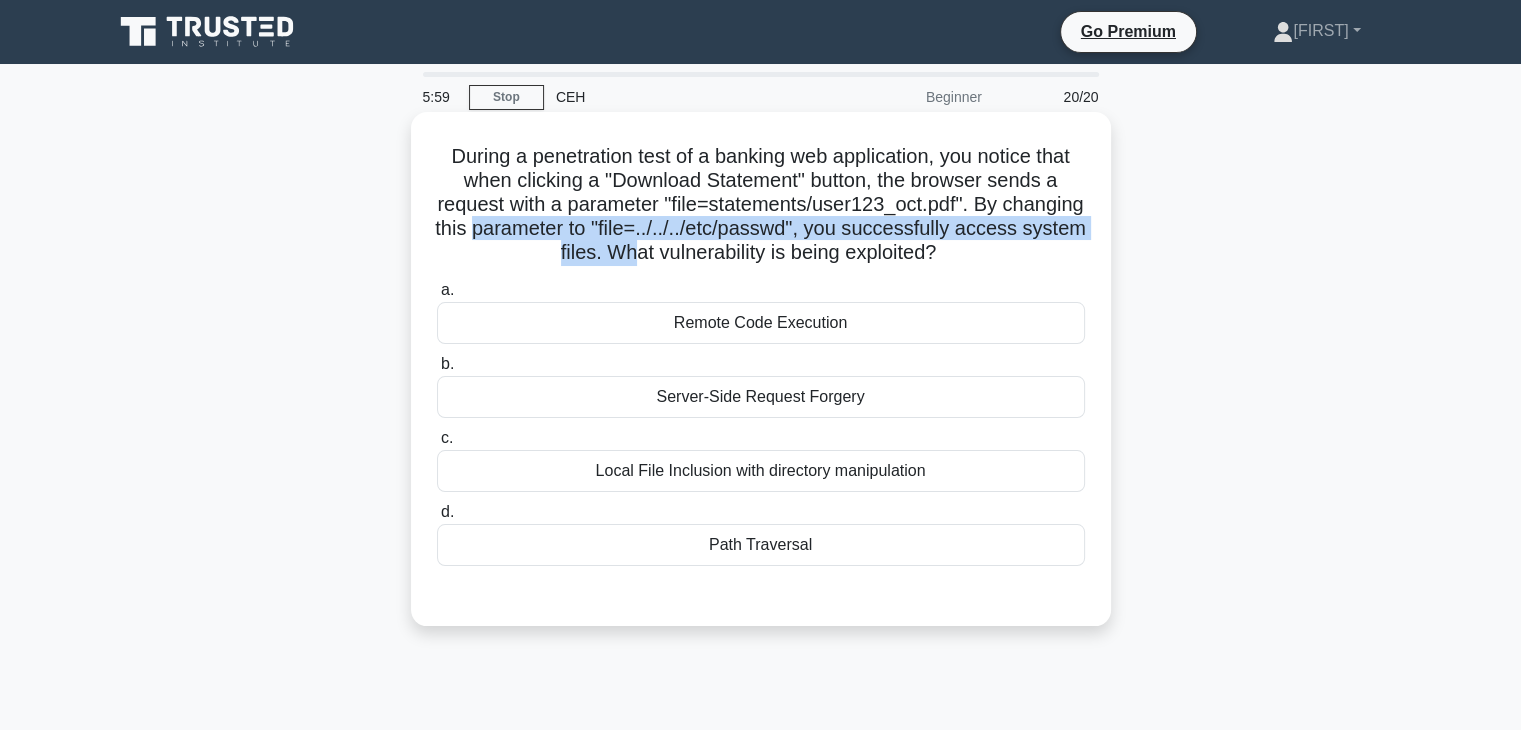 drag, startPoint x: 582, startPoint y: 226, endPoint x: 689, endPoint y: 269, distance: 115.316956 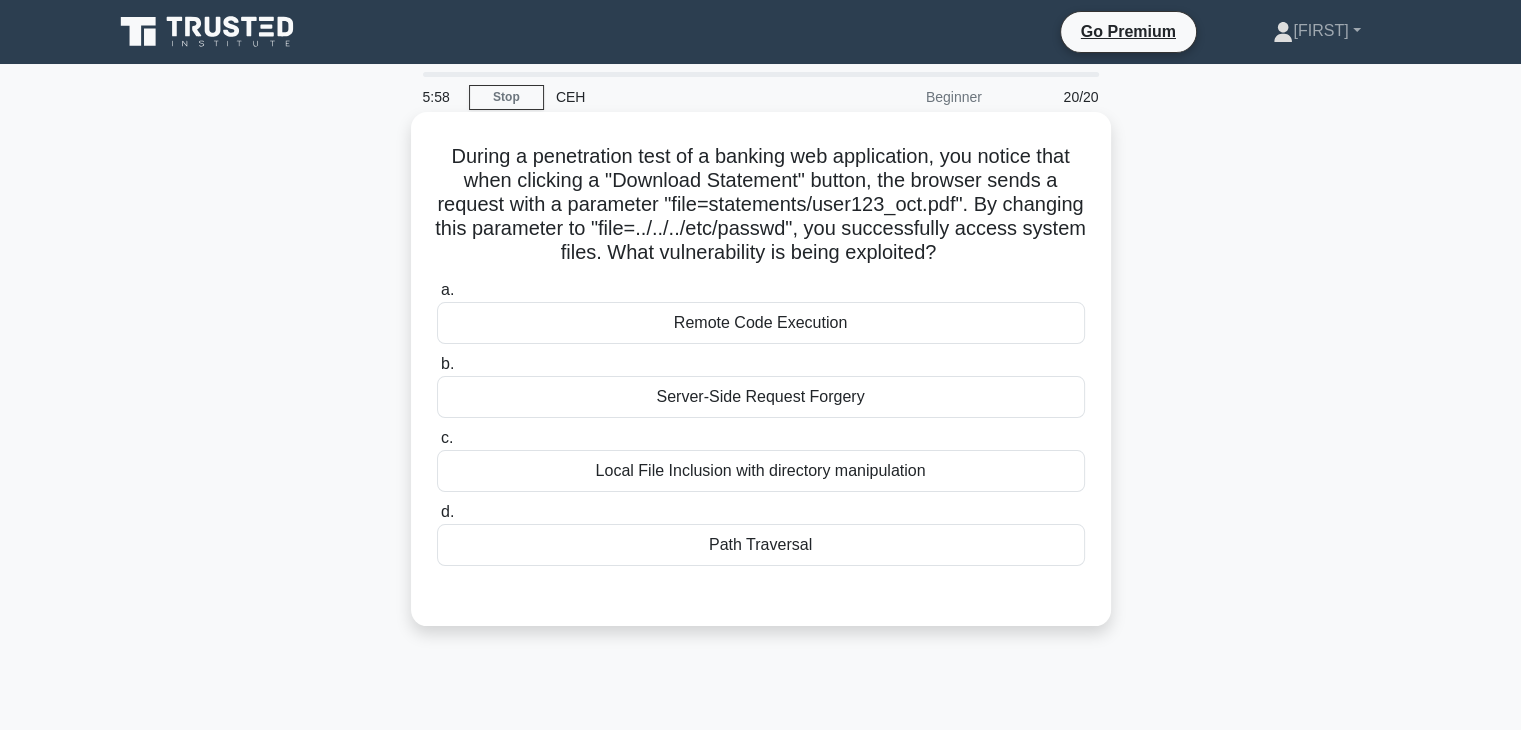 click on "a.
Remote Code Execution" at bounding box center (761, 311) 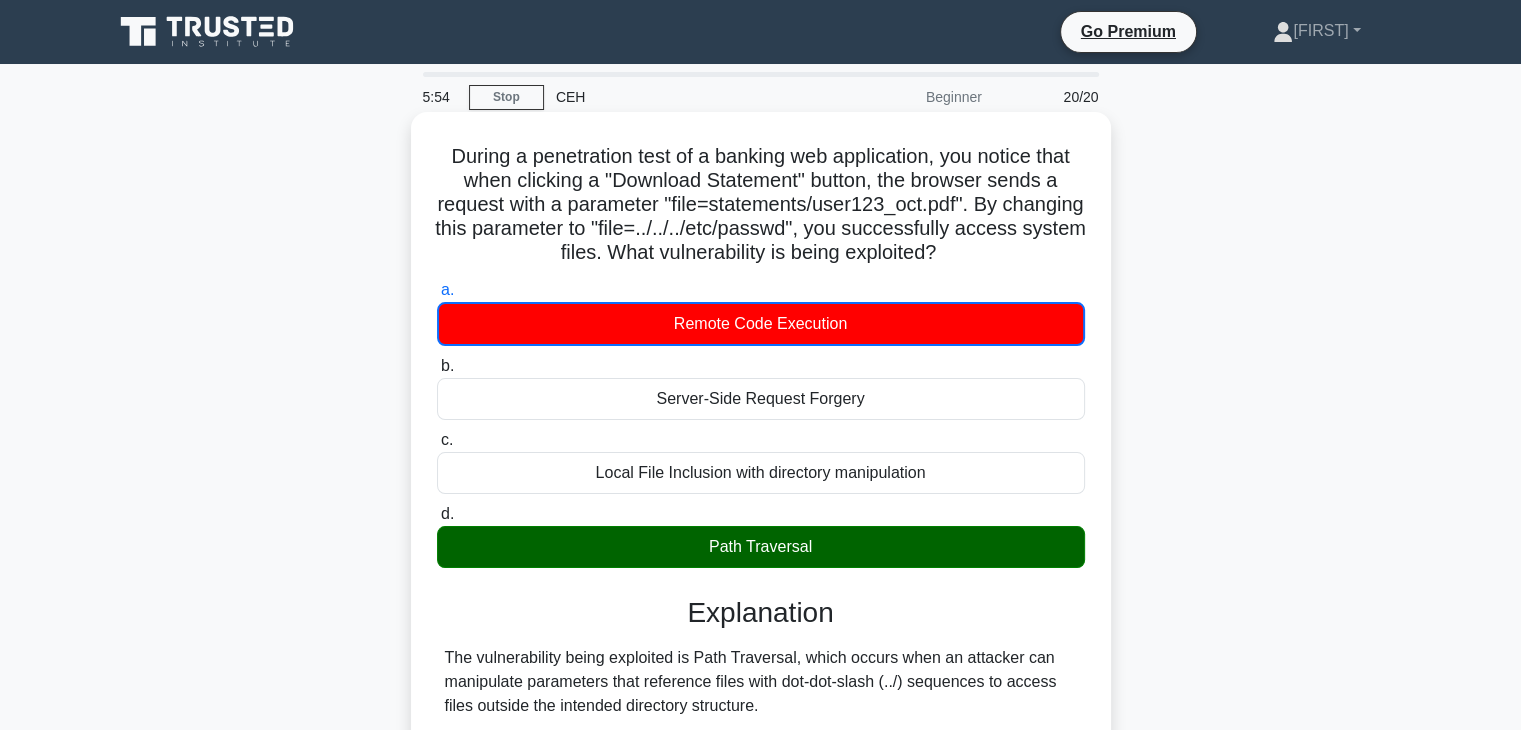 click on "Path Traversal" at bounding box center (761, 547) 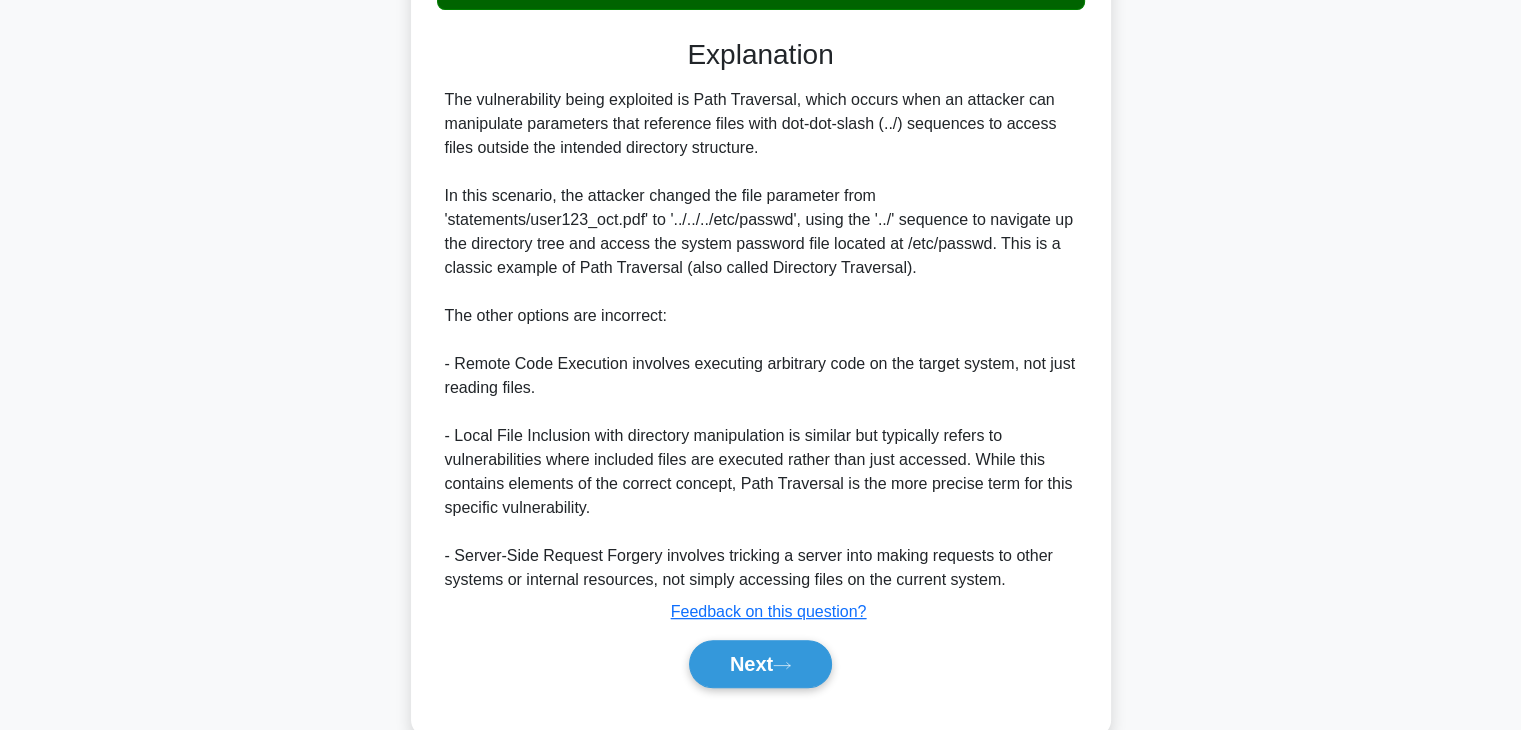scroll, scrollTop: 598, scrollLeft: 0, axis: vertical 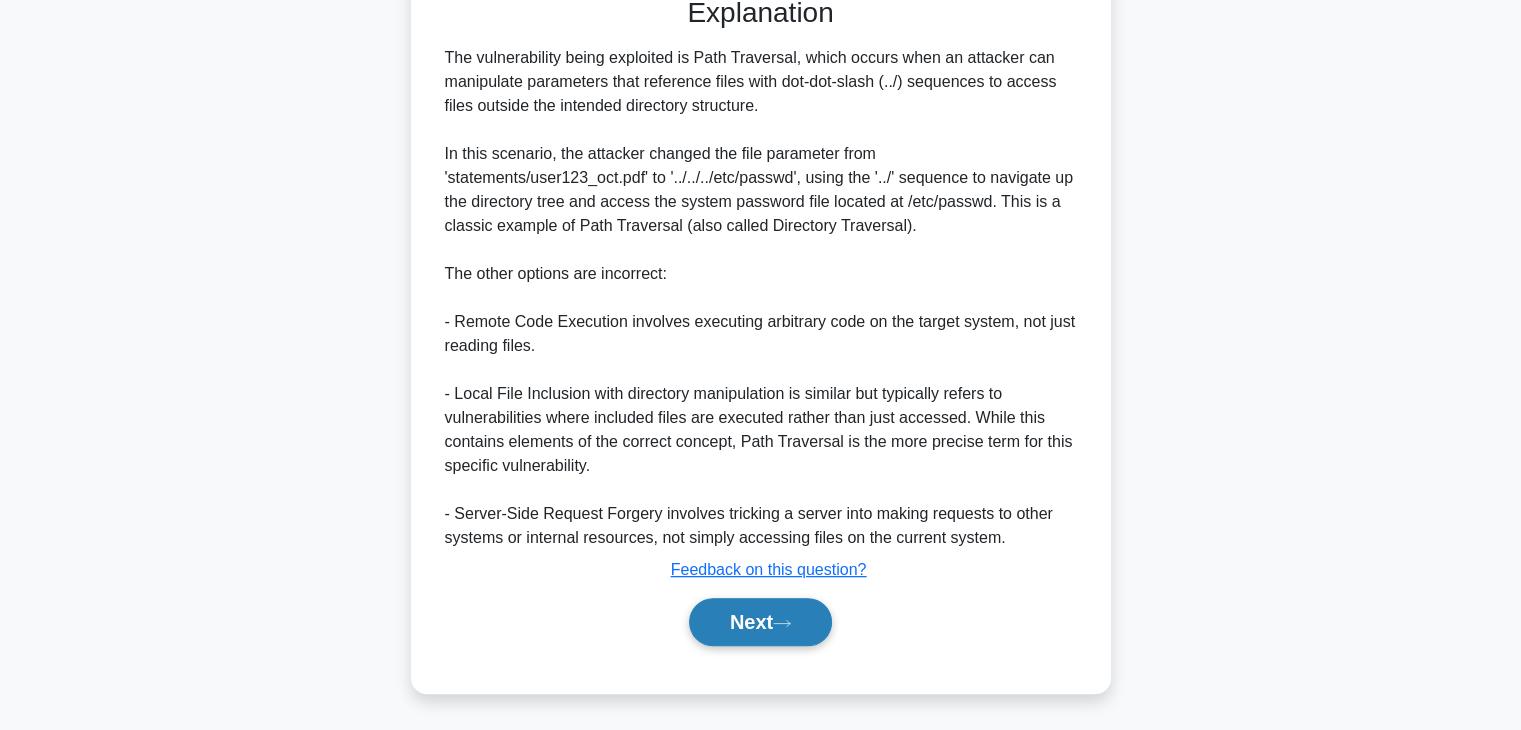 click on "Next" at bounding box center [760, 622] 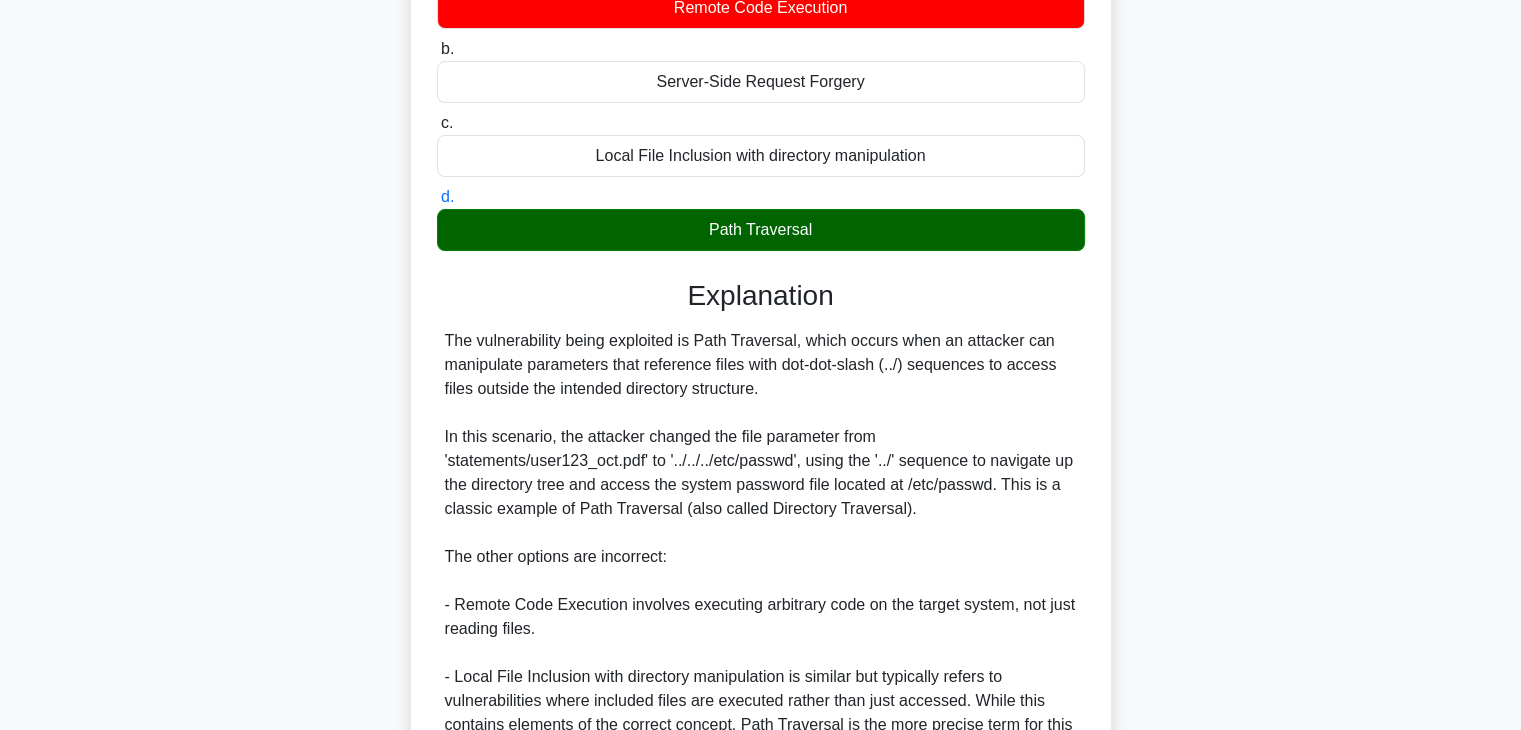 scroll, scrollTop: 598, scrollLeft: 0, axis: vertical 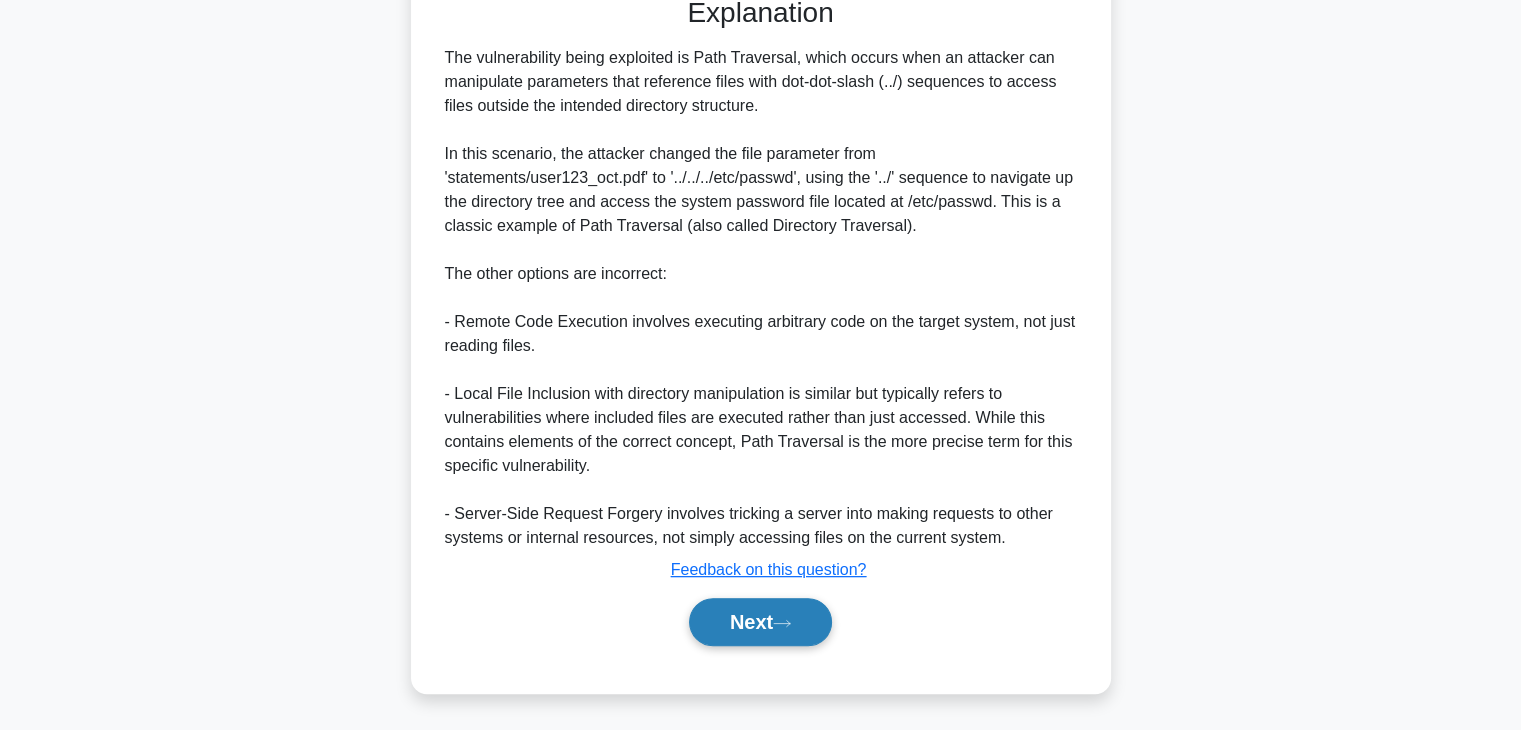 click 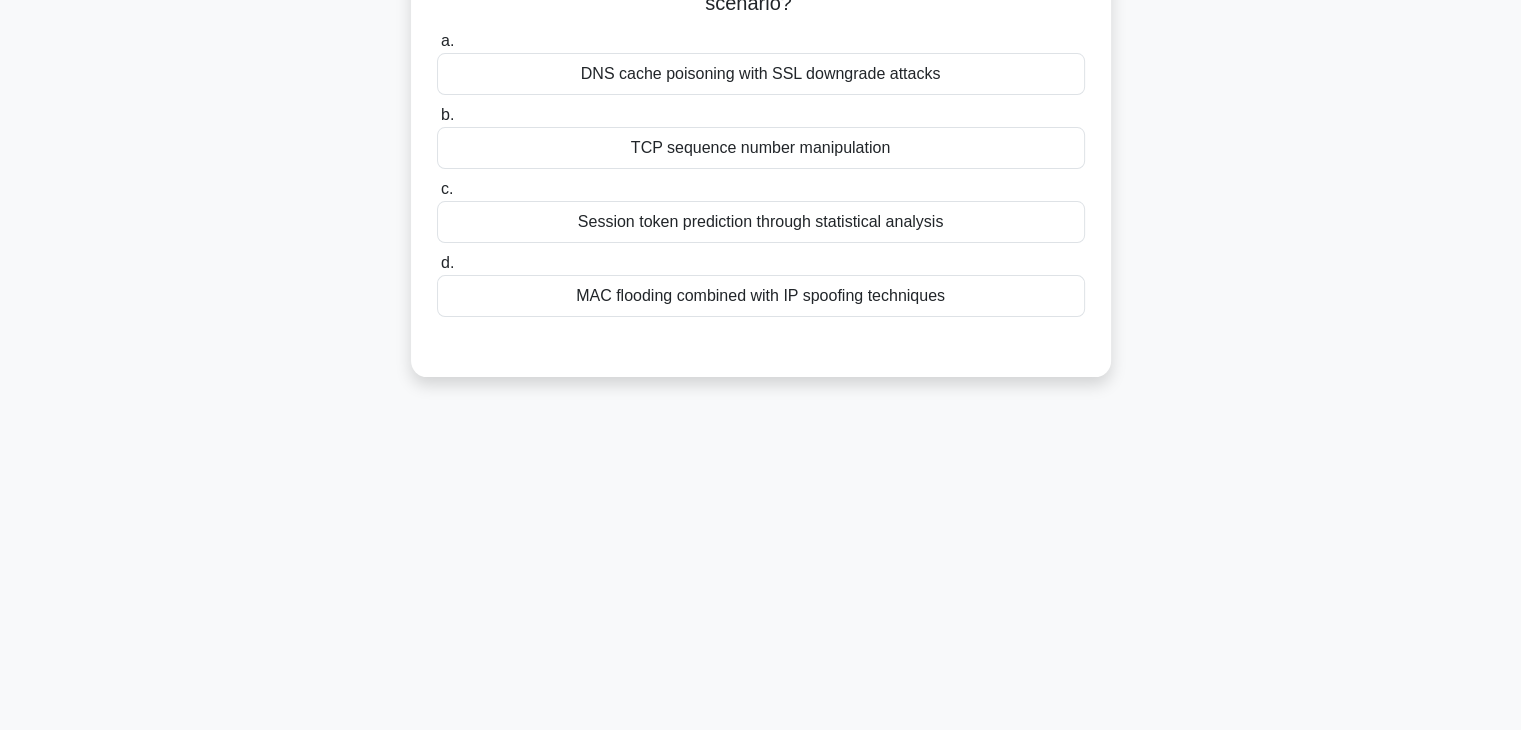 scroll, scrollTop: 351, scrollLeft: 0, axis: vertical 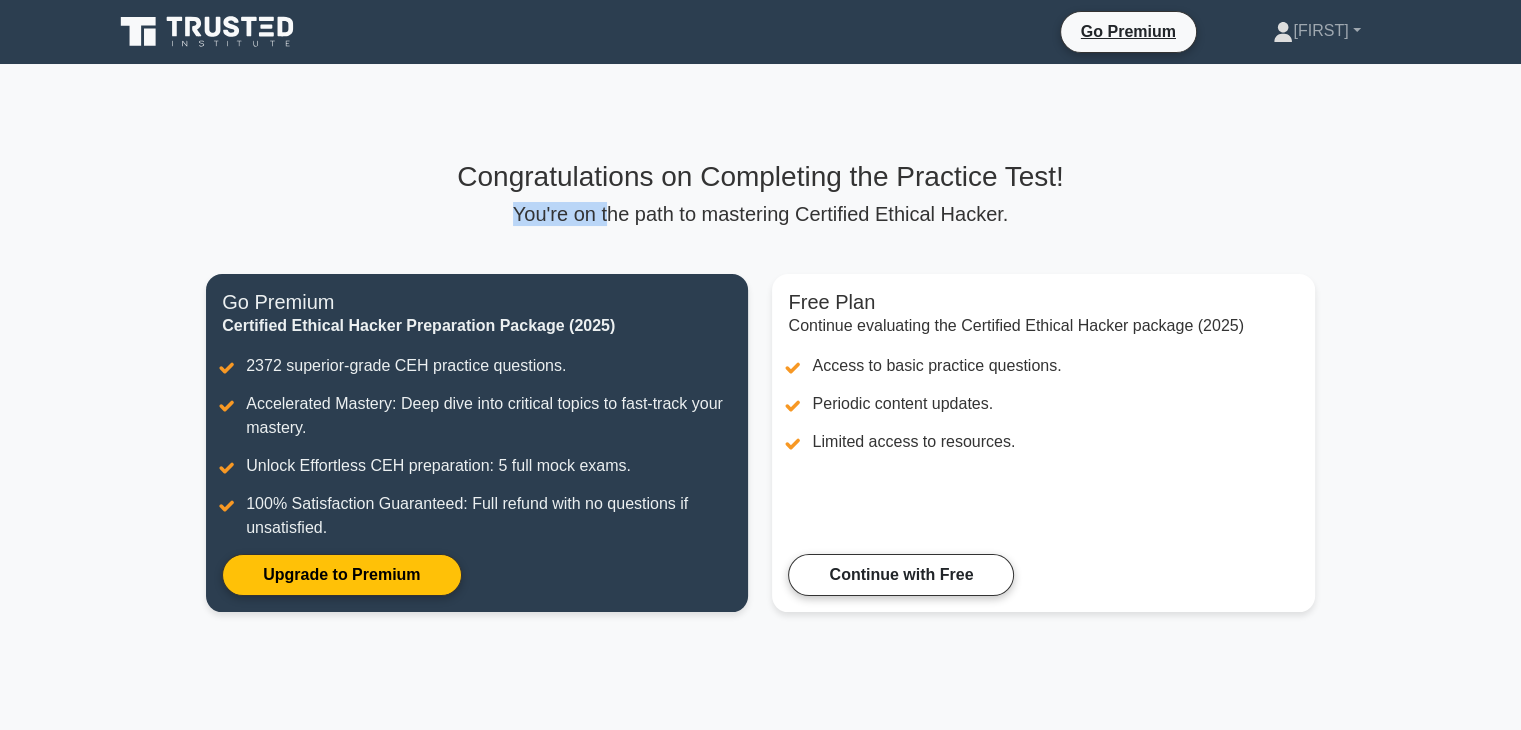 drag, startPoint x: 466, startPoint y: 217, endPoint x: 619, endPoint y: 213, distance: 153.05228 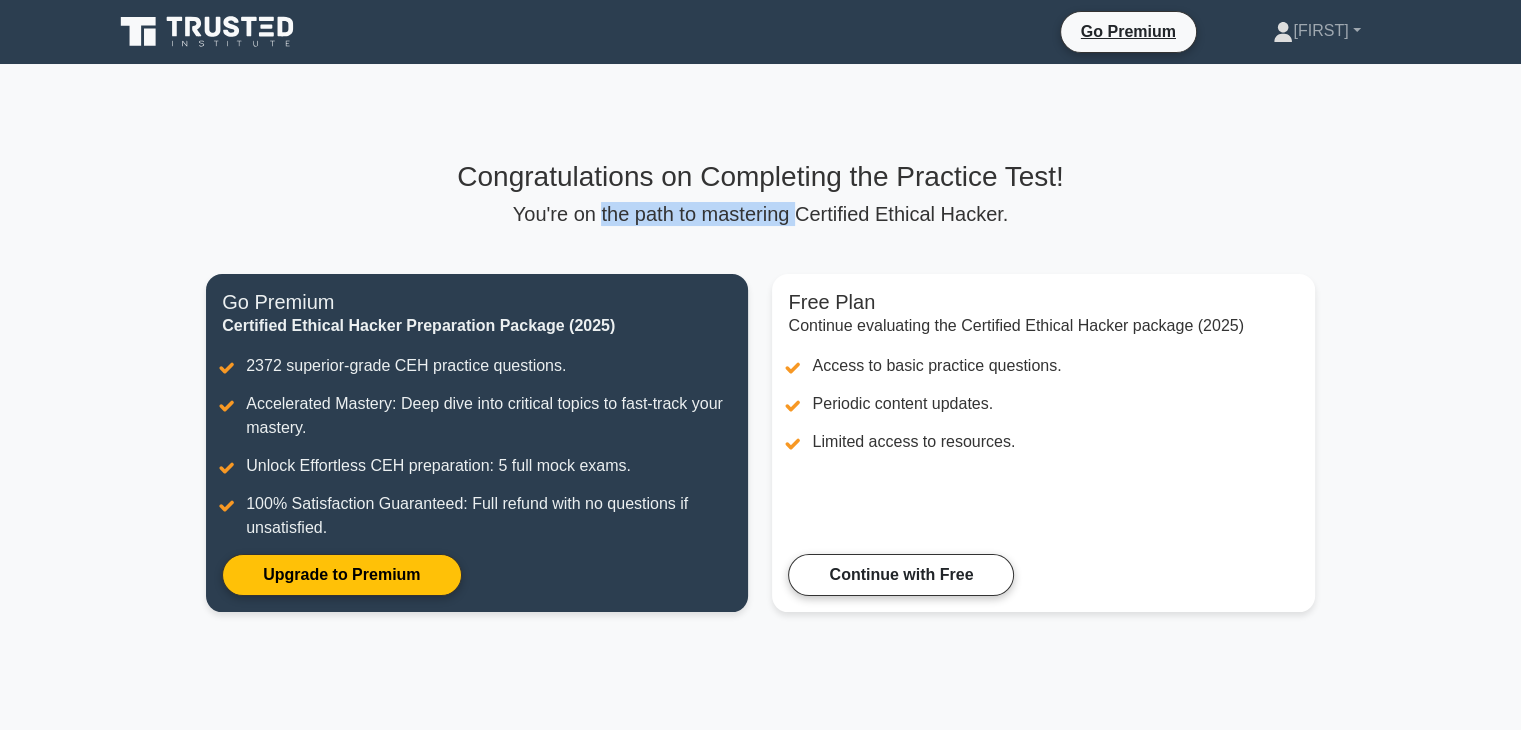 drag, startPoint x: 619, startPoint y: 213, endPoint x: 809, endPoint y: 223, distance: 190.26297 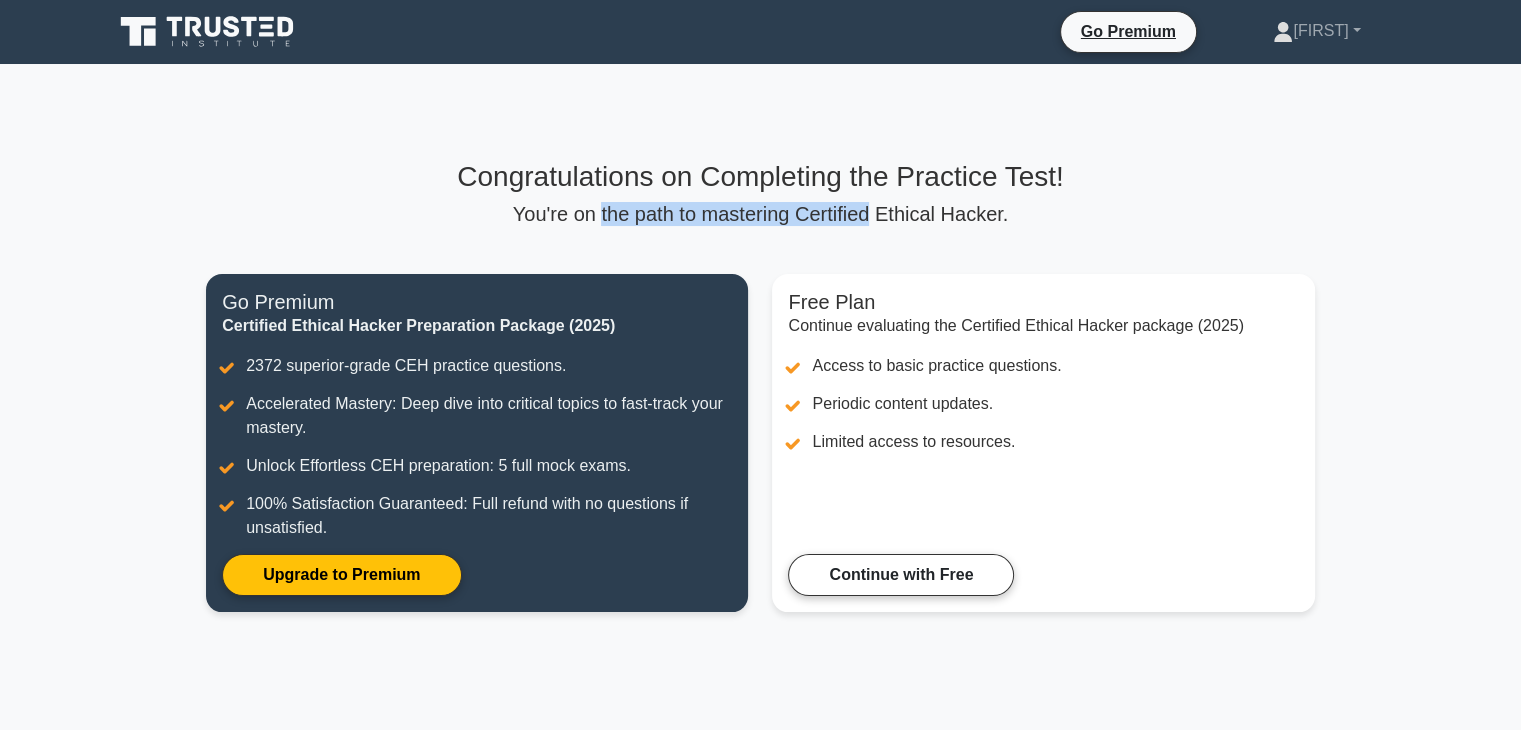 click on "You're on the path to mastering Certified Ethical Hacker." at bounding box center (760, 214) 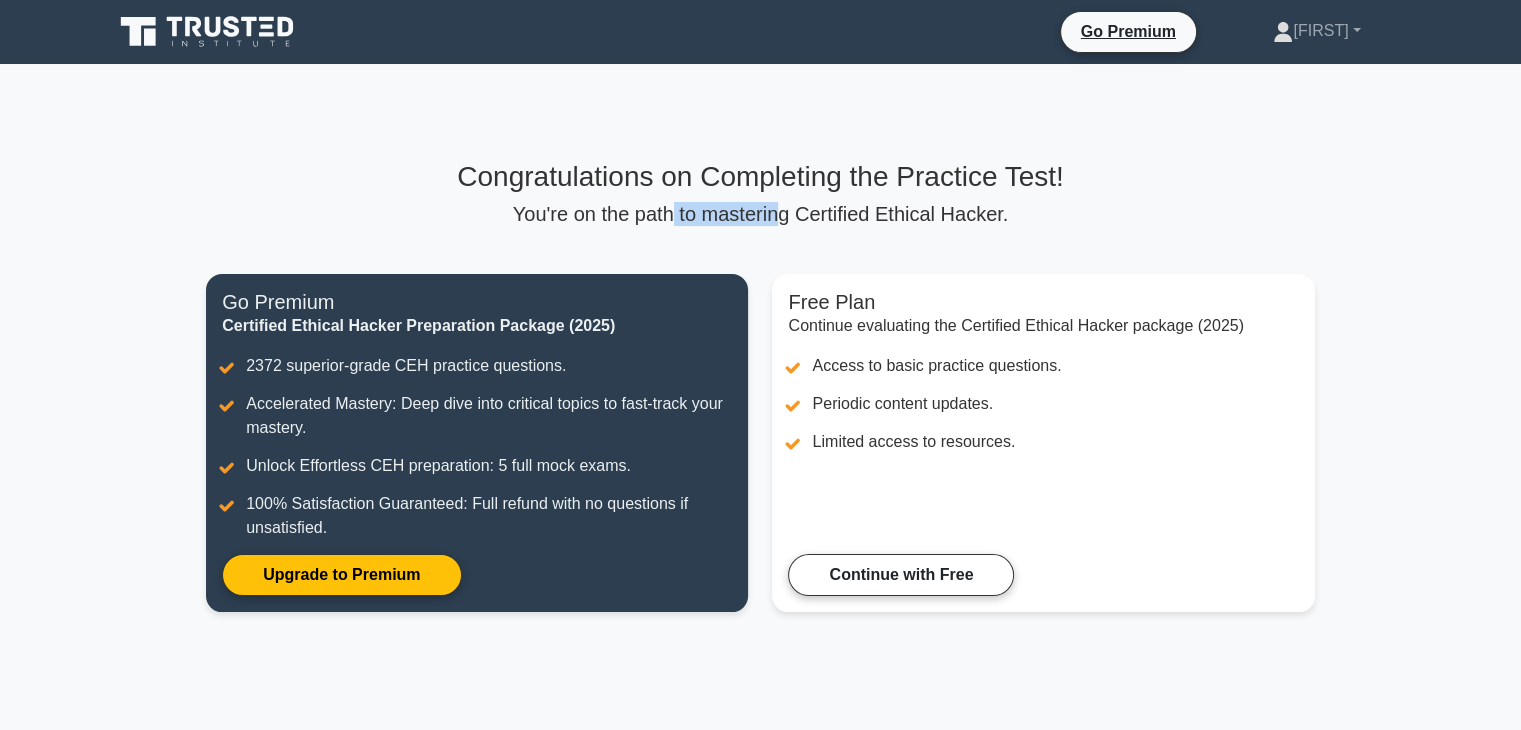 drag, startPoint x: 680, startPoint y: 217, endPoint x: 790, endPoint y: 218, distance: 110.00455 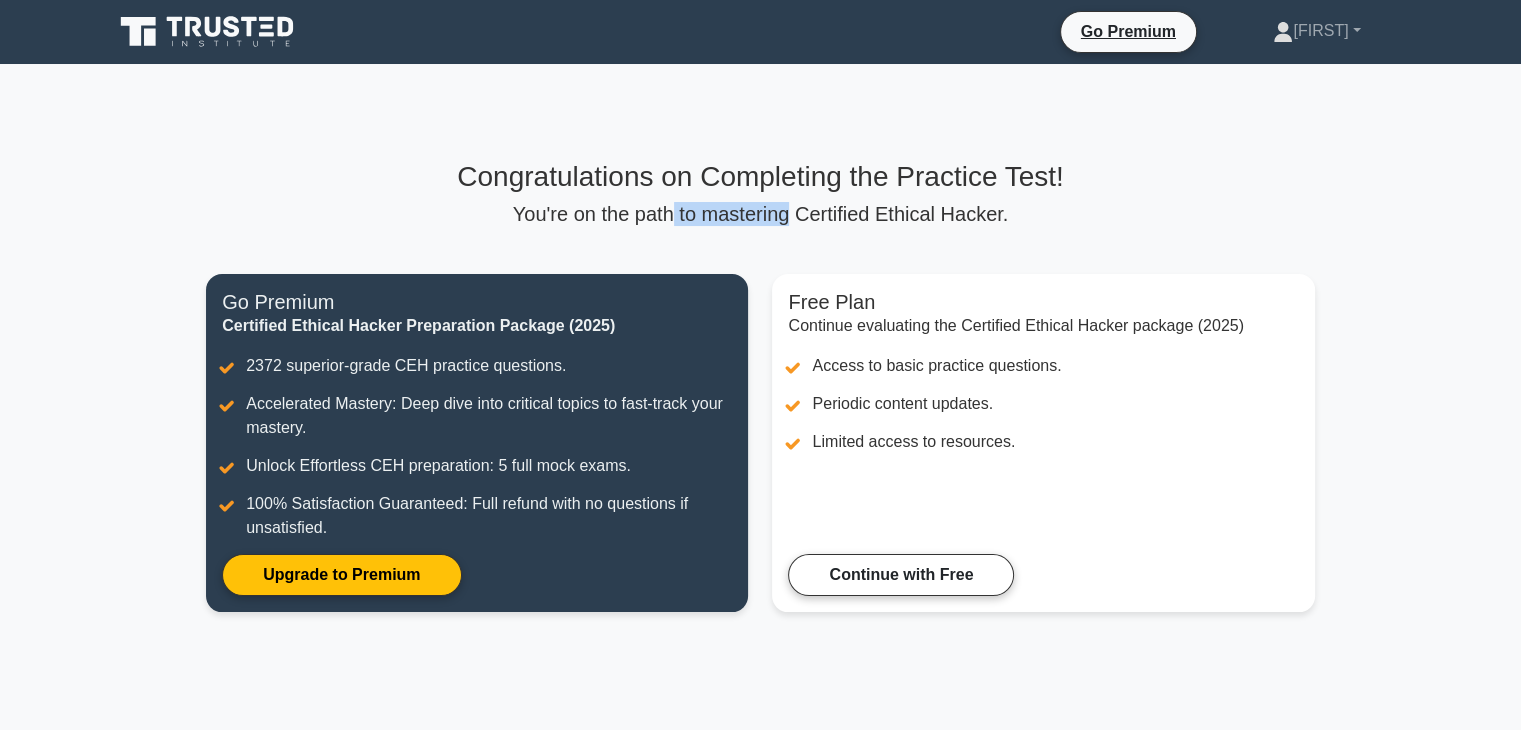 click on "You're on the path to mastering Certified Ethical Hacker." at bounding box center (760, 214) 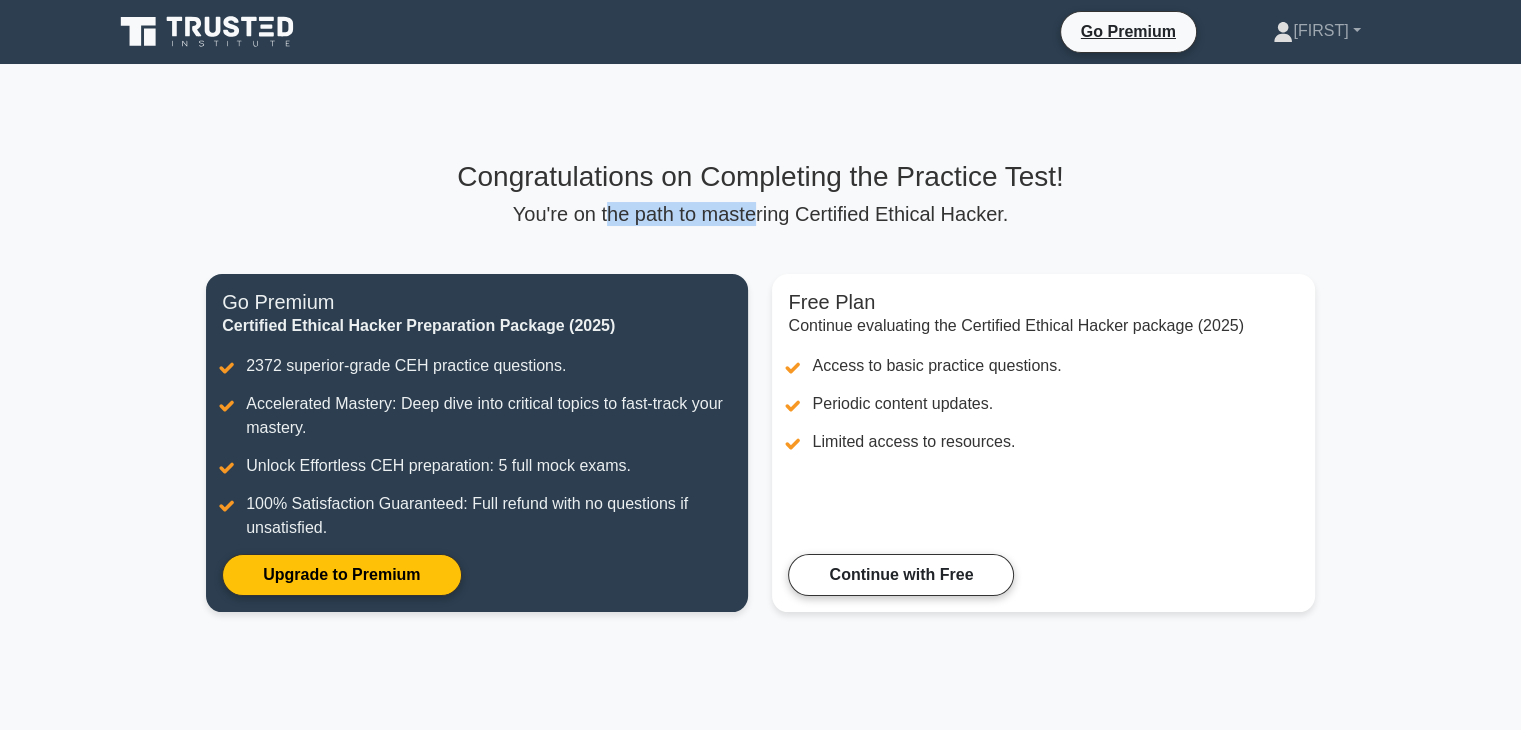 drag, startPoint x: 620, startPoint y: 205, endPoint x: 765, endPoint y: 207, distance: 145.0138 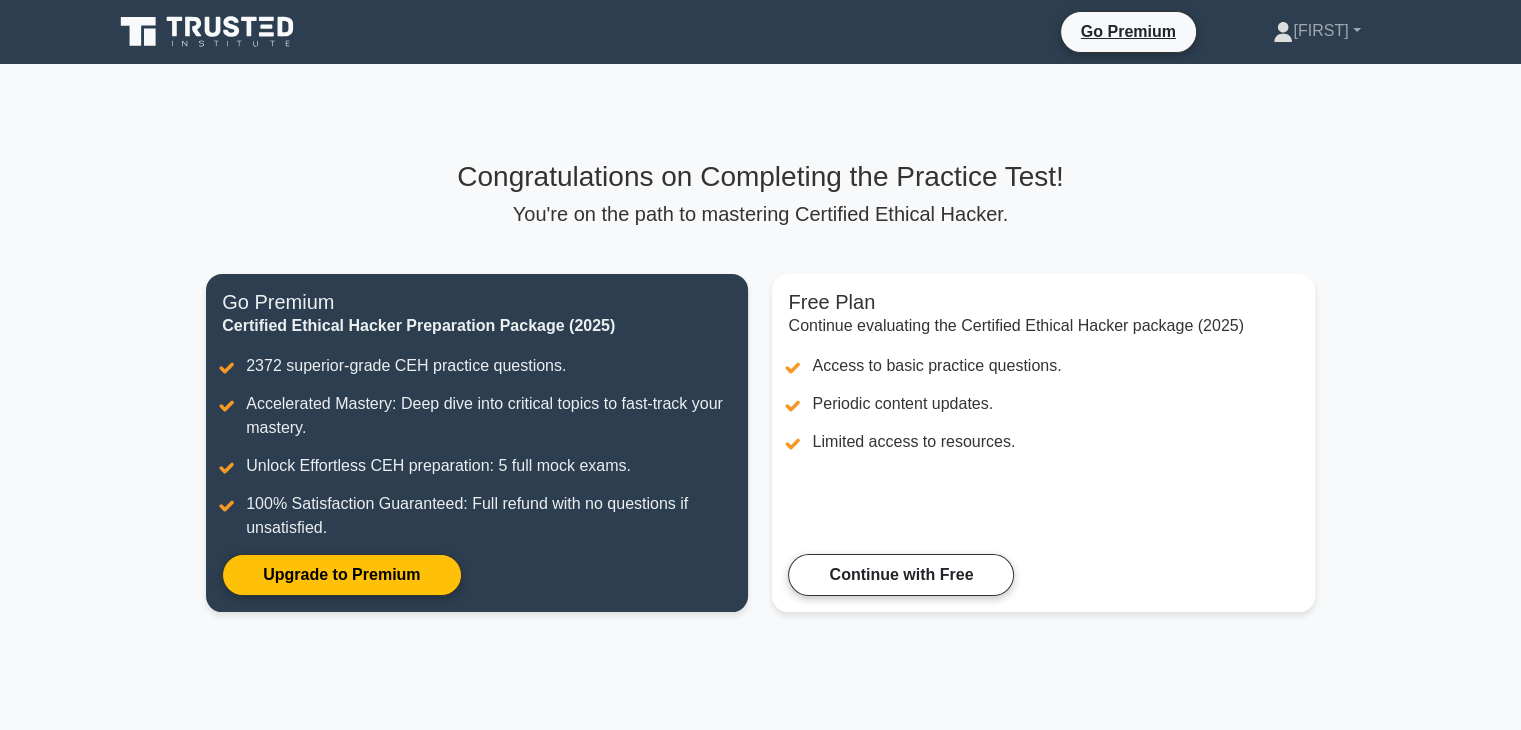 click on "Go Premium
Rupesh
Profile" at bounding box center [760, 32] 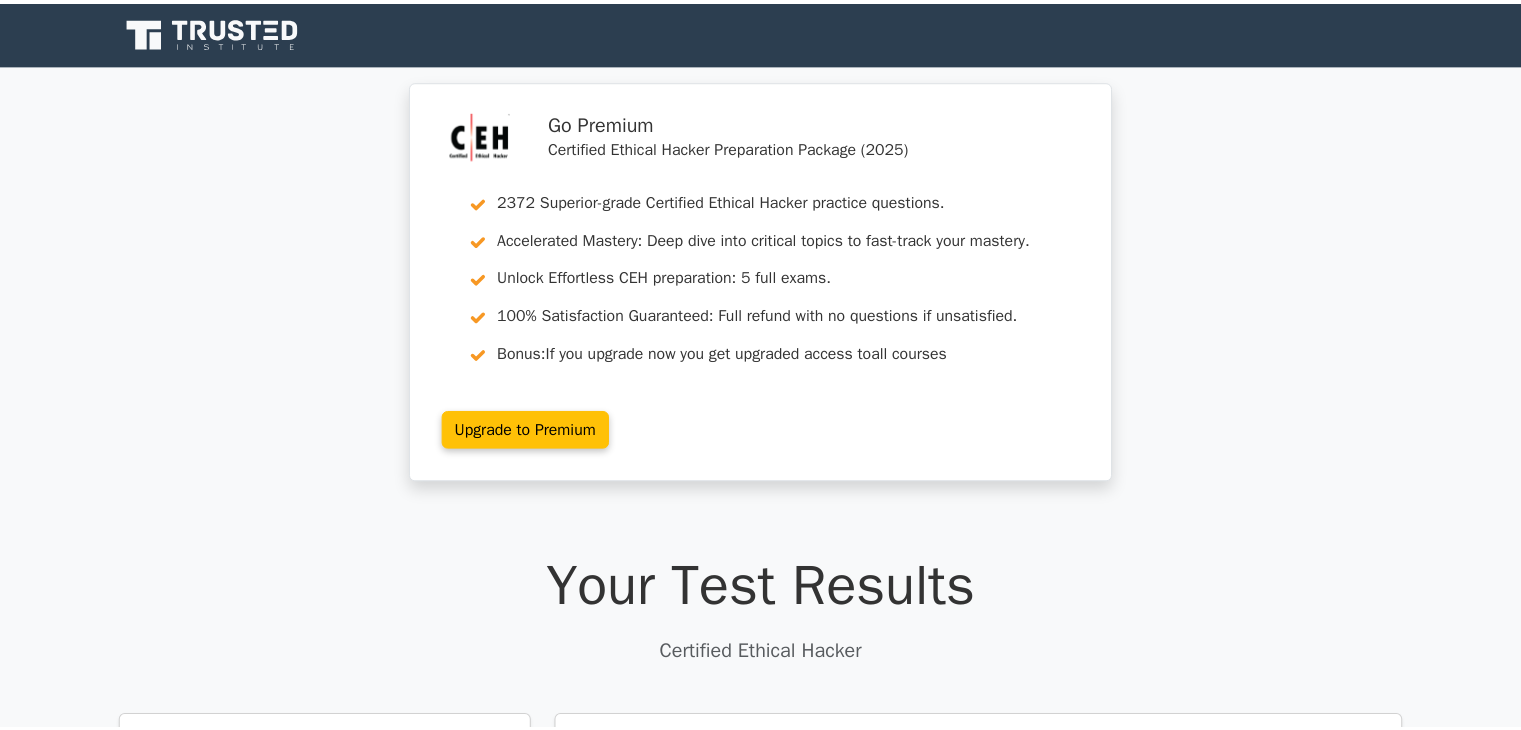scroll, scrollTop: 0, scrollLeft: 0, axis: both 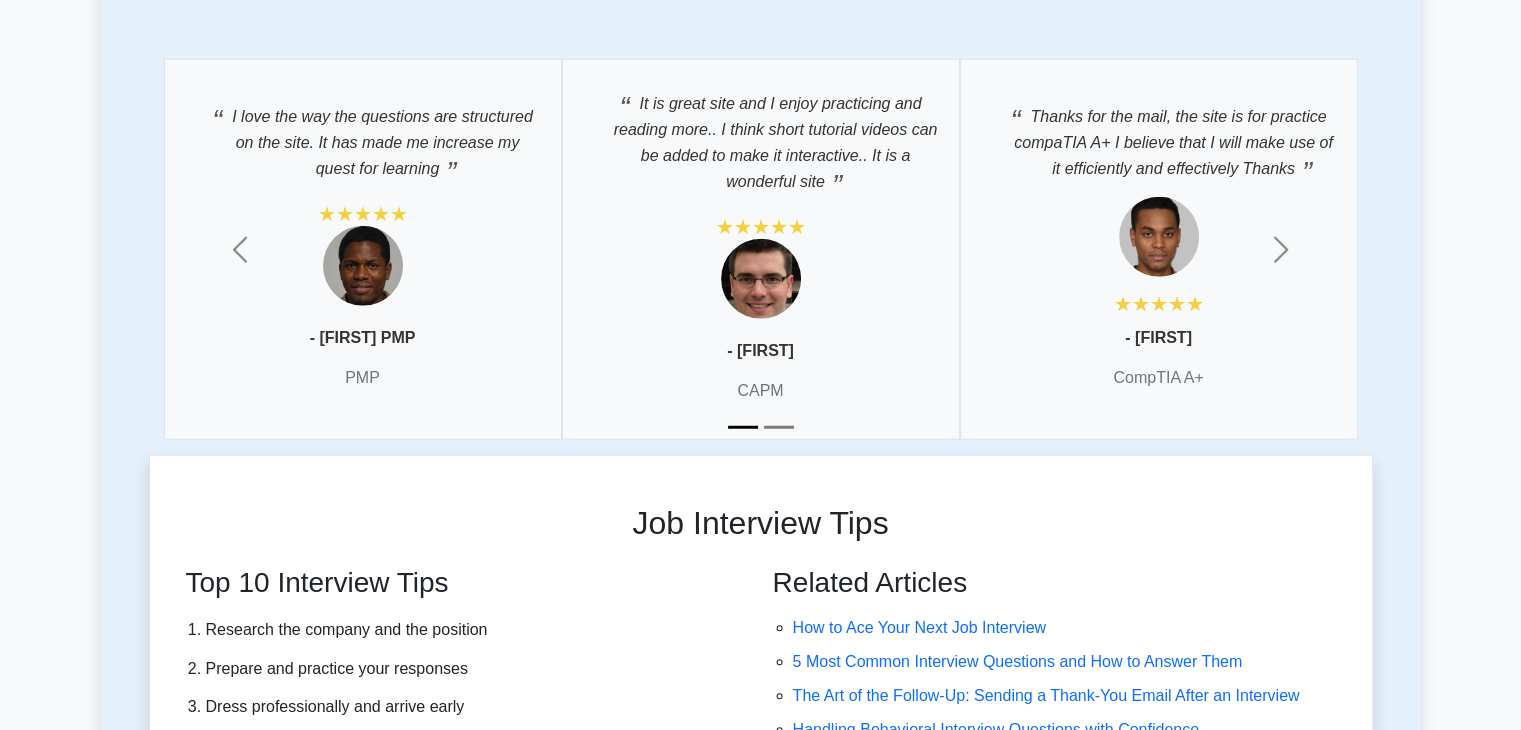 drag, startPoint x: 385, startPoint y: 89, endPoint x: 450, endPoint y: 177, distance: 109.40292 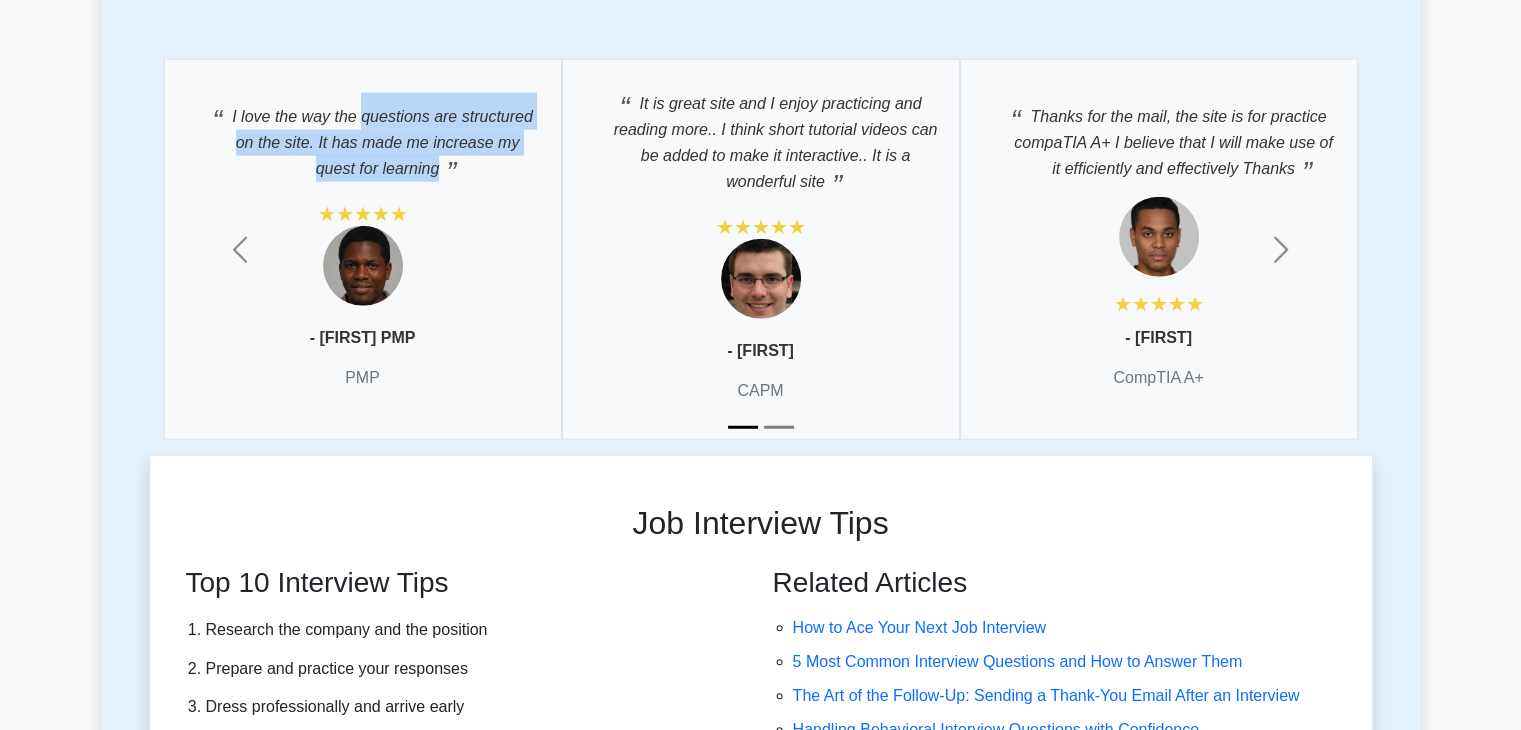 drag, startPoint x: 386, startPoint y: 105, endPoint x: 473, endPoint y: 227, distance: 149.84325 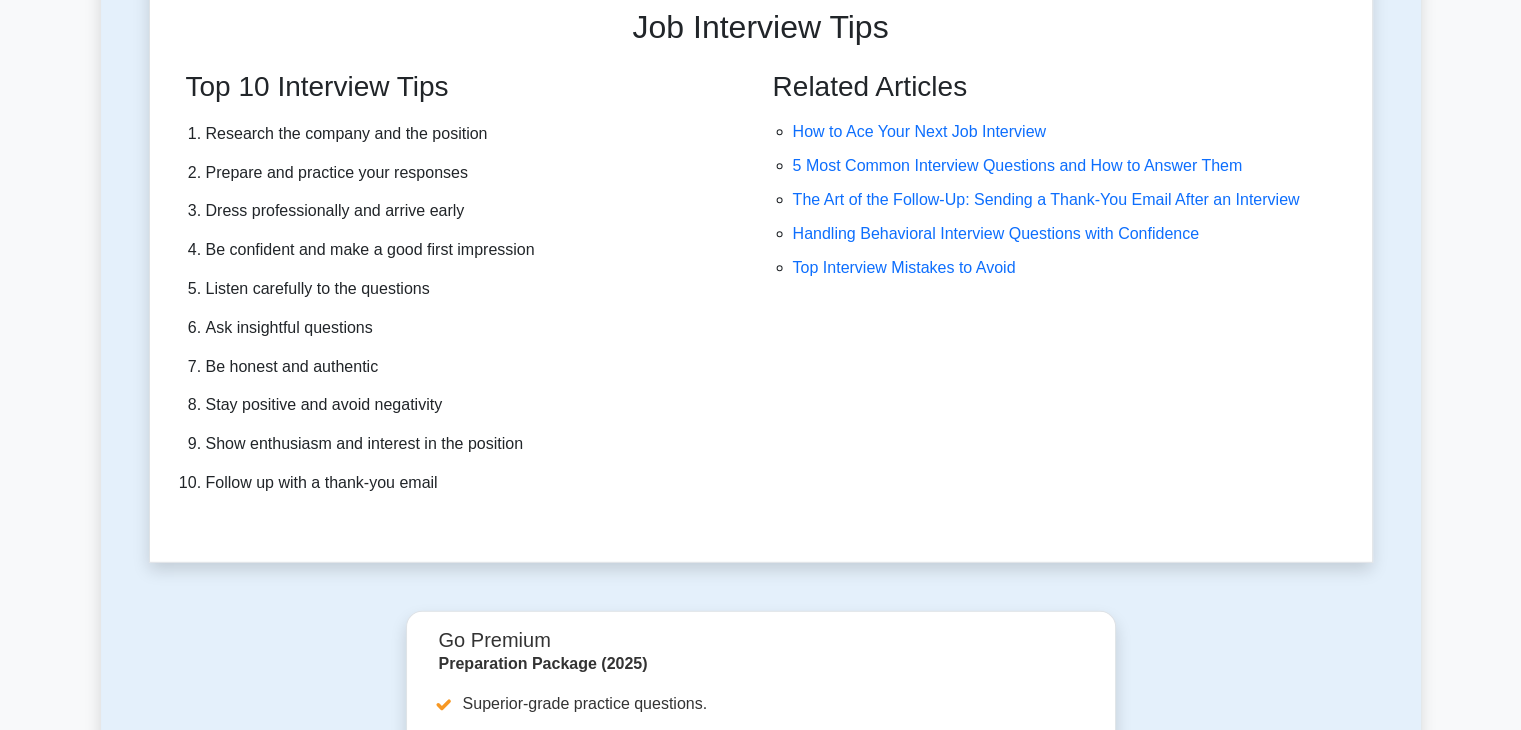 scroll, scrollTop: 5544, scrollLeft: 0, axis: vertical 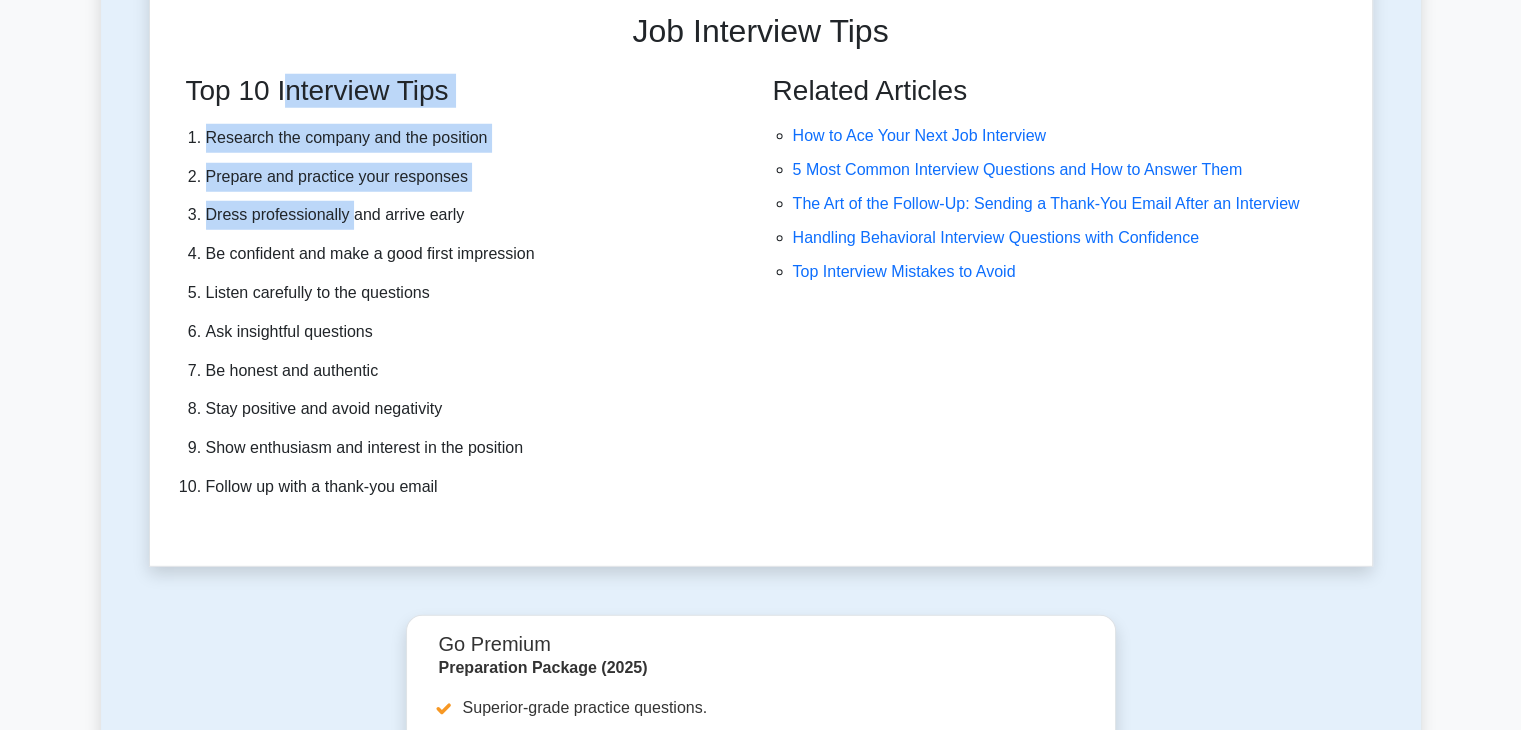 drag, startPoint x: 280, startPoint y: 70, endPoint x: 350, endPoint y: 190, distance: 138.92444 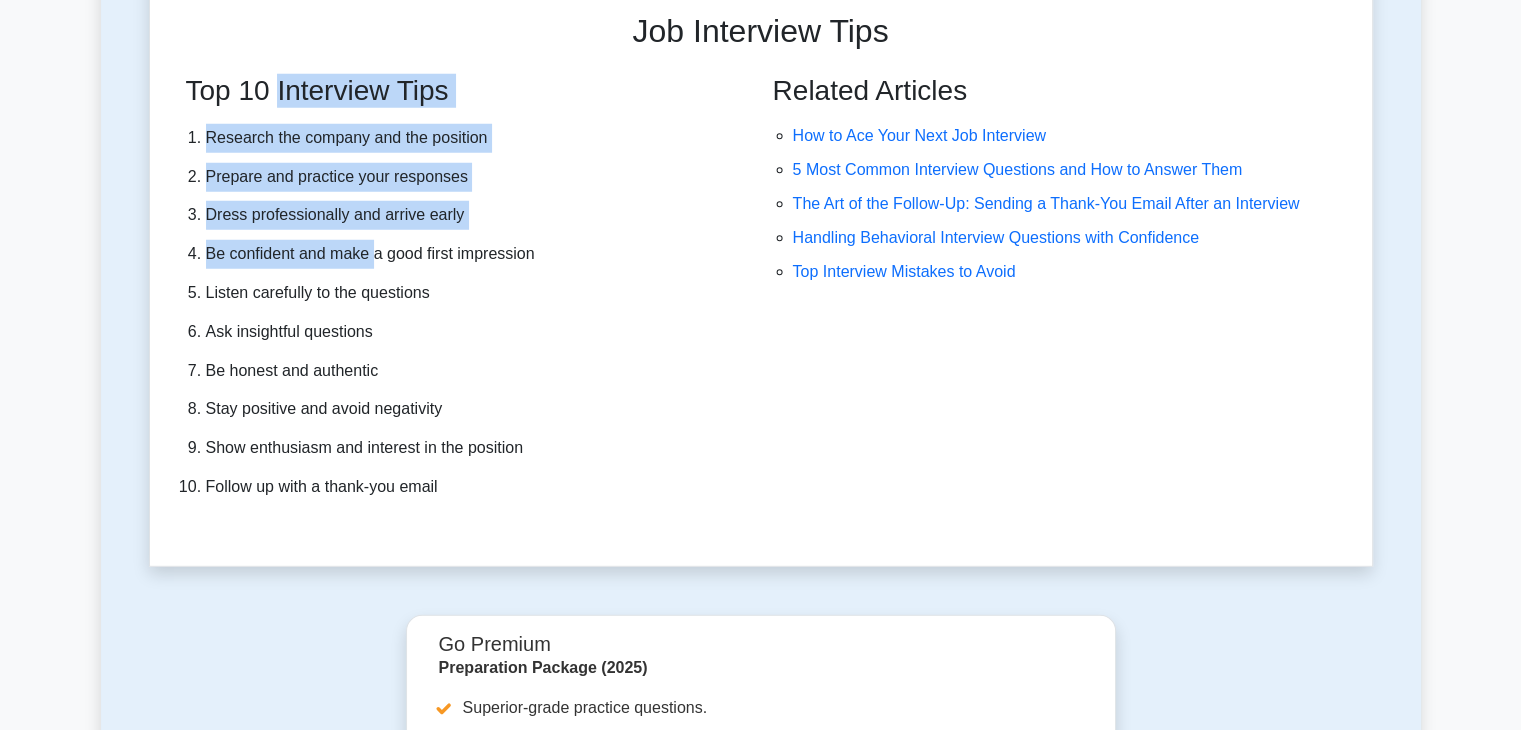 drag, startPoint x: 273, startPoint y: 62, endPoint x: 370, endPoint y: 244, distance: 206.2353 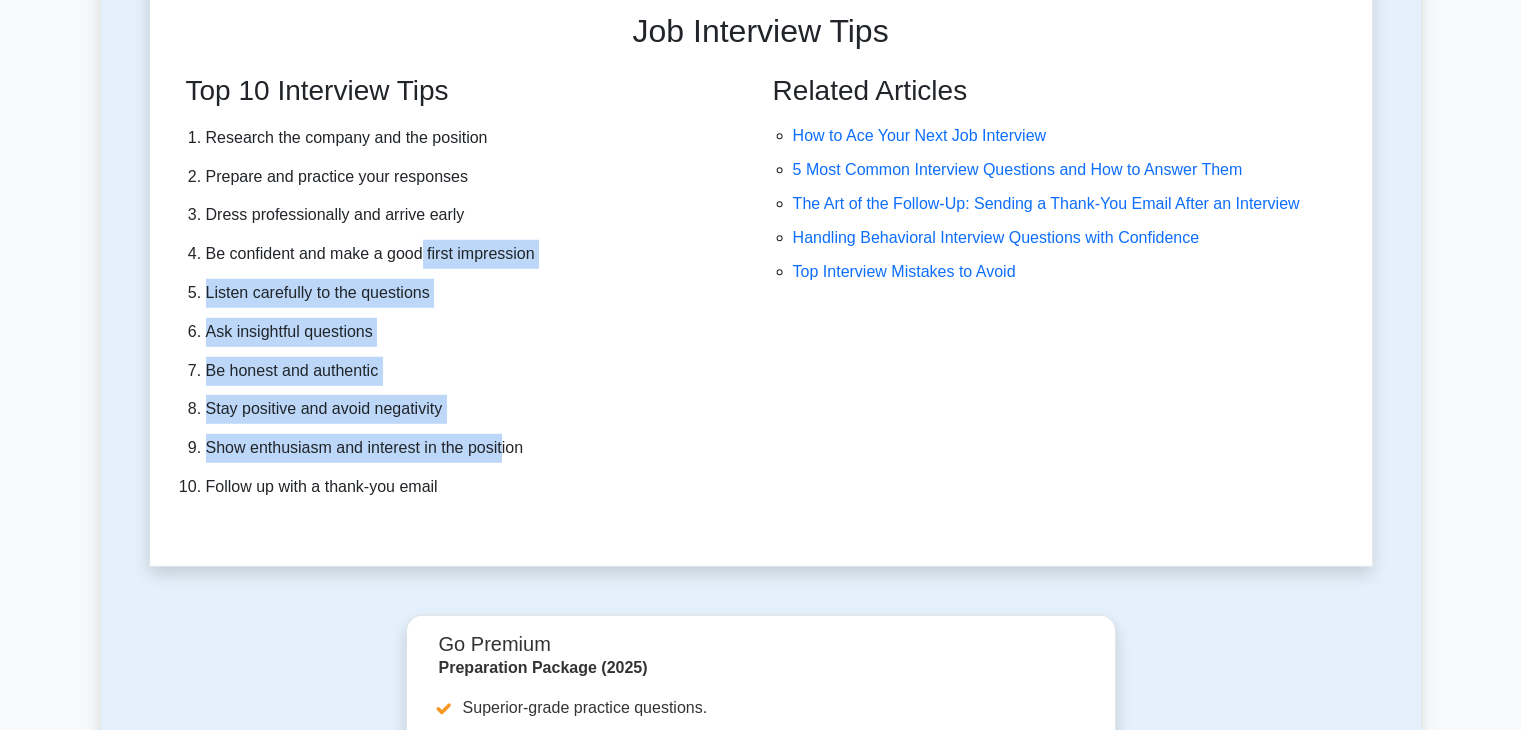 drag, startPoint x: 417, startPoint y: 254, endPoint x: 508, endPoint y: 441, distance: 207.96634 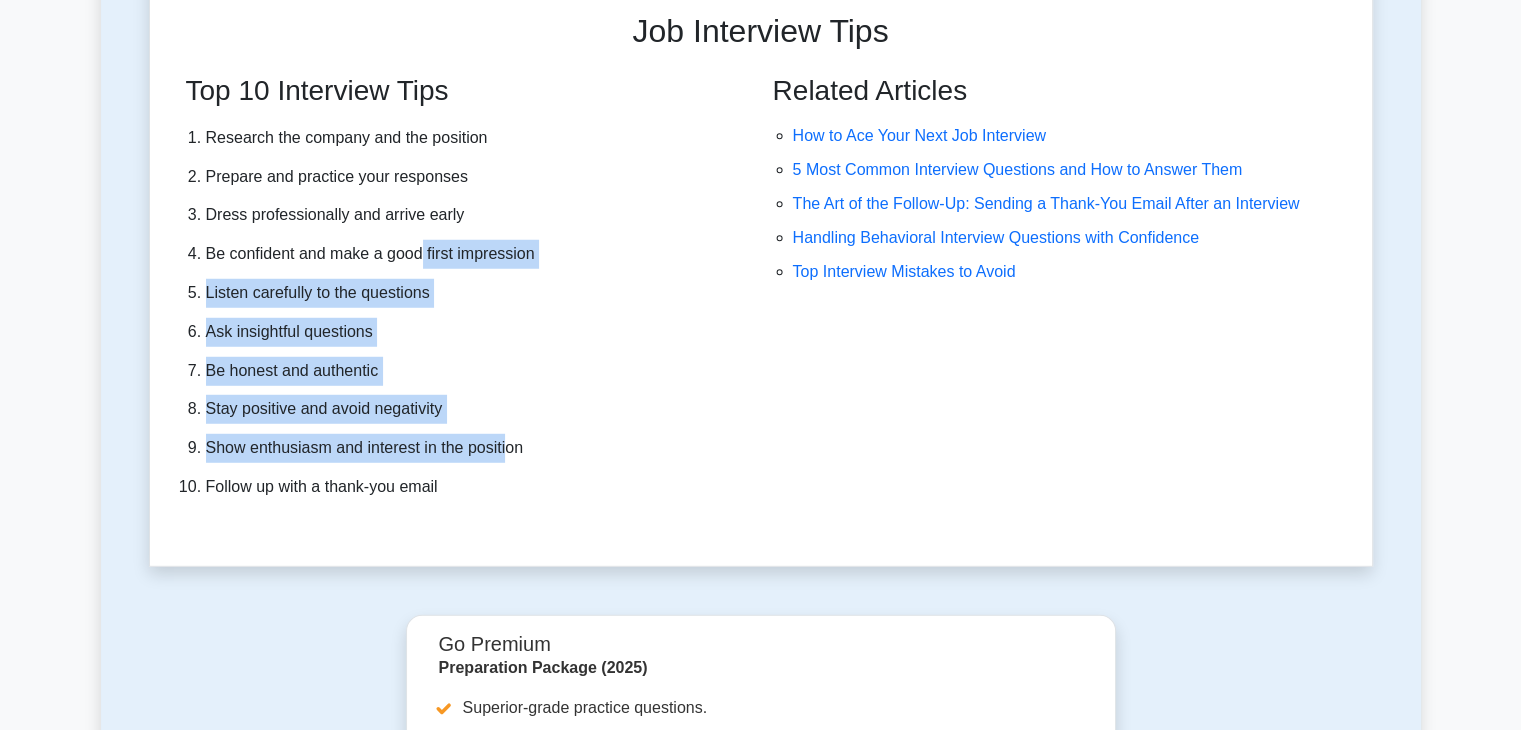 click on "Show enthusiasm and interest in the position" at bounding box center [471, 448] 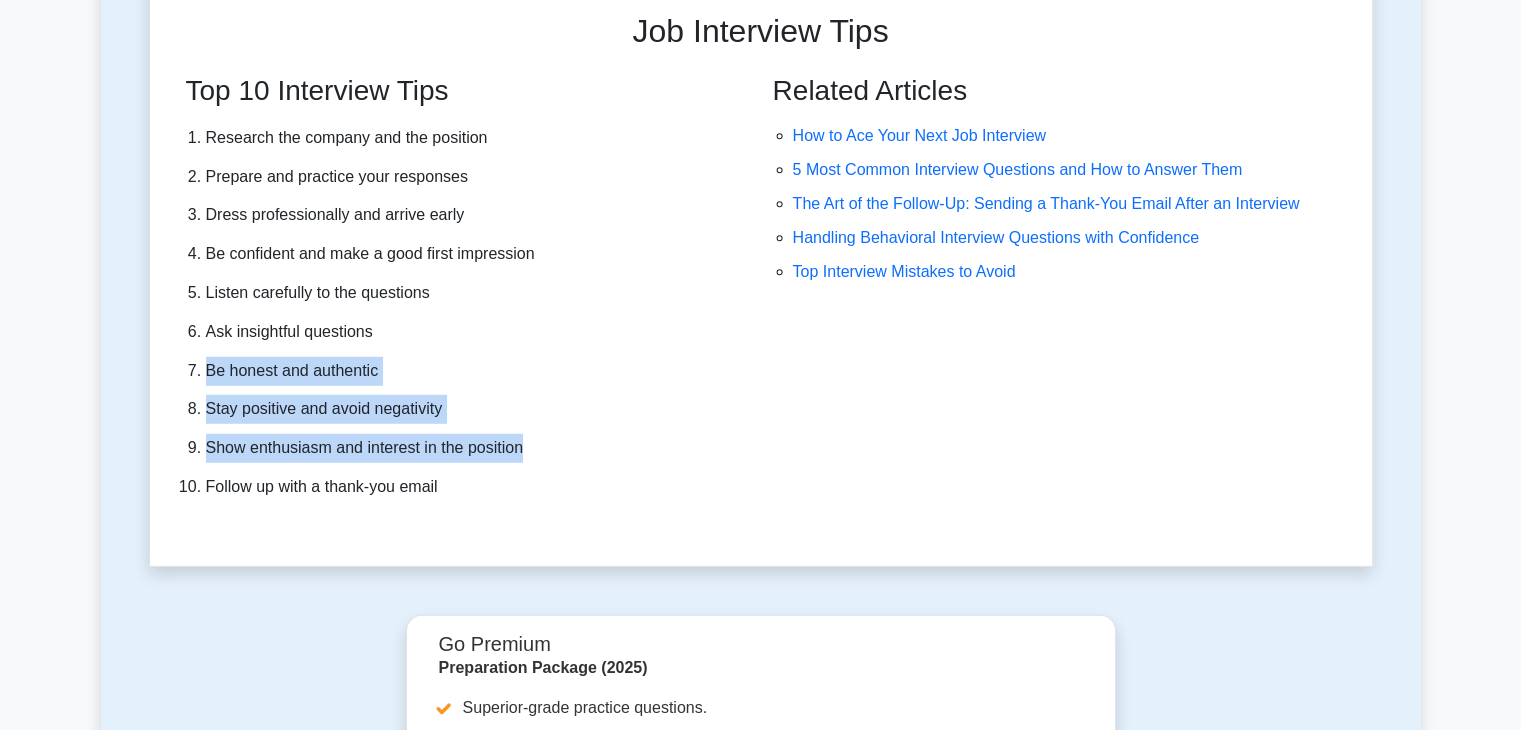 drag, startPoint x: 508, startPoint y: 441, endPoint x: 496, endPoint y: 299, distance: 142.50613 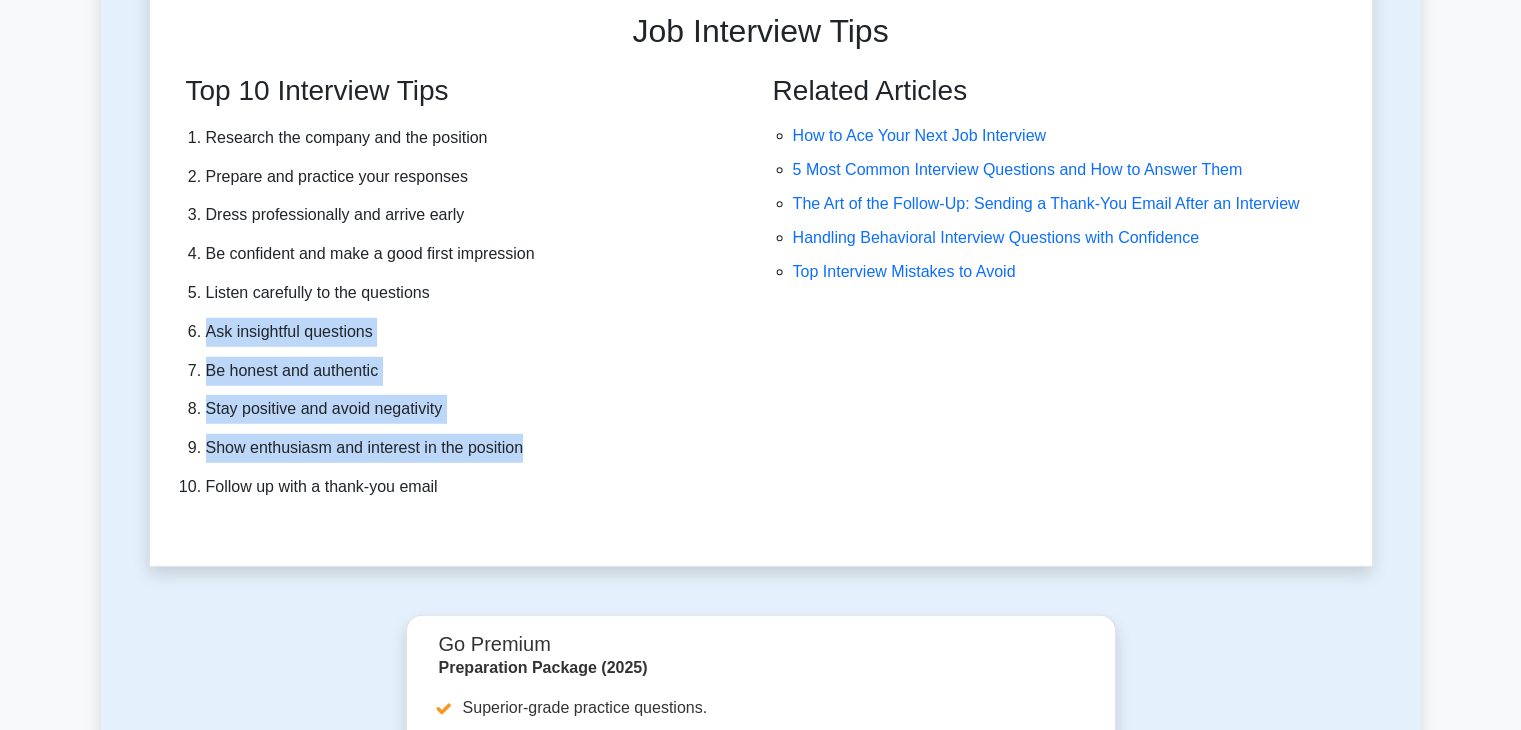 click on "Listen carefully to the questions" at bounding box center [471, 293] 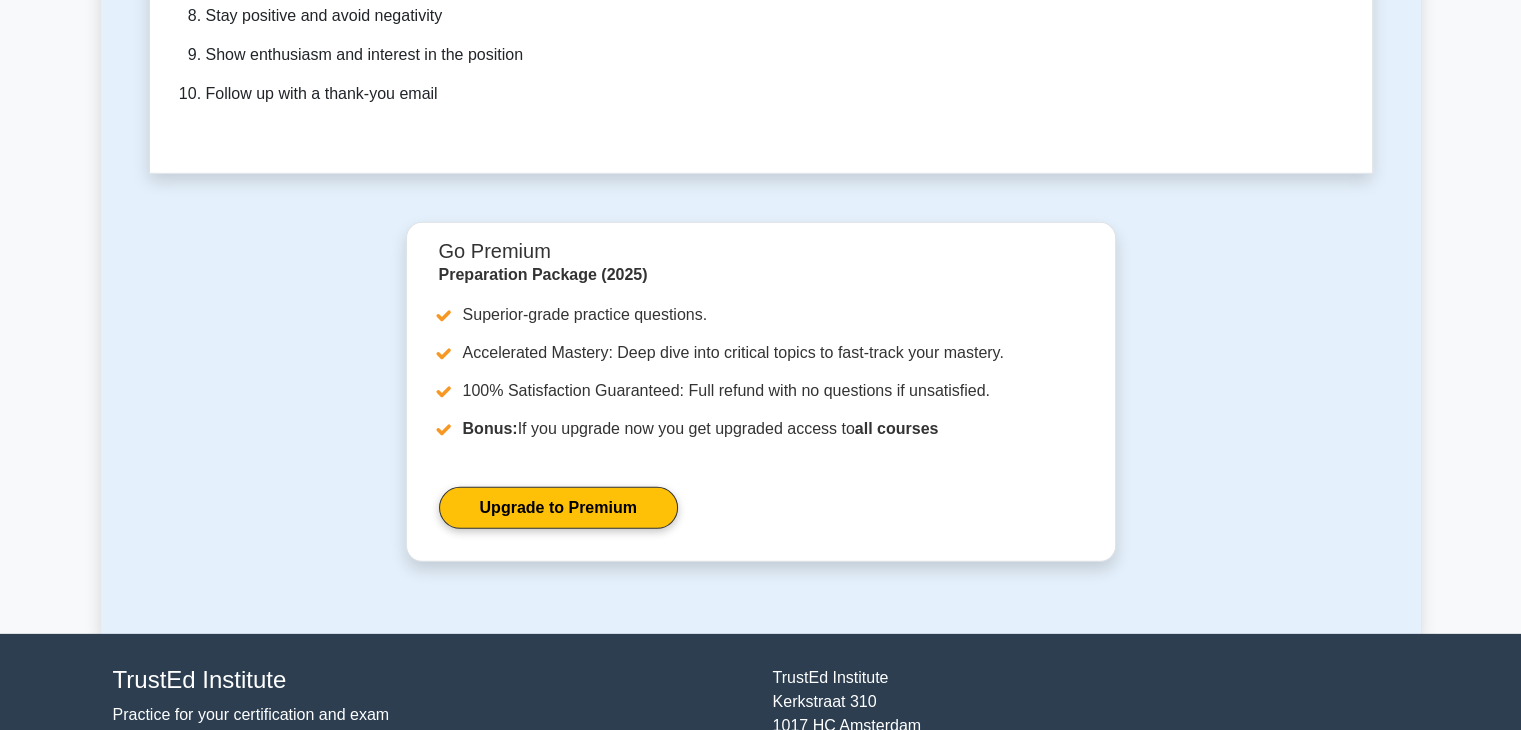 scroll, scrollTop: 5884, scrollLeft: 0, axis: vertical 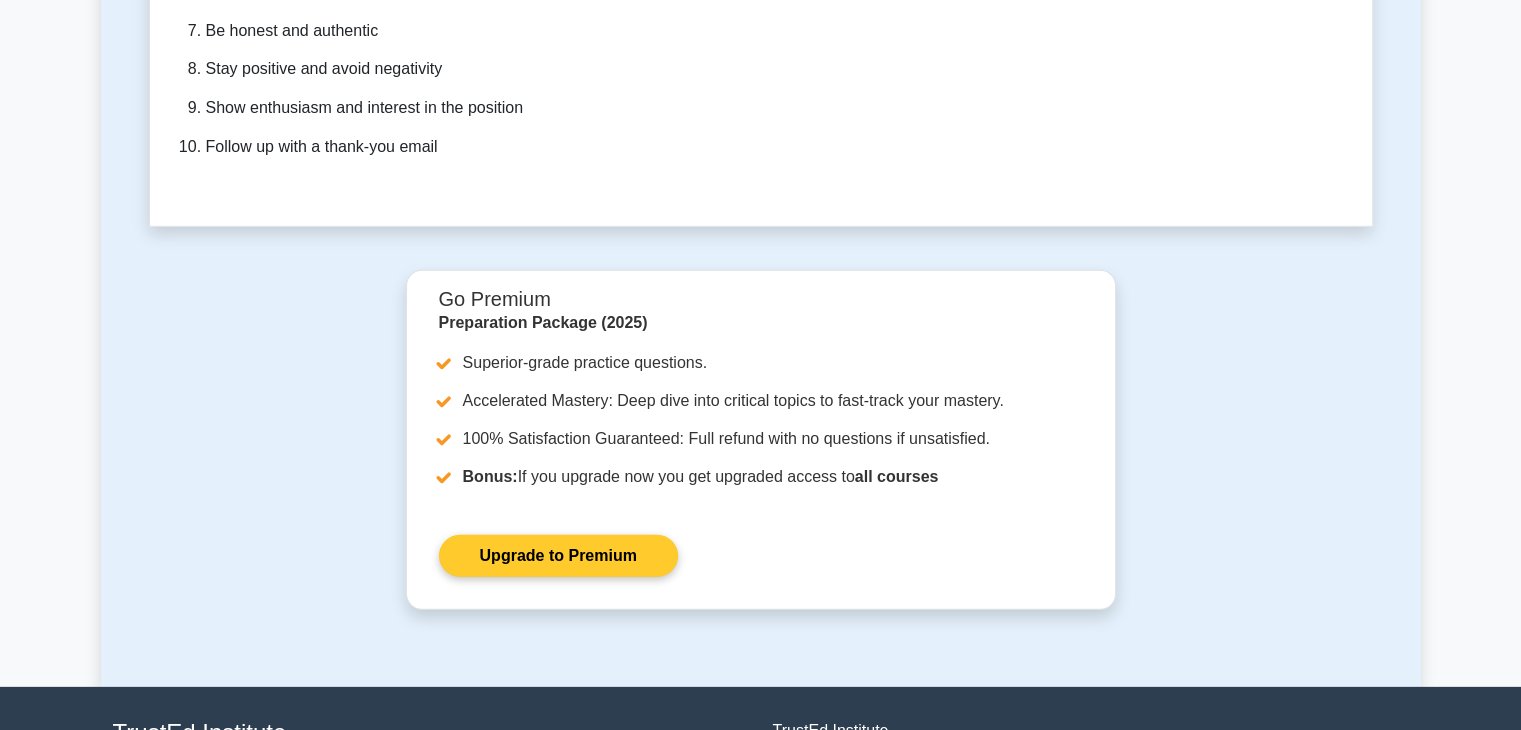 click on "Upgrade to Premium" at bounding box center [558, 556] 